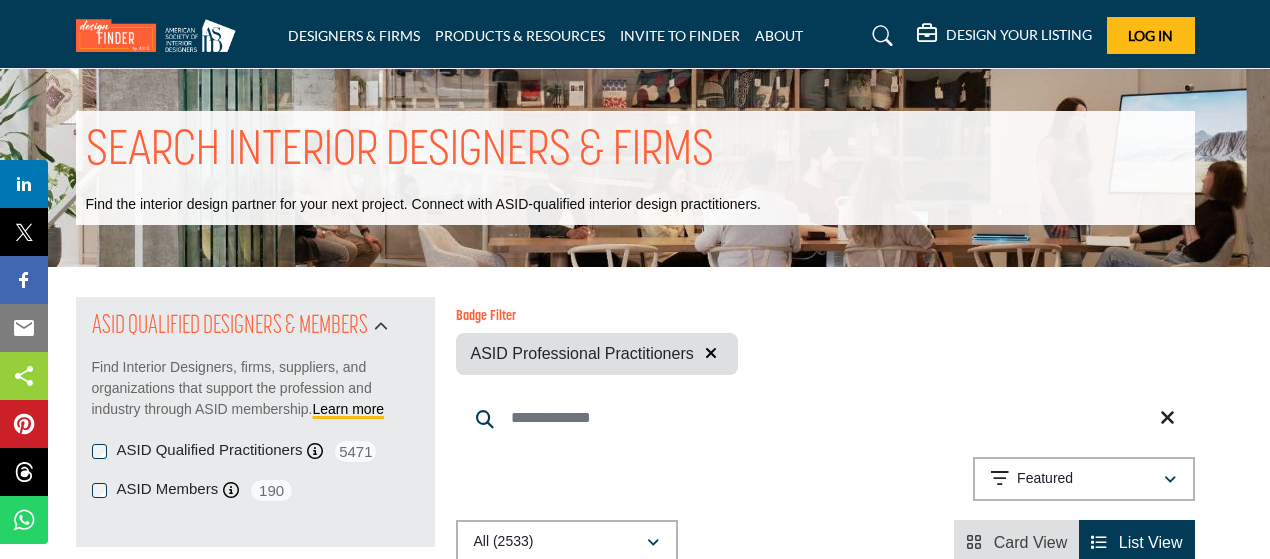 scroll, scrollTop: 0, scrollLeft: 0, axis: both 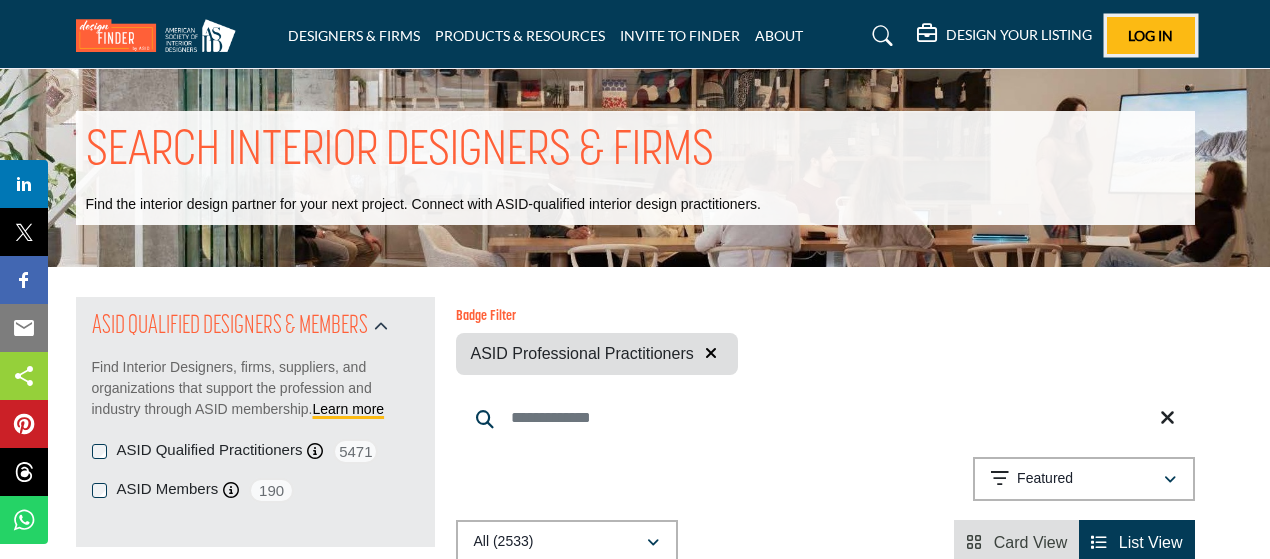 click on "Log In" at bounding box center [1151, 35] 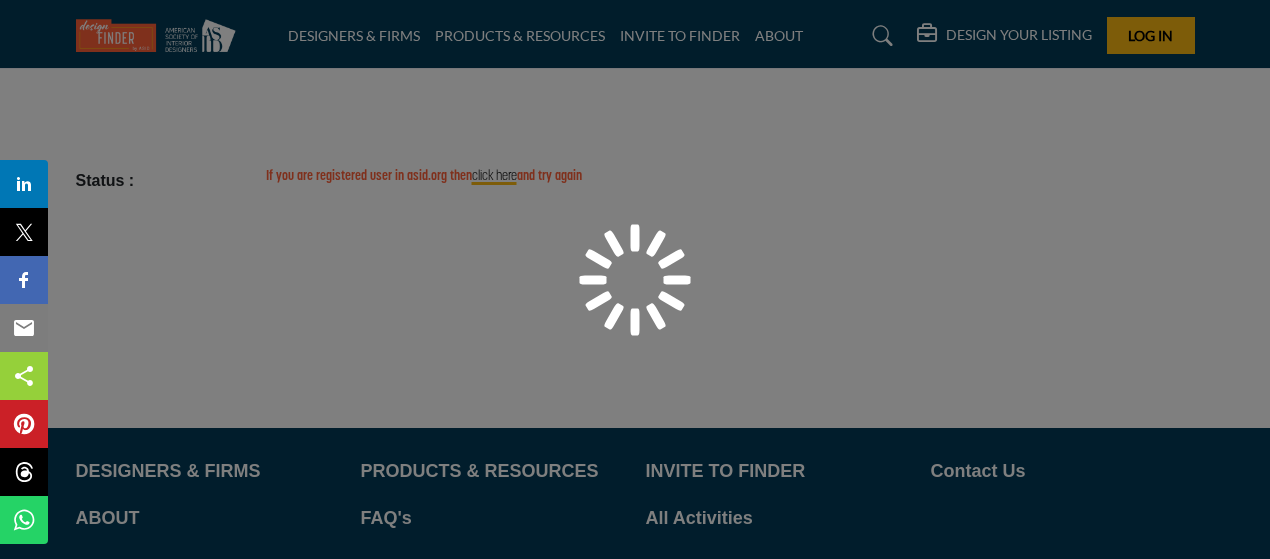 scroll, scrollTop: 0, scrollLeft: 0, axis: both 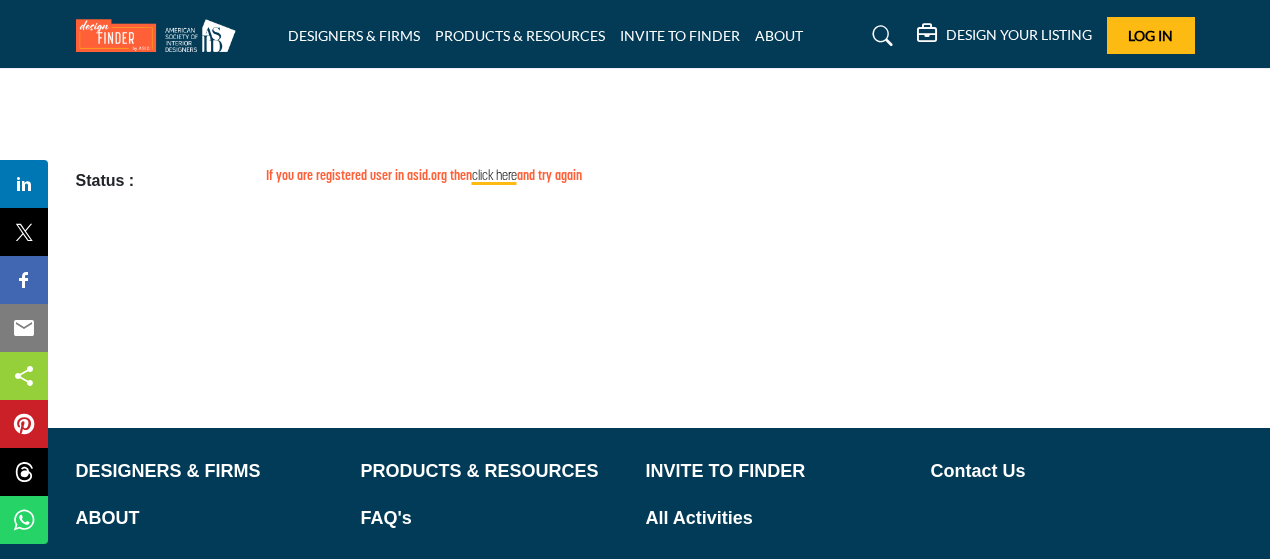 click at bounding box center [883, 36] 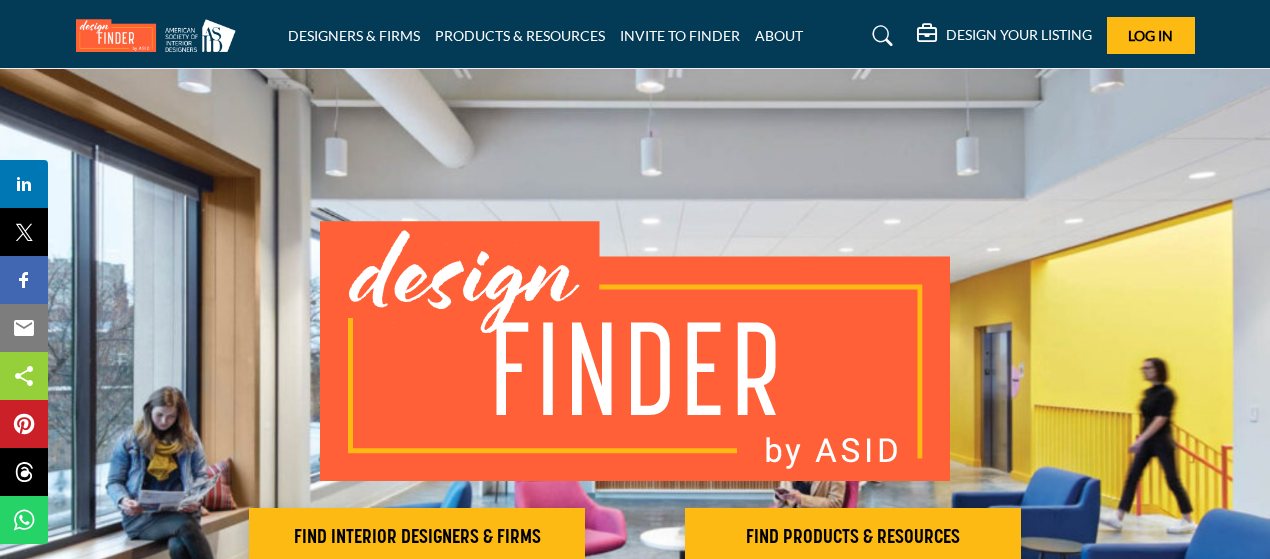 scroll, scrollTop: 0, scrollLeft: 0, axis: both 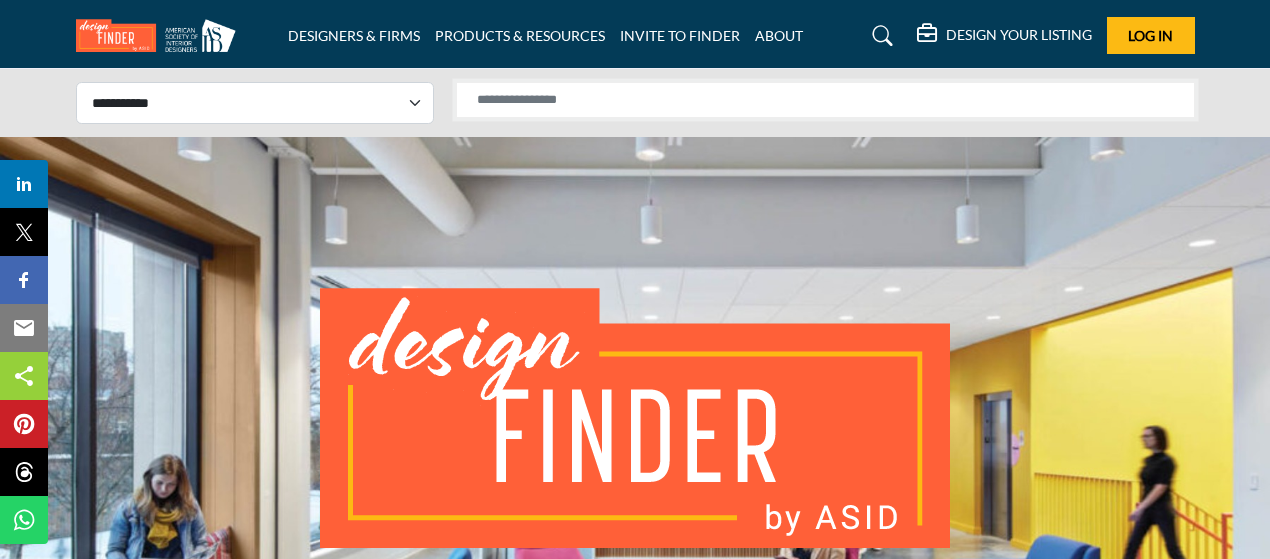 click at bounding box center [825, 100] 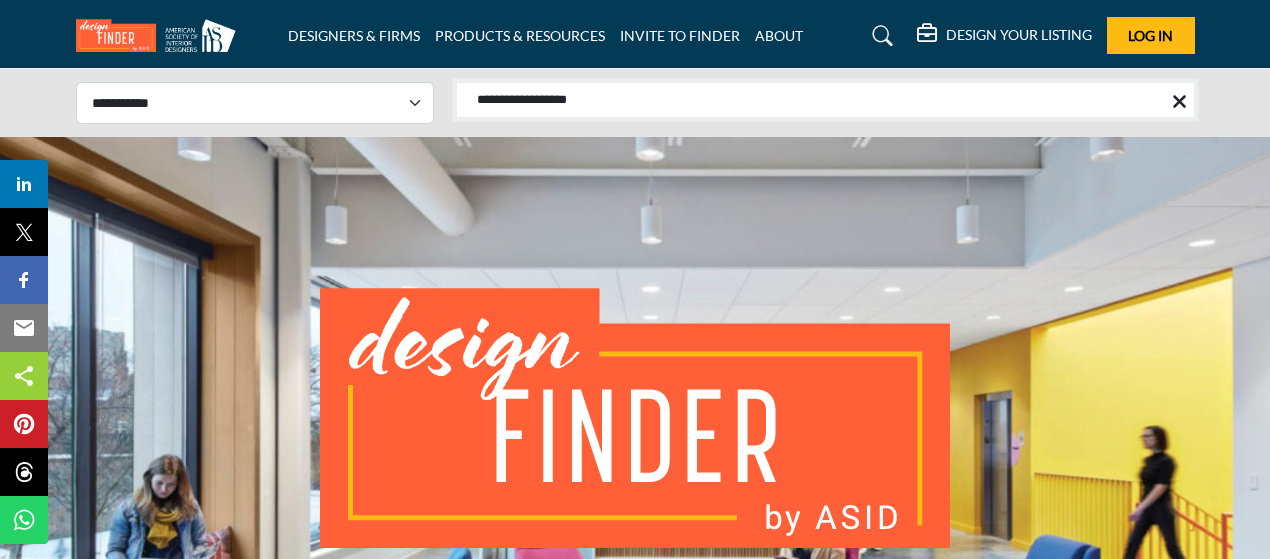 type on "**********" 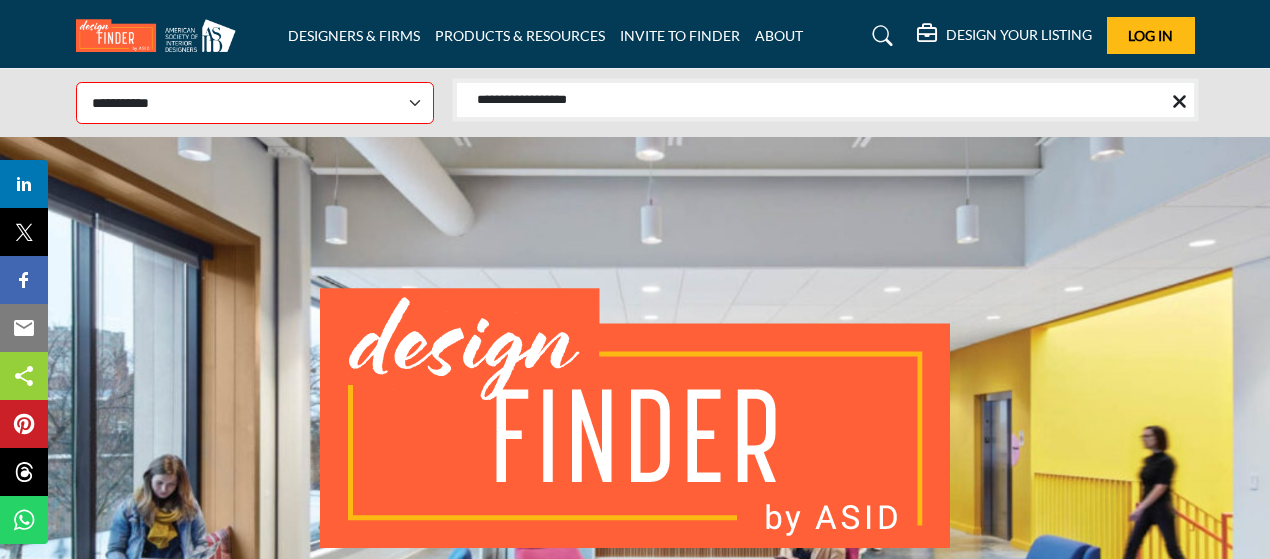 click on "**********" at bounding box center [825, 100] 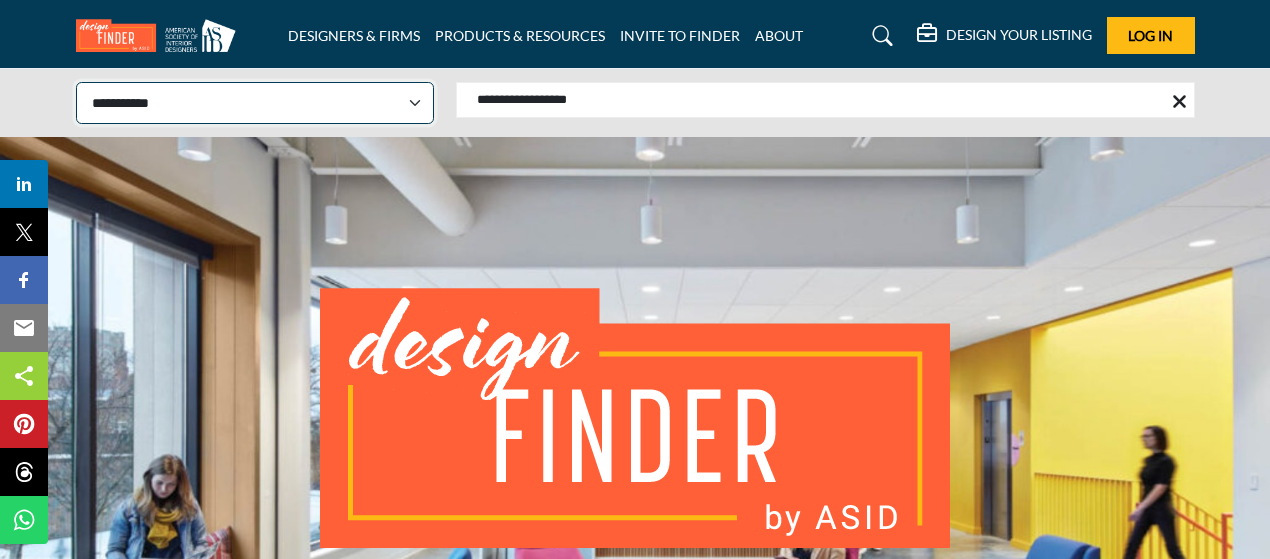 click on "**********" at bounding box center [255, 103] 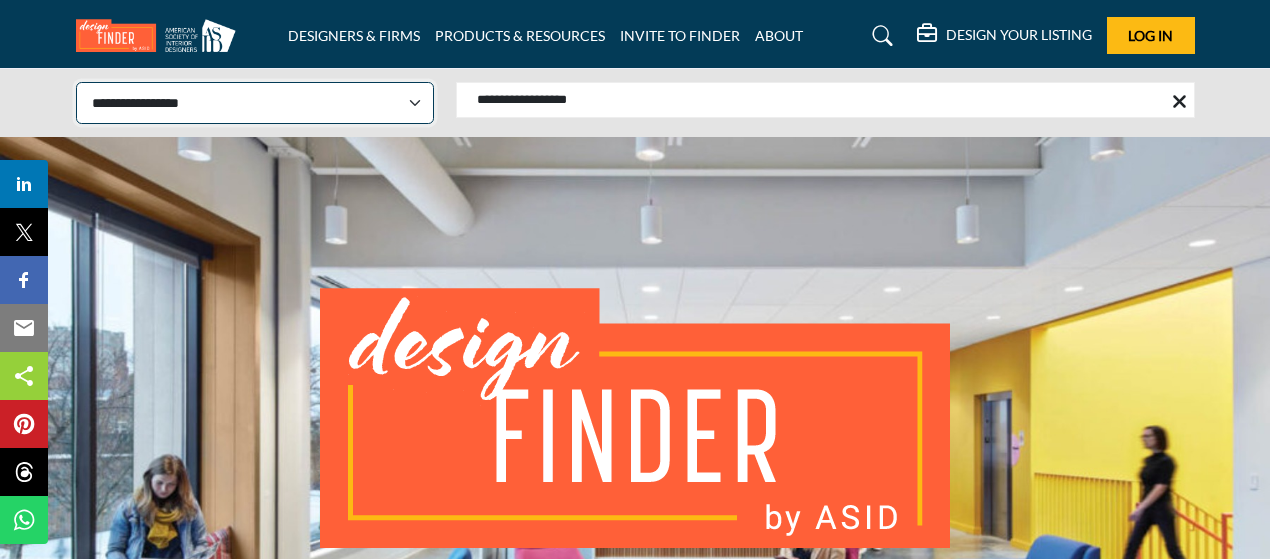 click on "**********" at bounding box center [255, 103] 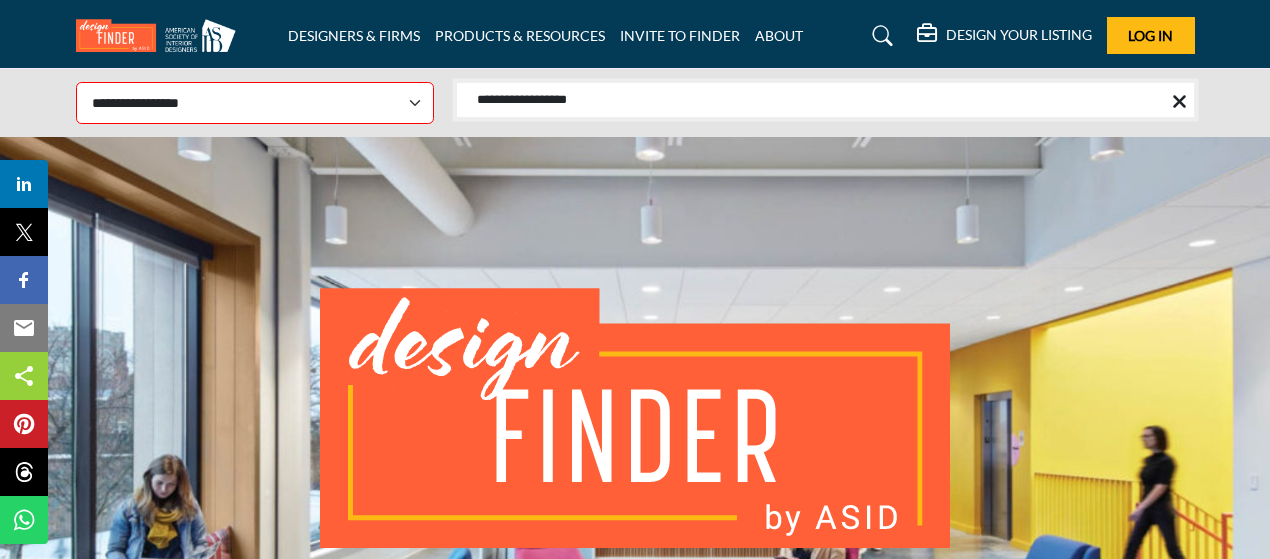 click on "**********" at bounding box center (825, 100) 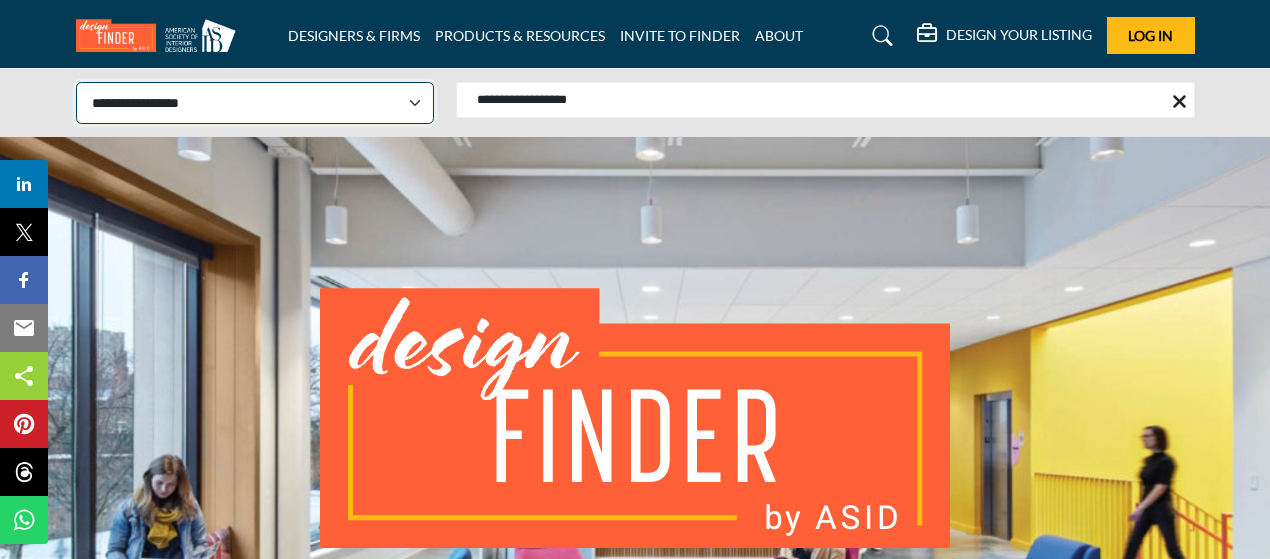 click on "**********" at bounding box center (255, 103) 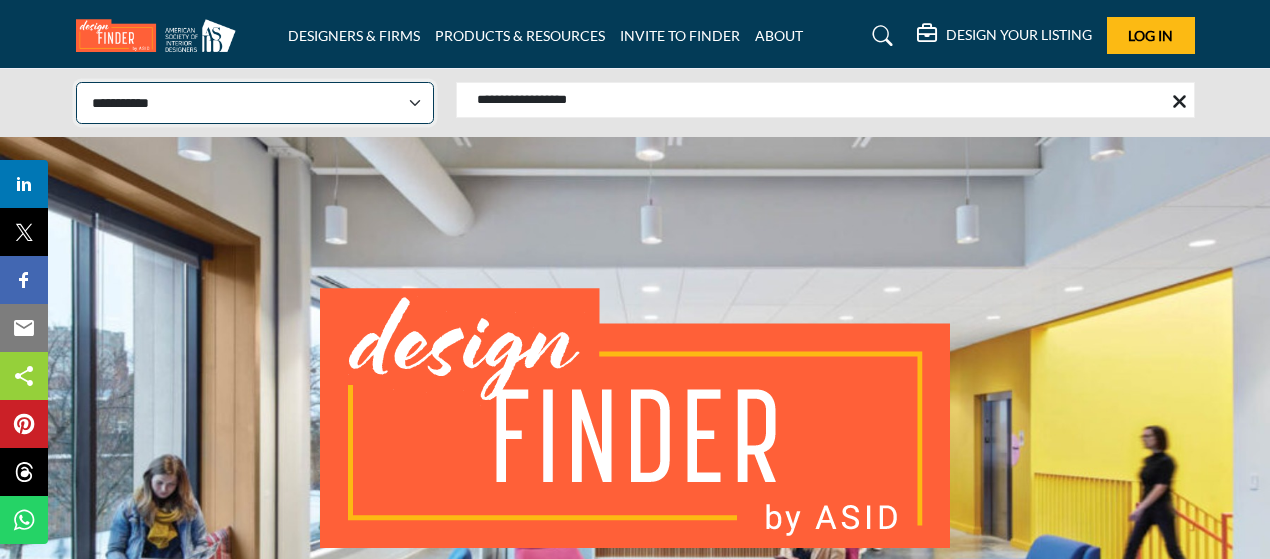 click on "**********" at bounding box center (255, 103) 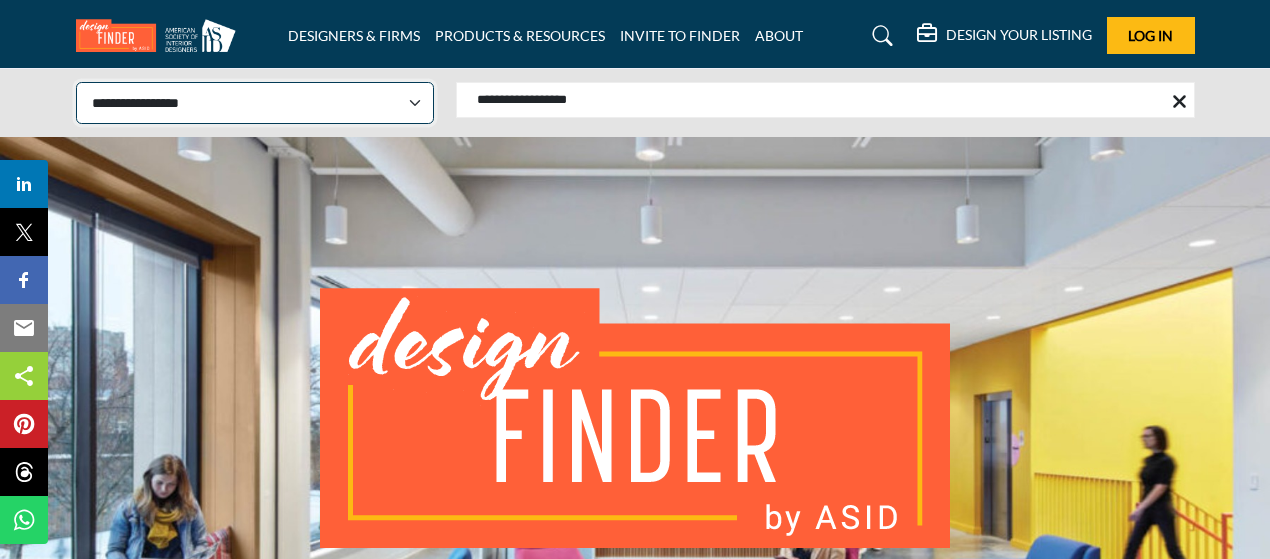 click on "**********" at bounding box center (255, 103) 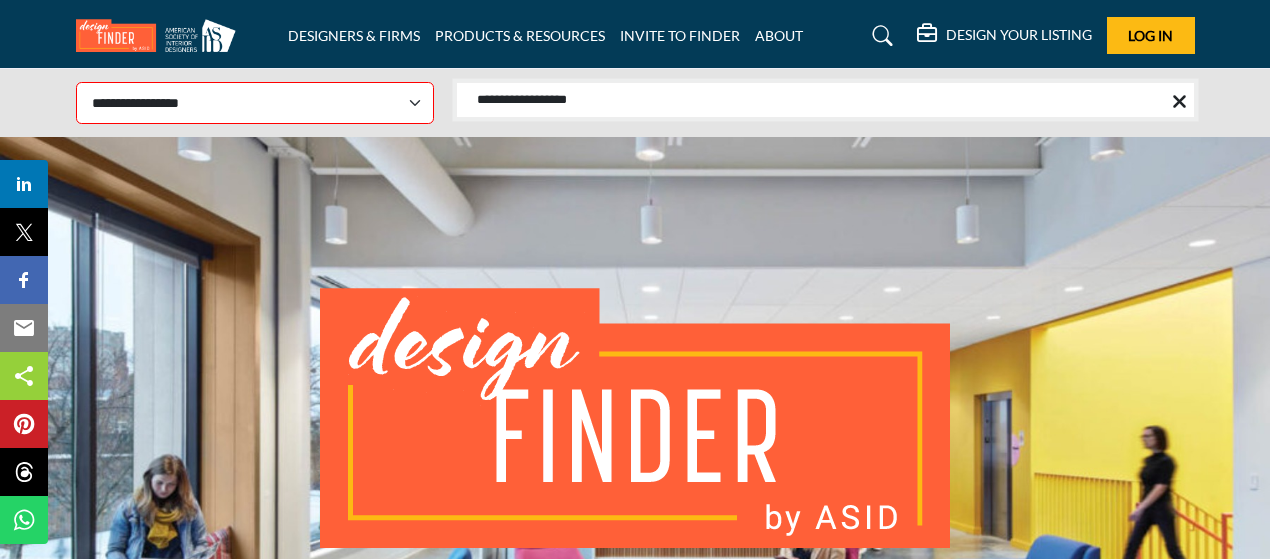 click on "**********" at bounding box center [825, 100] 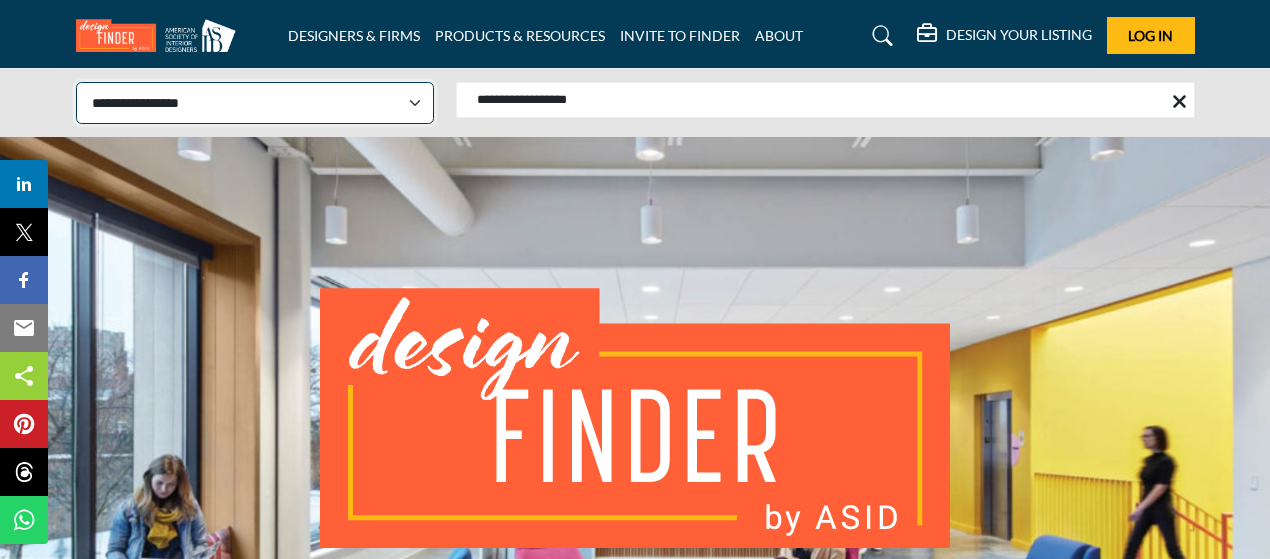 click on "**********" at bounding box center (255, 103) 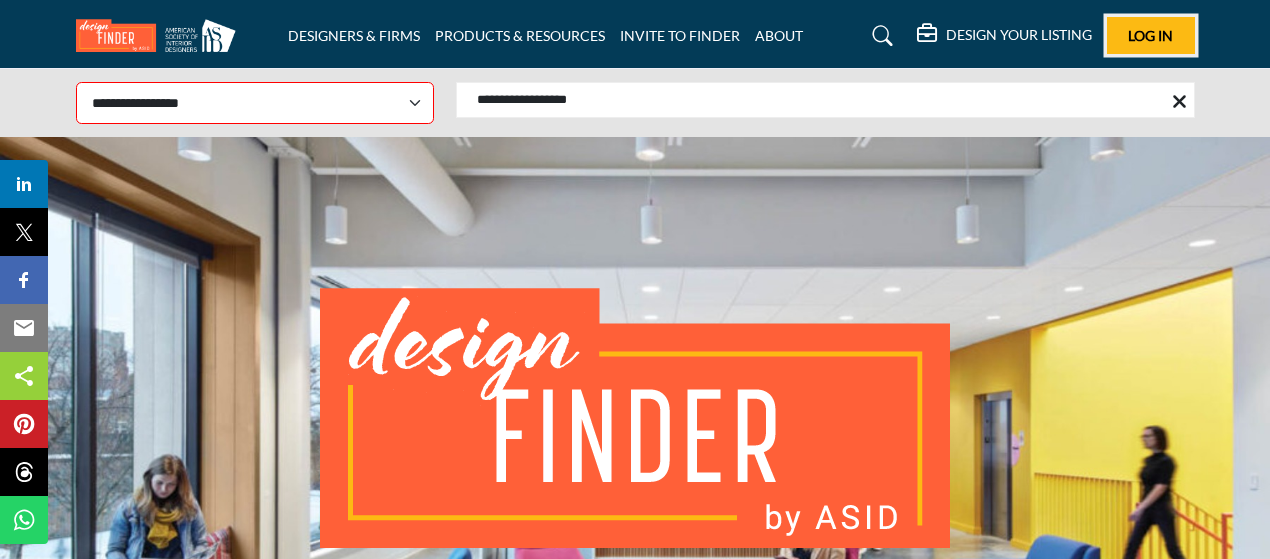 click on "Log In" at bounding box center (1151, 35) 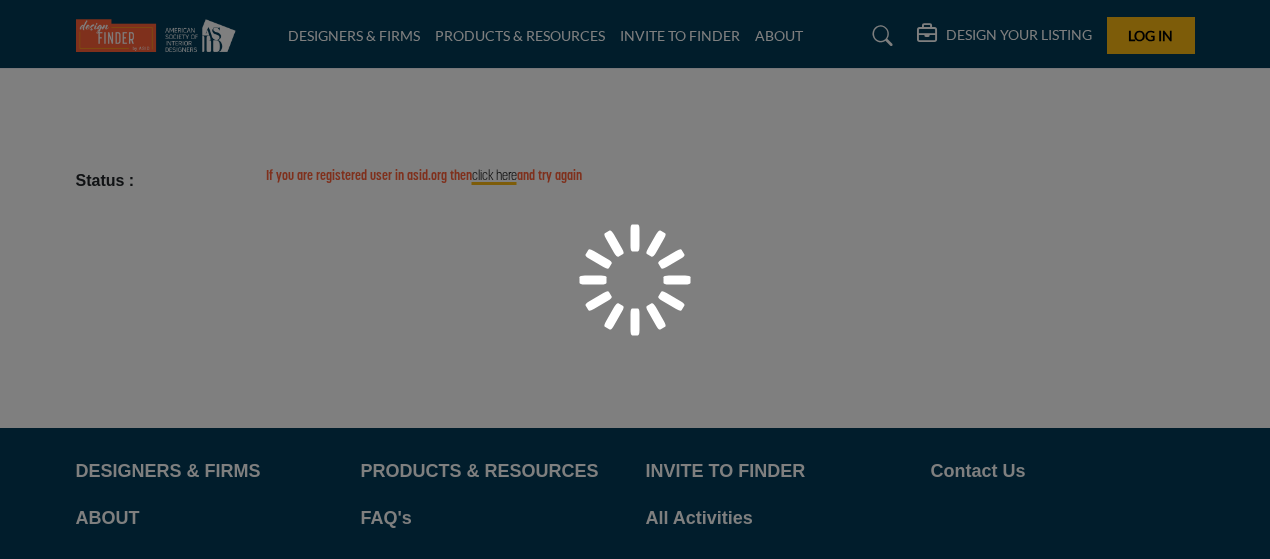 scroll, scrollTop: 0, scrollLeft: 0, axis: both 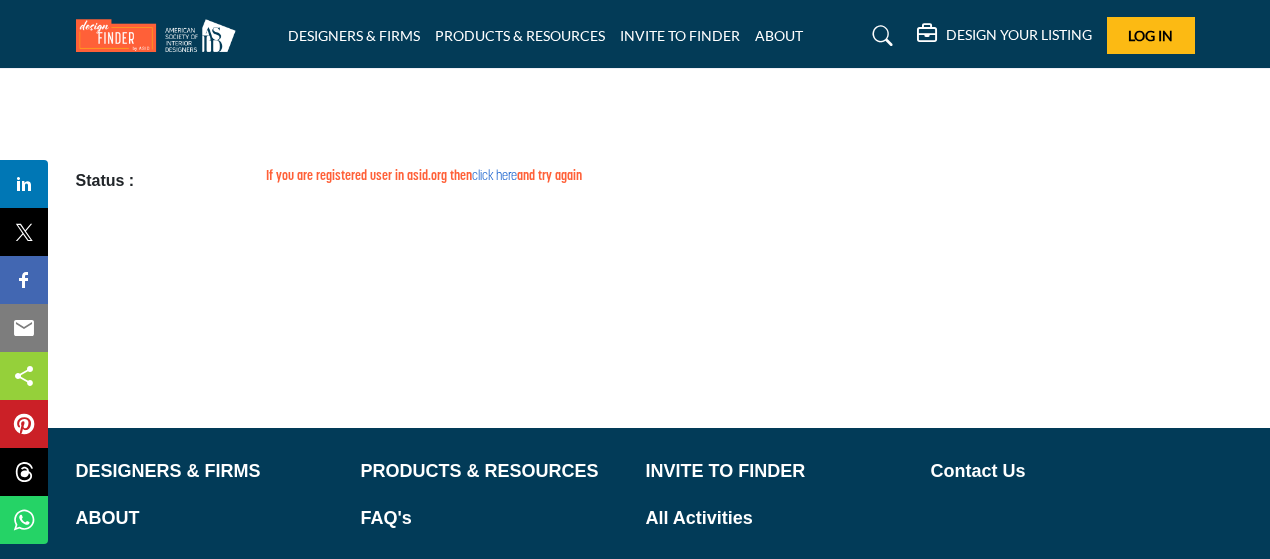 click on "click here" at bounding box center (494, 176) 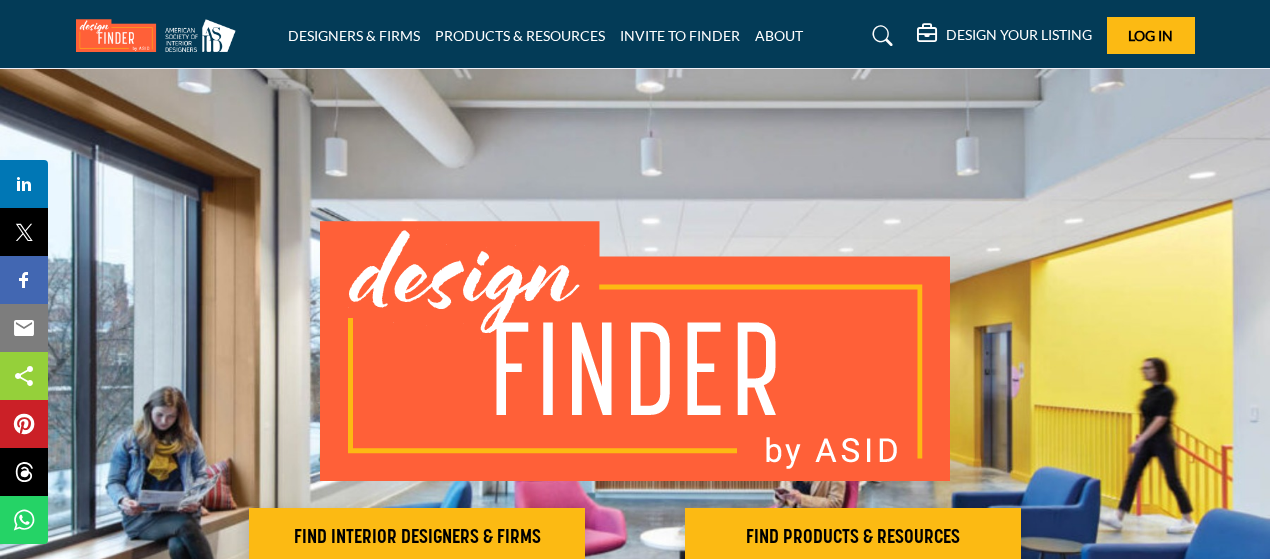 scroll, scrollTop: 0, scrollLeft: 0, axis: both 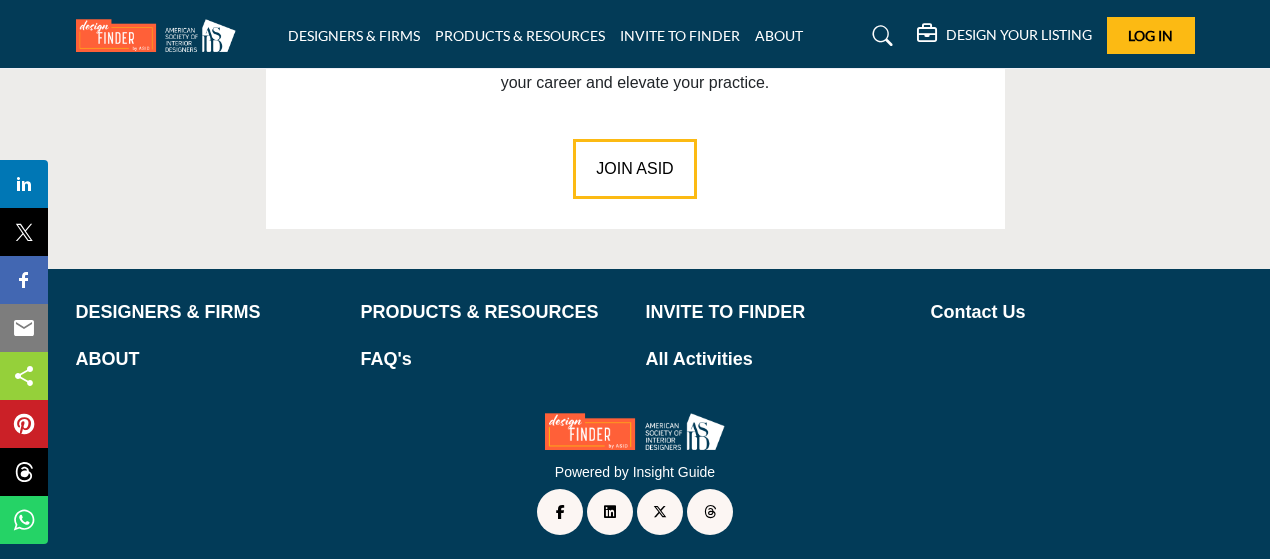 click at bounding box center [883, 36] 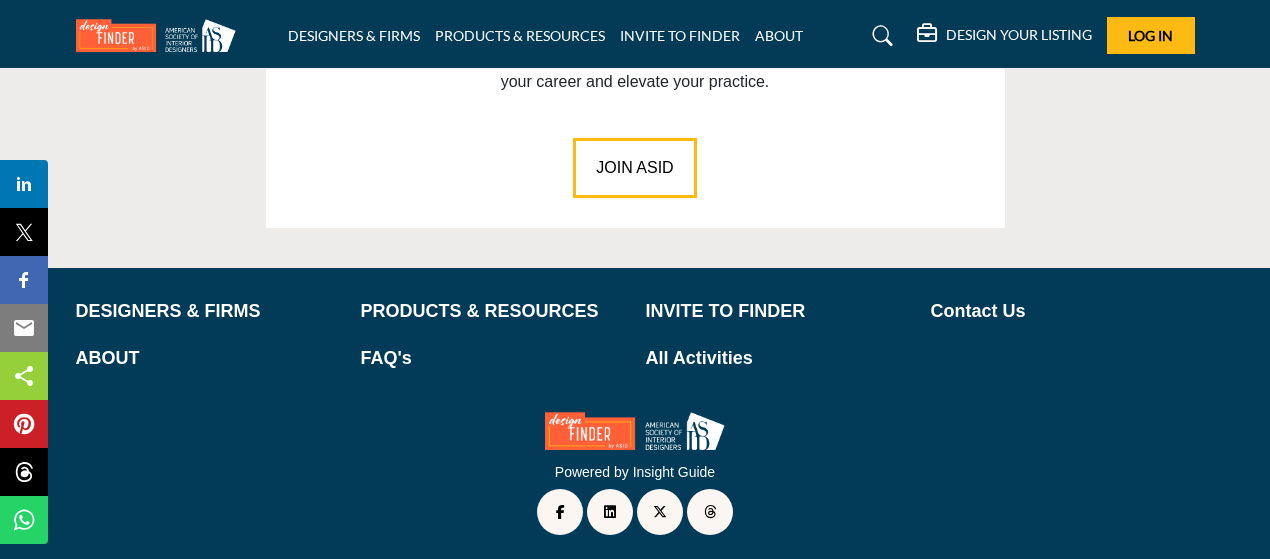 click at bounding box center (879, 36) 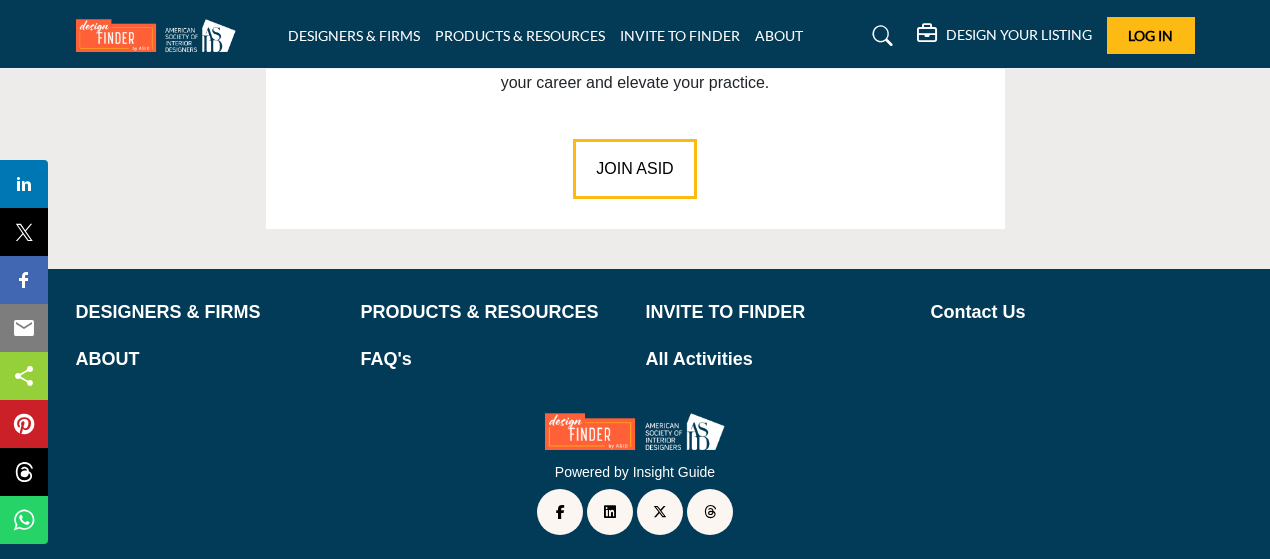 click at bounding box center (883, 36) 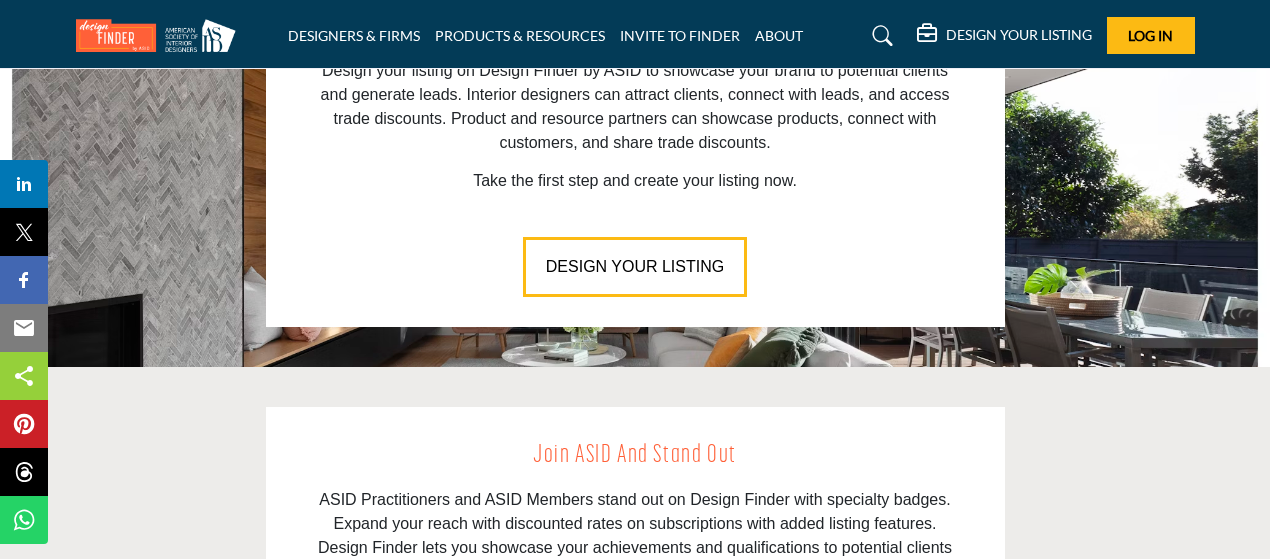 click at bounding box center (879, 36) 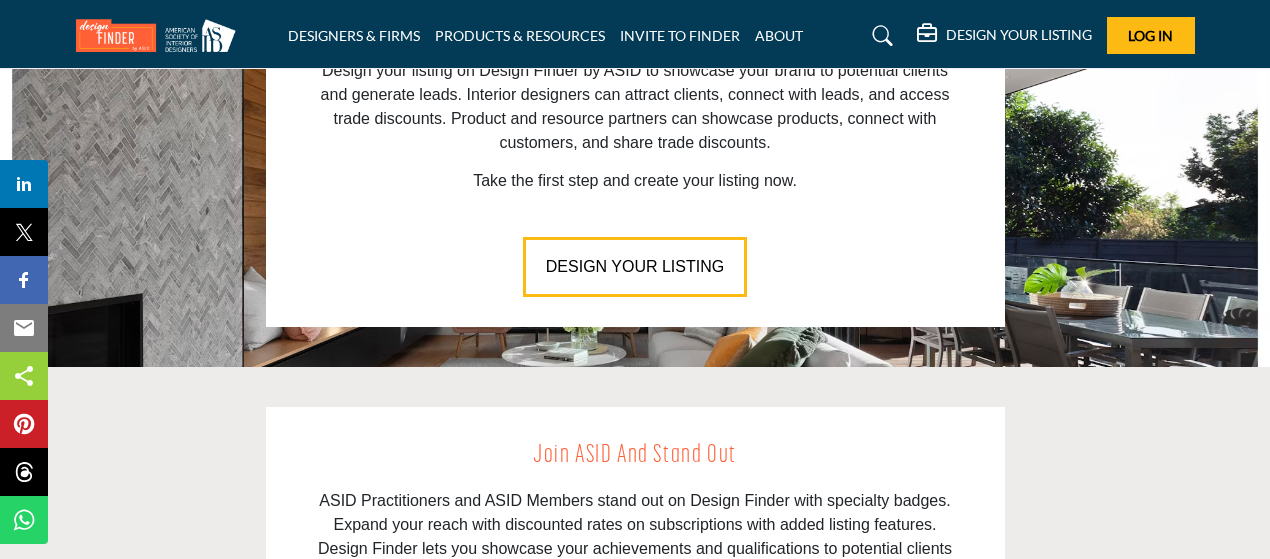 click at bounding box center (883, 36) 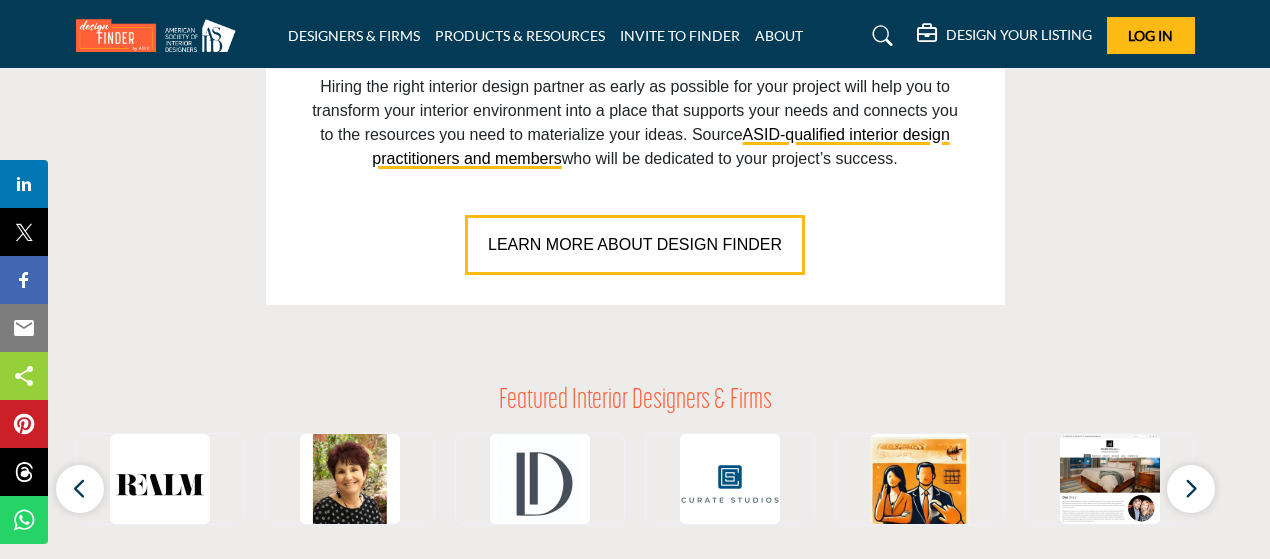 scroll, scrollTop: 1632, scrollLeft: 0, axis: vertical 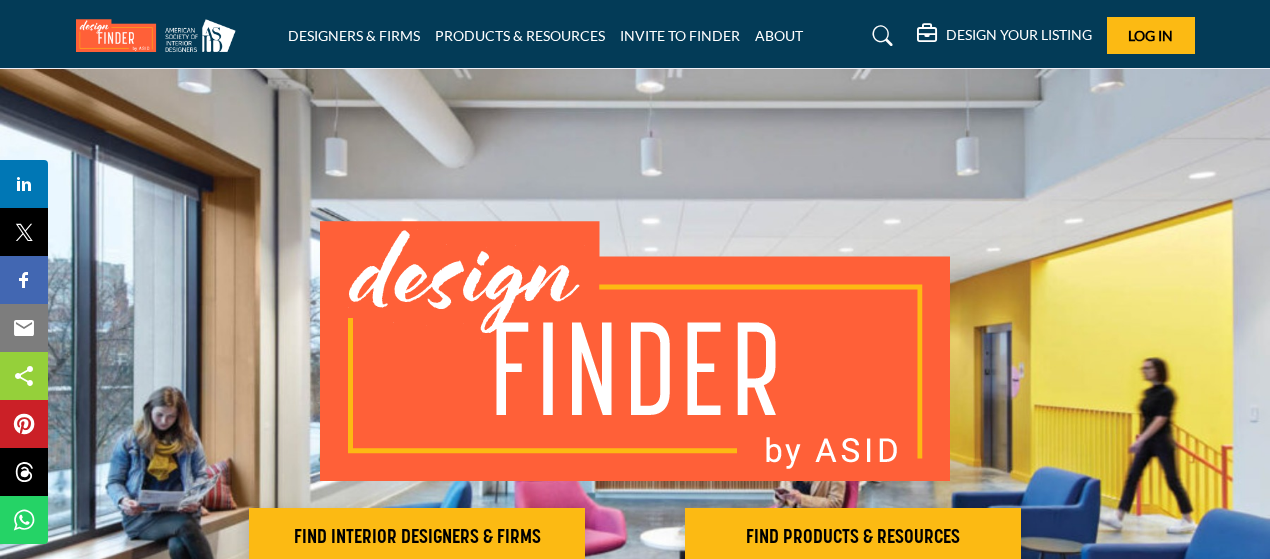 click at bounding box center [883, 36] 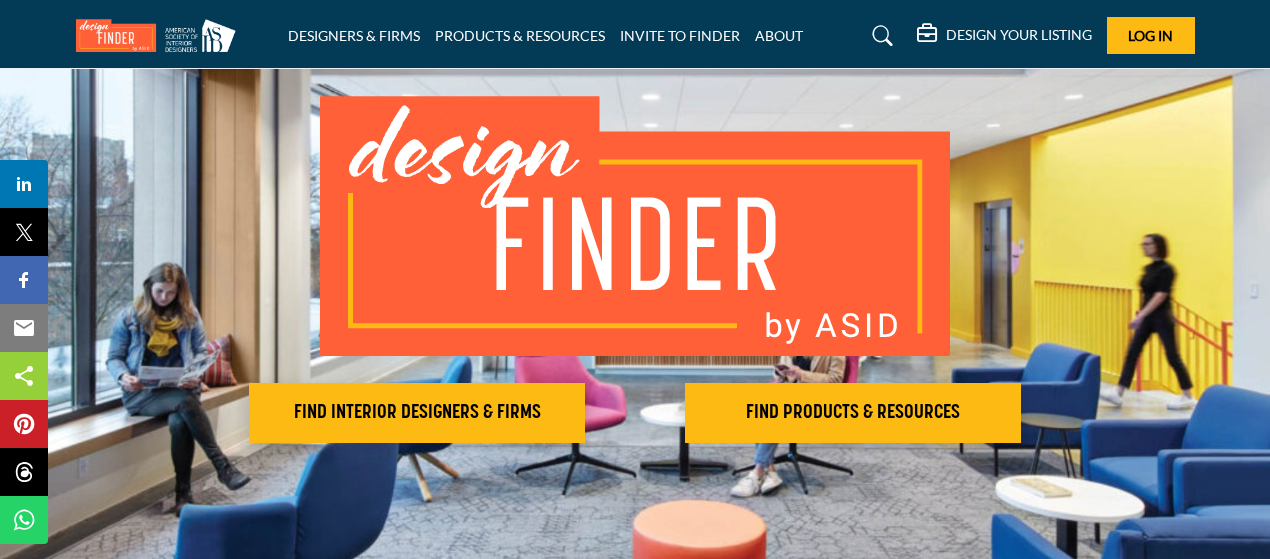 scroll, scrollTop: 0, scrollLeft: 0, axis: both 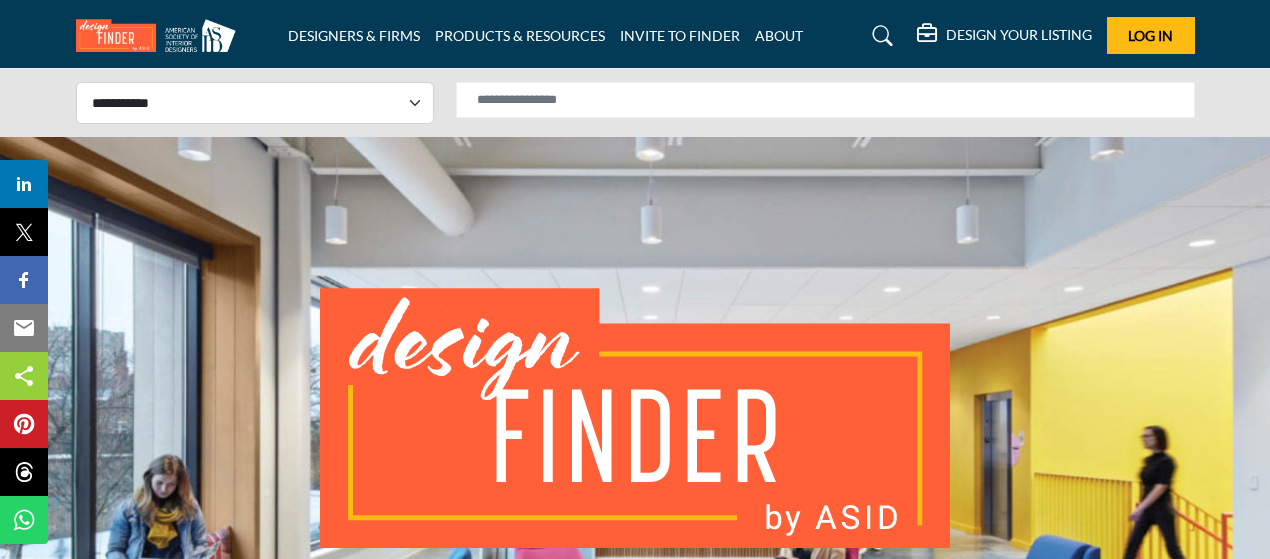 click at bounding box center (883, 36) 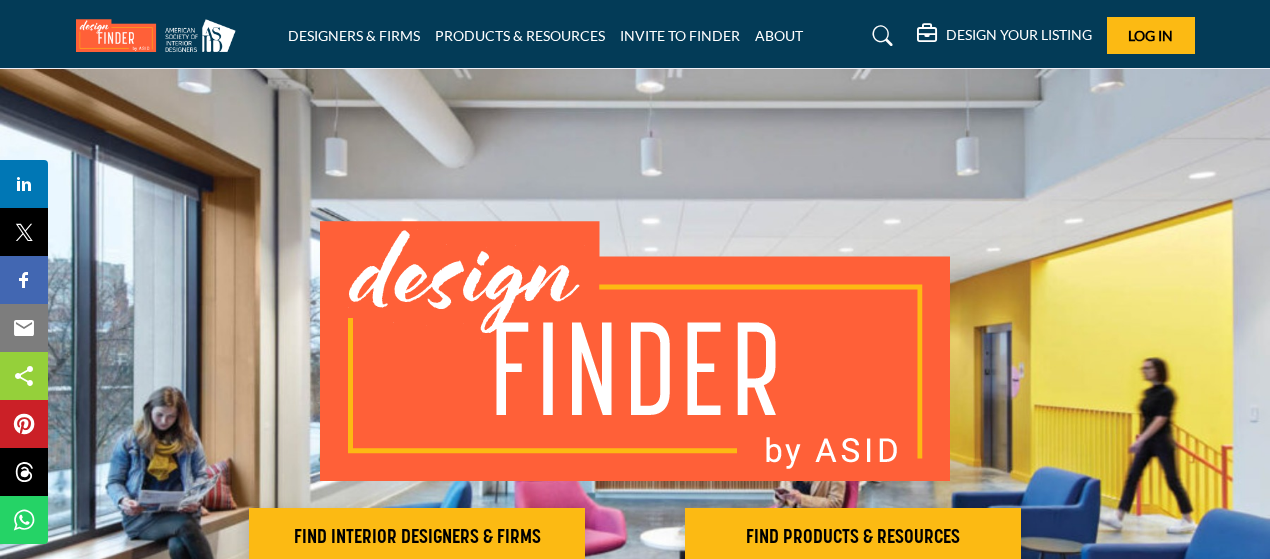 click at bounding box center (883, 36) 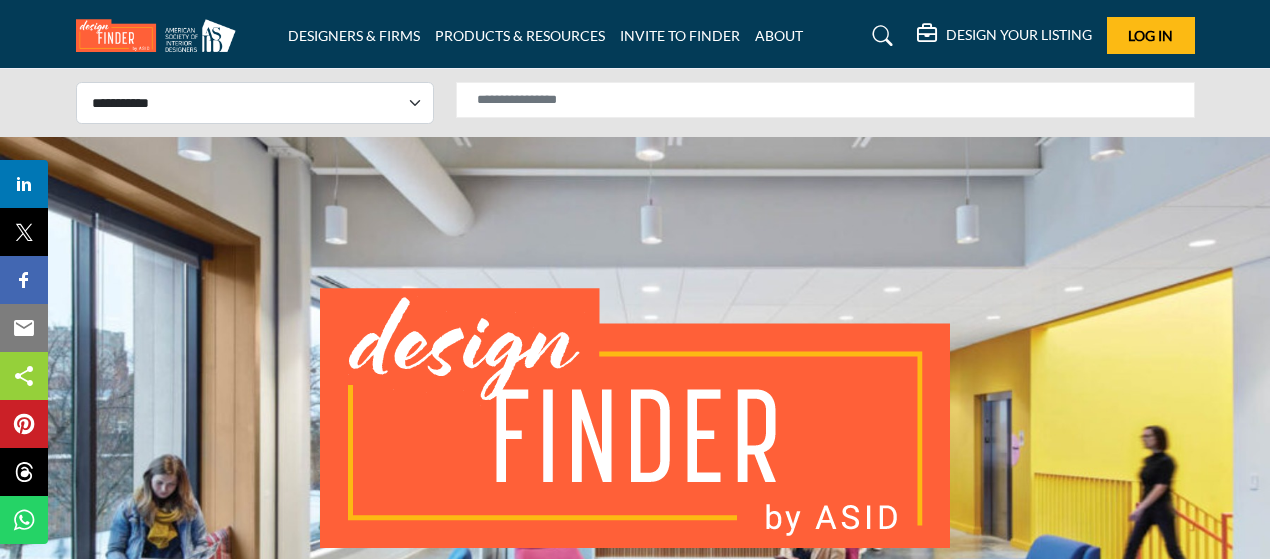 click at bounding box center [883, 36] 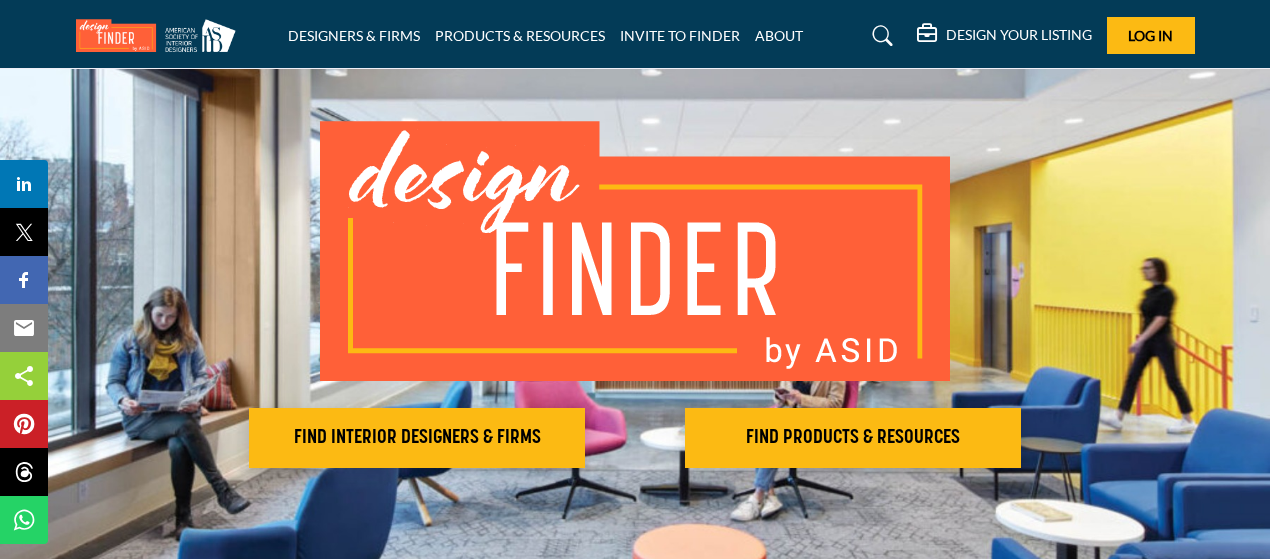 click at bounding box center (879, 36) 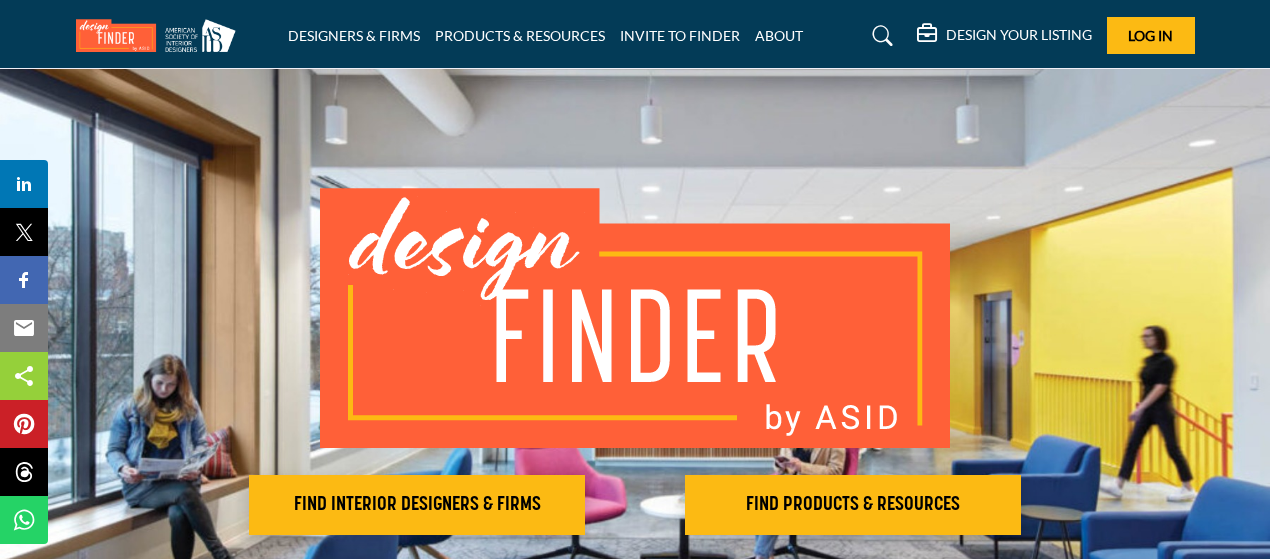 scroll, scrollTop: 167, scrollLeft: 0, axis: vertical 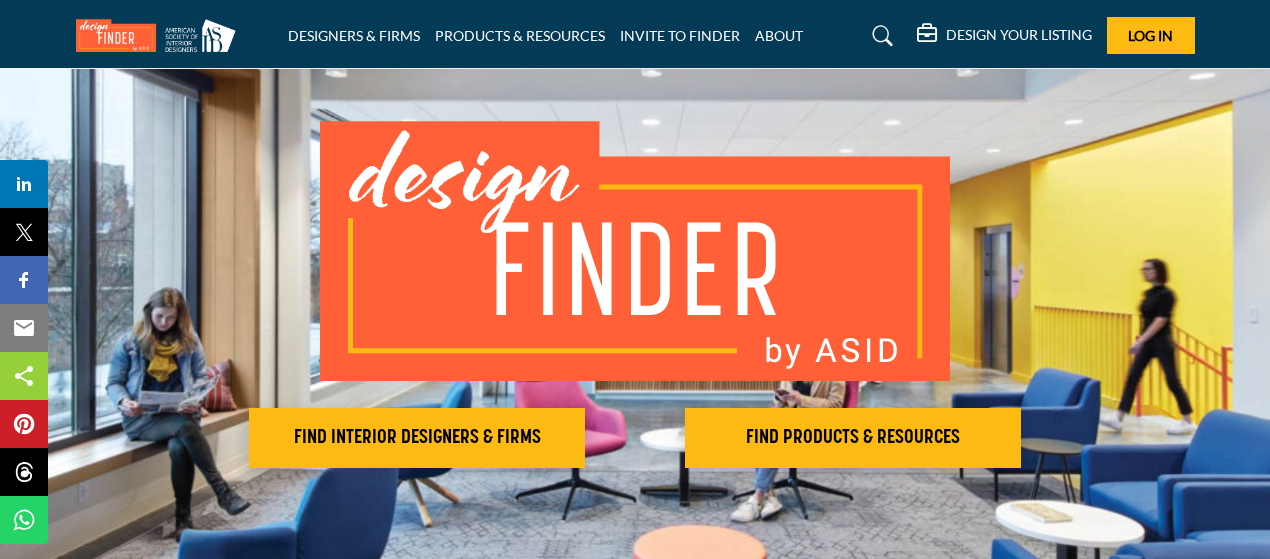 click at bounding box center (879, 36) 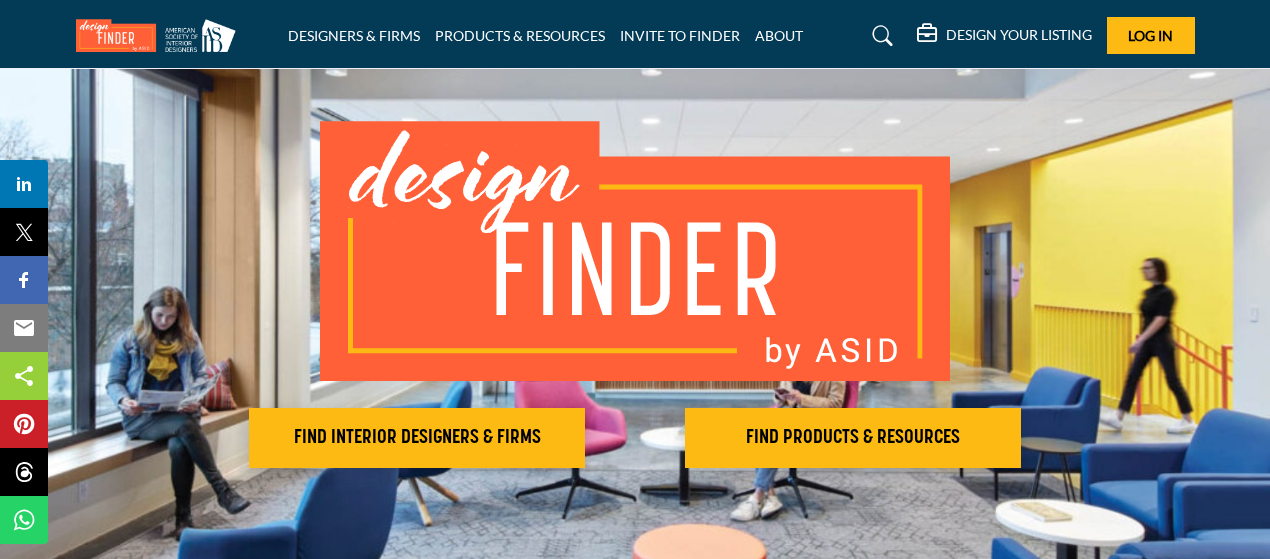 click at bounding box center [879, 36] 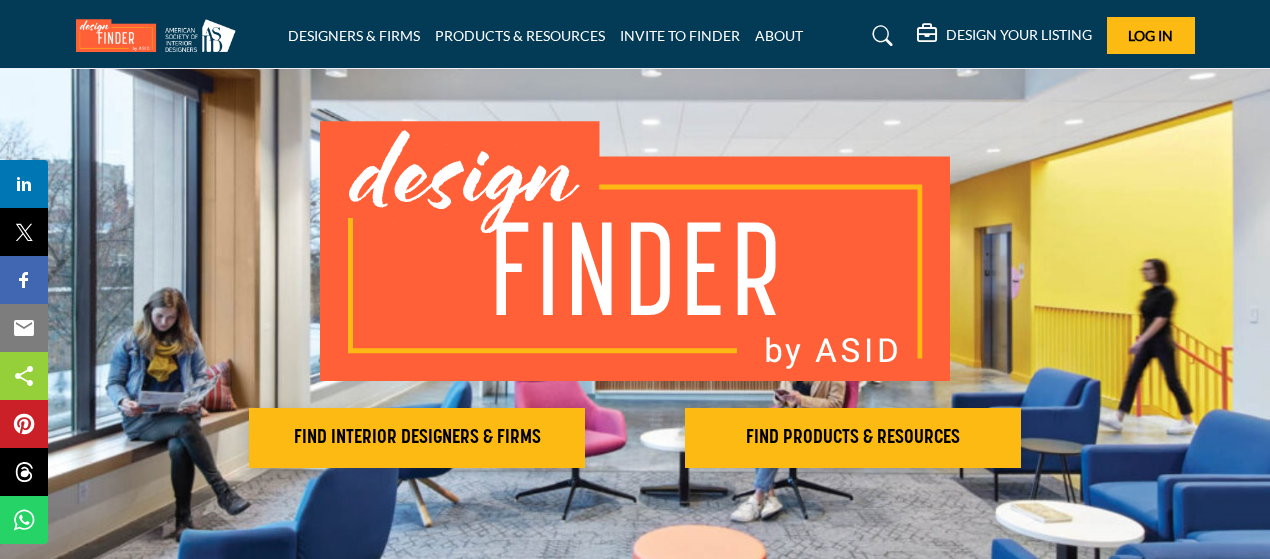 click on "DESIGN YOUR LISTING" at bounding box center [1019, 35] 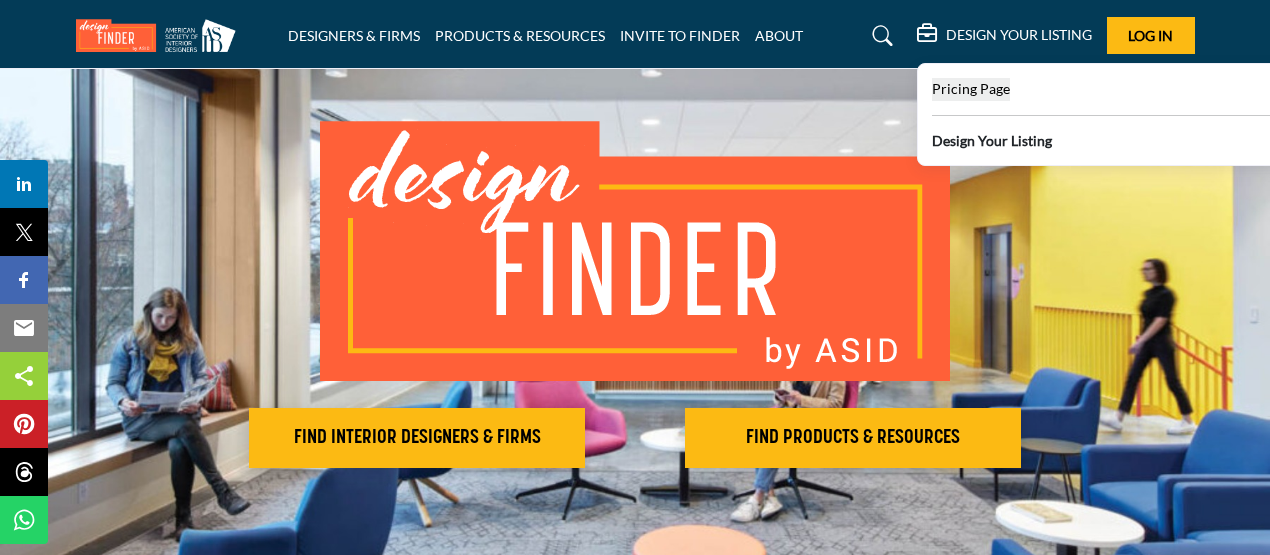 click on "Pricing Page" at bounding box center (971, 88) 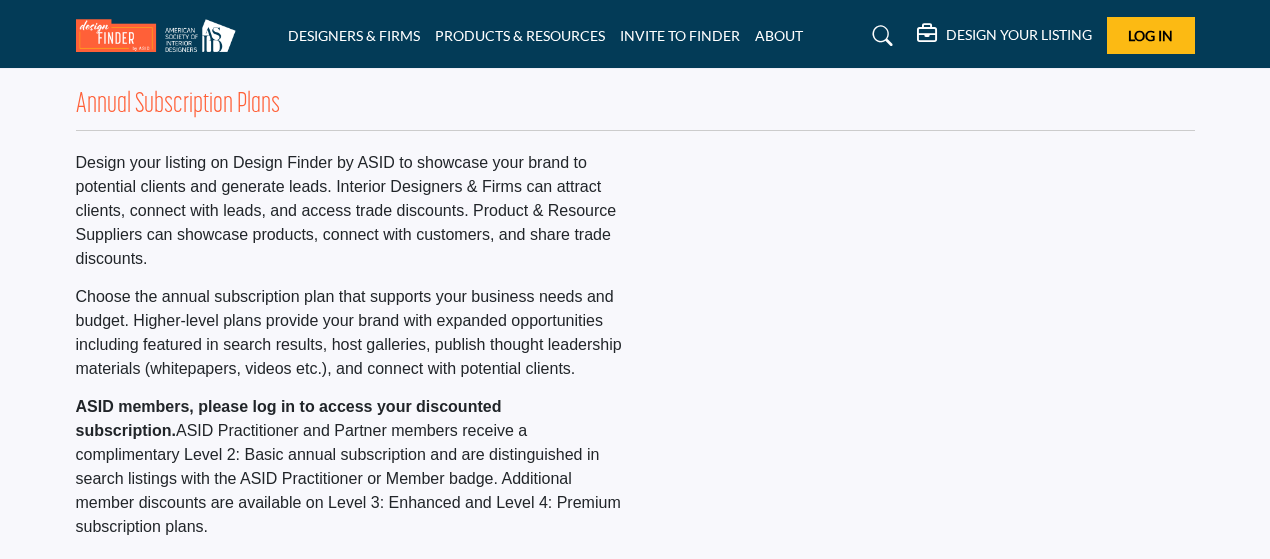 scroll, scrollTop: 0, scrollLeft: 0, axis: both 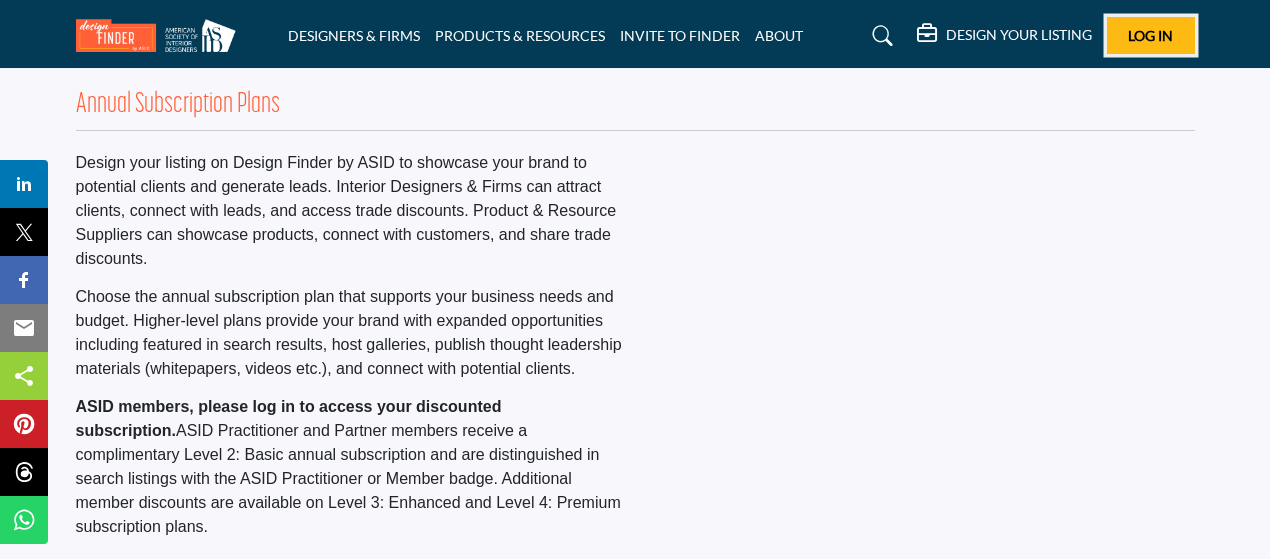 click on "Log In" at bounding box center (1151, 35) 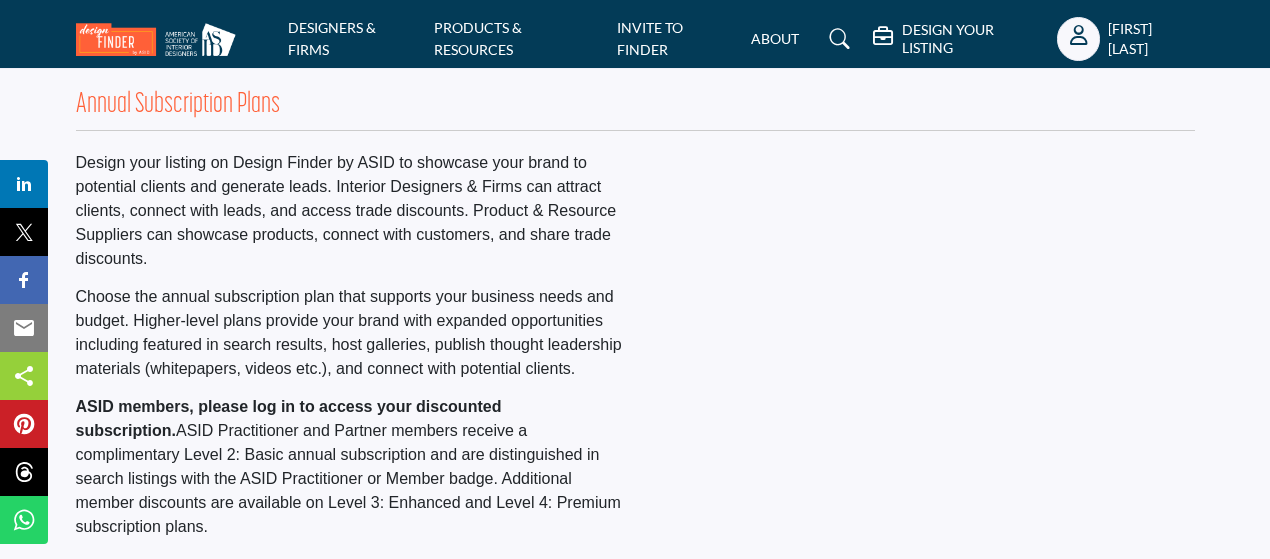 scroll, scrollTop: 0, scrollLeft: 0, axis: both 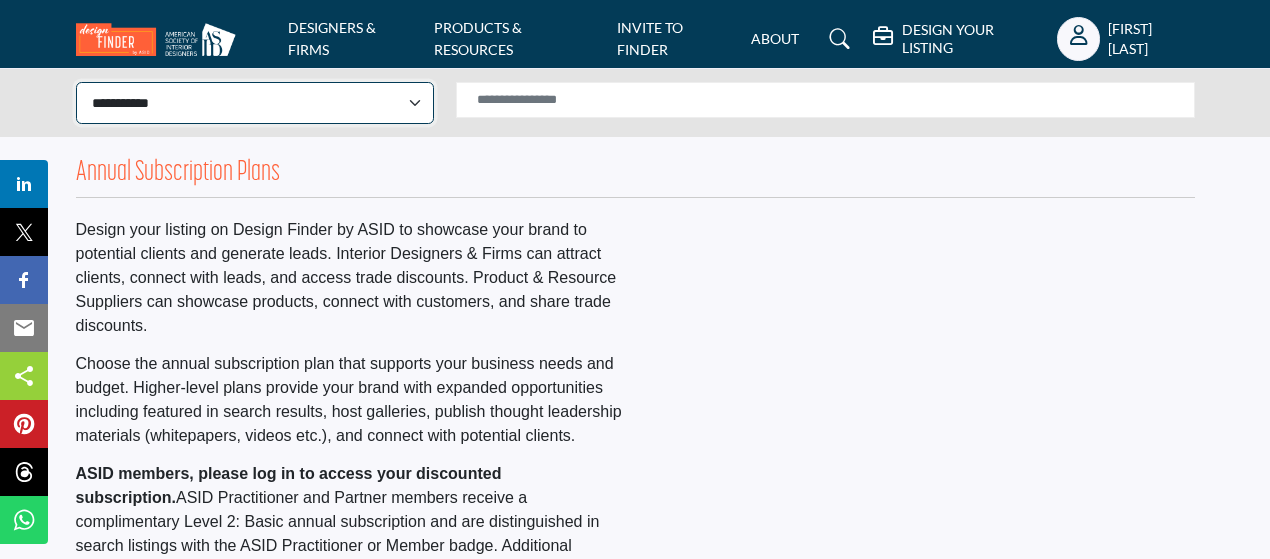 click on "**********" at bounding box center (255, 103) 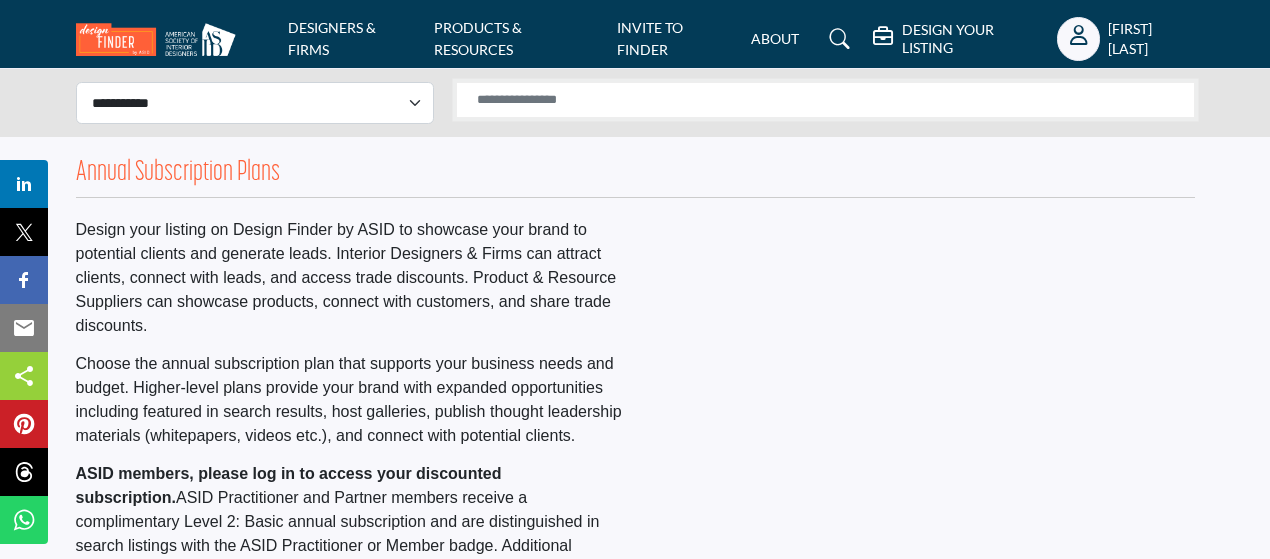 click at bounding box center [825, 100] 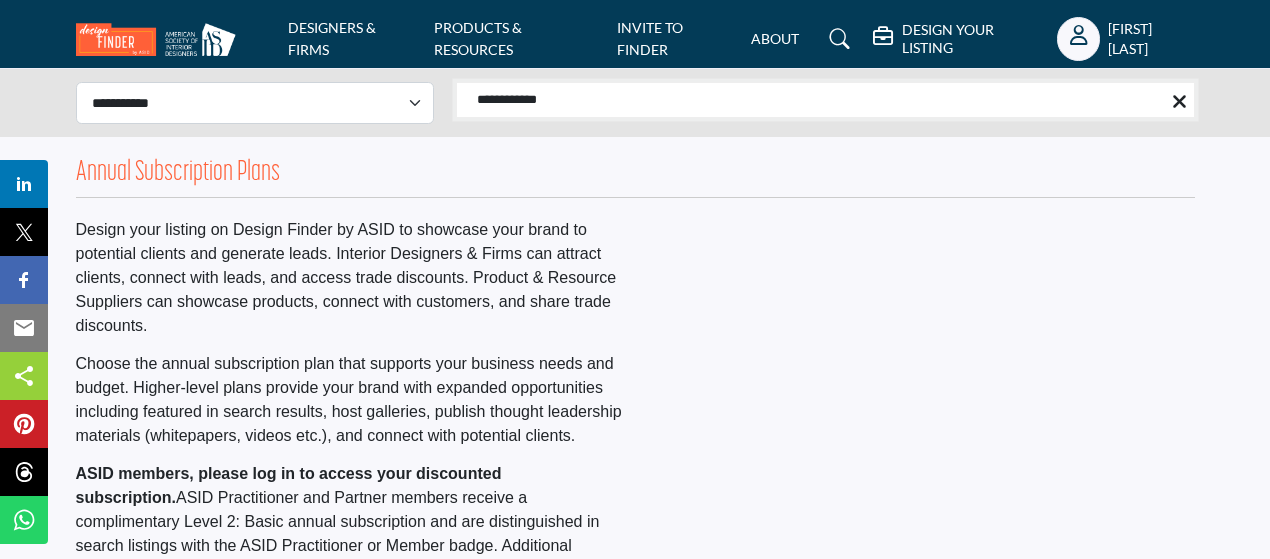 click on "**********" at bounding box center (825, 100) 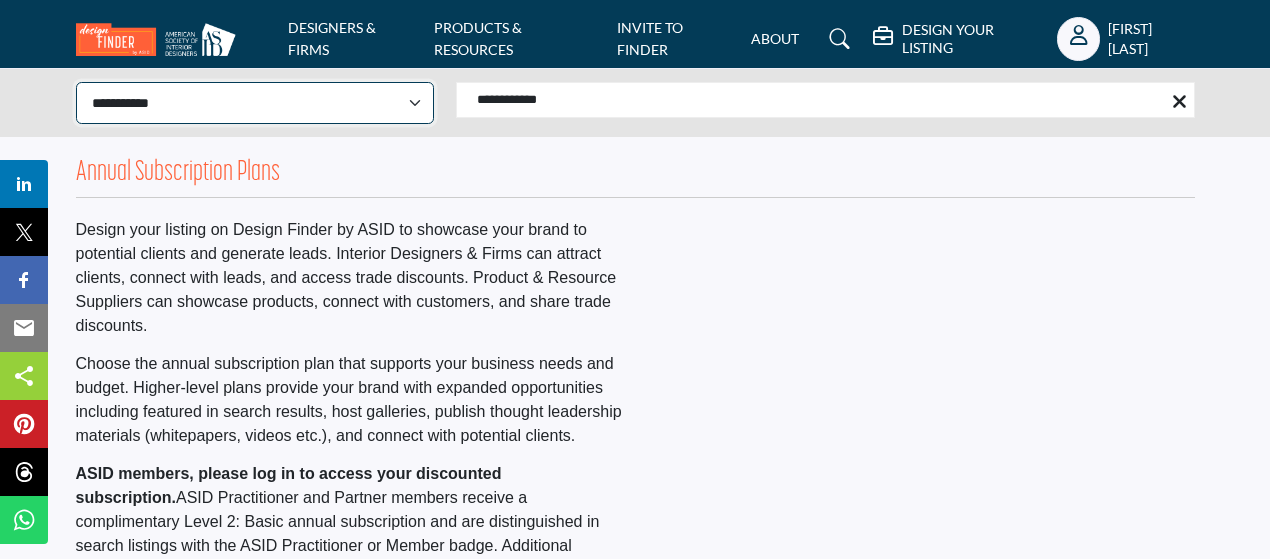 click on "**********" at bounding box center [255, 103] 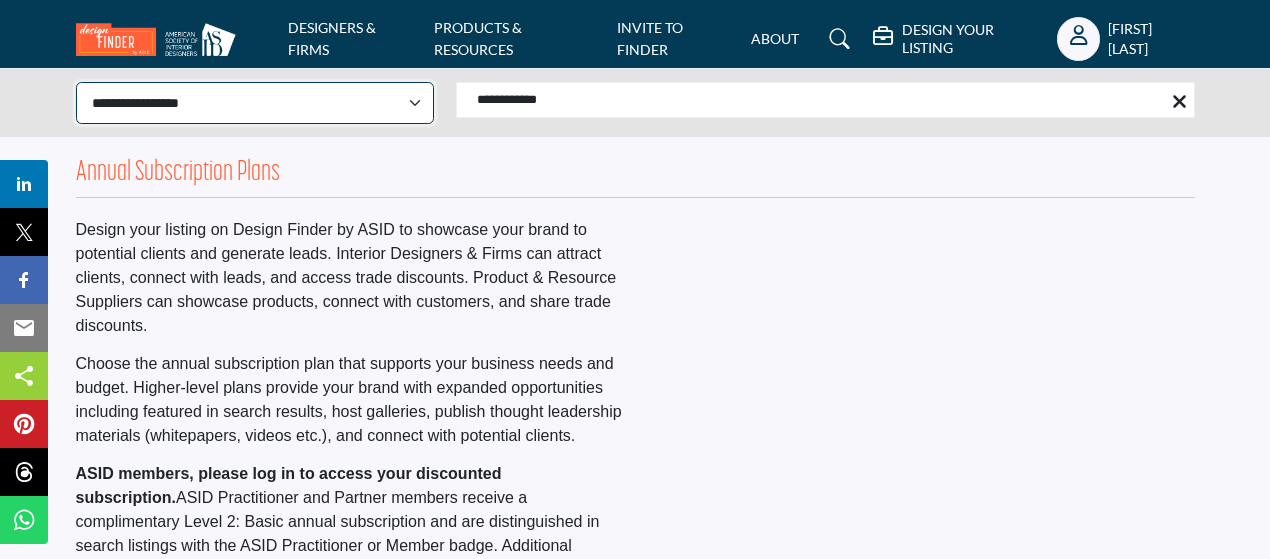 click on "**********" at bounding box center [255, 103] 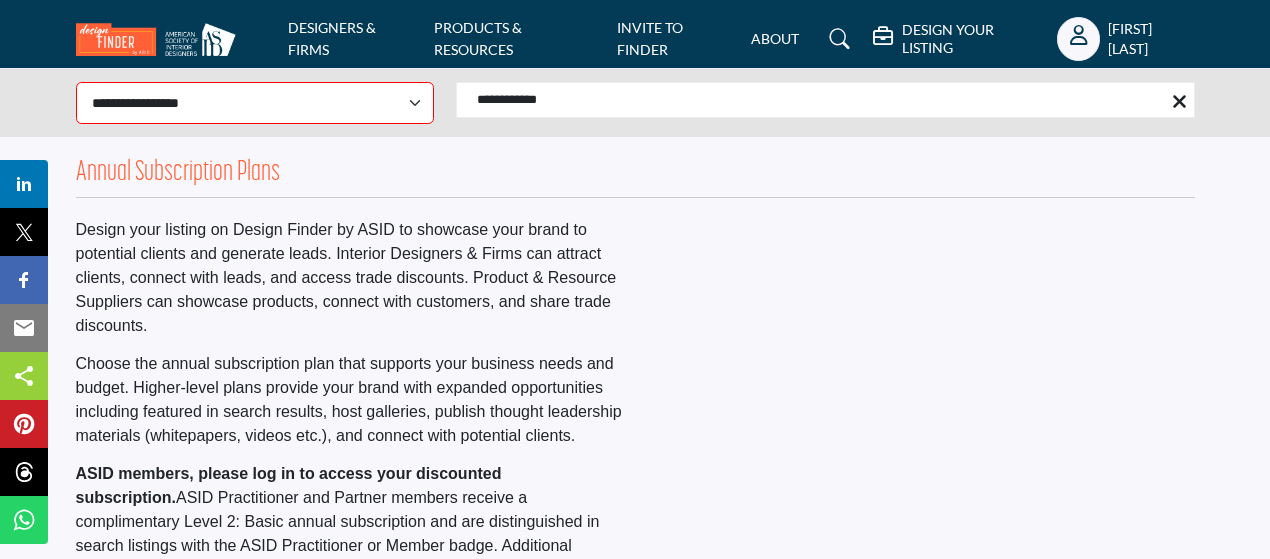 click on "DESIGNERS & FIRMS" at bounding box center (353, 39) 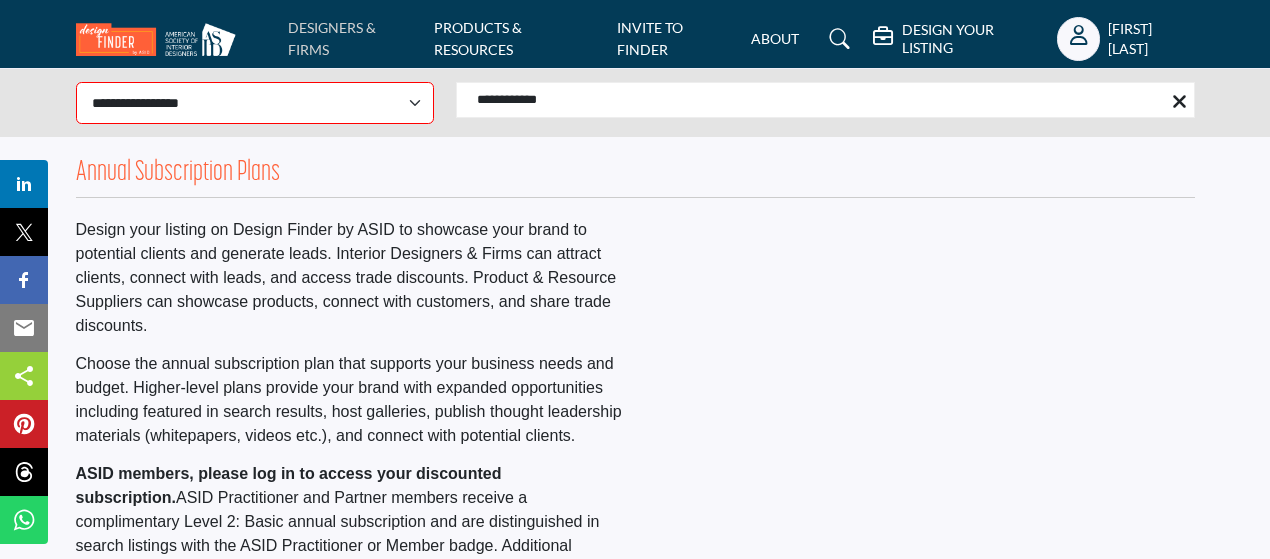 click on "DESIGNERS & FIRMS" at bounding box center (332, 38) 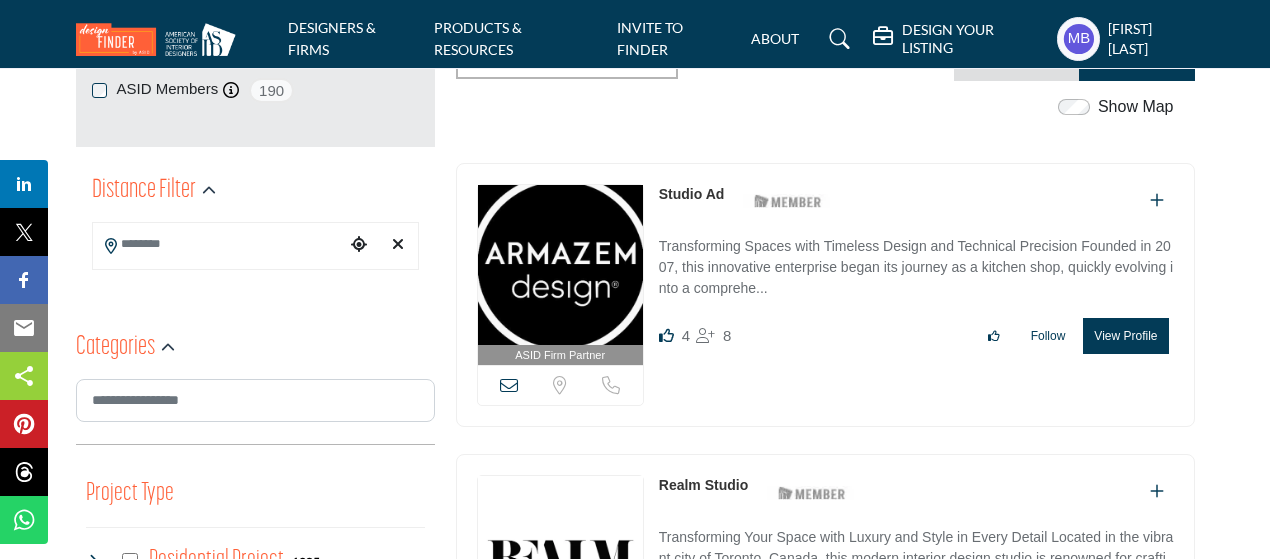 scroll, scrollTop: 600, scrollLeft: 0, axis: vertical 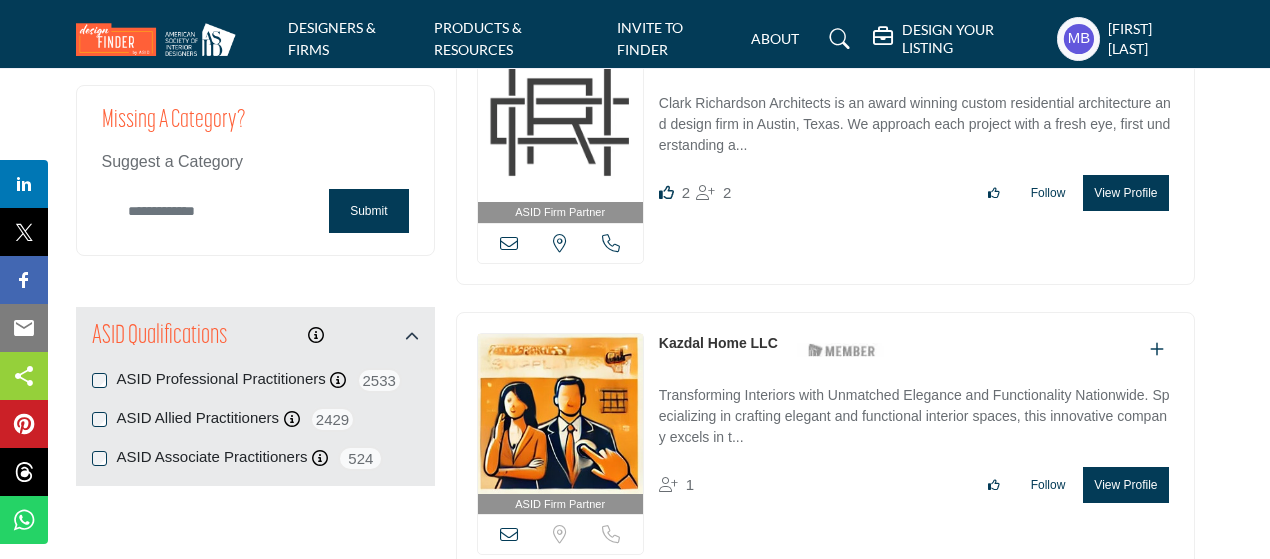 click at bounding box center (211, 211) 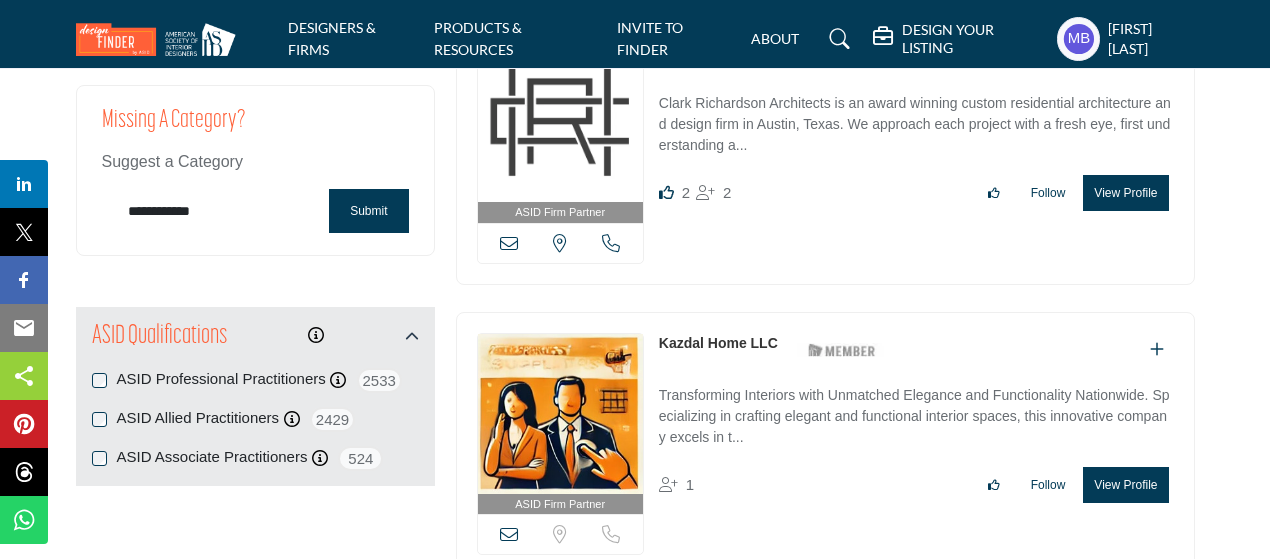 type on "**********" 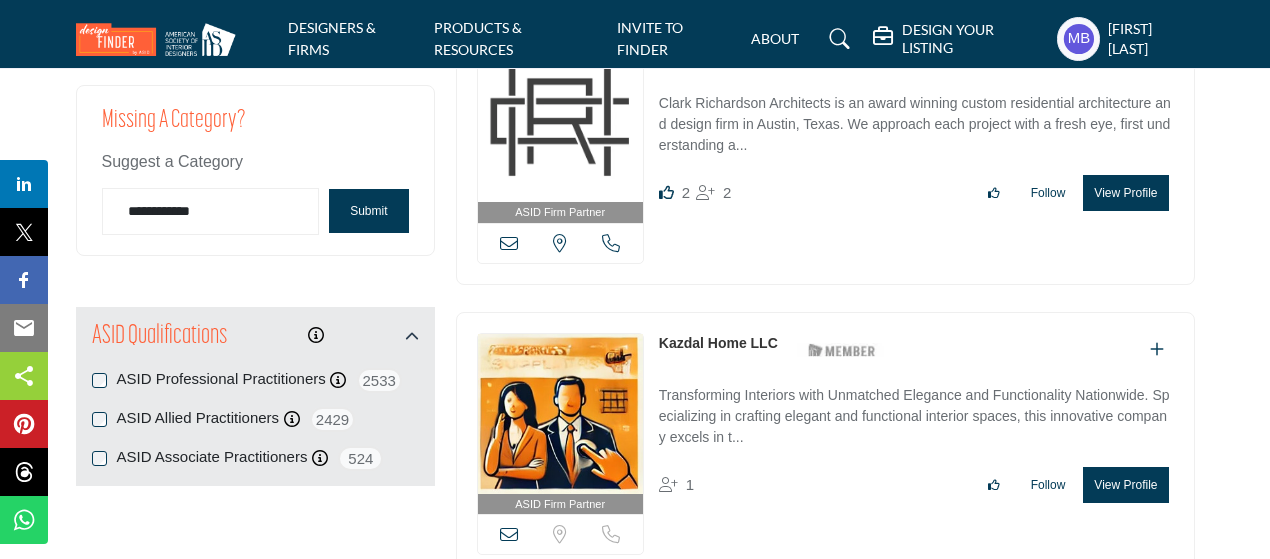 click on "Submit" at bounding box center (368, 211) 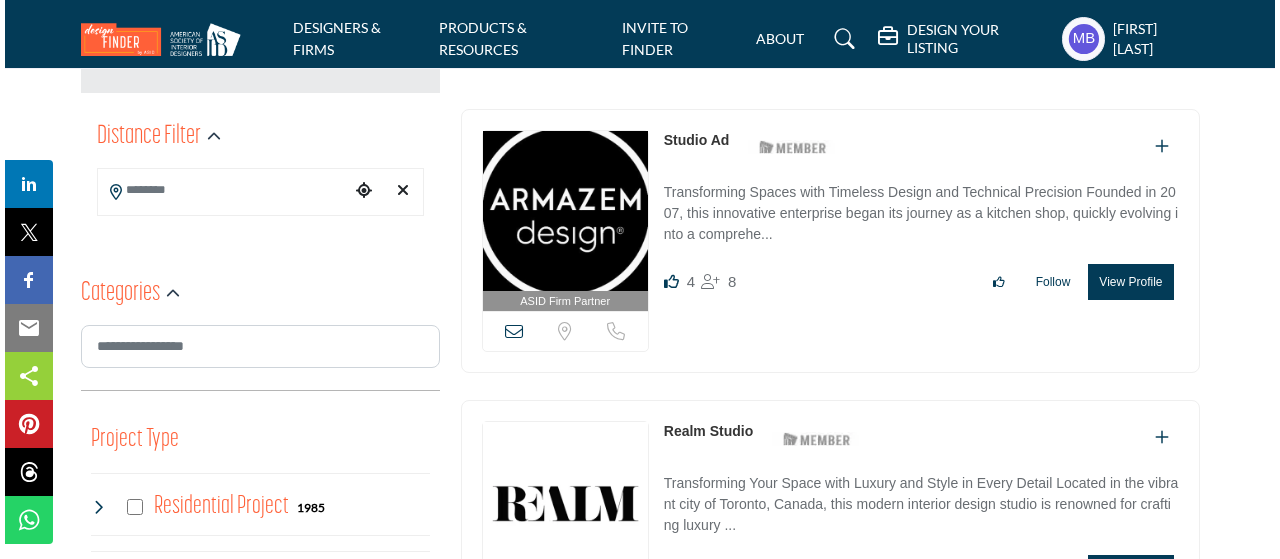 scroll, scrollTop: 500, scrollLeft: 0, axis: vertical 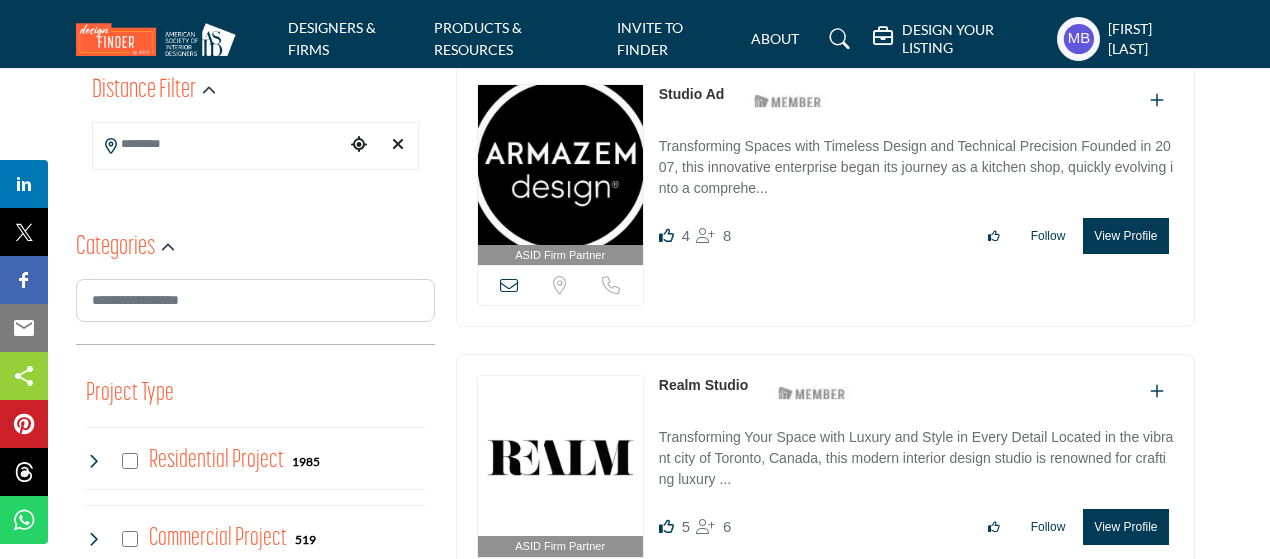 click at bounding box center [509, 285] 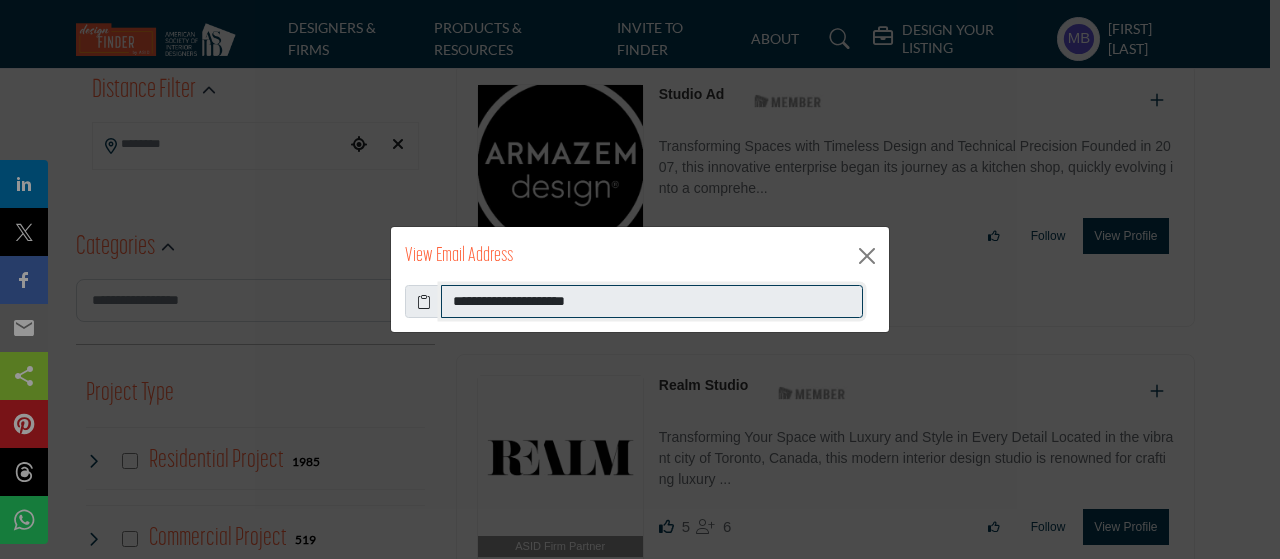 type on "*" 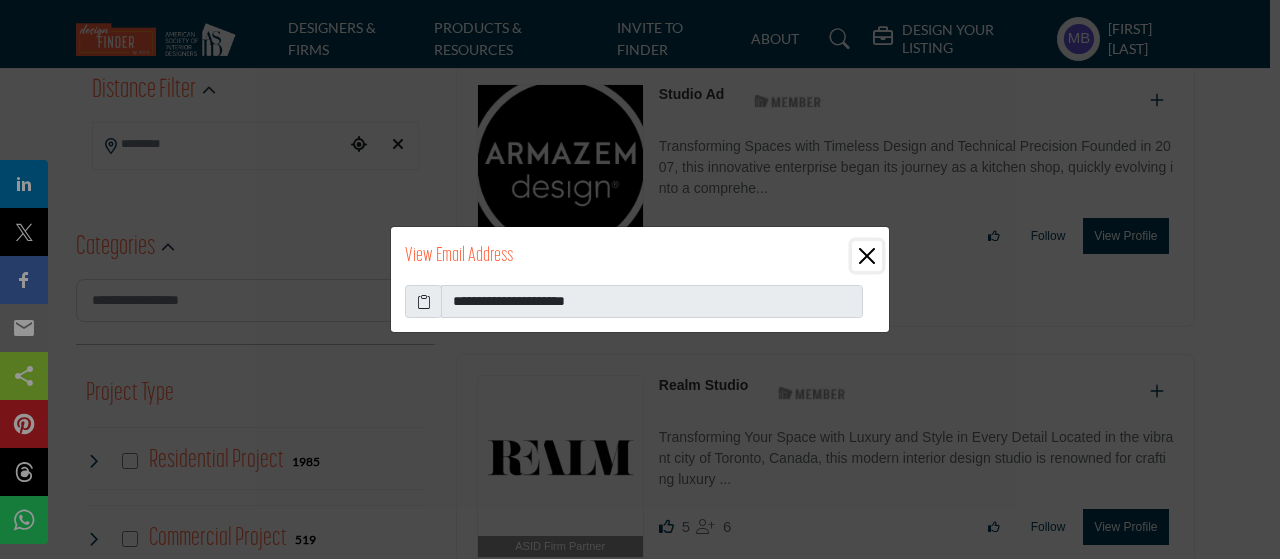 click at bounding box center [867, 256] 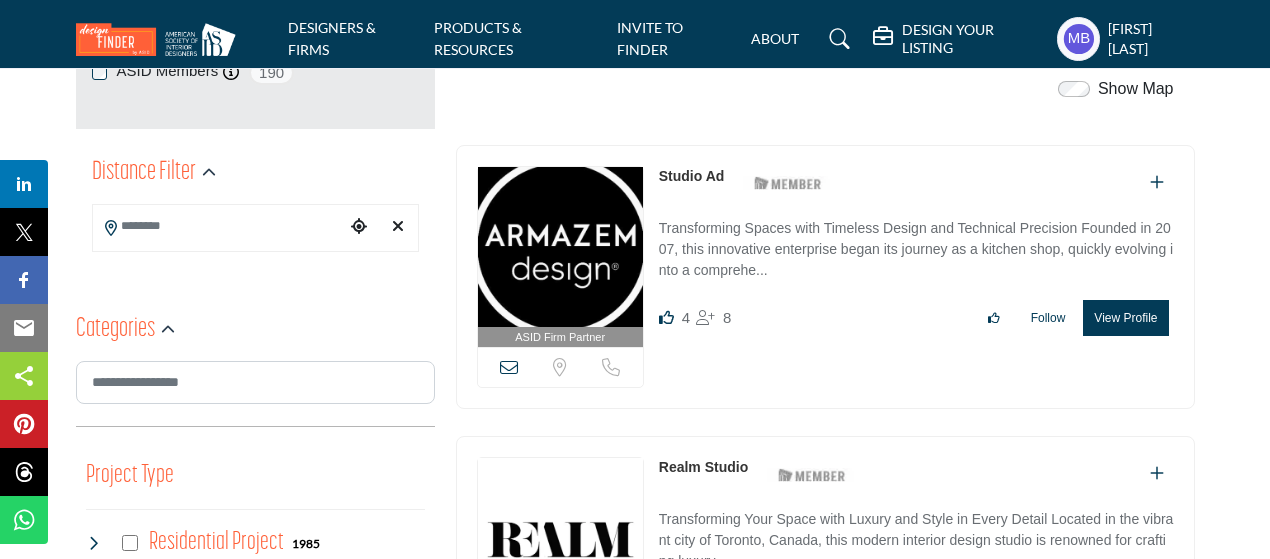 scroll, scrollTop: 400, scrollLeft: 0, axis: vertical 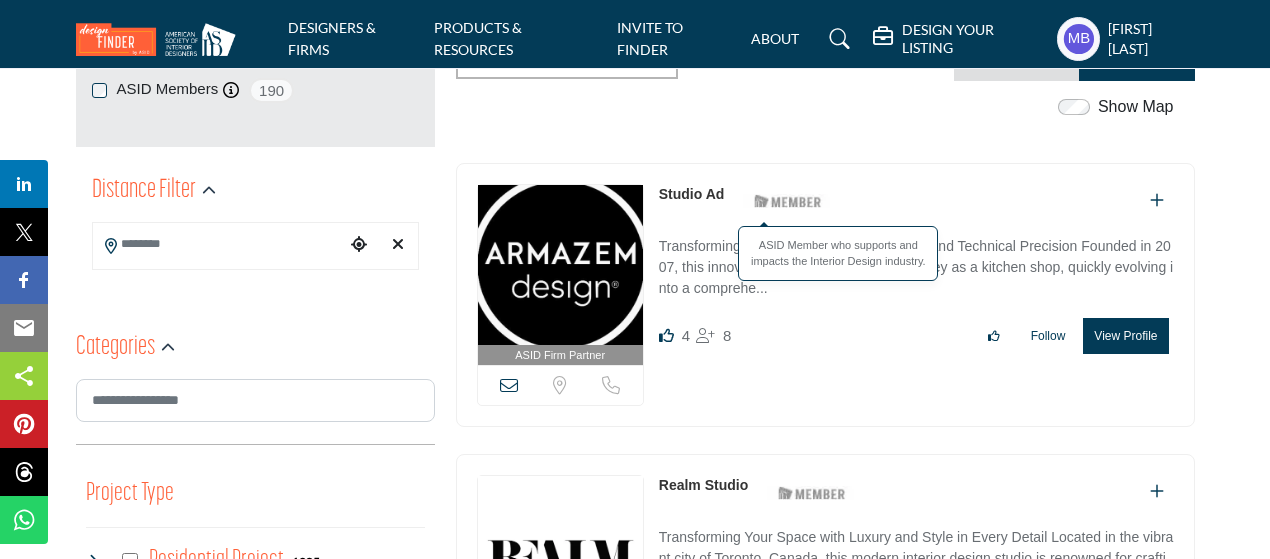 copy on "Studio Ad" 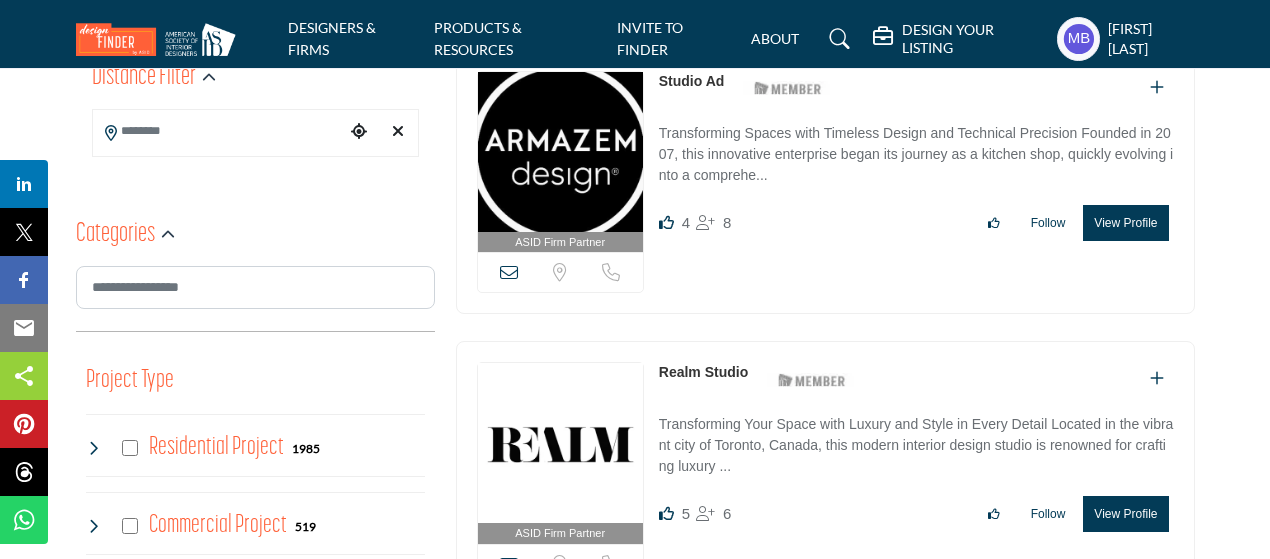 scroll, scrollTop: 600, scrollLeft: 0, axis: vertical 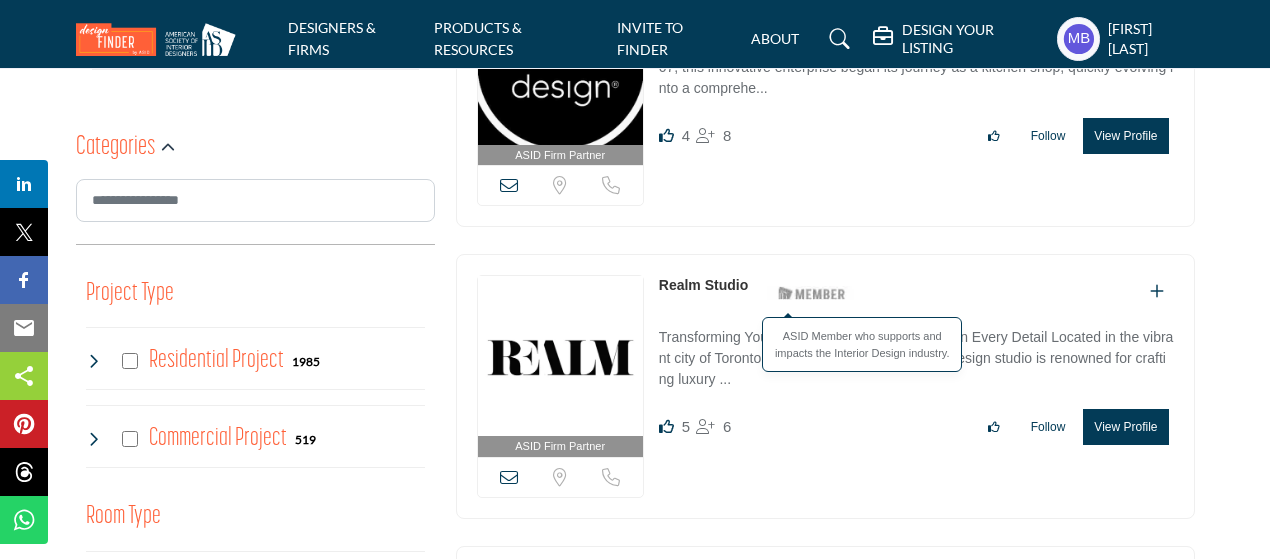 copy on "Realm Studio" 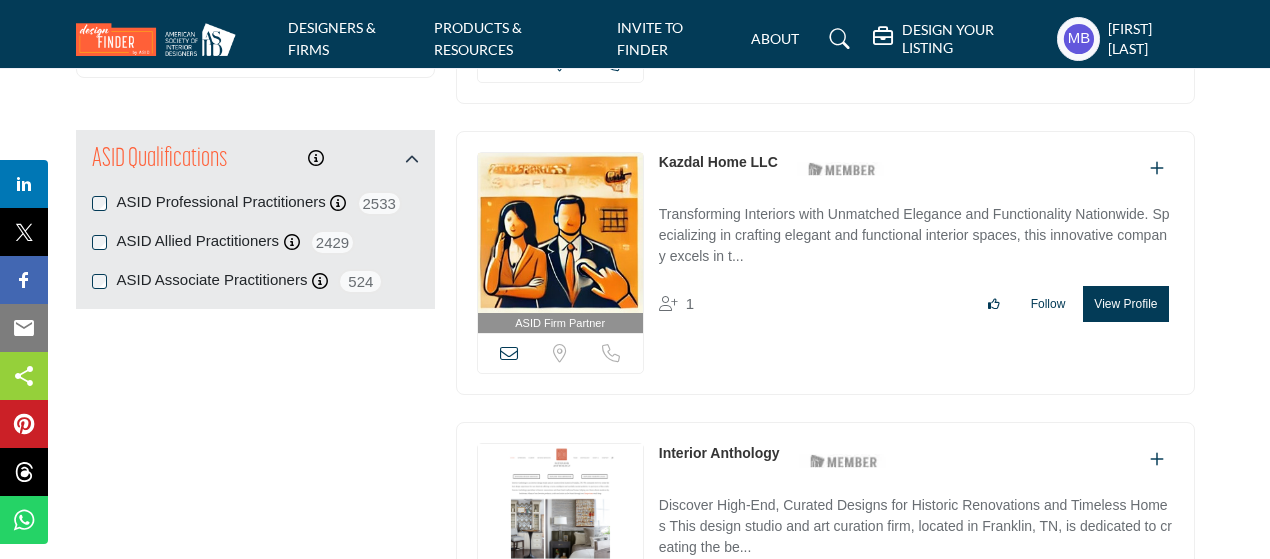 scroll, scrollTop: 2200, scrollLeft: 0, axis: vertical 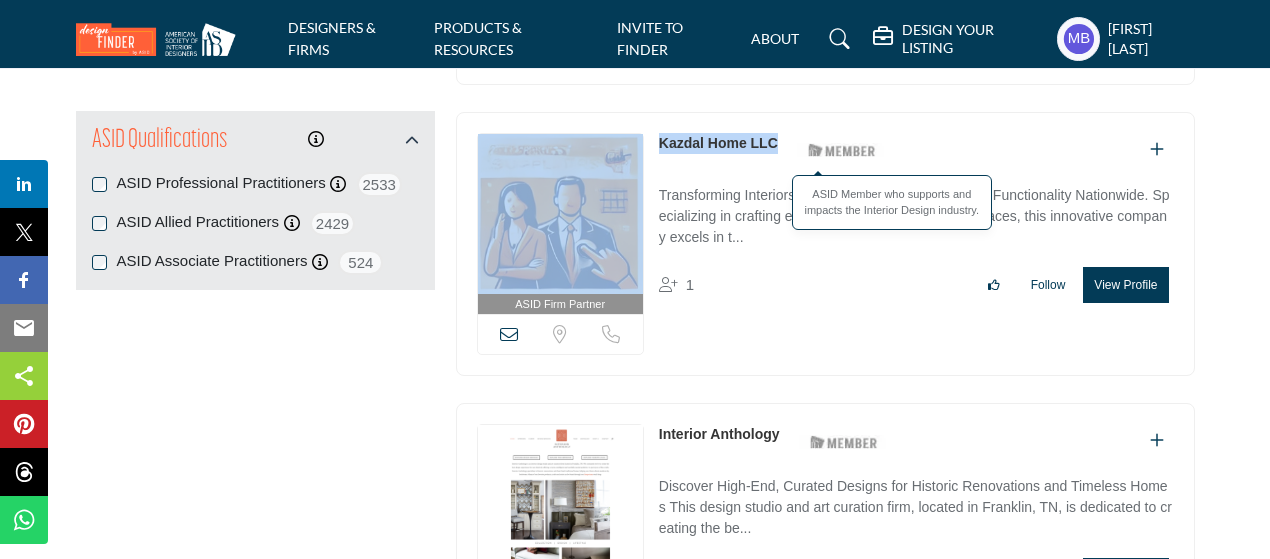 copy on "Location is currently unavailable for this contact.
Call is currently unavailable for this contact.
[COMPANY] LLC" 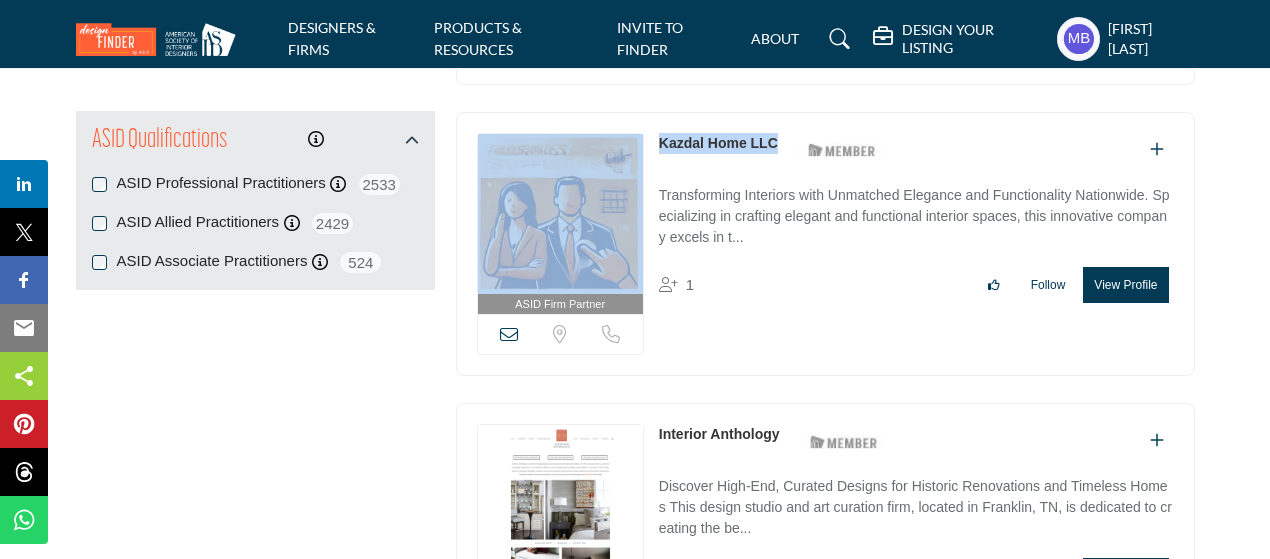 click at bounding box center [509, 334] 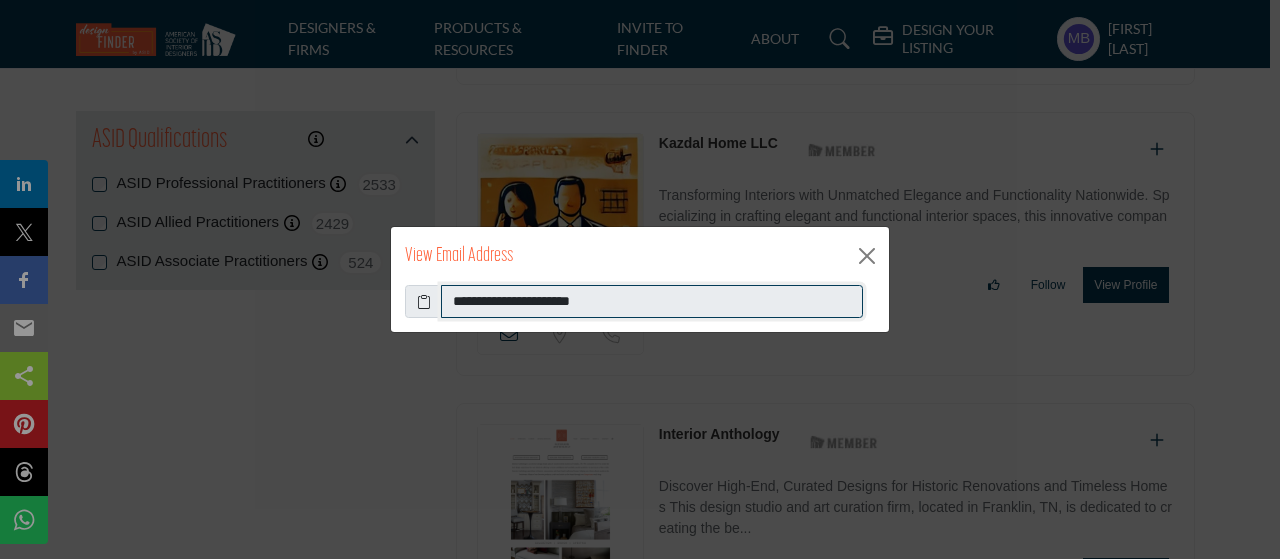 drag, startPoint x: 640, startPoint y: 302, endPoint x: 440, endPoint y: 287, distance: 200.5617 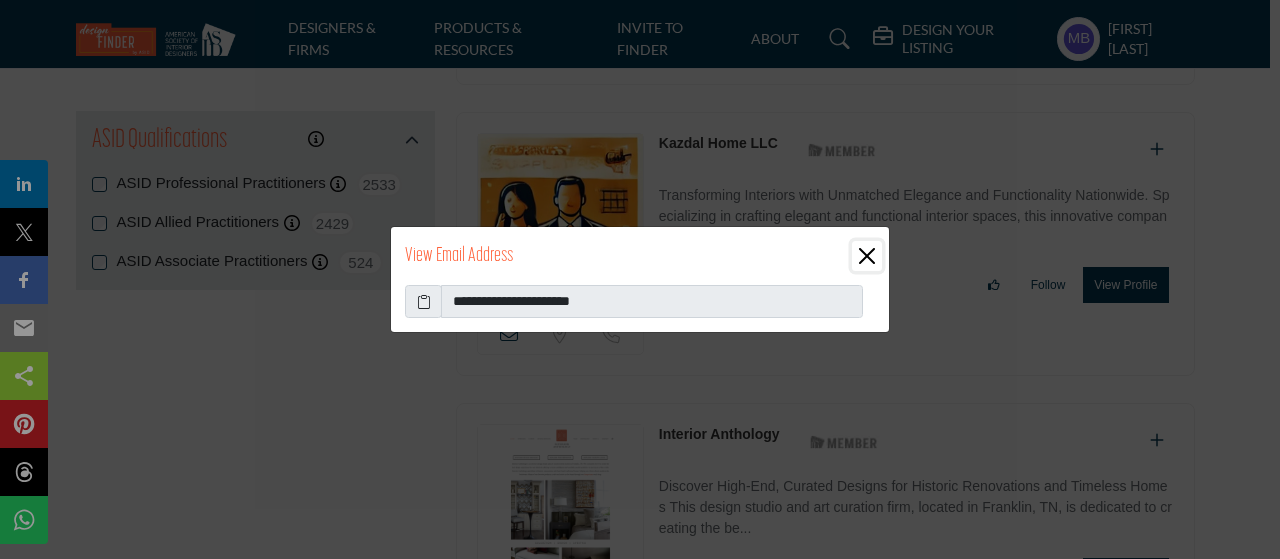 click at bounding box center (867, 256) 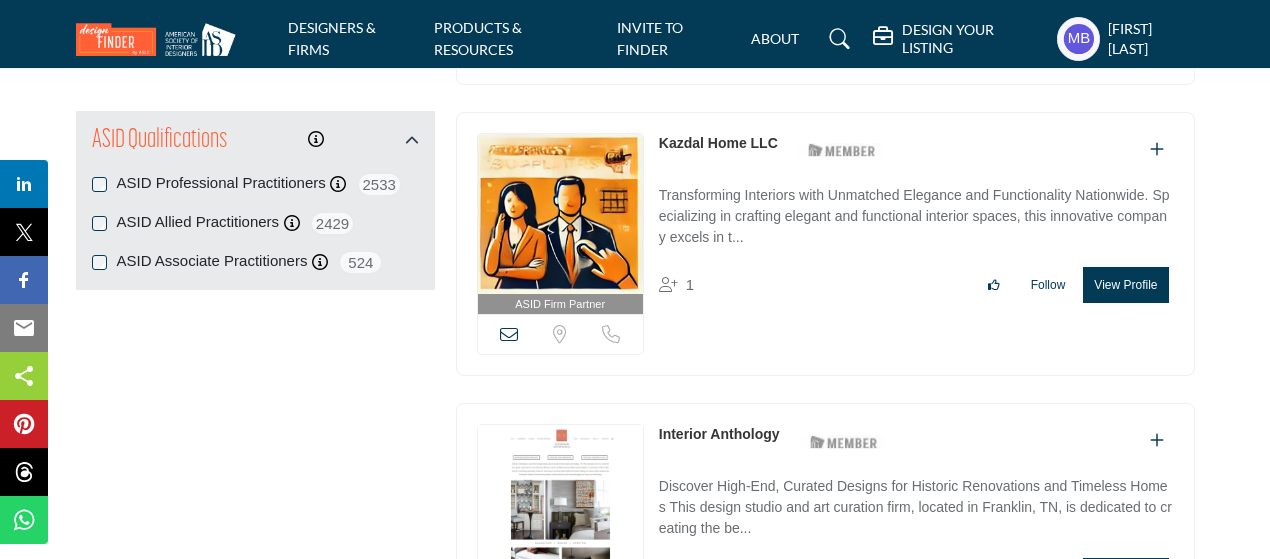 drag, startPoint x: 614, startPoint y: 313, endPoint x: 976, endPoint y: 324, distance: 362.16708 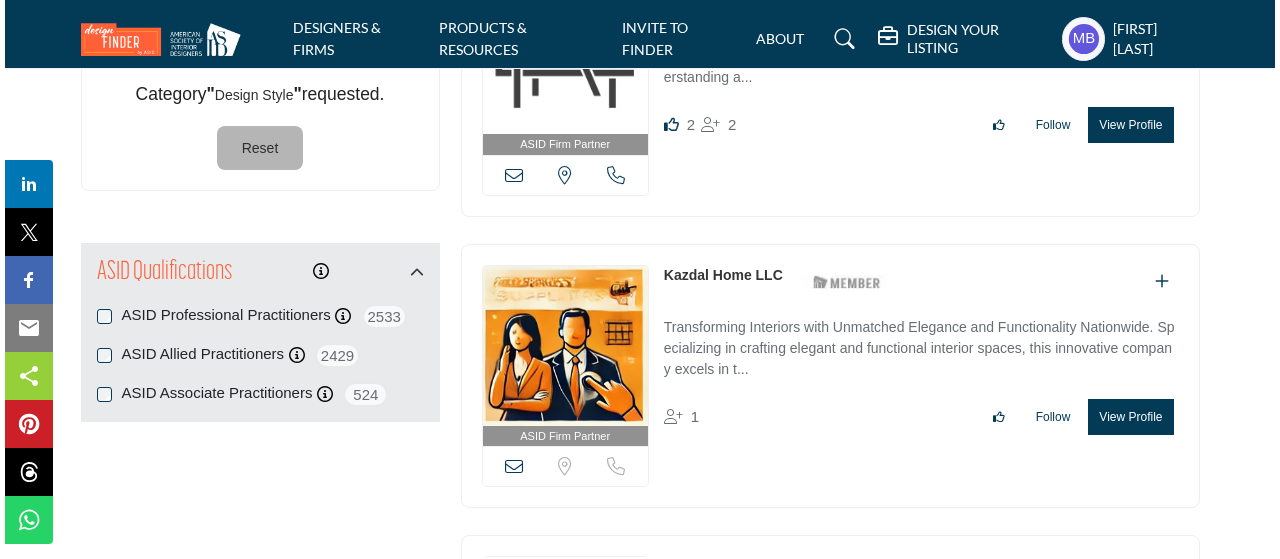 scroll, scrollTop: 2100, scrollLeft: 0, axis: vertical 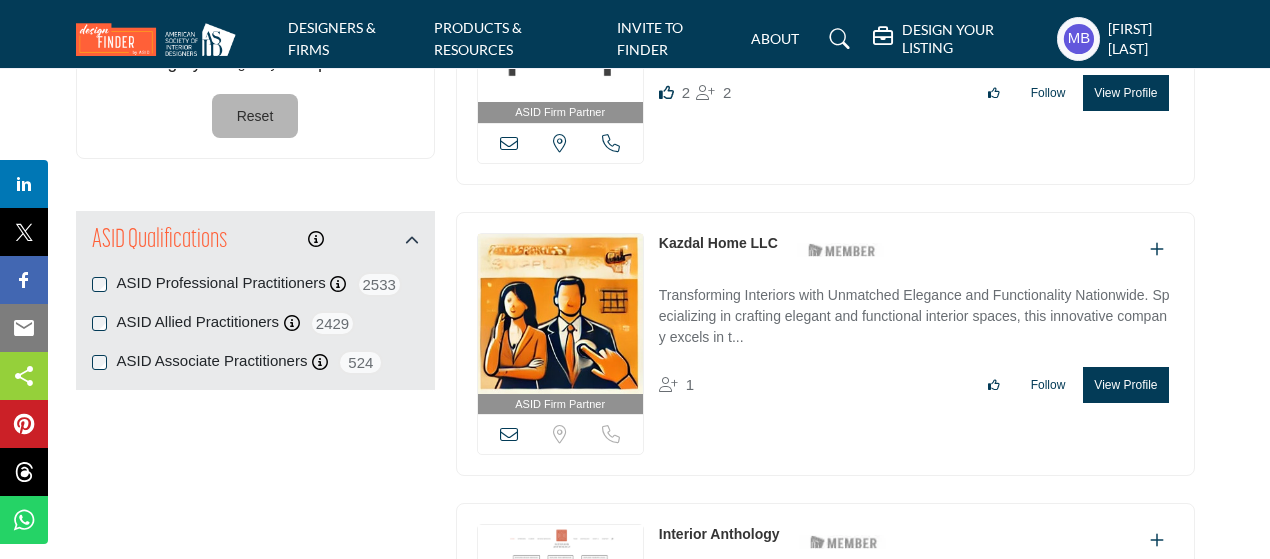 drag, startPoint x: 1138, startPoint y: 367, endPoint x: 1184, endPoint y: 354, distance: 47.801674 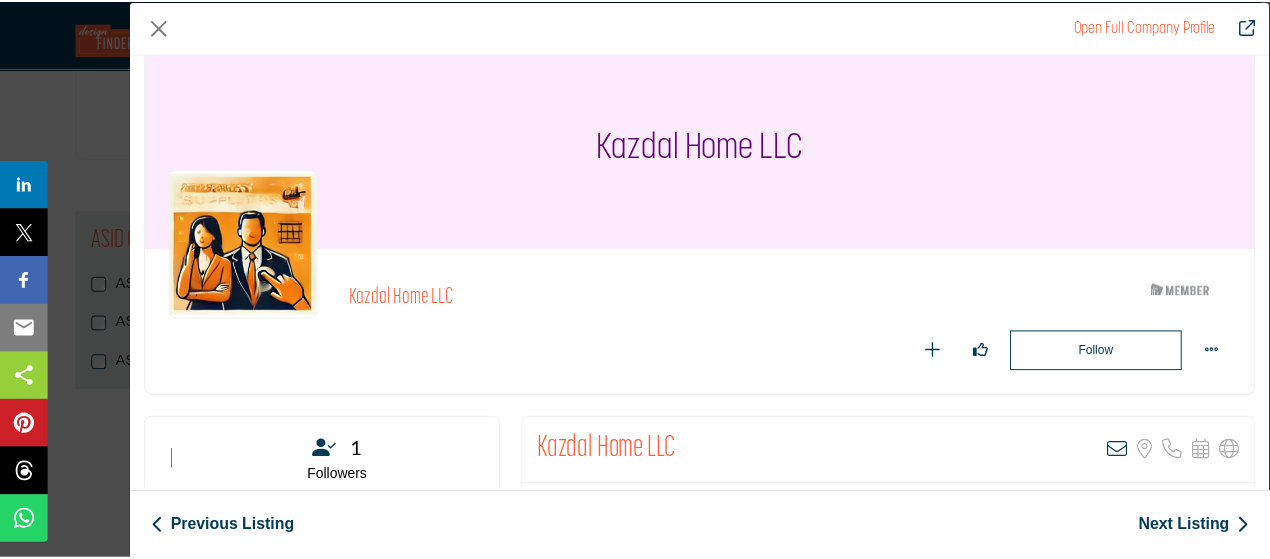 scroll, scrollTop: 0, scrollLeft: 0, axis: both 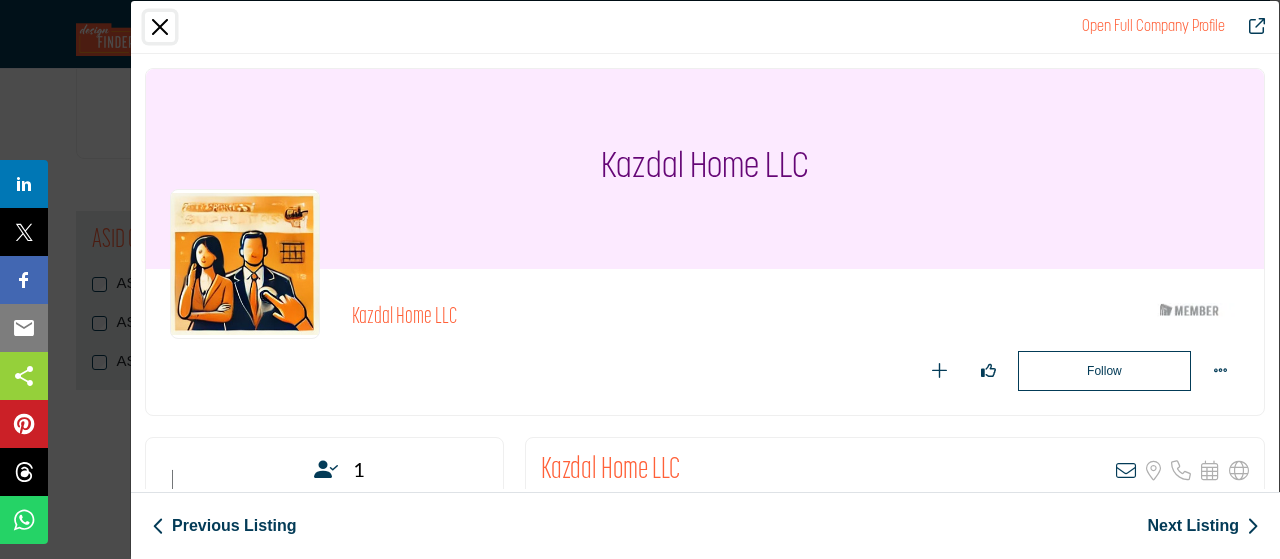 click at bounding box center [160, 27] 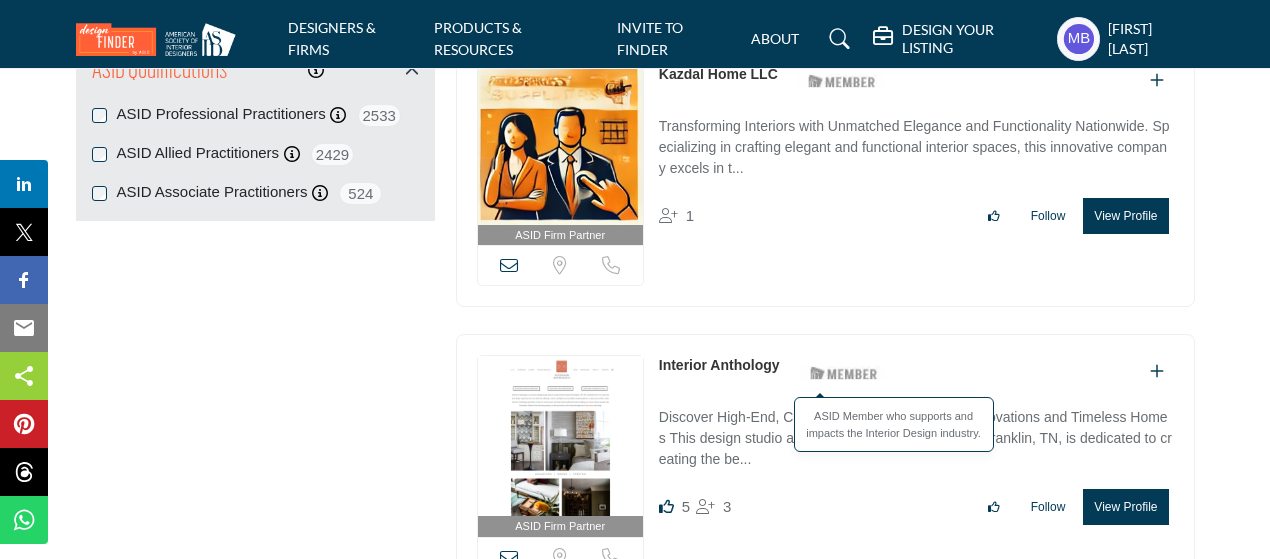scroll, scrollTop: 2400, scrollLeft: 0, axis: vertical 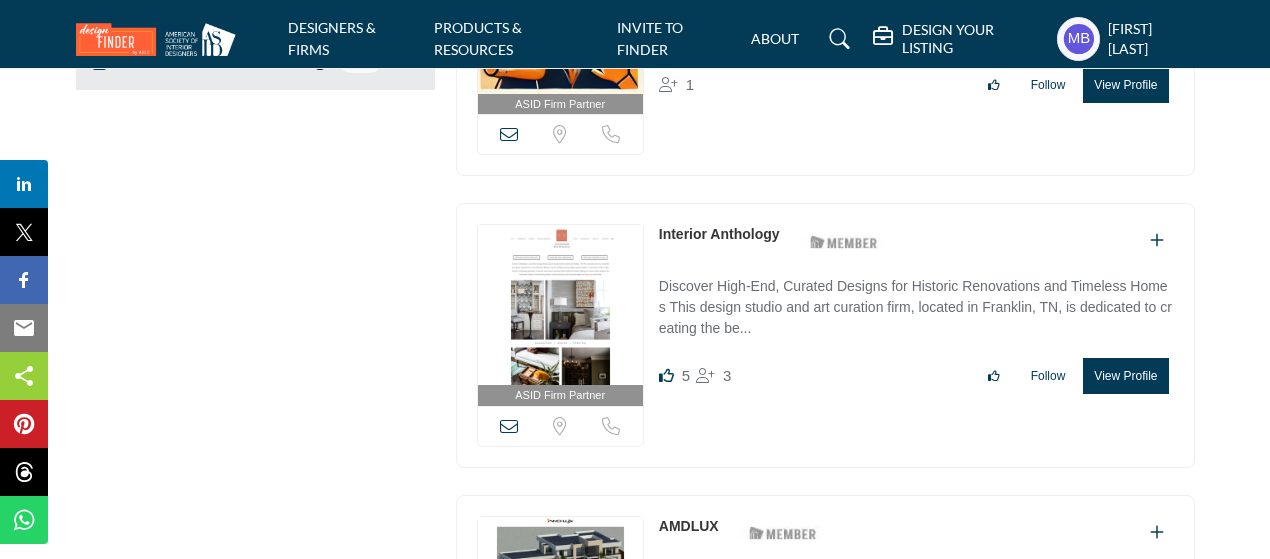 copy on "Location is currently unavailable for this contact.
Call is currently unavailable for this contact.
Interior Anthology" 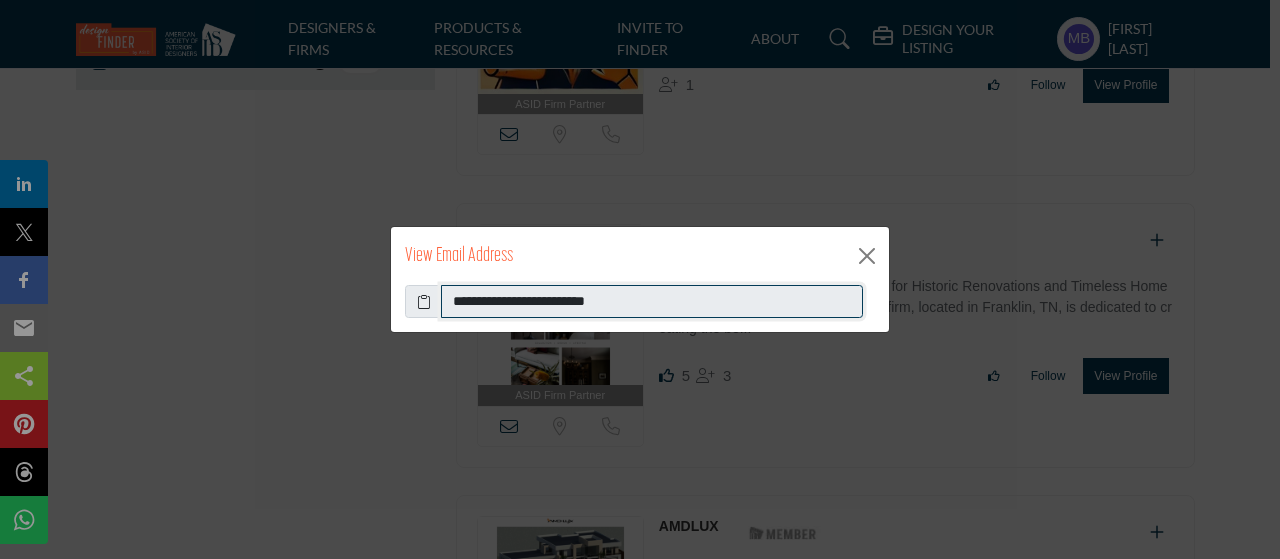 click on "**********" at bounding box center (652, 302) 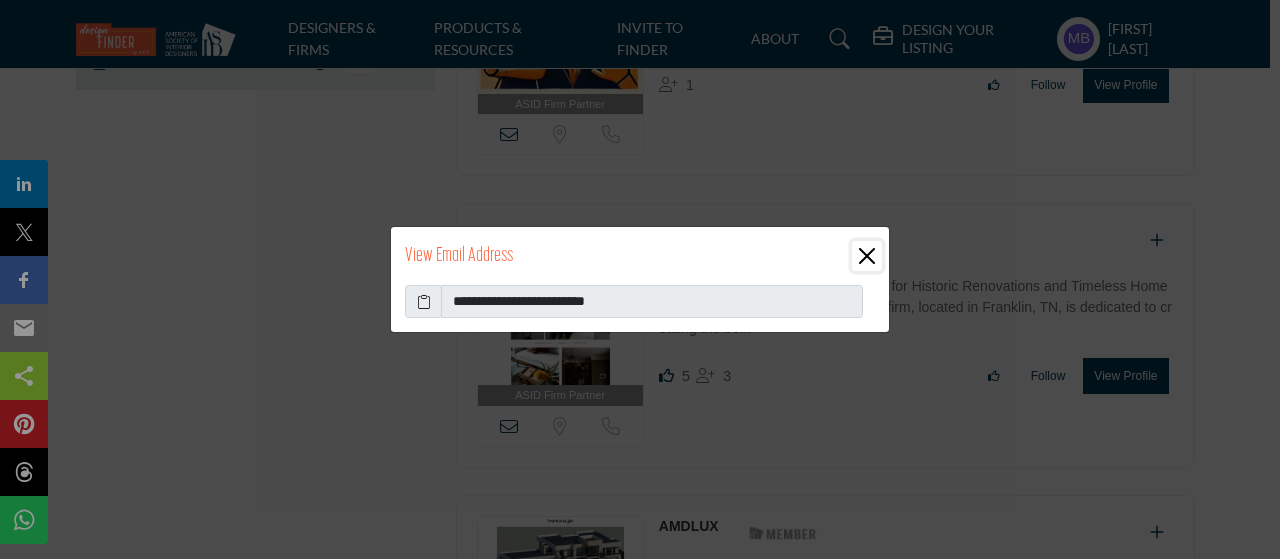 click at bounding box center [867, 256] 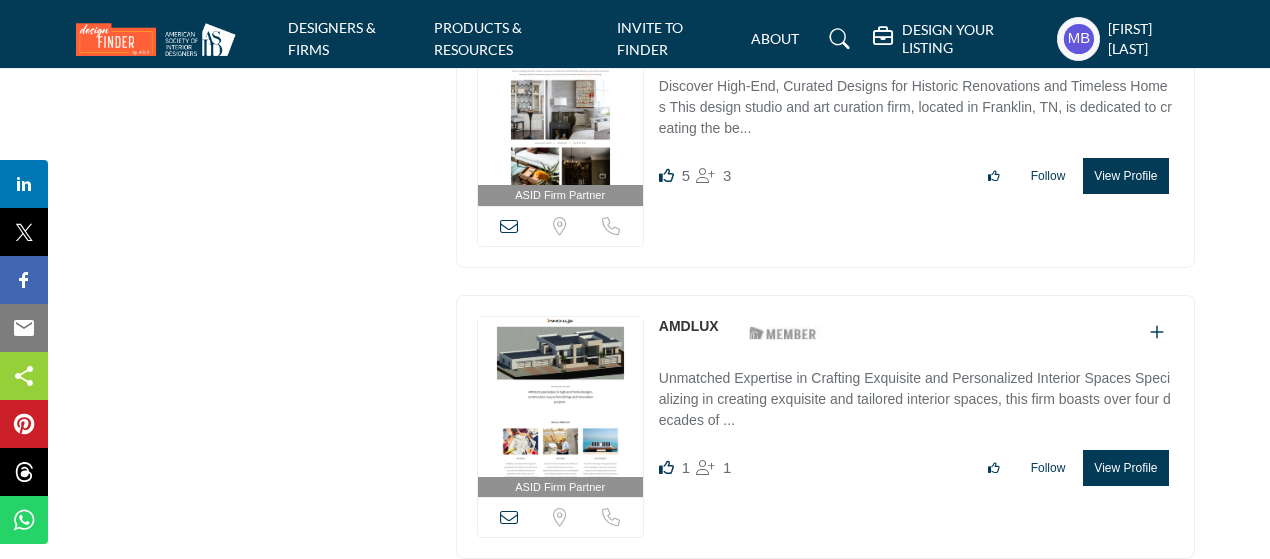 scroll, scrollTop: 2700, scrollLeft: 0, axis: vertical 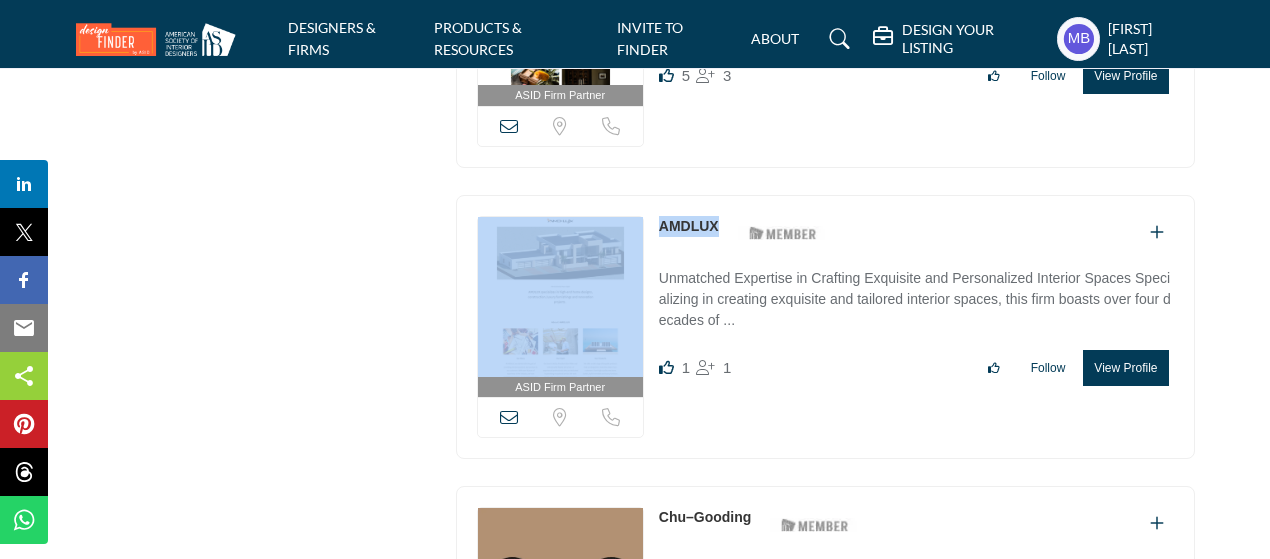 drag, startPoint x: 650, startPoint y: 207, endPoint x: 725, endPoint y: 207, distance: 75 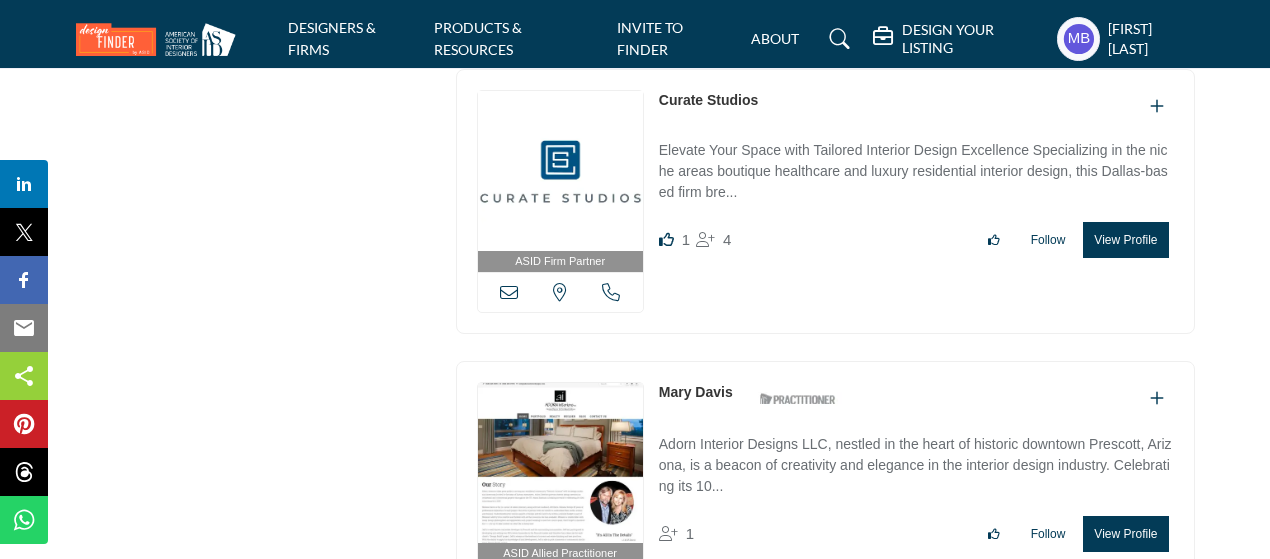 scroll, scrollTop: 3900, scrollLeft: 0, axis: vertical 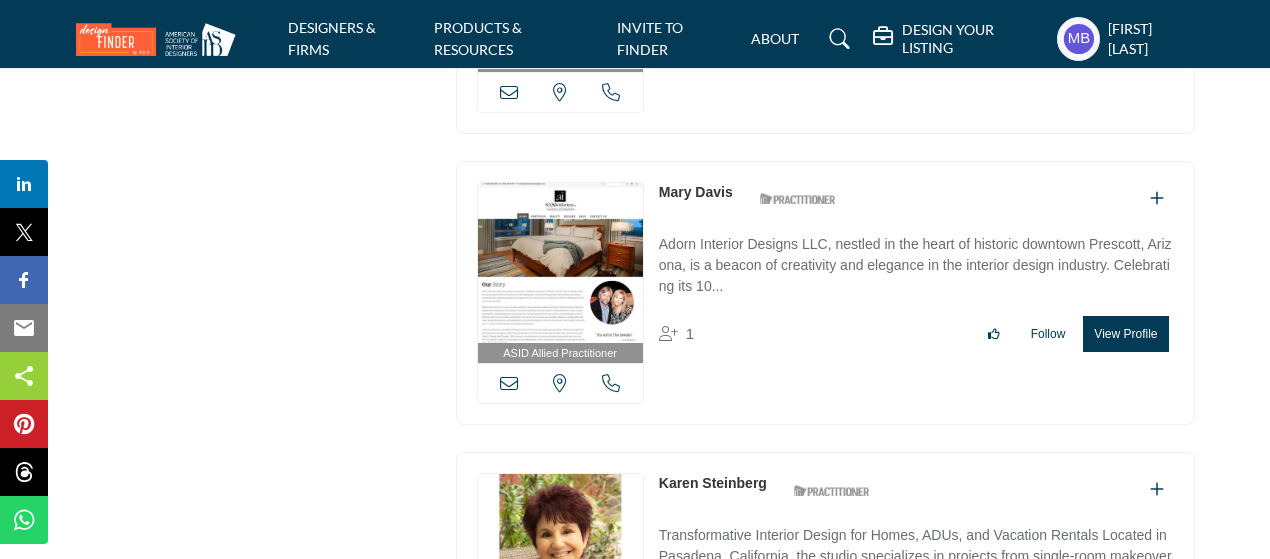 copy on "Mary Davis" 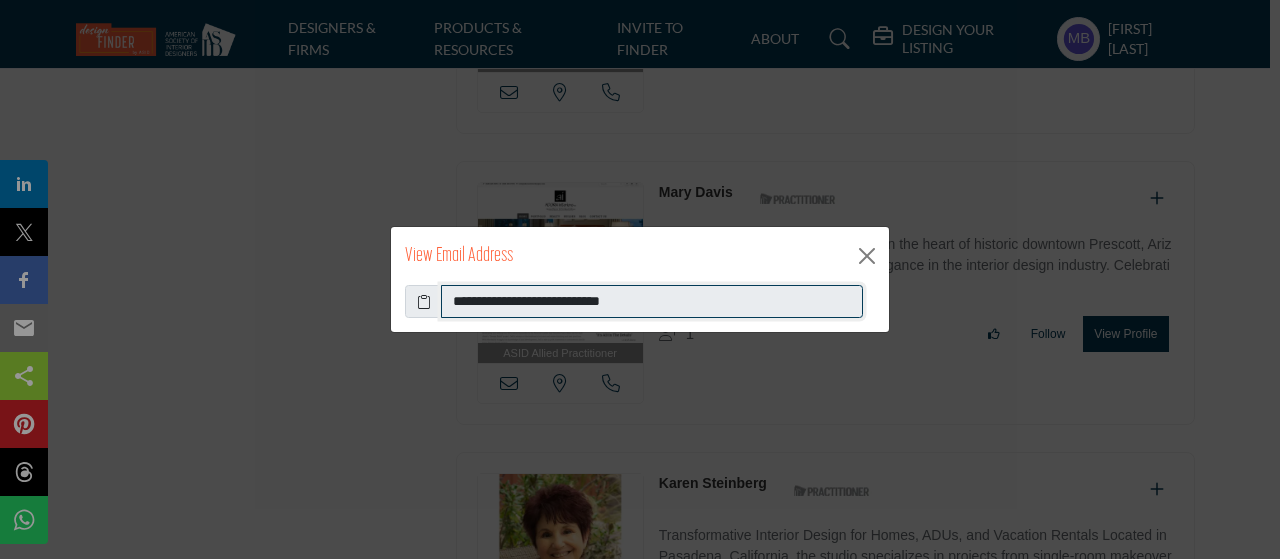 click on "**********" at bounding box center [652, 302] 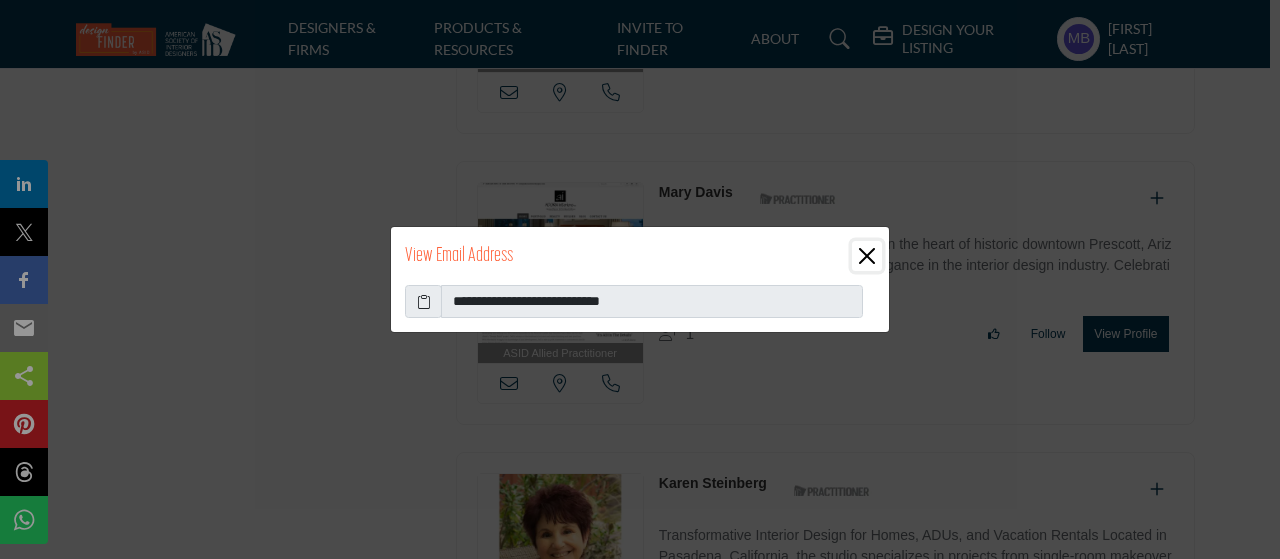 click at bounding box center (867, 256) 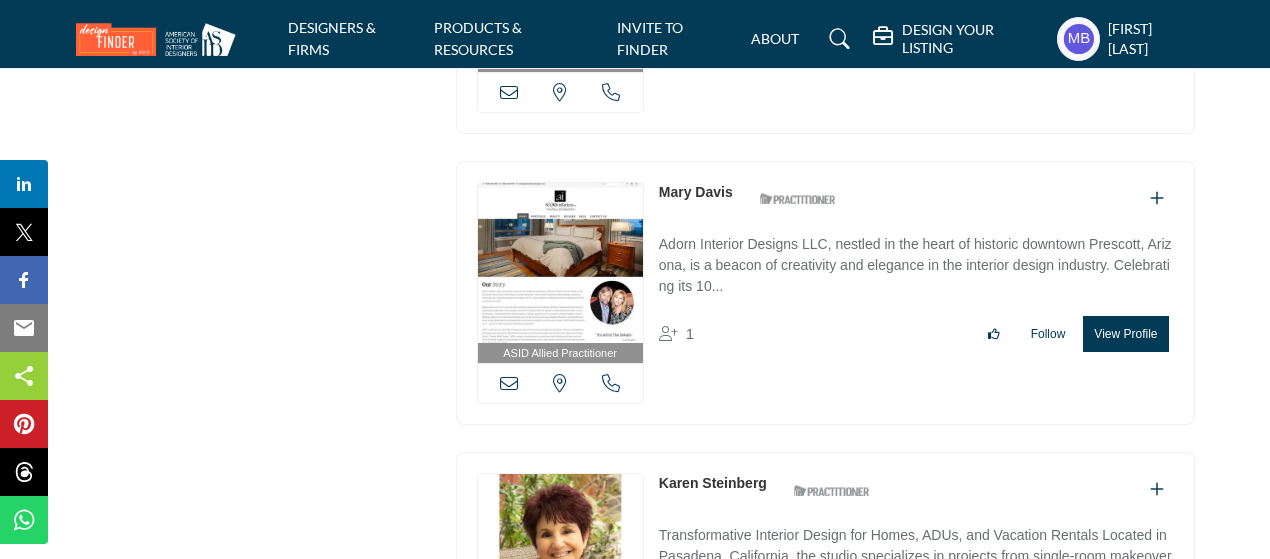 click at bounding box center (611, 383) 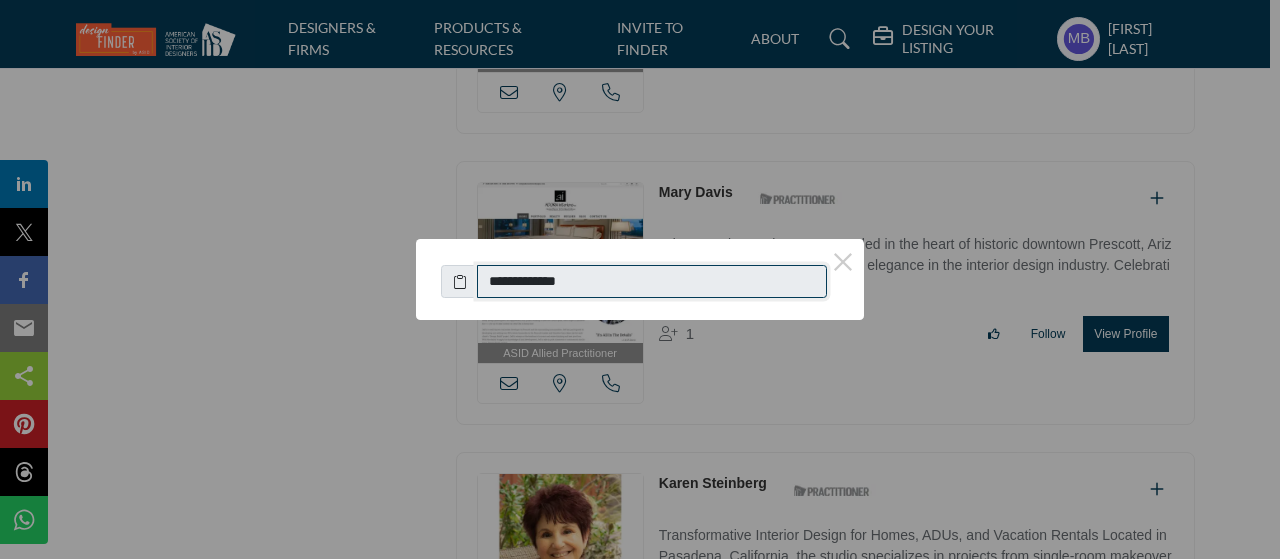 drag, startPoint x: 591, startPoint y: 279, endPoint x: 495, endPoint y: 282, distance: 96.04687 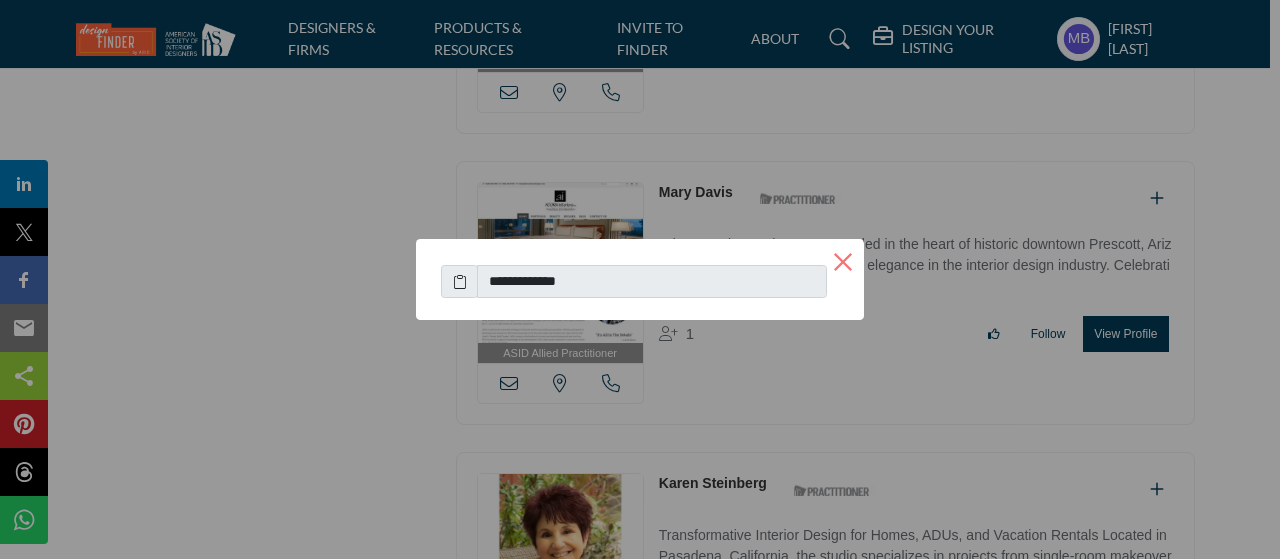 click on "×" at bounding box center (843, 260) 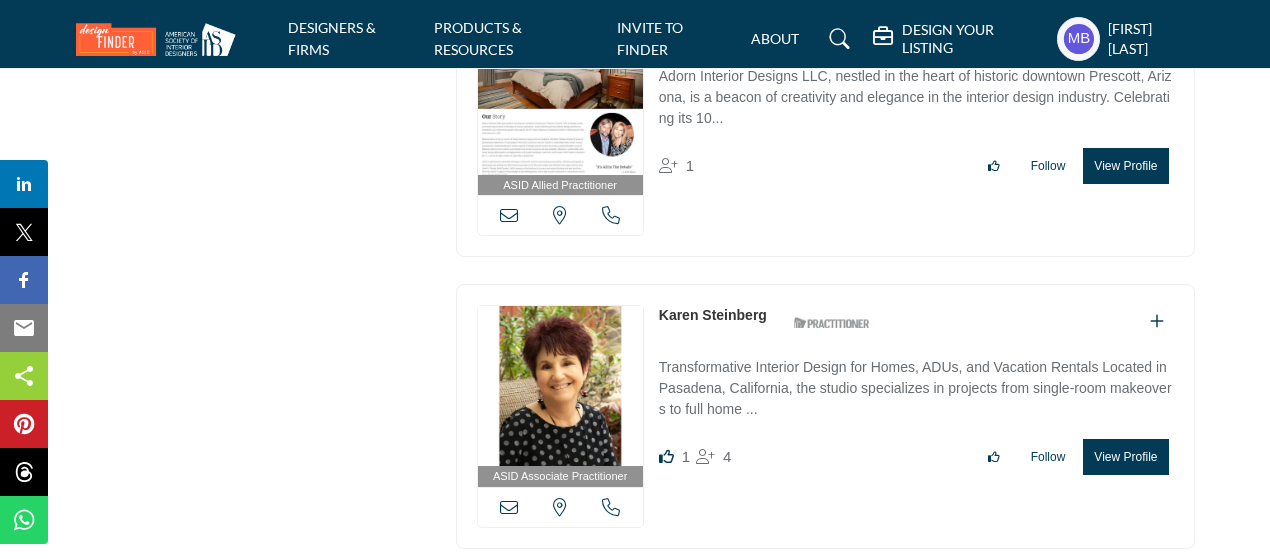 scroll, scrollTop: 4100, scrollLeft: 0, axis: vertical 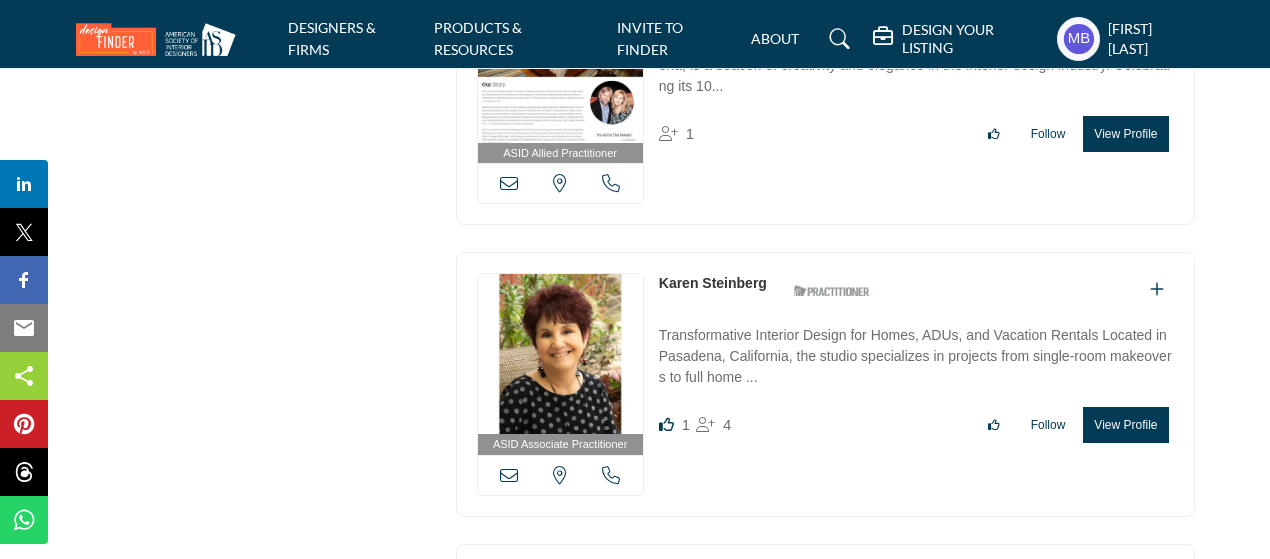 copy on "Karen Steinberg" 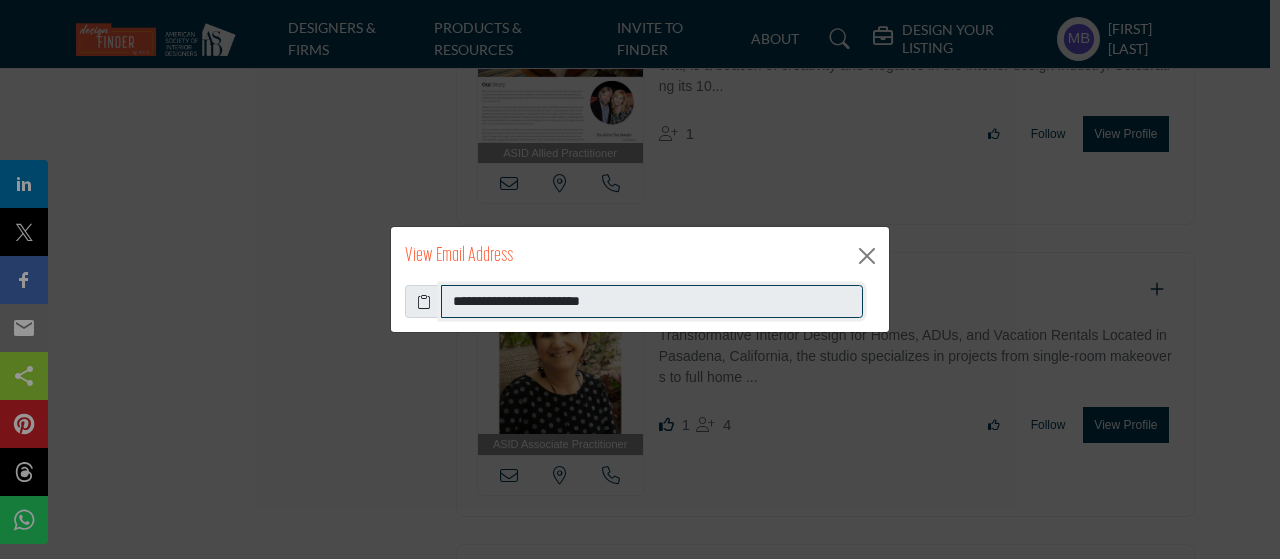 drag, startPoint x: 448, startPoint y: 305, endPoint x: 686, endPoint y: 319, distance: 238.4114 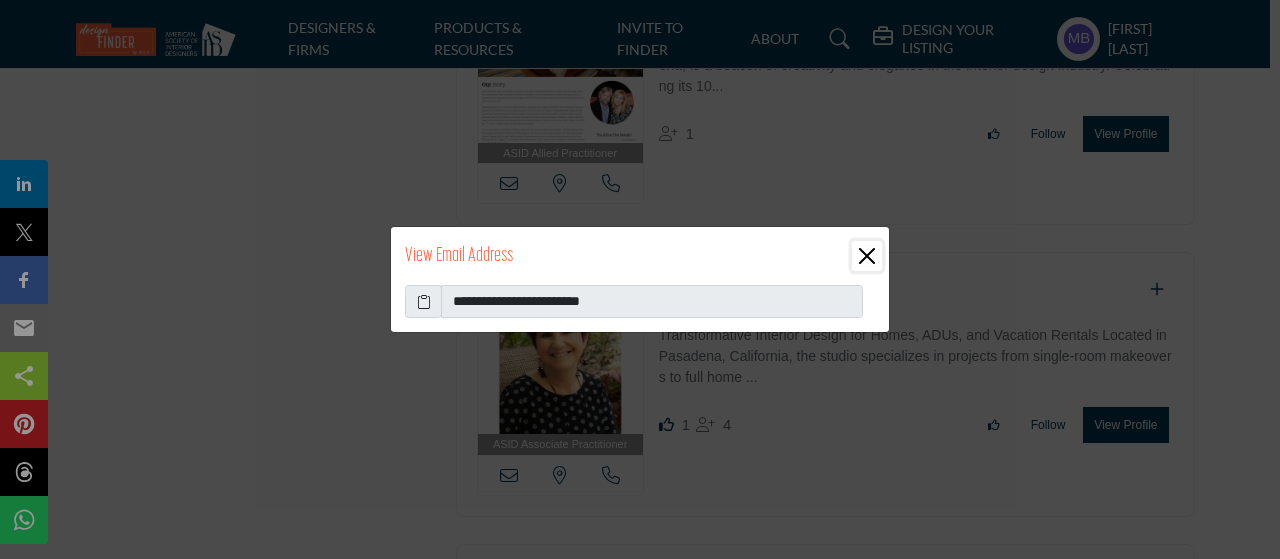 click at bounding box center [867, 256] 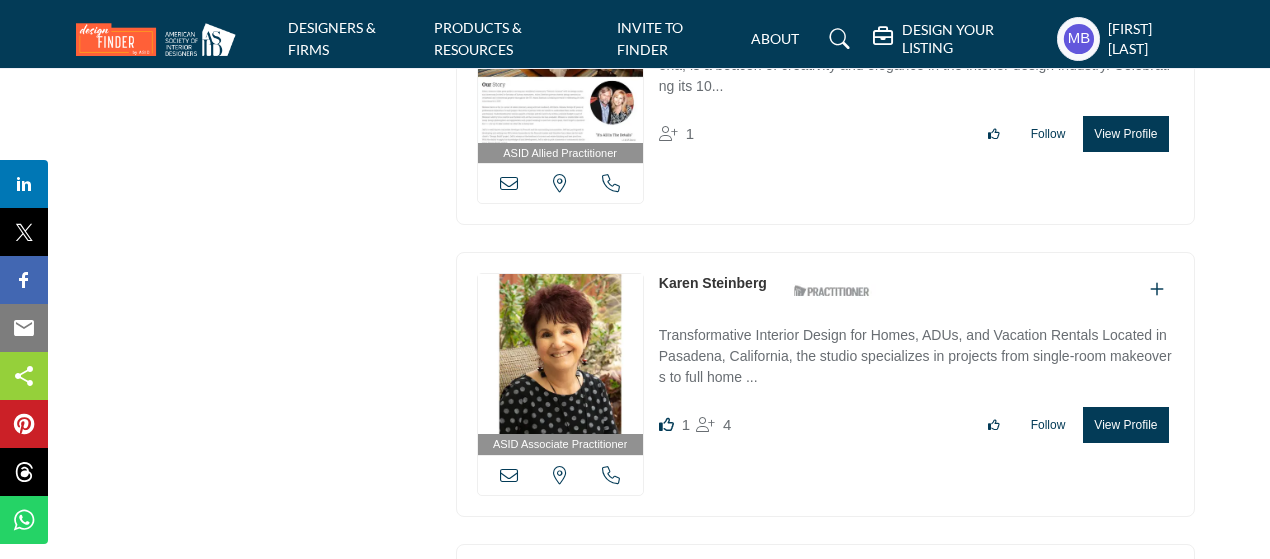 click at bounding box center [611, 475] 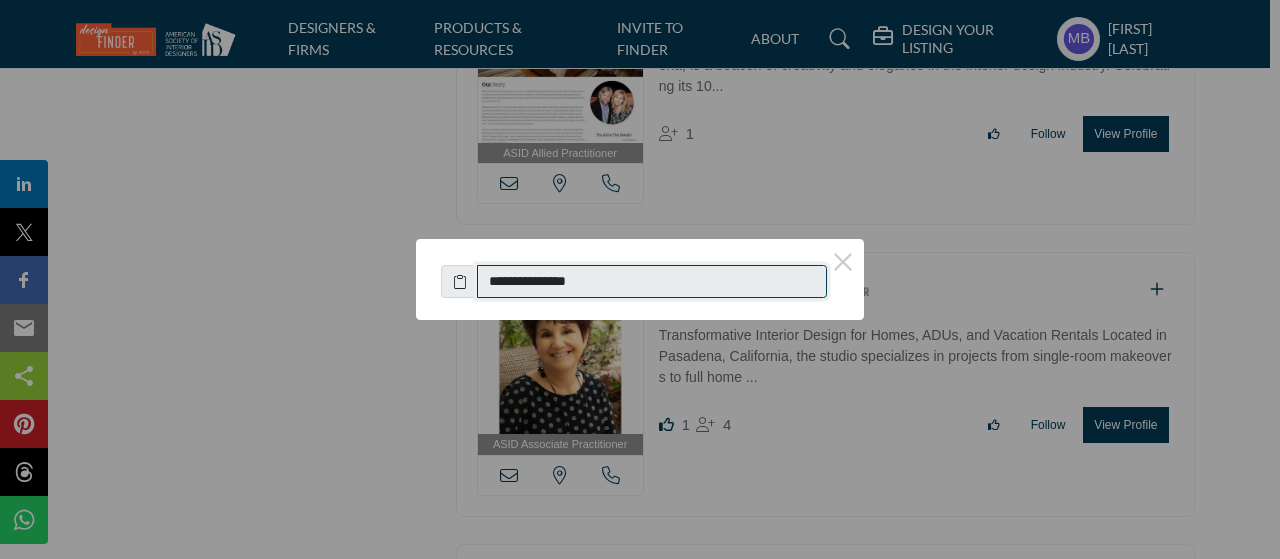 drag, startPoint x: 618, startPoint y: 285, endPoint x: 494, endPoint y: 277, distance: 124.2578 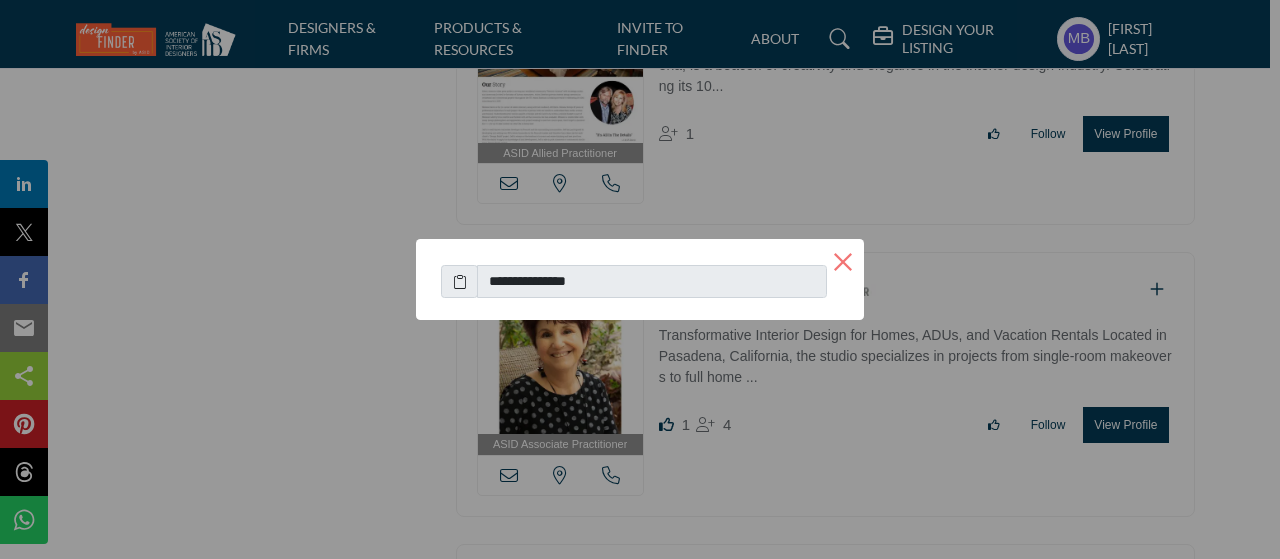 click on "×" at bounding box center (843, 260) 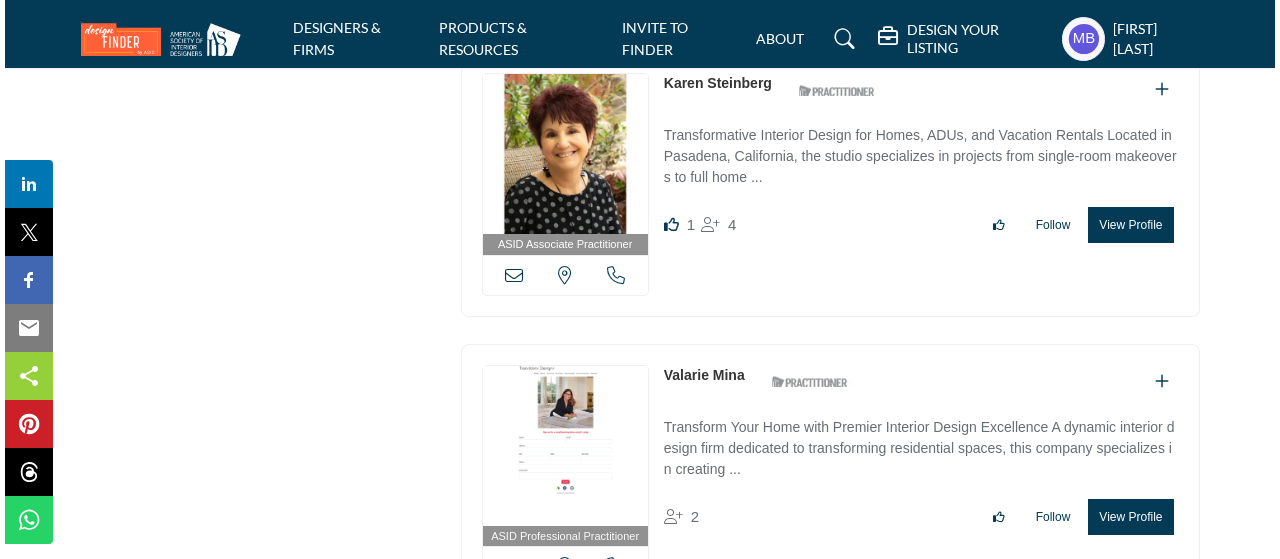 scroll, scrollTop: 4500, scrollLeft: 0, axis: vertical 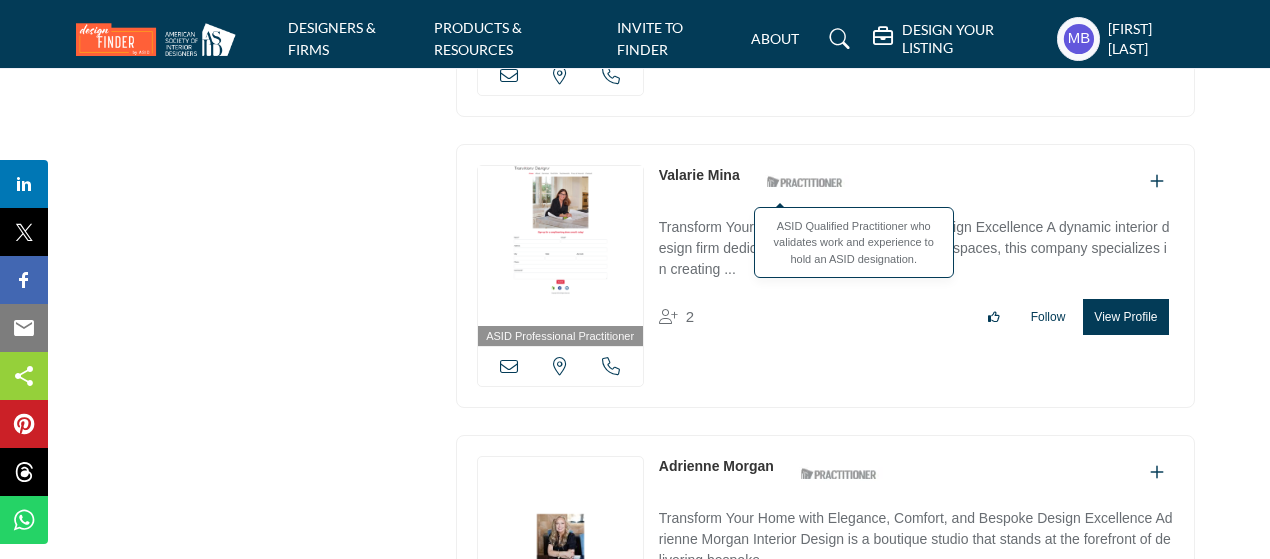 copy on "Valarie Mina" 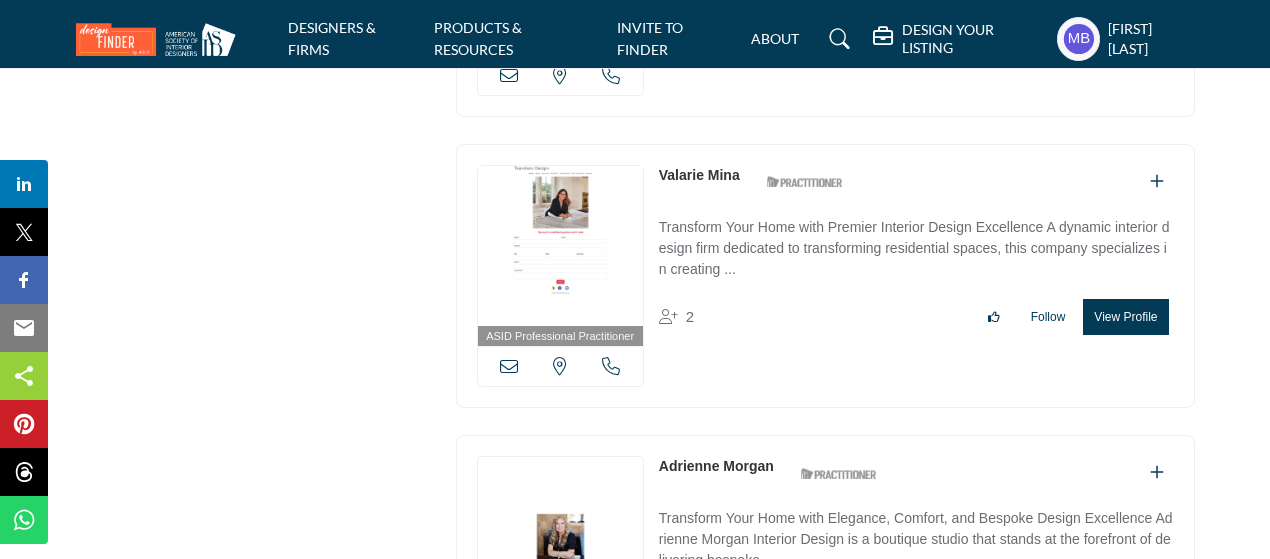 click at bounding box center [509, 366] 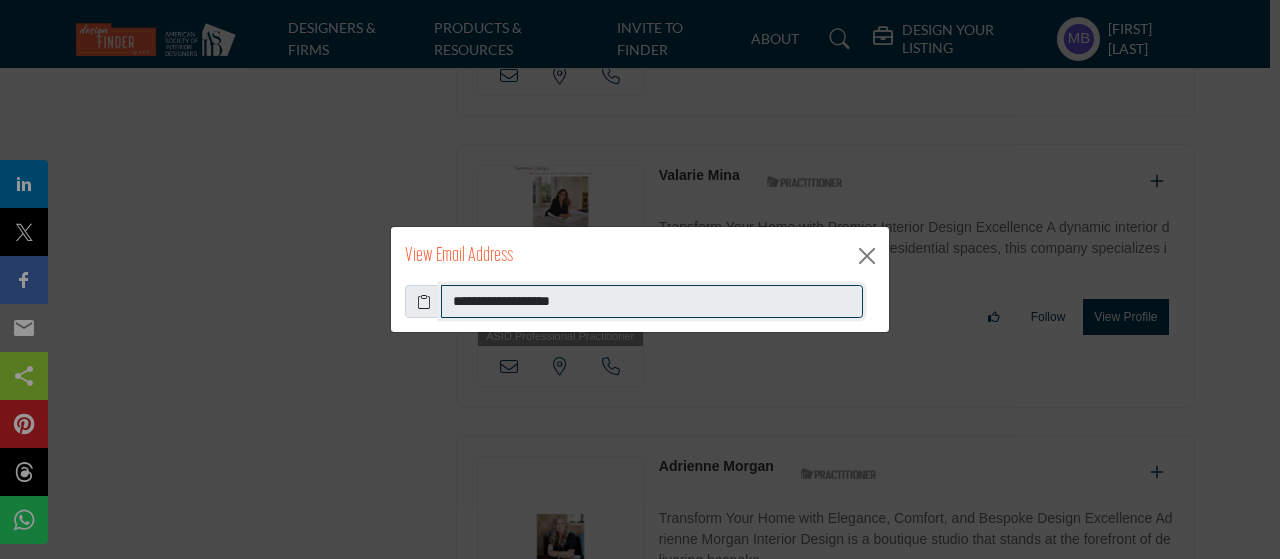 click on "**********" at bounding box center [652, 302] 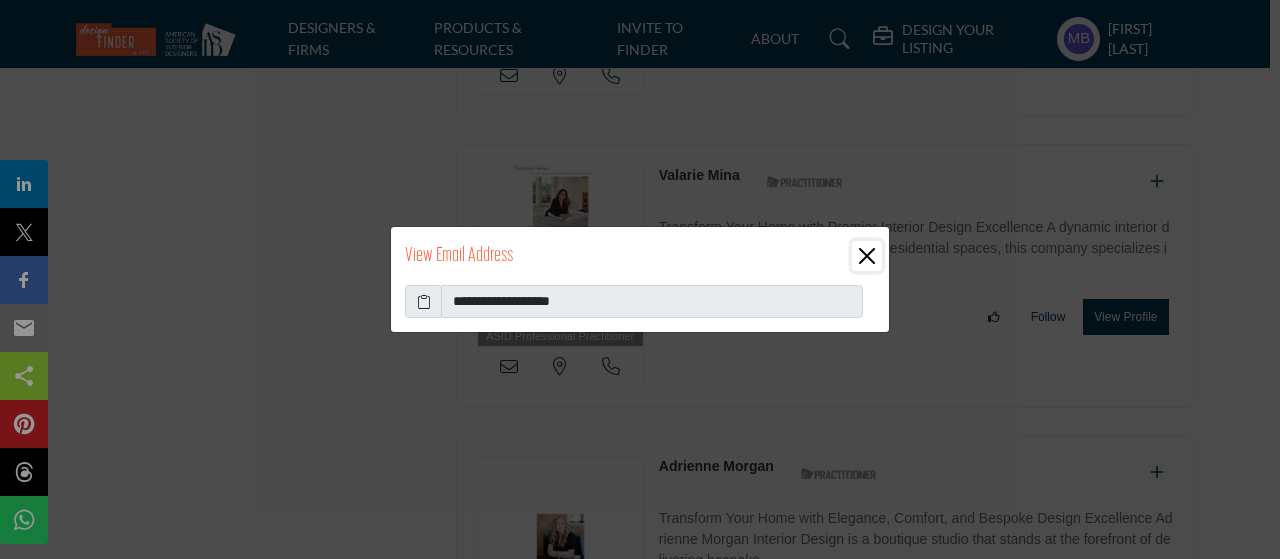 click at bounding box center (867, 256) 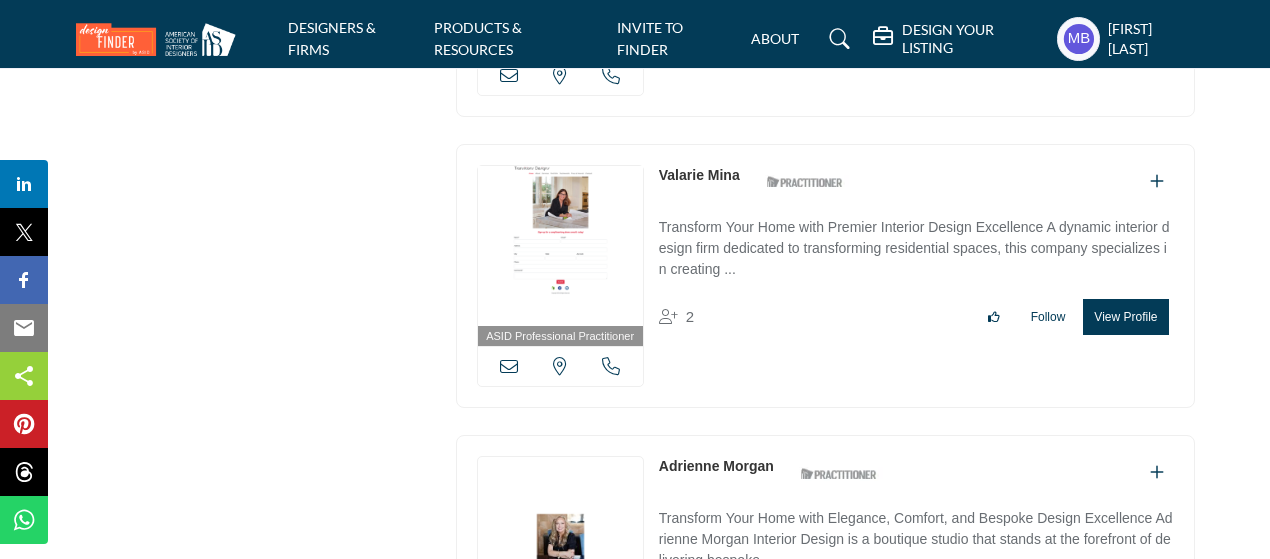 click at bounding box center (611, 366) 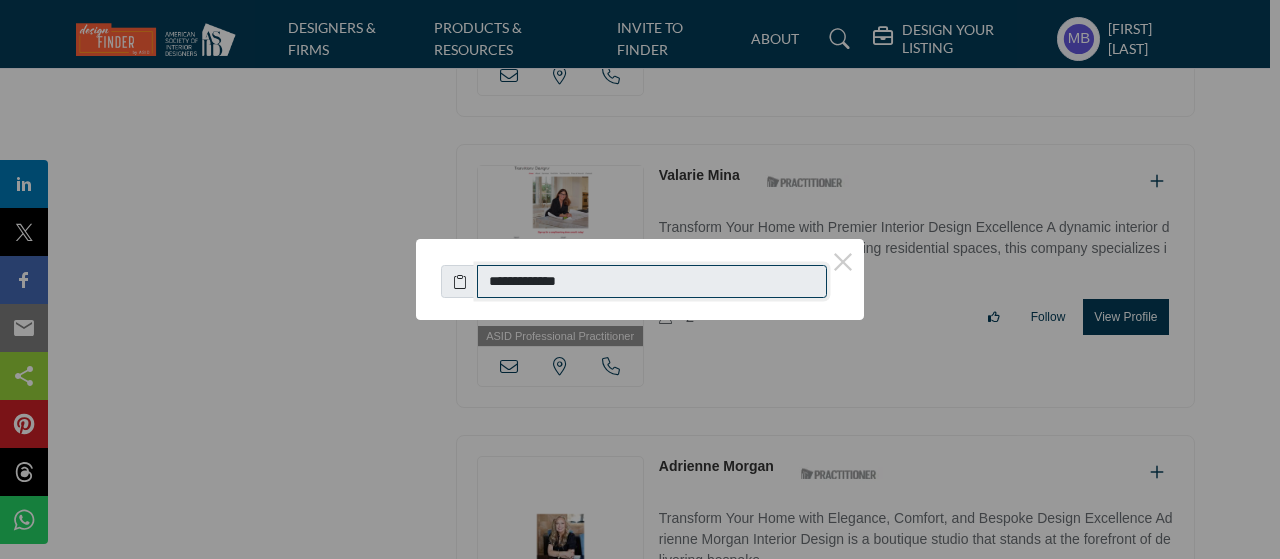 drag, startPoint x: 602, startPoint y: 286, endPoint x: 494, endPoint y: 273, distance: 108.779594 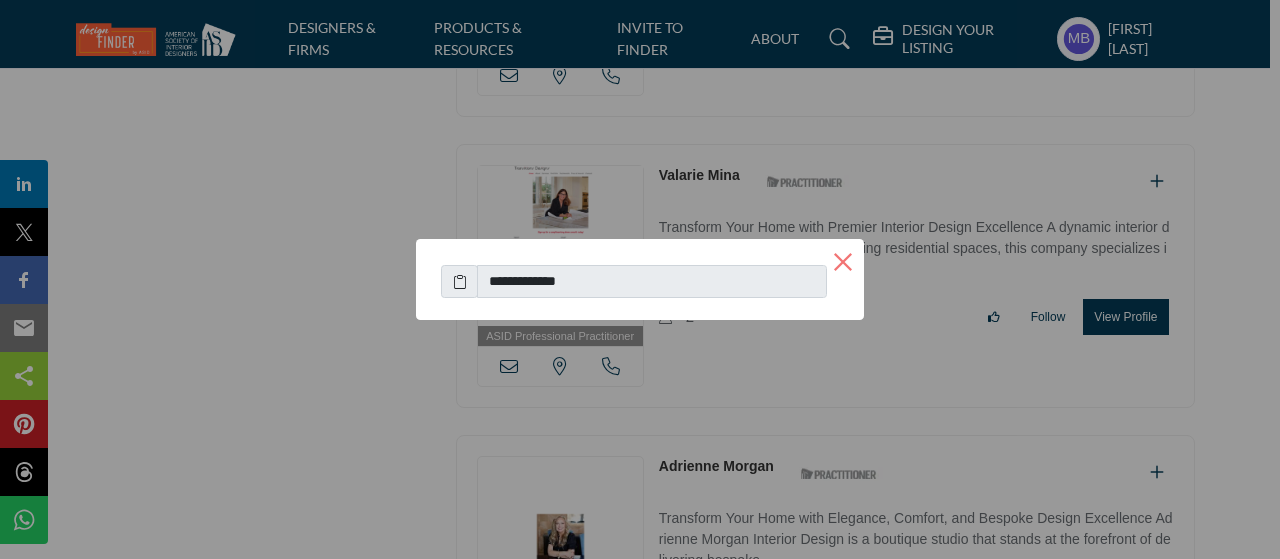 click on "×" at bounding box center [843, 260] 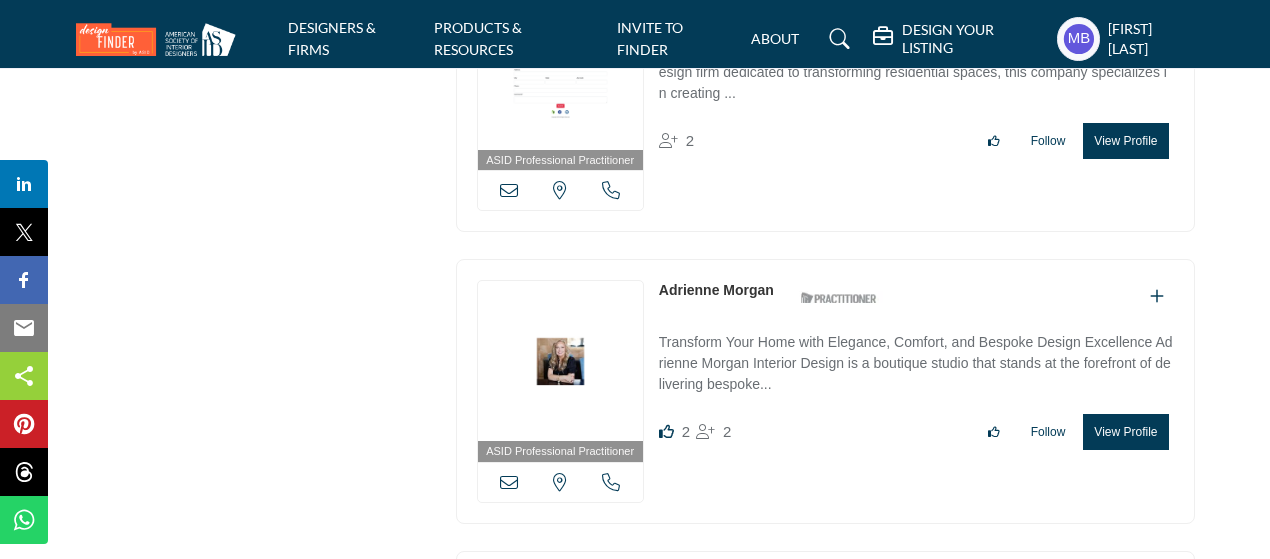 scroll, scrollTop: 4800, scrollLeft: 0, axis: vertical 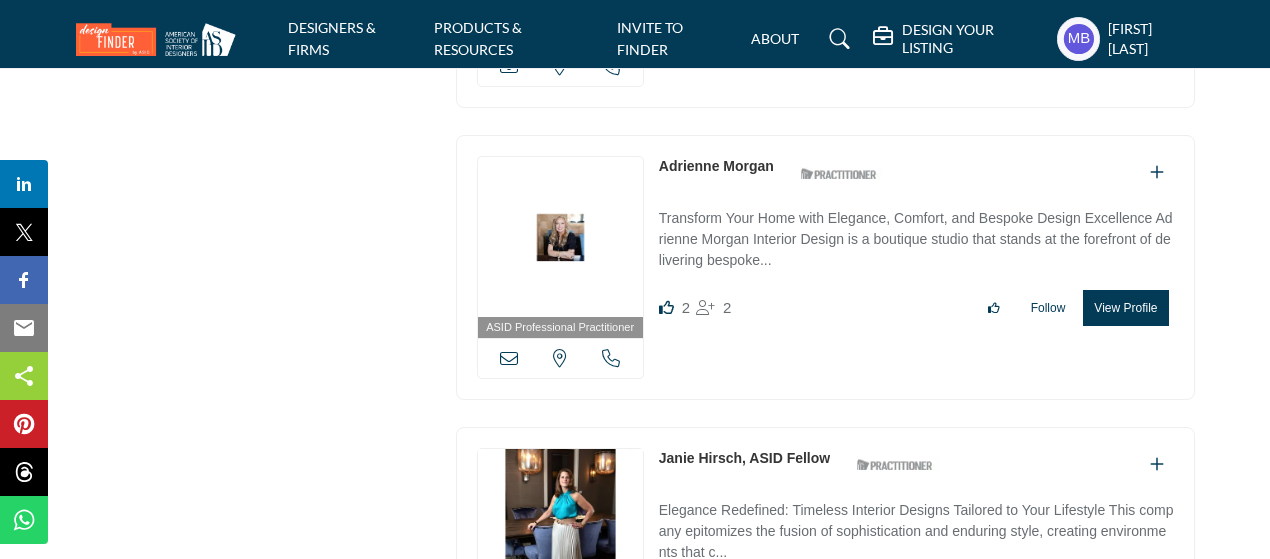 copy on "Texas, USA
Adrienne Morgan" 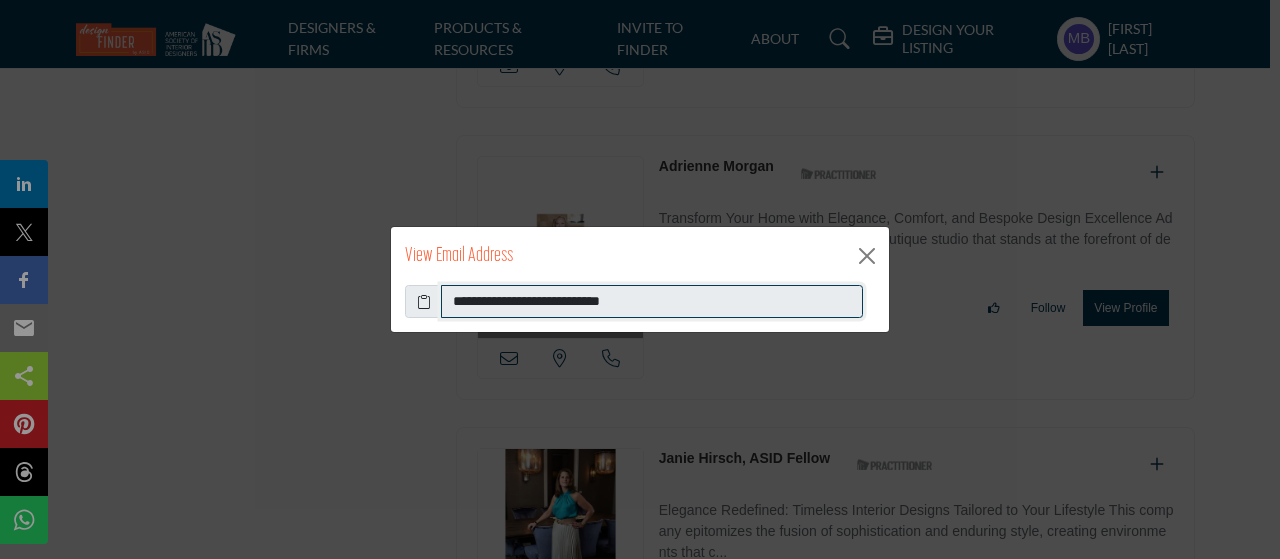 drag, startPoint x: 414, startPoint y: 304, endPoint x: 342, endPoint y: 223, distance: 108.37435 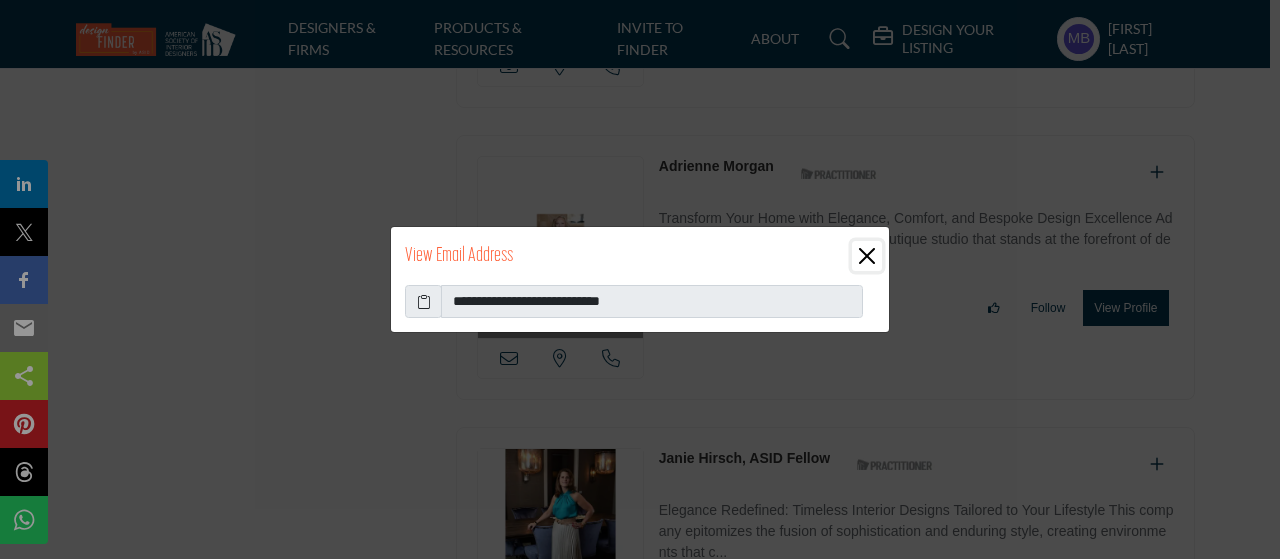 click at bounding box center (867, 256) 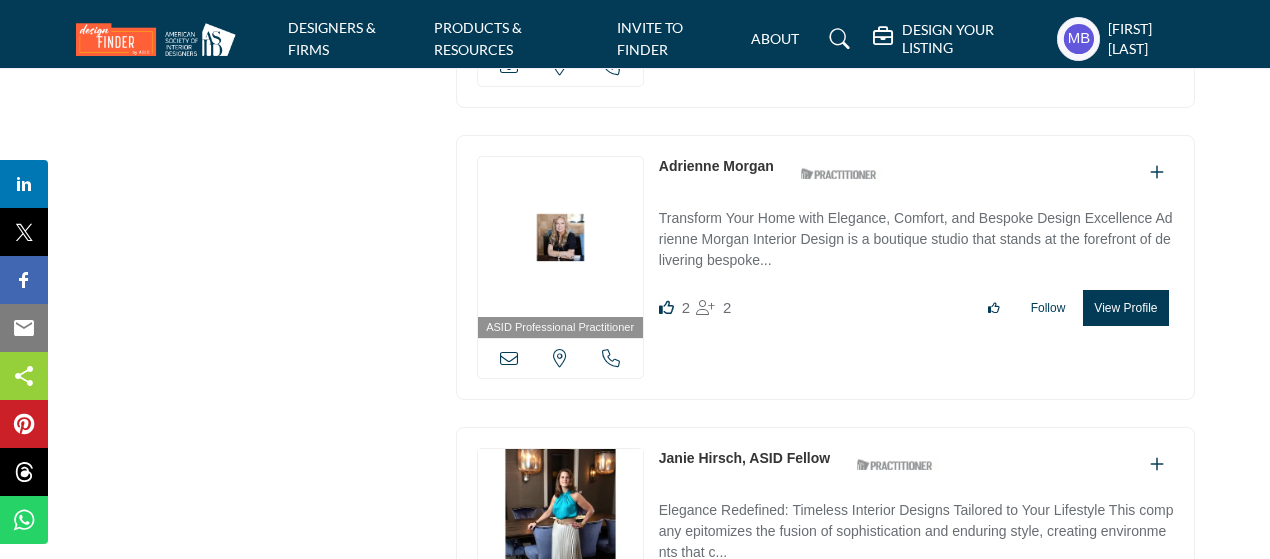 click at bounding box center [611, 358] 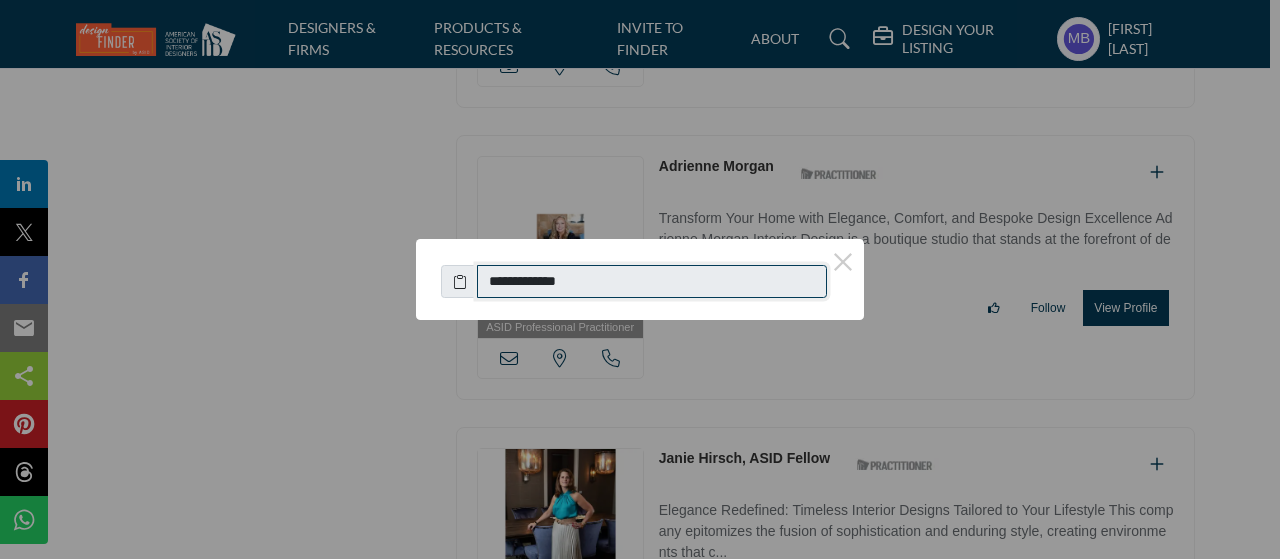 drag, startPoint x: 623, startPoint y: 287, endPoint x: 497, endPoint y: 285, distance: 126.01587 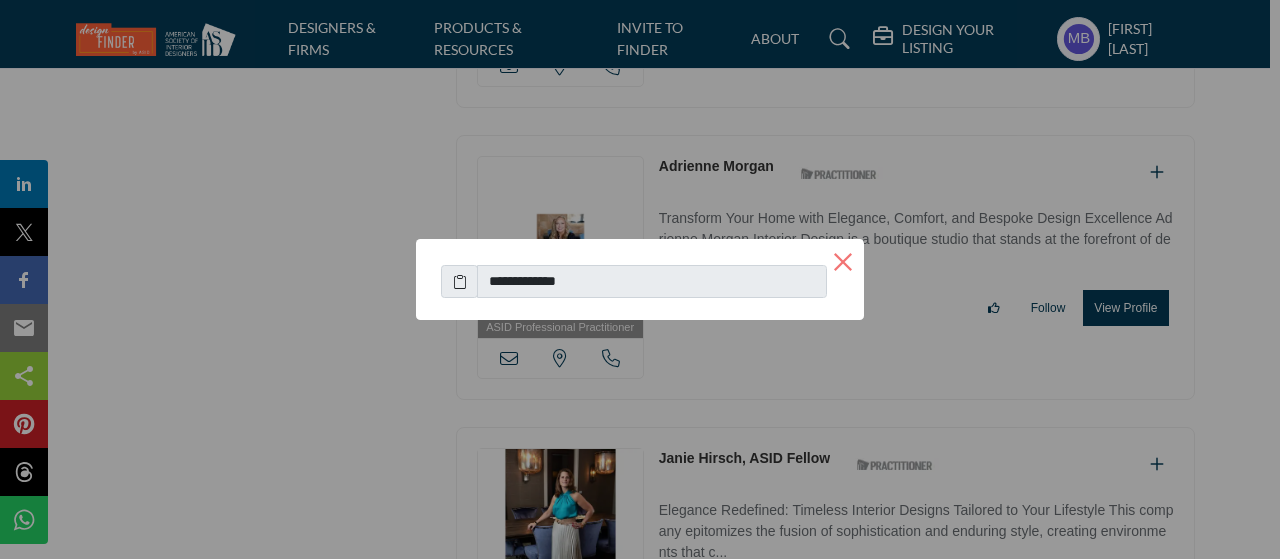 click on "×" at bounding box center [843, 260] 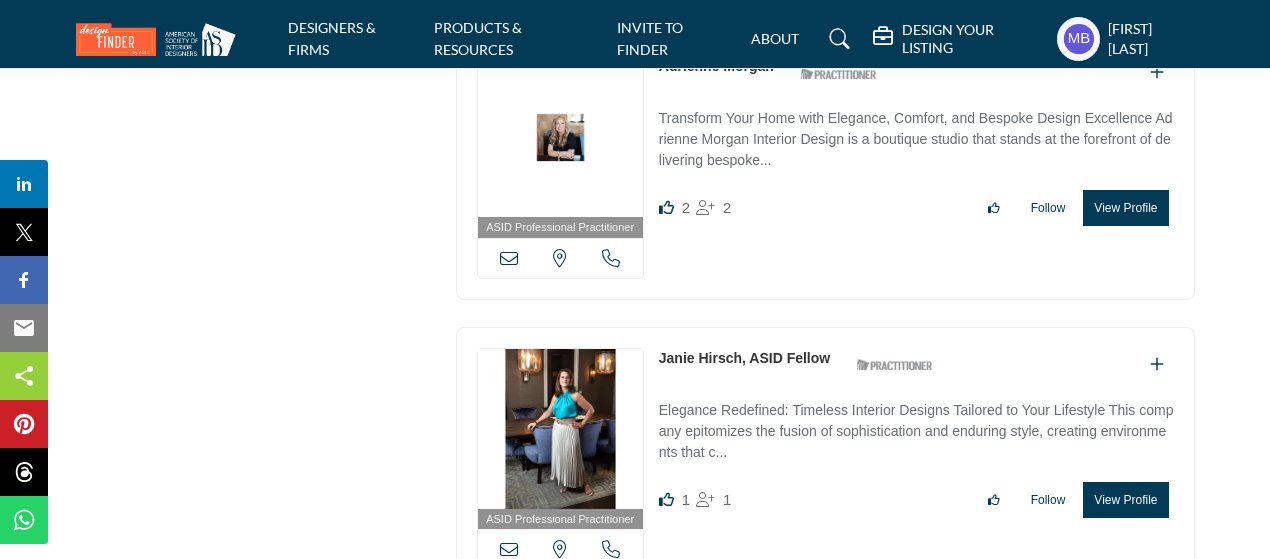scroll, scrollTop: 5000, scrollLeft: 0, axis: vertical 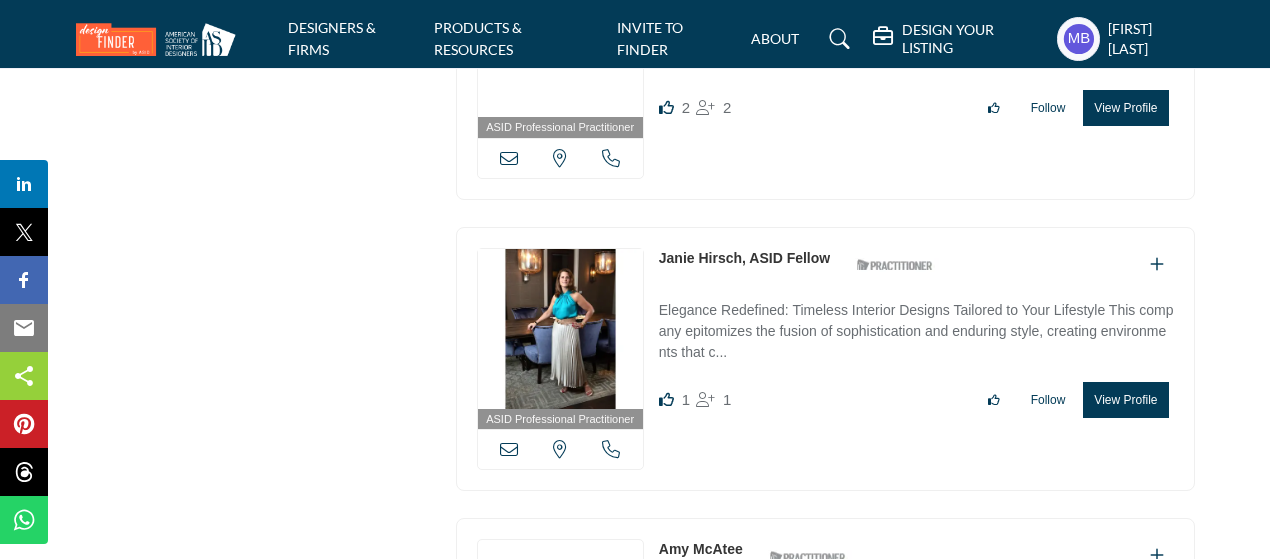 copy on "Janie Hirsch" 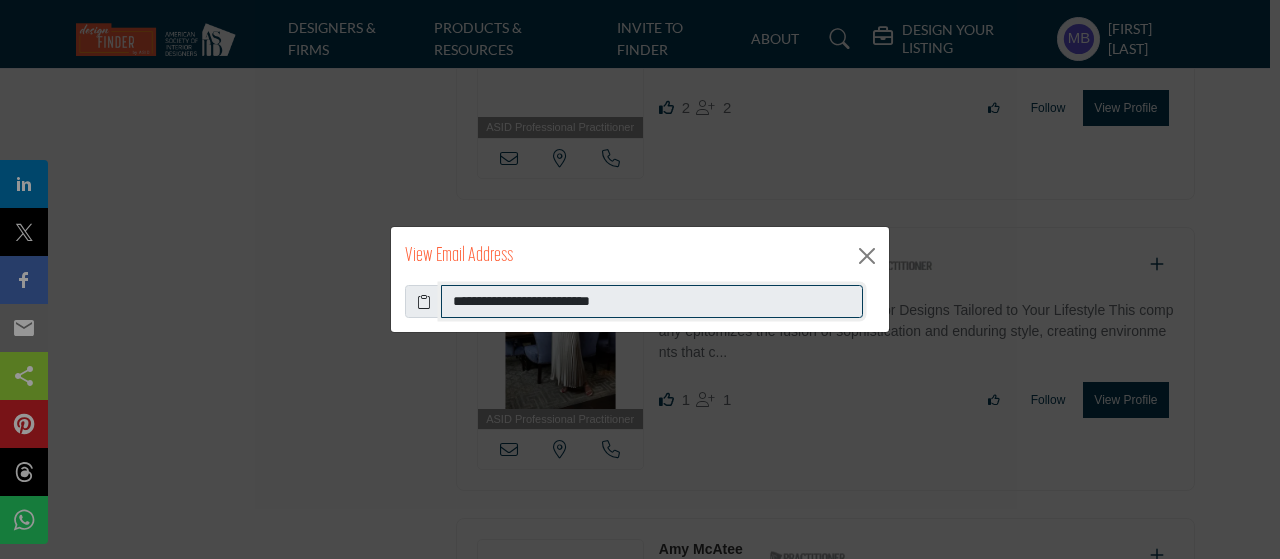 drag, startPoint x: 634, startPoint y: 301, endPoint x: 444, endPoint y: 303, distance: 190.01053 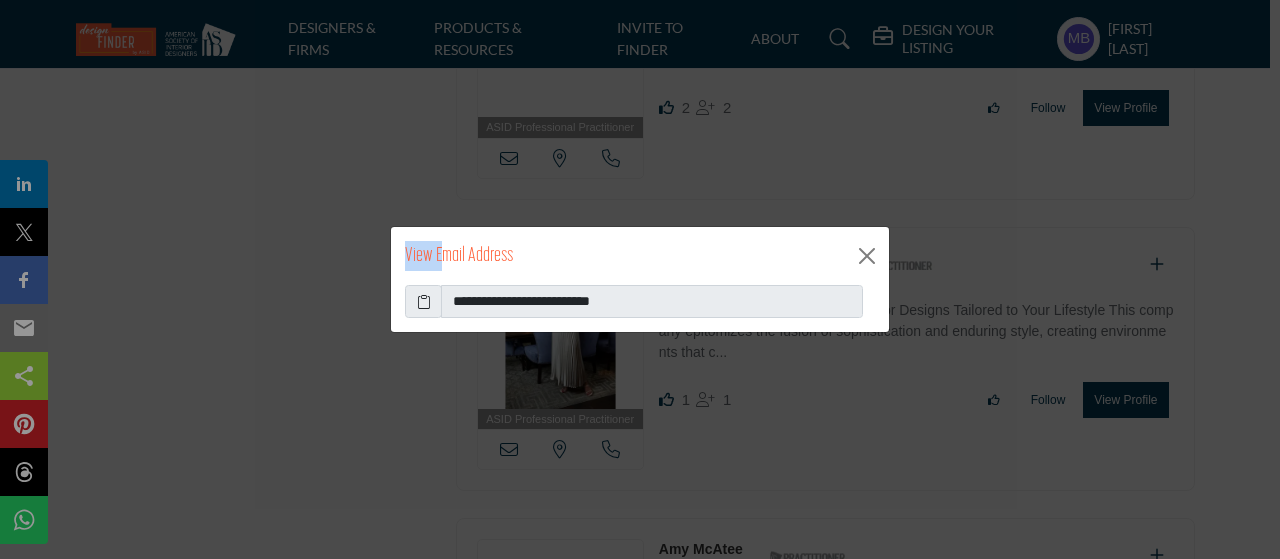 drag, startPoint x: 416, startPoint y: 217, endPoint x: 268, endPoint y: -121, distance: 368.9824 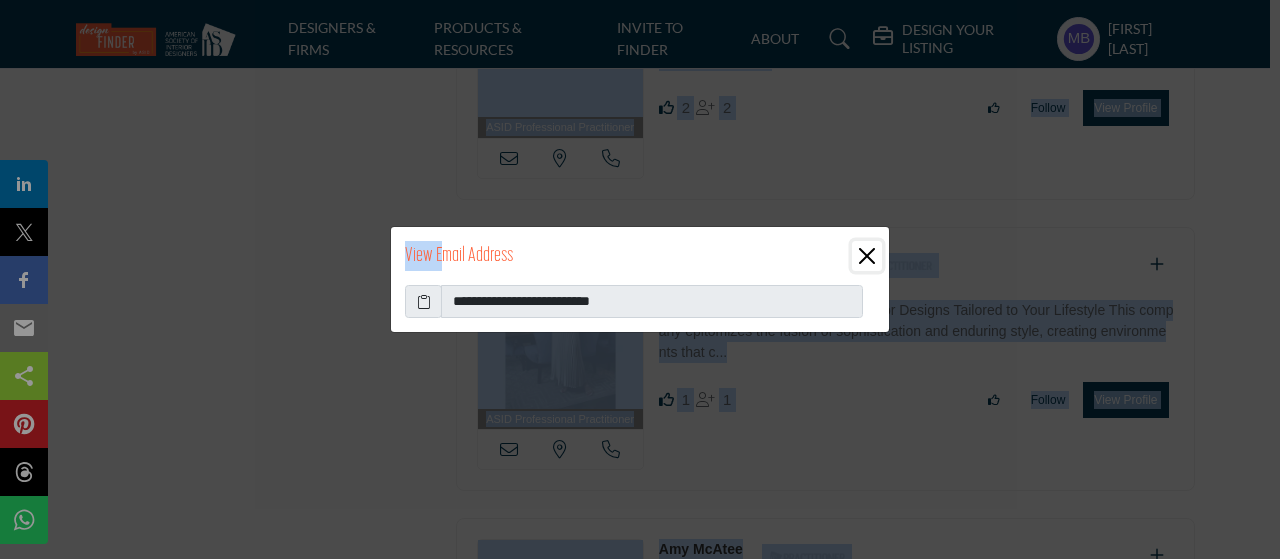 click at bounding box center (867, 256) 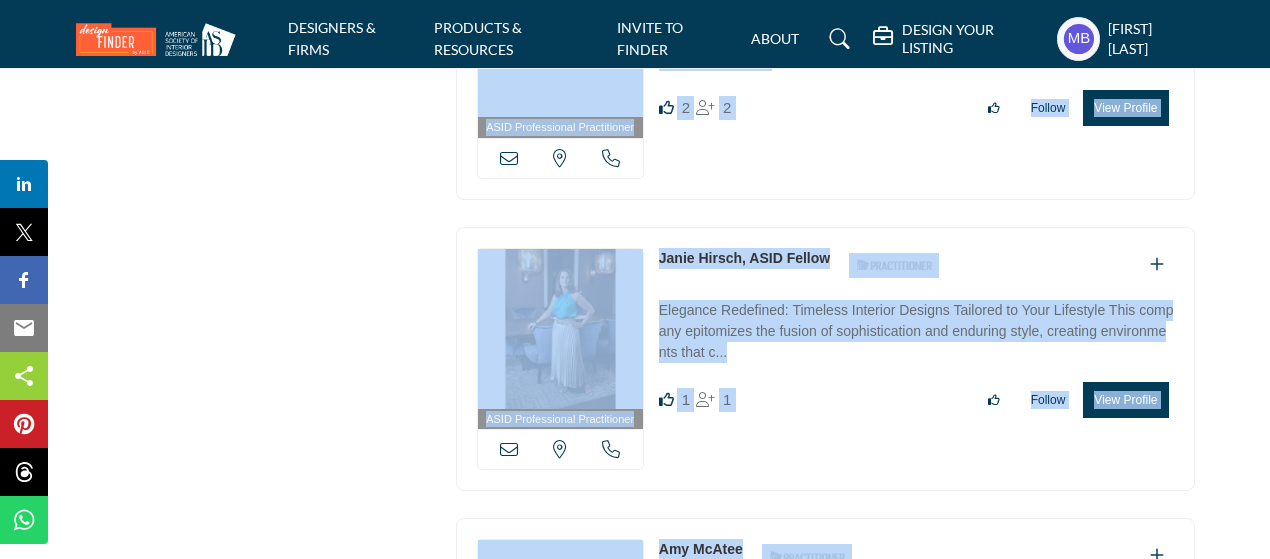 click on "ASID QUALIFIED DESIGNERS & MEMBERS
Find Interior Designers, firms, suppliers, and organizations that support the profession and industry through ASID membership.  Learn more
ASID Qualified Practitioners
ASID Qualified Practitioner who validates work and experience to hold an ASID designation." at bounding box center (255, 10781) 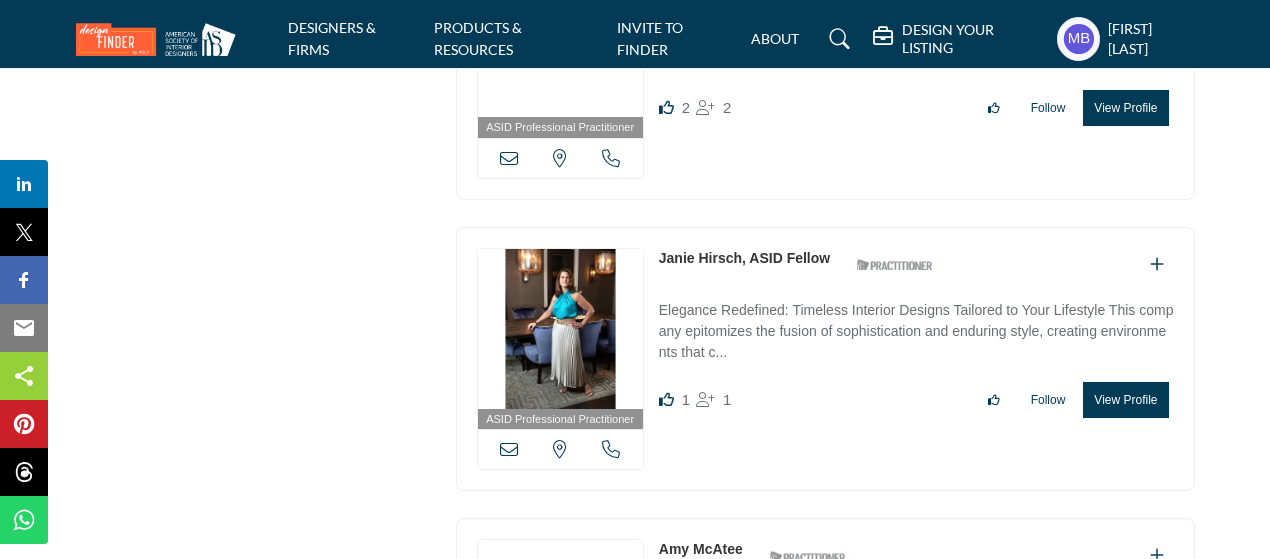 click at bounding box center [611, 449] 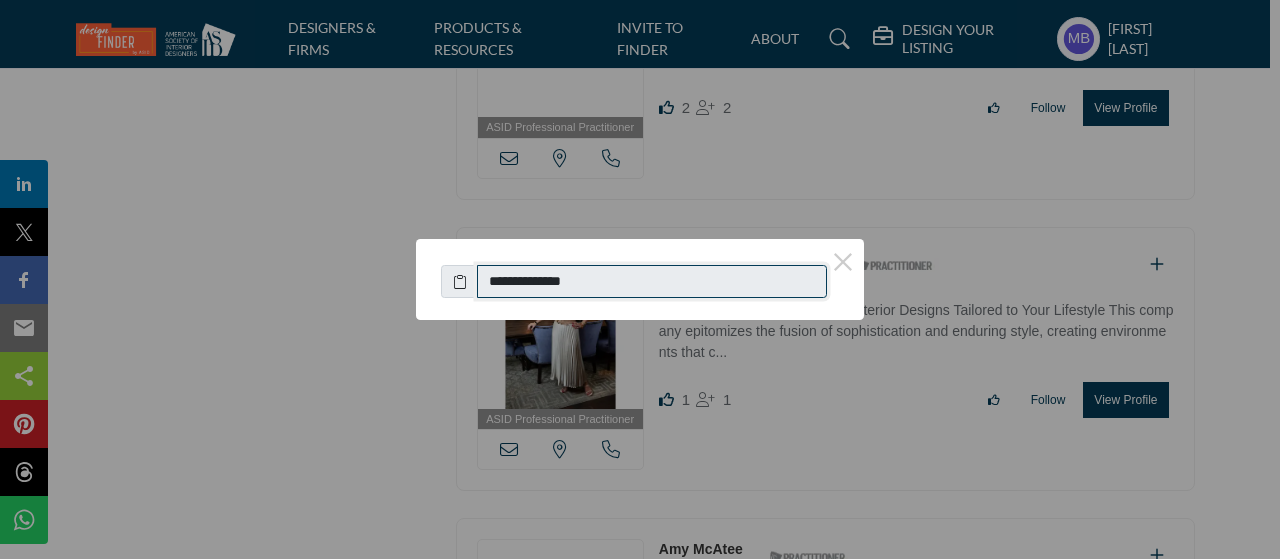 drag, startPoint x: 588, startPoint y: 285, endPoint x: 485, endPoint y: 279, distance: 103.17461 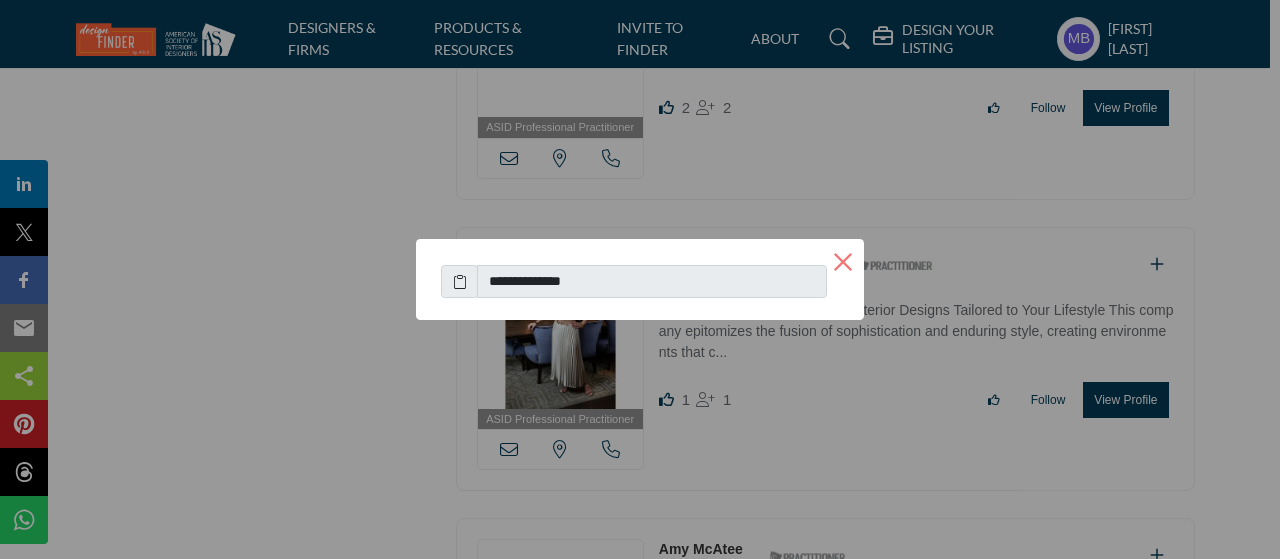 click on "×" at bounding box center [843, 260] 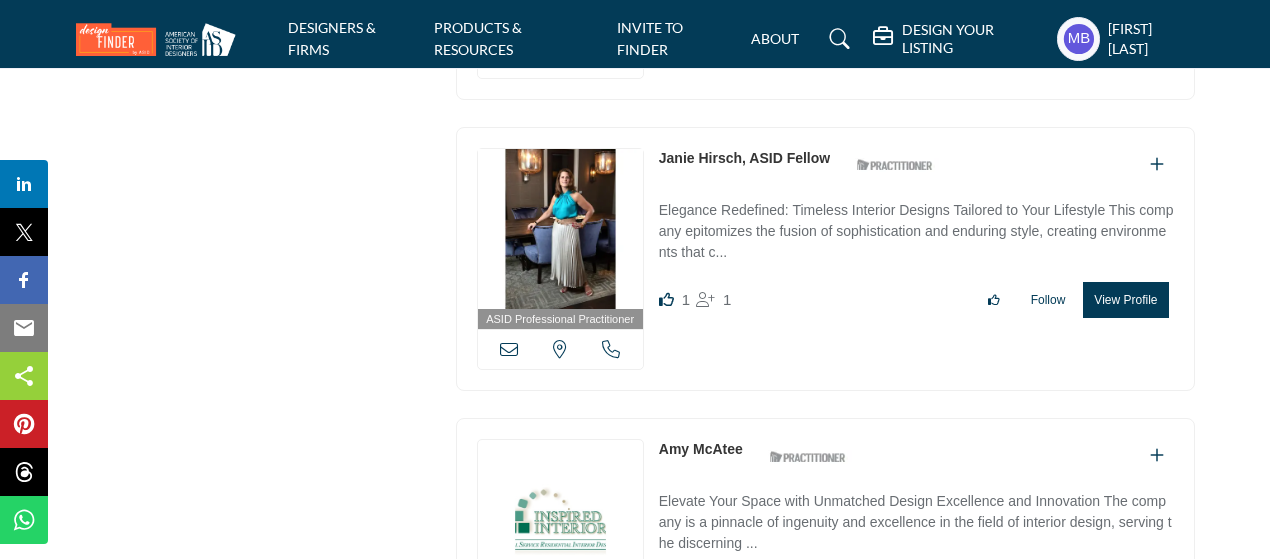 scroll, scrollTop: 5300, scrollLeft: 0, axis: vertical 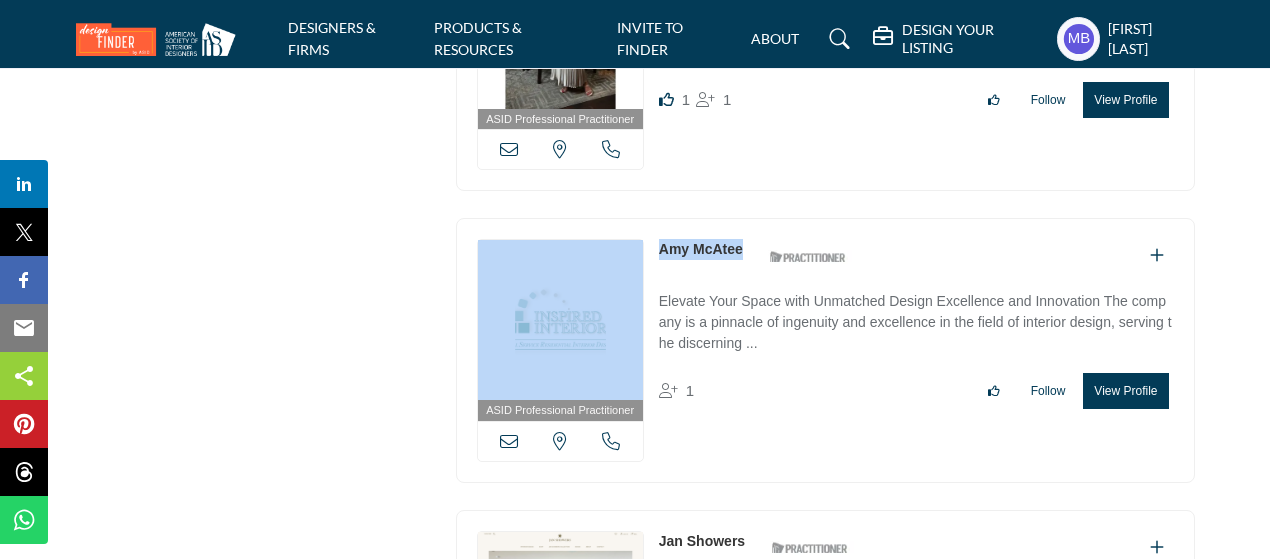 copy on "California, USA
Amy McAtee" 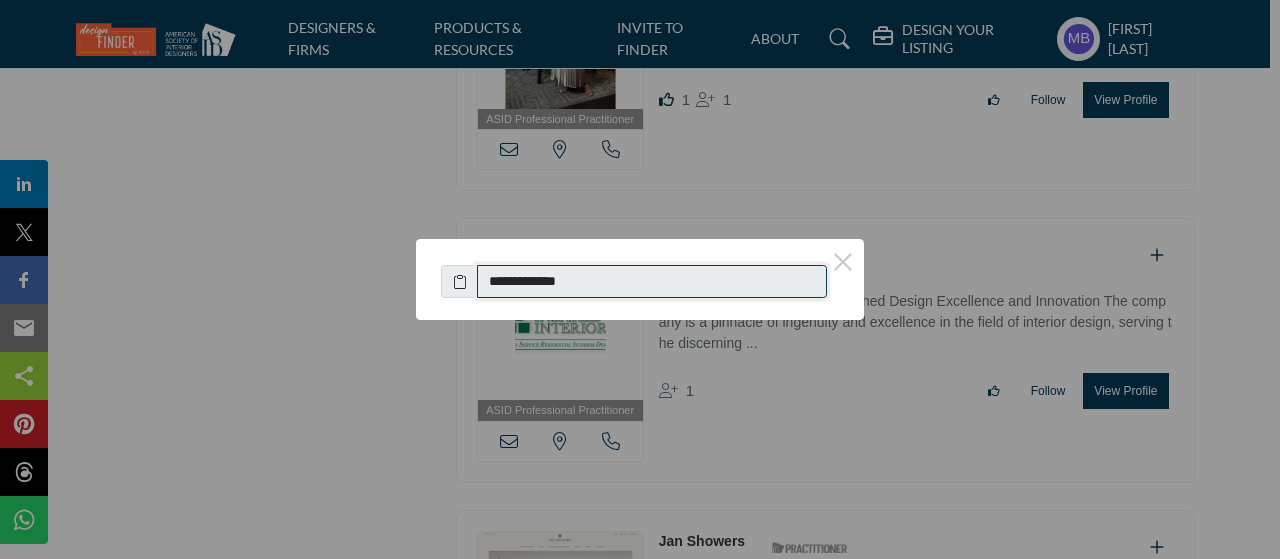 drag, startPoint x: 634, startPoint y: 287, endPoint x: 490, endPoint y: 37, distance: 288.5065 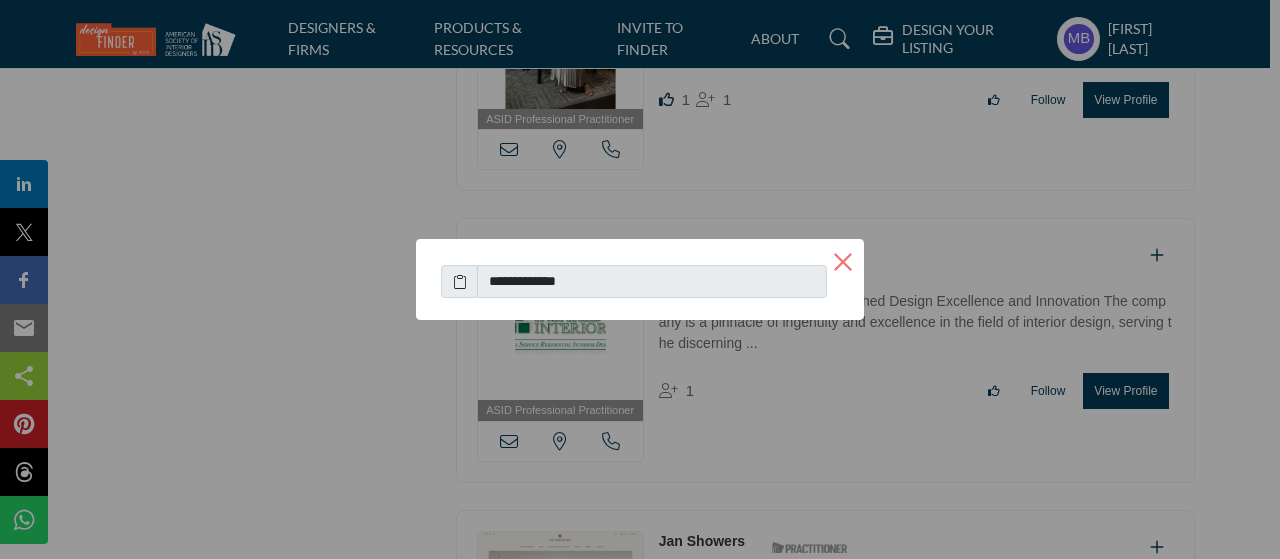 drag, startPoint x: 834, startPoint y: 263, endPoint x: 782, endPoint y: 279, distance: 54.405884 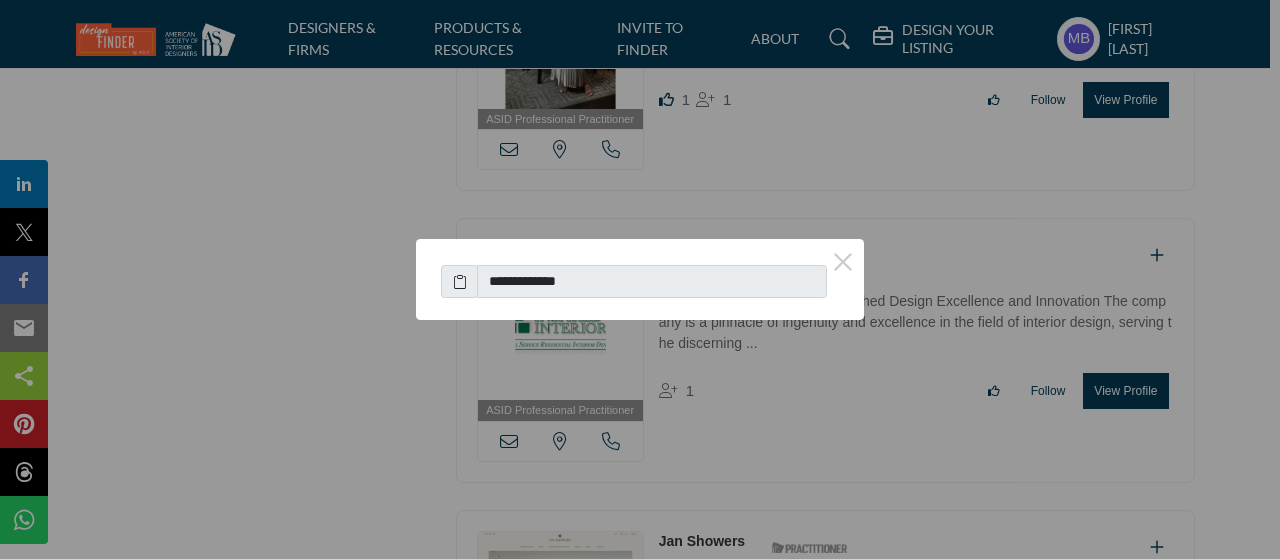 click on "×" at bounding box center [843, 260] 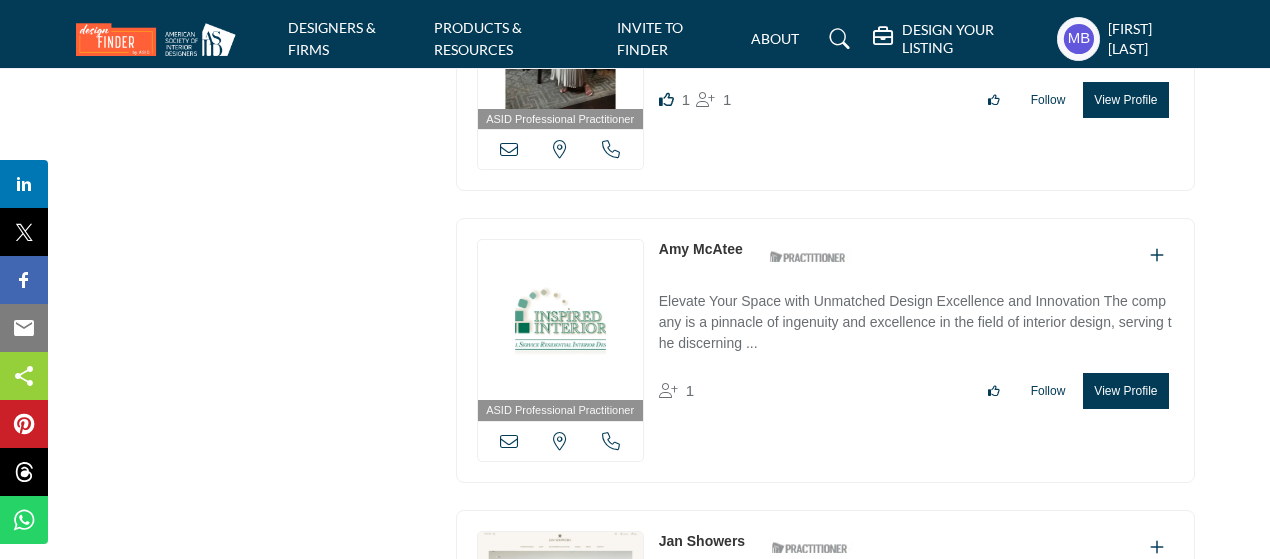 click at bounding box center (509, 441) 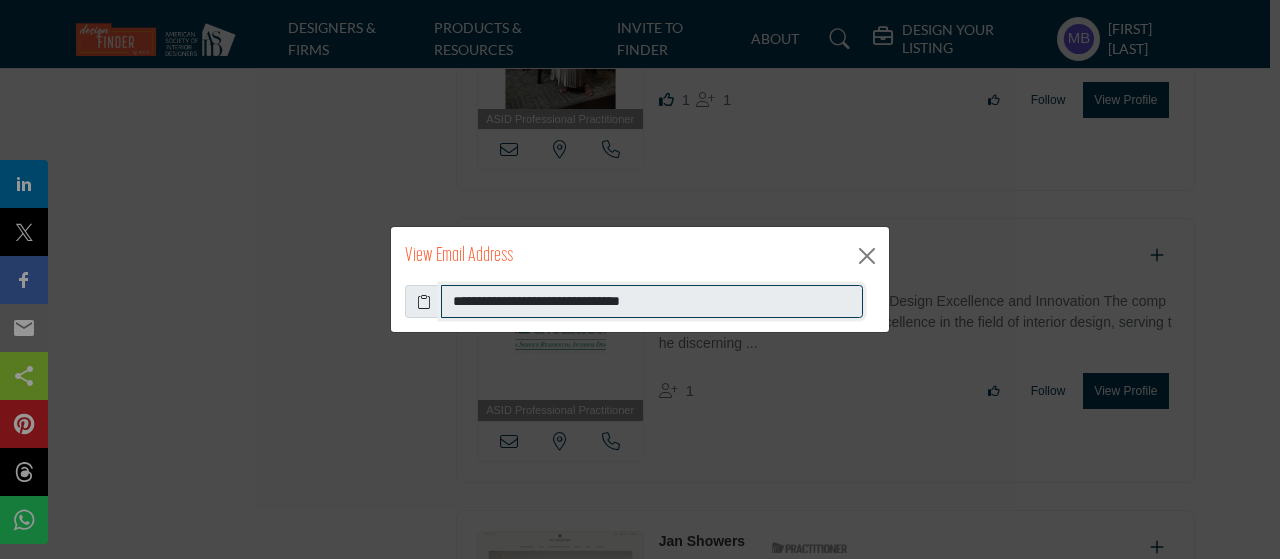 drag, startPoint x: 682, startPoint y: 306, endPoint x: 374, endPoint y: 305, distance: 308.00162 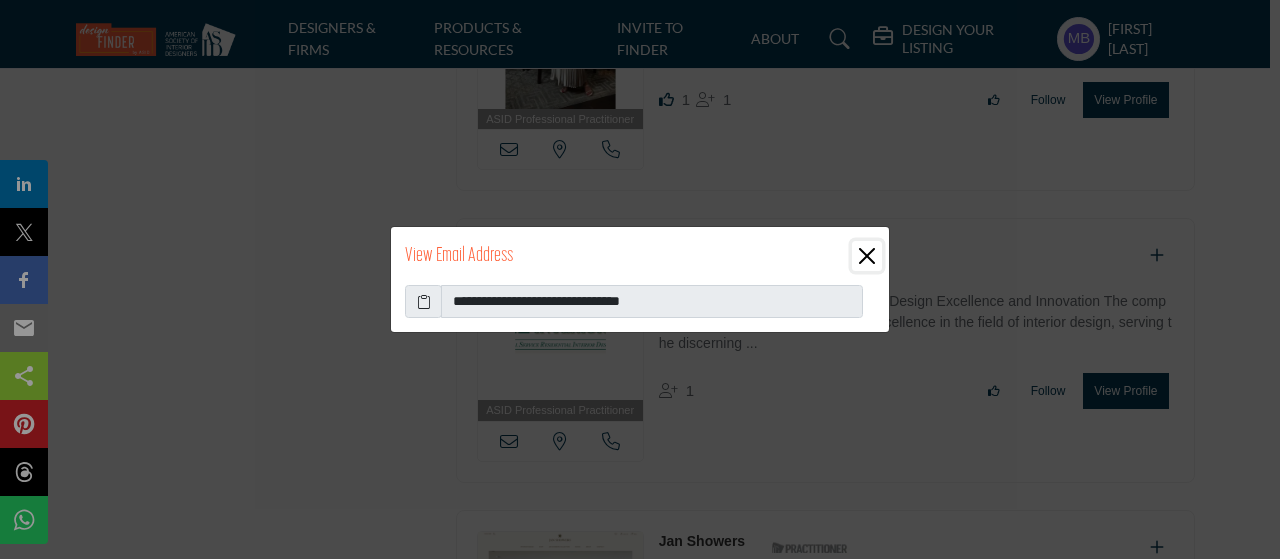 click at bounding box center [867, 256] 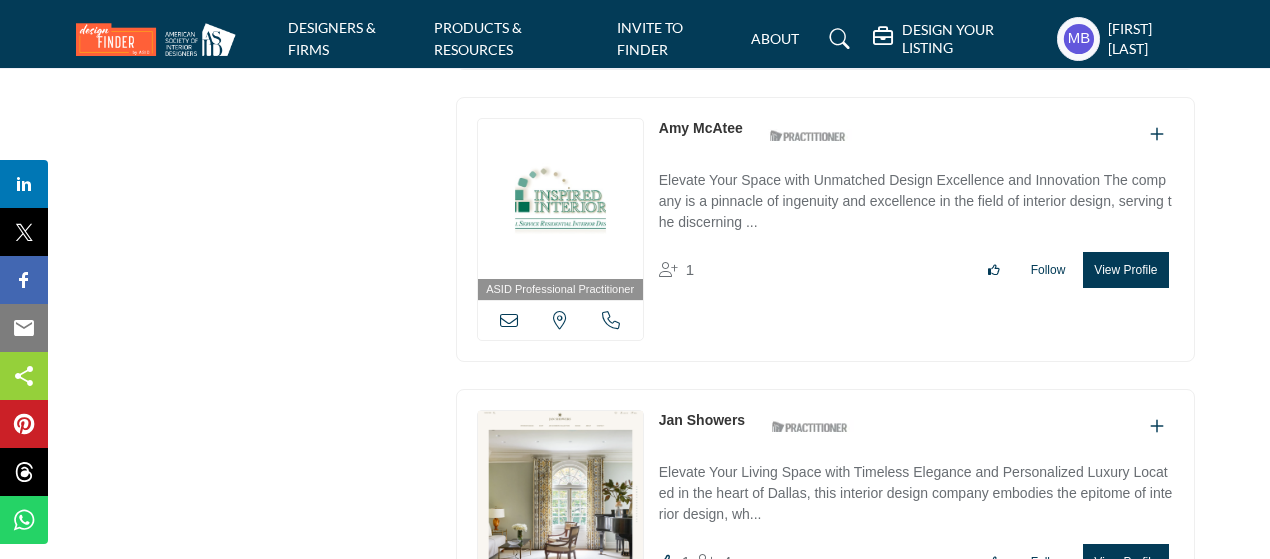 scroll, scrollTop: 5500, scrollLeft: 0, axis: vertical 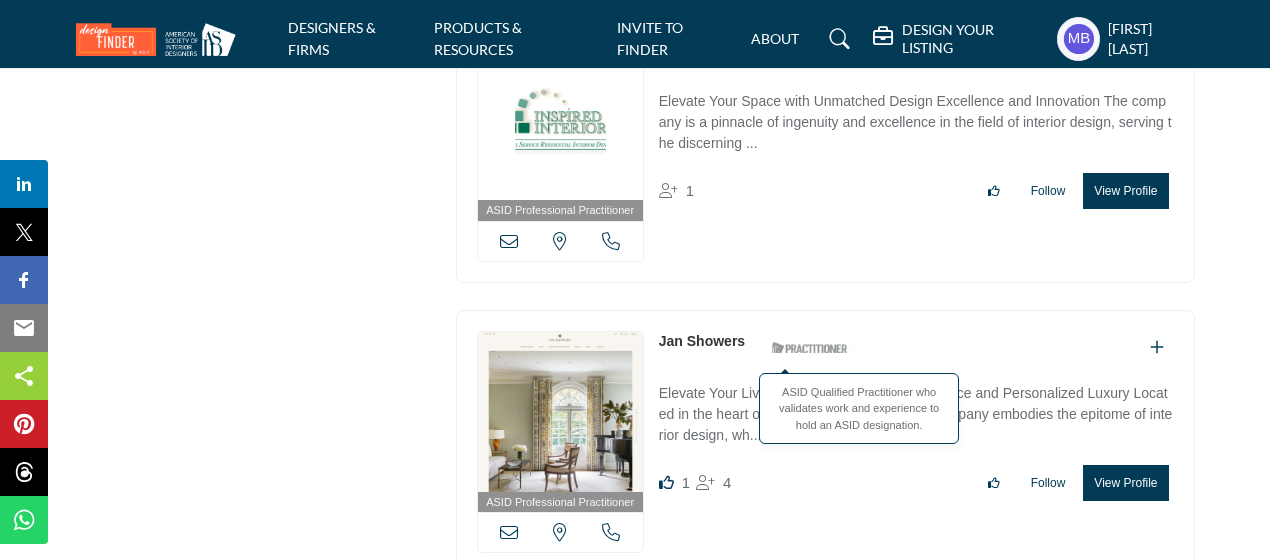 drag, startPoint x: 654, startPoint y: 294, endPoint x: 762, endPoint y: 294, distance: 108 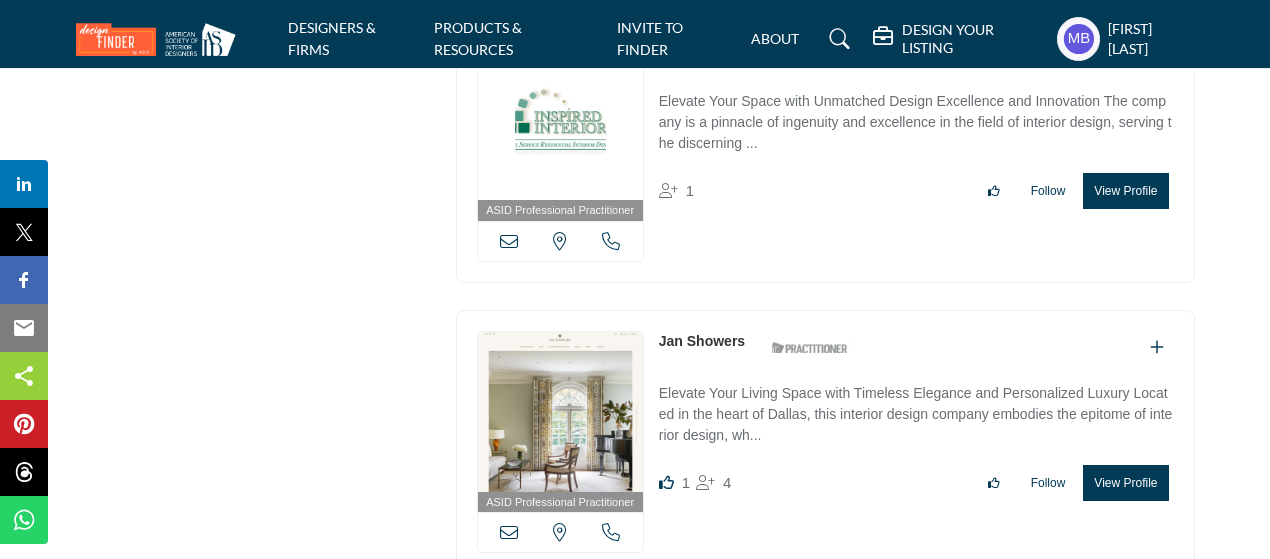 drag, startPoint x: 502, startPoint y: 483, endPoint x: 546, endPoint y: 488, distance: 44.28318 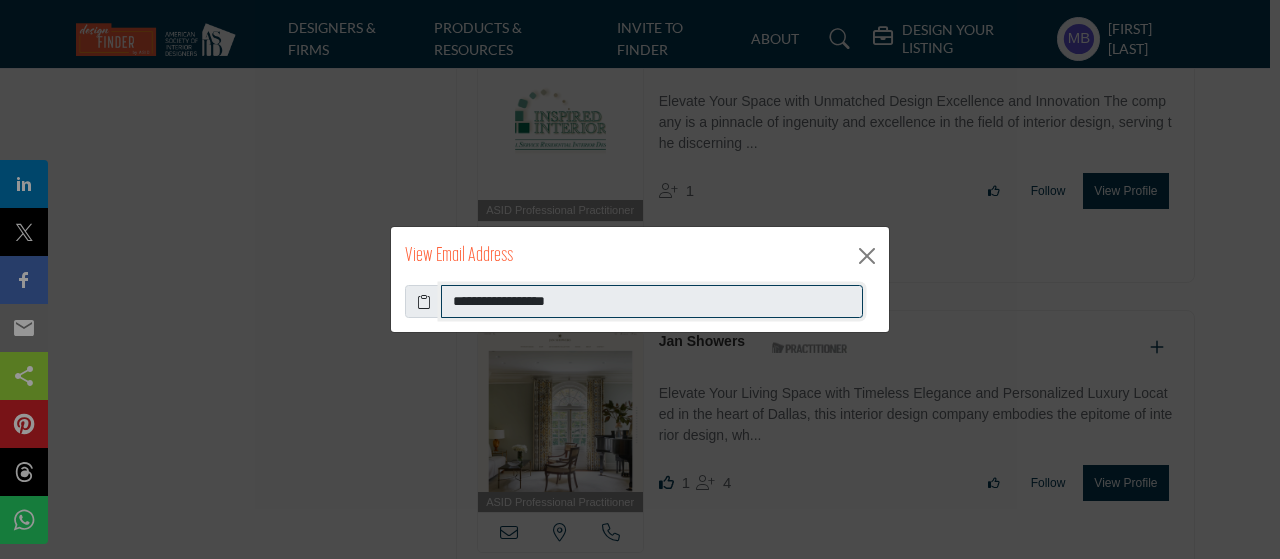 click on "**********" at bounding box center [652, 302] 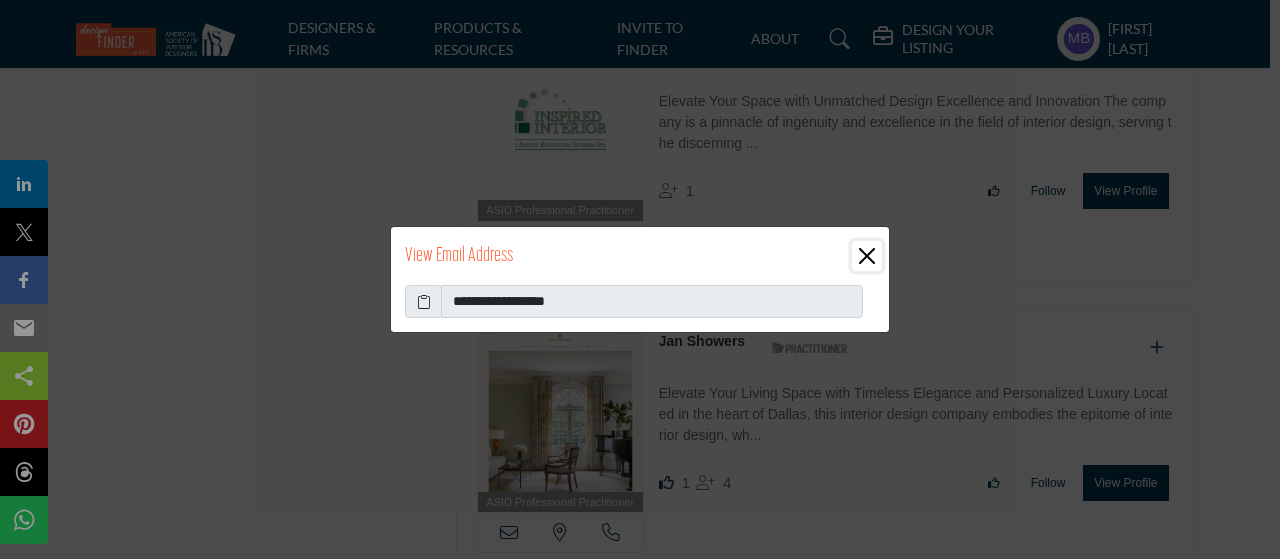 click at bounding box center (867, 256) 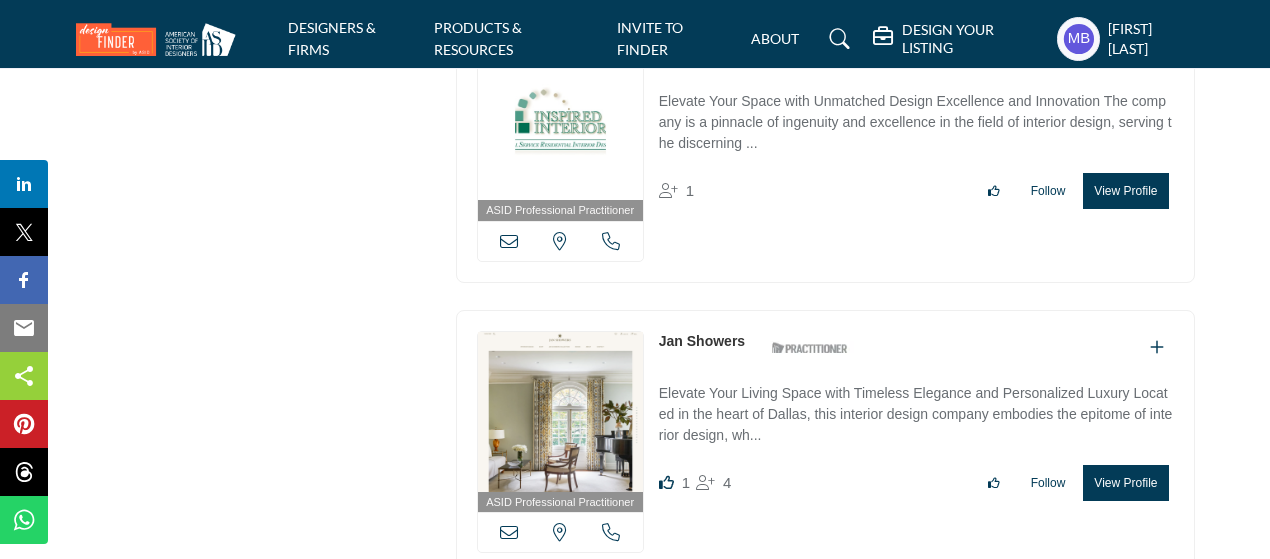 click at bounding box center [611, 532] 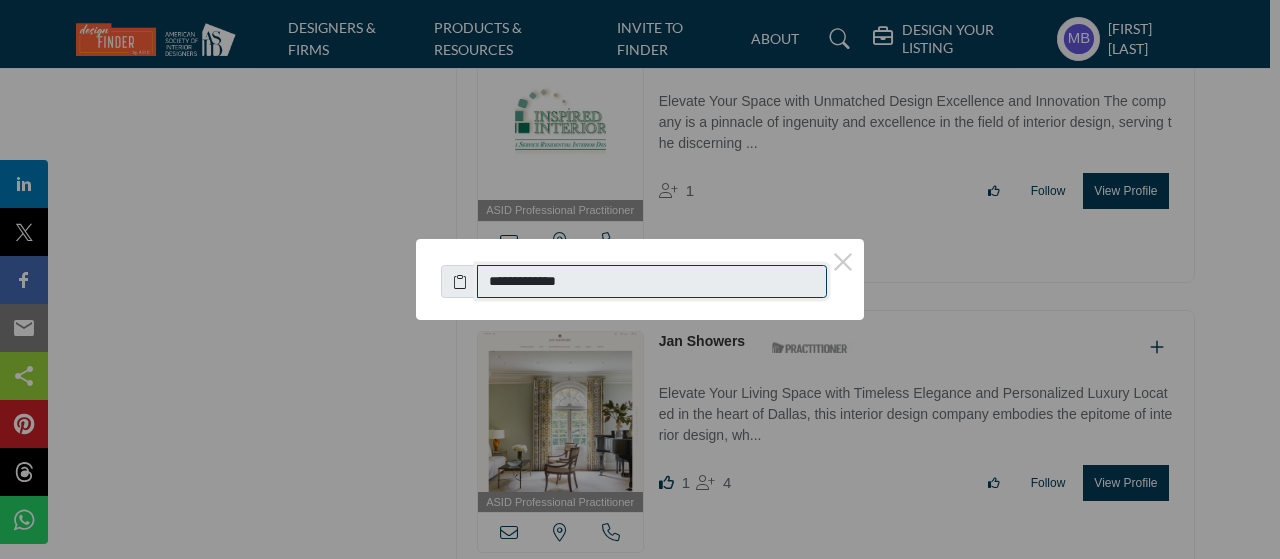 drag, startPoint x: 616, startPoint y: 280, endPoint x: 496, endPoint y: 287, distance: 120.203995 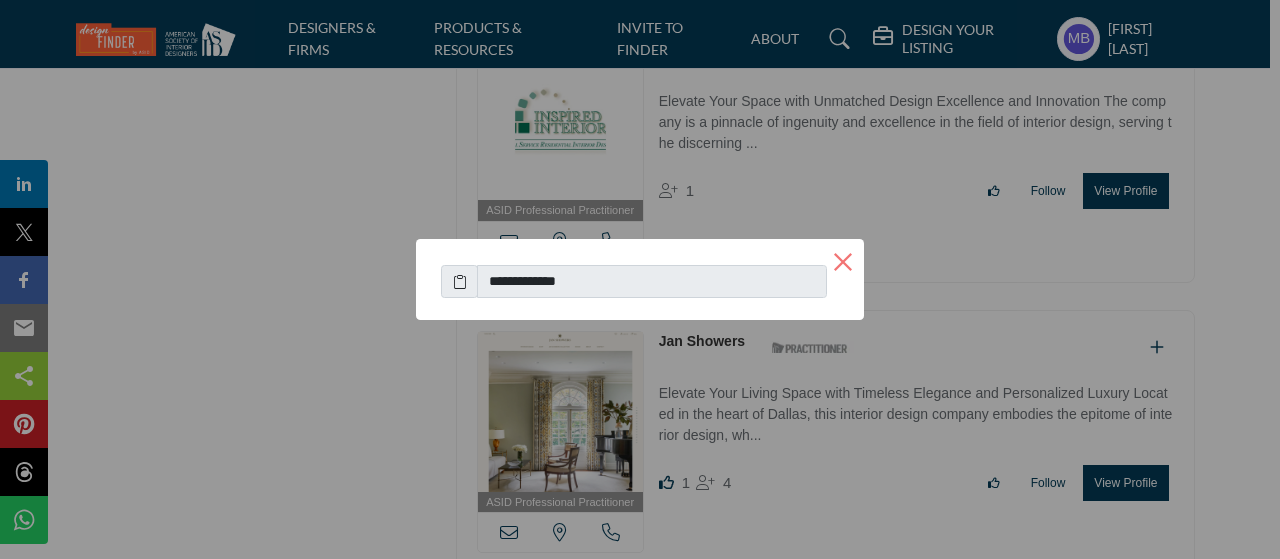 click on "×" at bounding box center [843, 260] 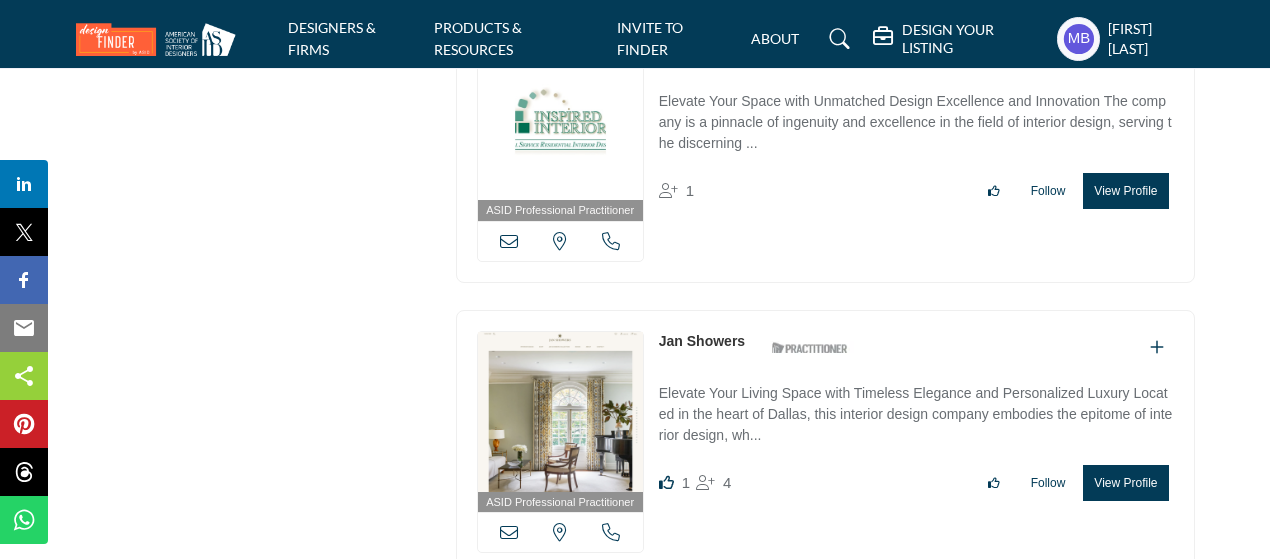 scroll, scrollTop: 5800, scrollLeft: 0, axis: vertical 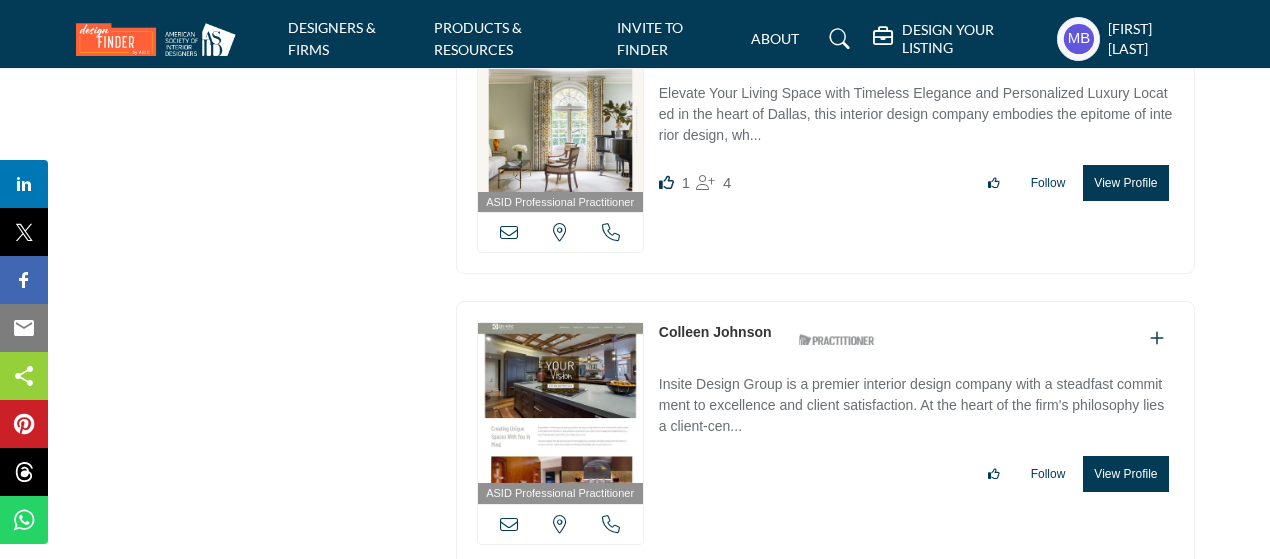 drag, startPoint x: 656, startPoint y: 275, endPoint x: 344, endPoint y: 4, distance: 413.2614 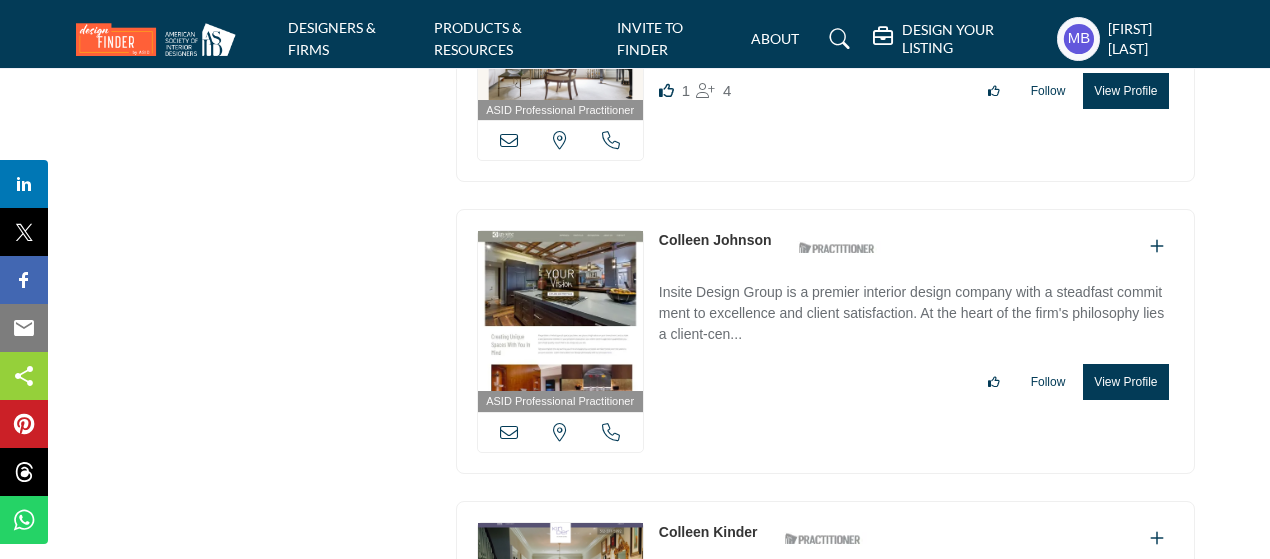 scroll, scrollTop: 6000, scrollLeft: 0, axis: vertical 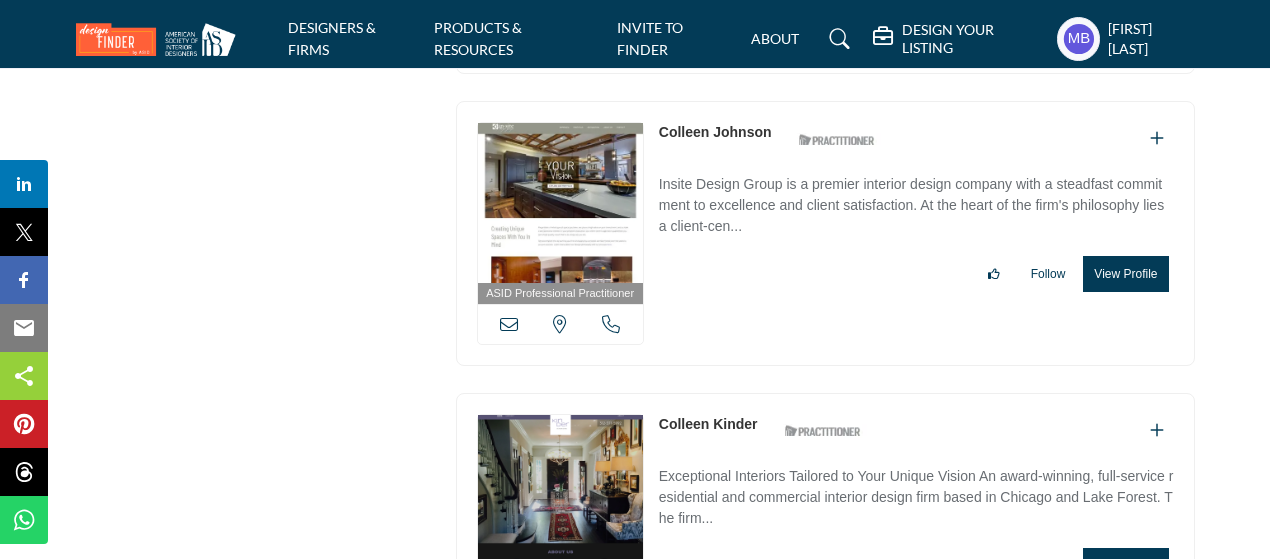 click at bounding box center (509, 324) 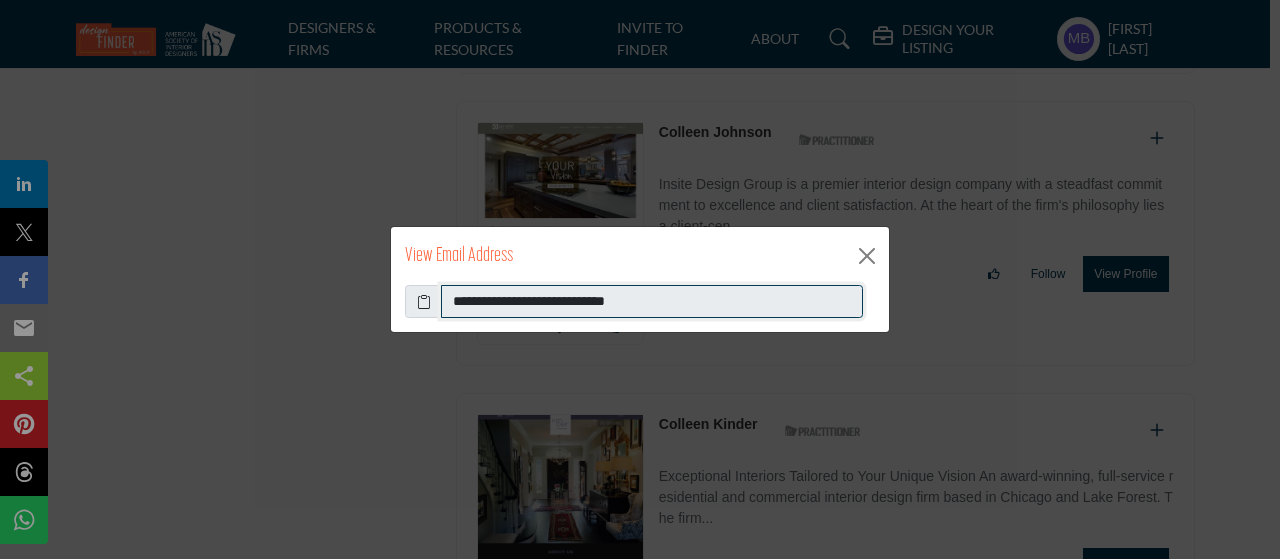 click on "**********" at bounding box center (652, 302) 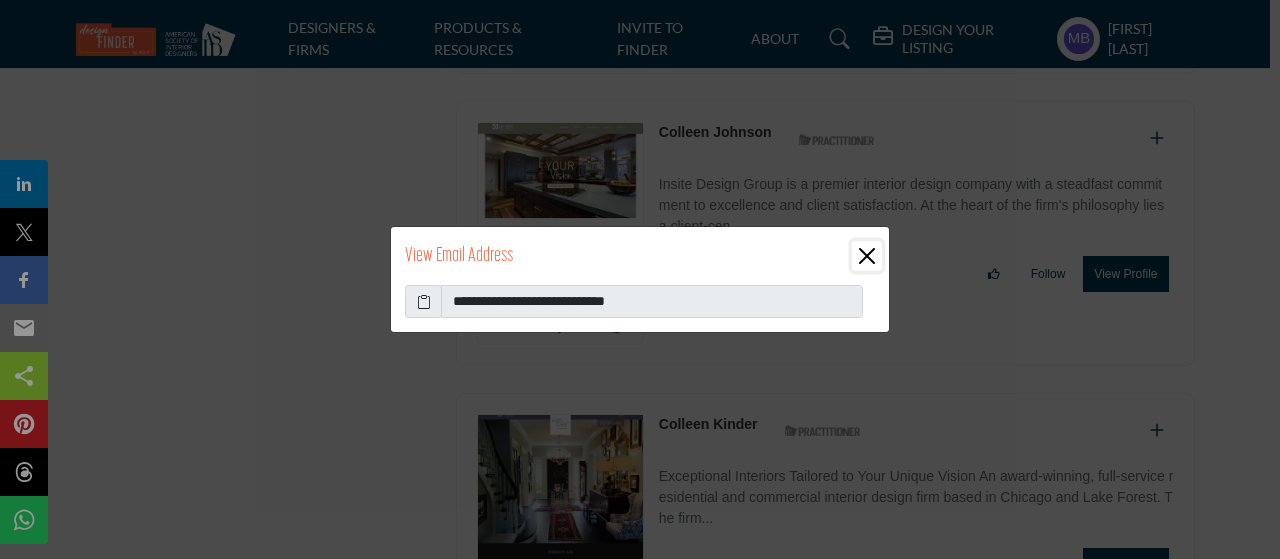 click at bounding box center [867, 256] 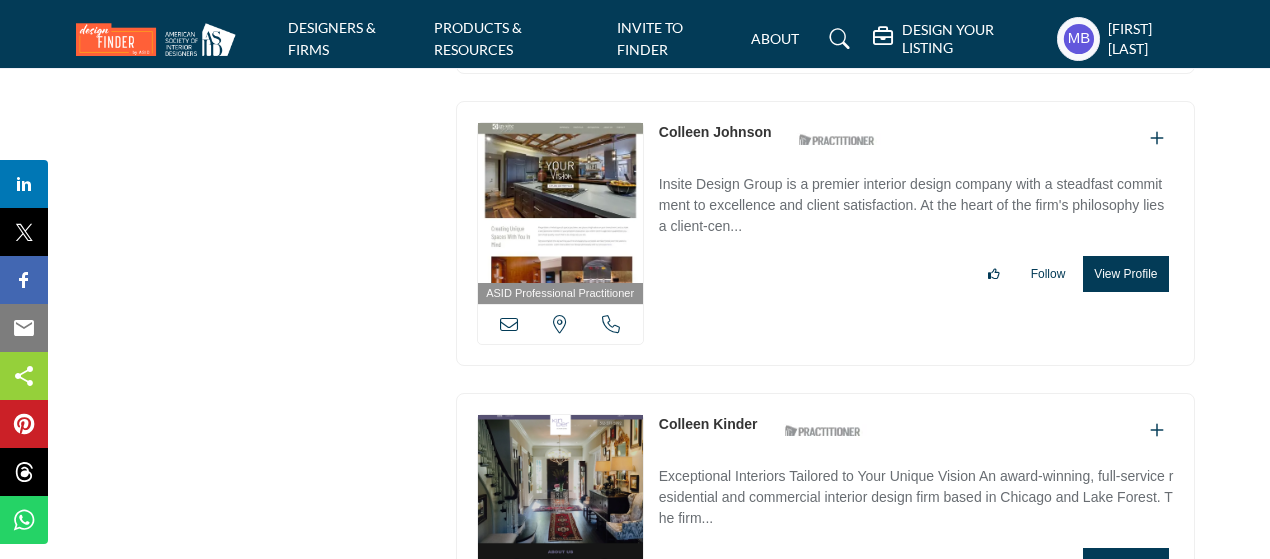 click at bounding box center [611, 324] 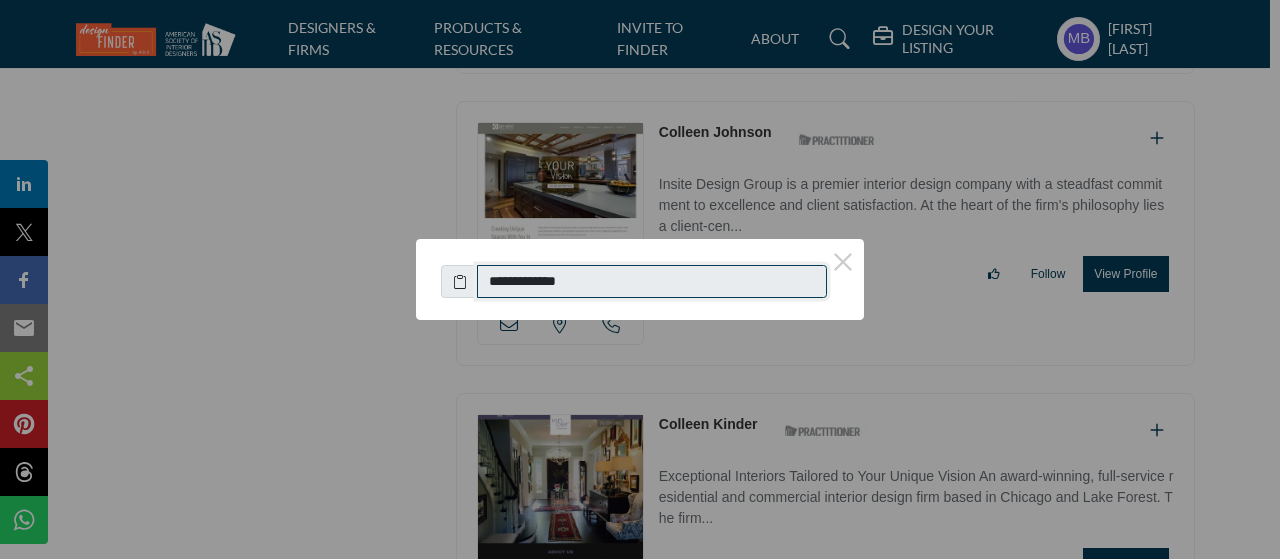 drag, startPoint x: 566, startPoint y: 287, endPoint x: 496, endPoint y: 290, distance: 70.064255 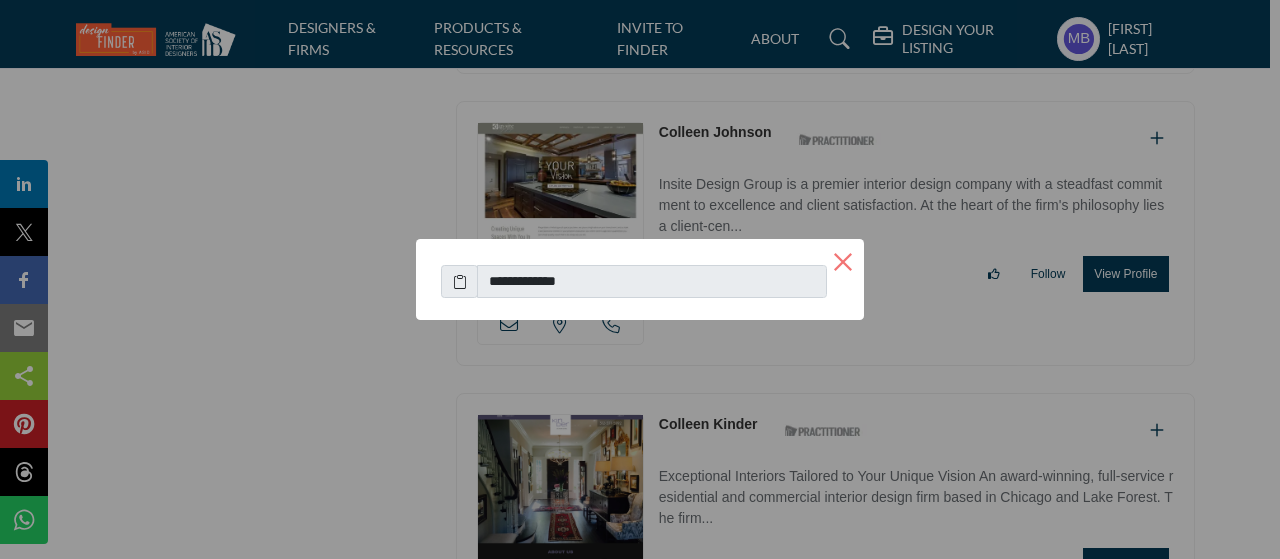 click on "×" at bounding box center (843, 260) 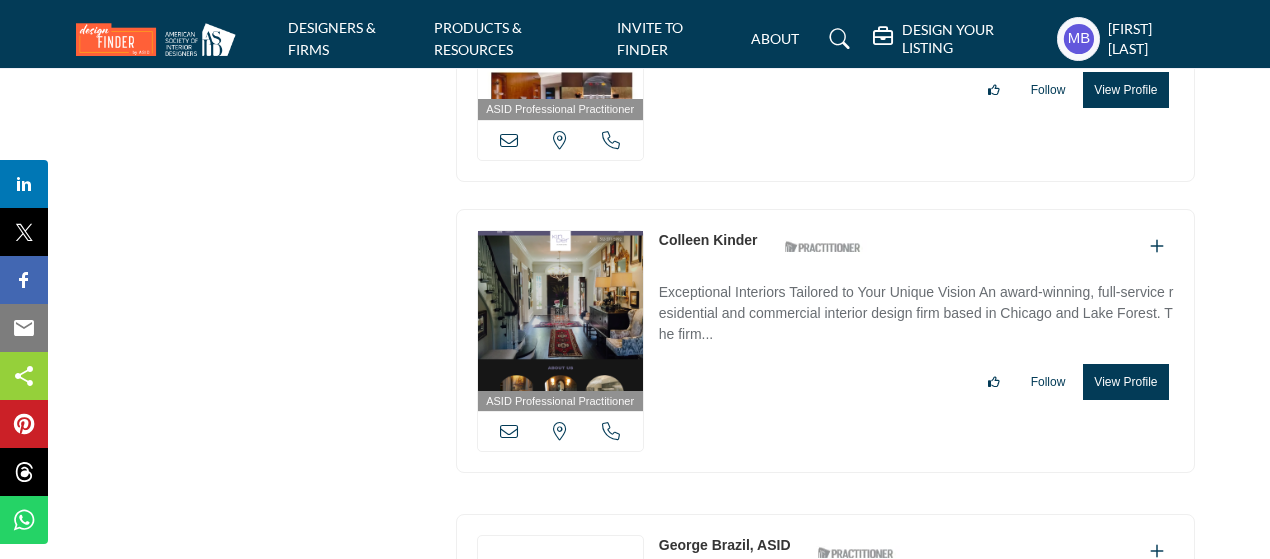 scroll, scrollTop: 6200, scrollLeft: 0, axis: vertical 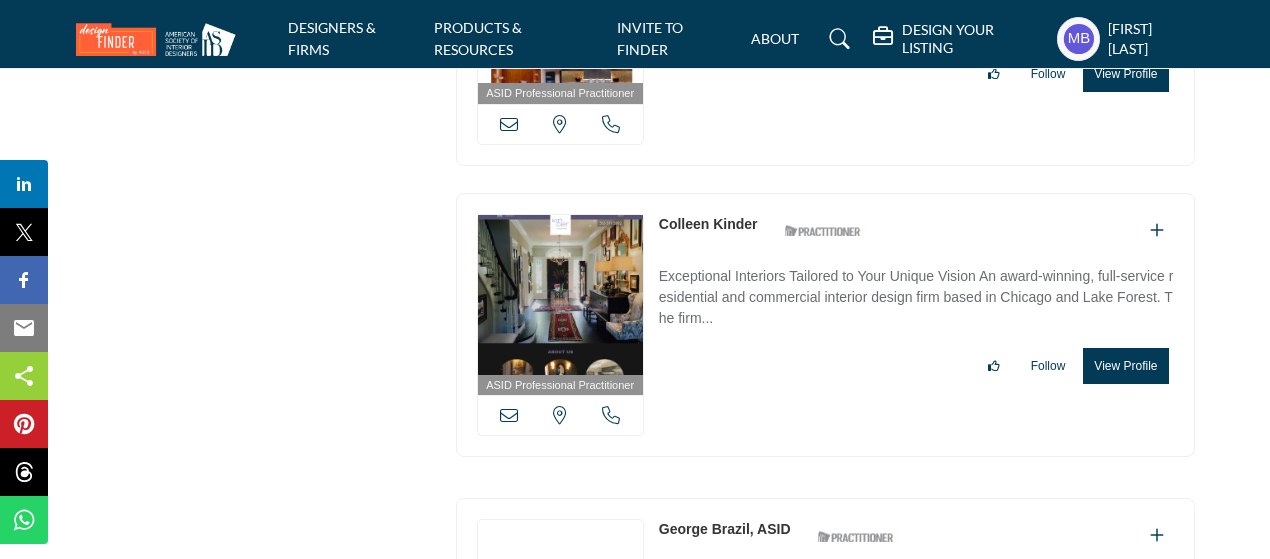 drag, startPoint x: 651, startPoint y: 173, endPoint x: 758, endPoint y: 180, distance: 107.22873 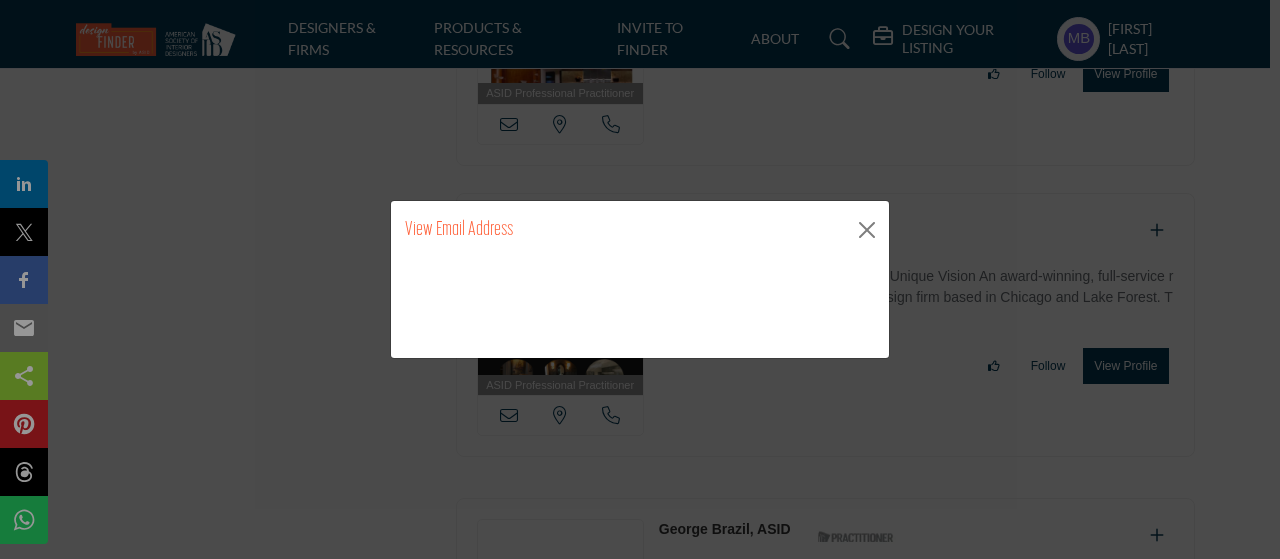 scroll, scrollTop: 6200, scrollLeft: 0, axis: vertical 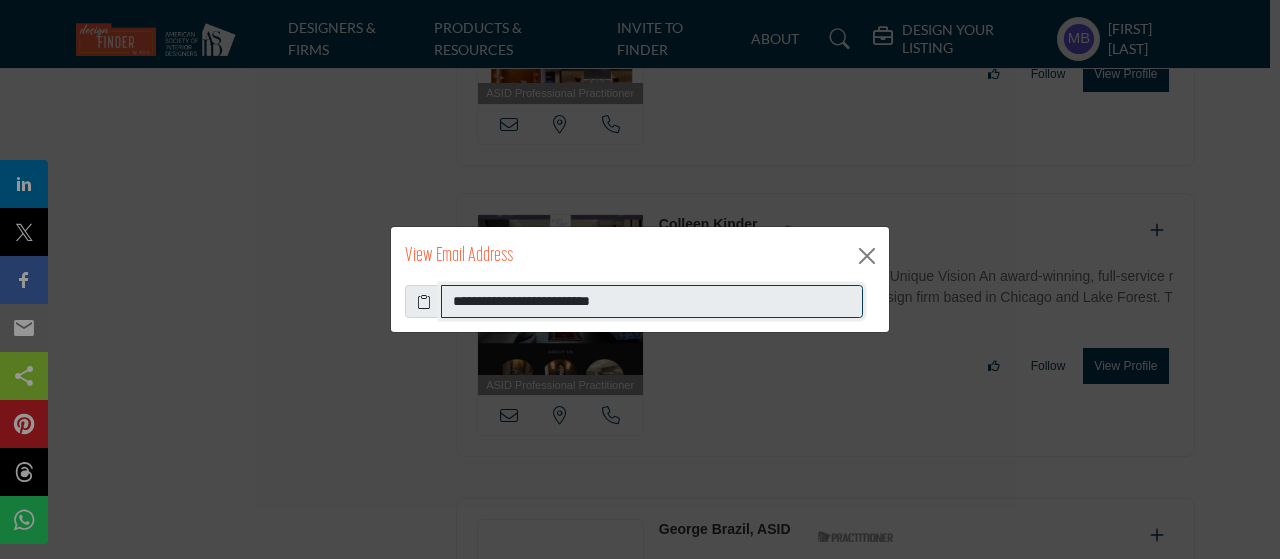click on "**********" at bounding box center [652, 302] 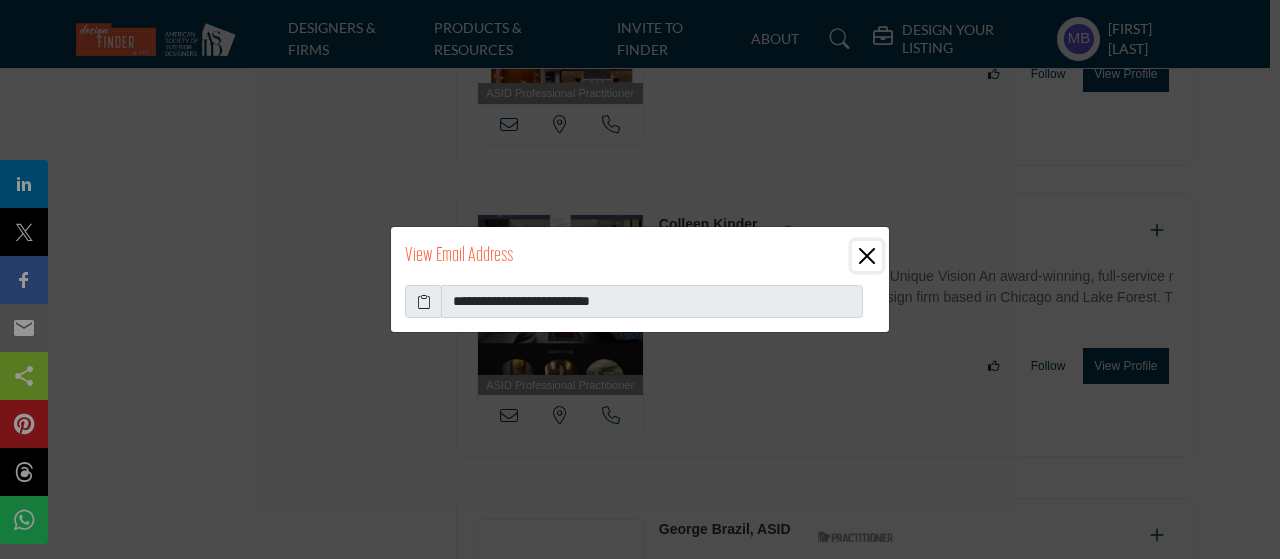 click at bounding box center (867, 256) 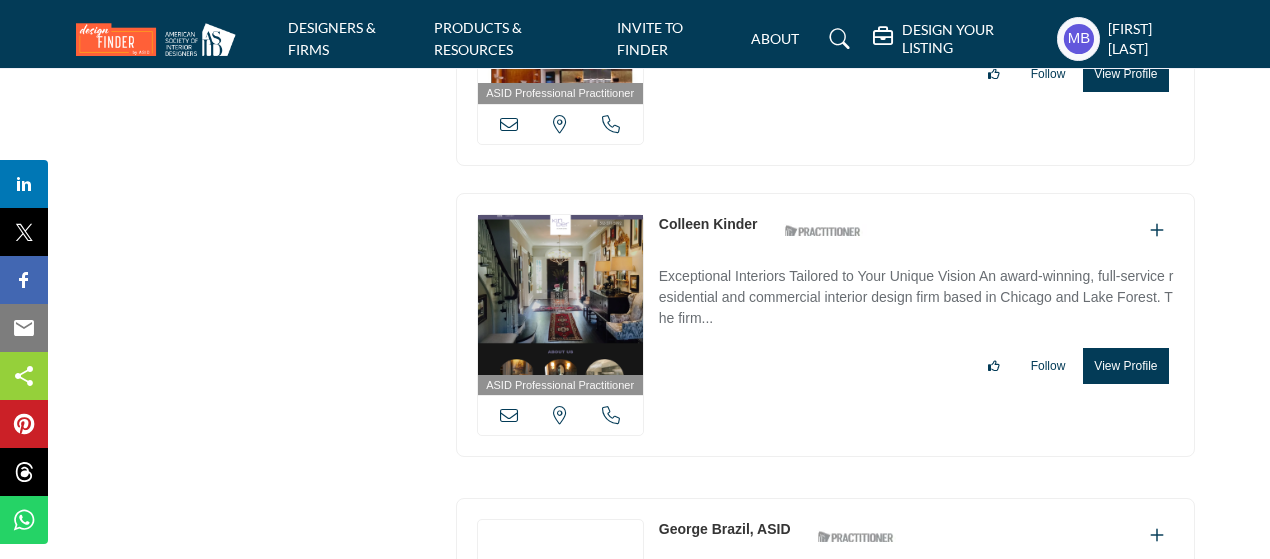 click at bounding box center (611, 415) 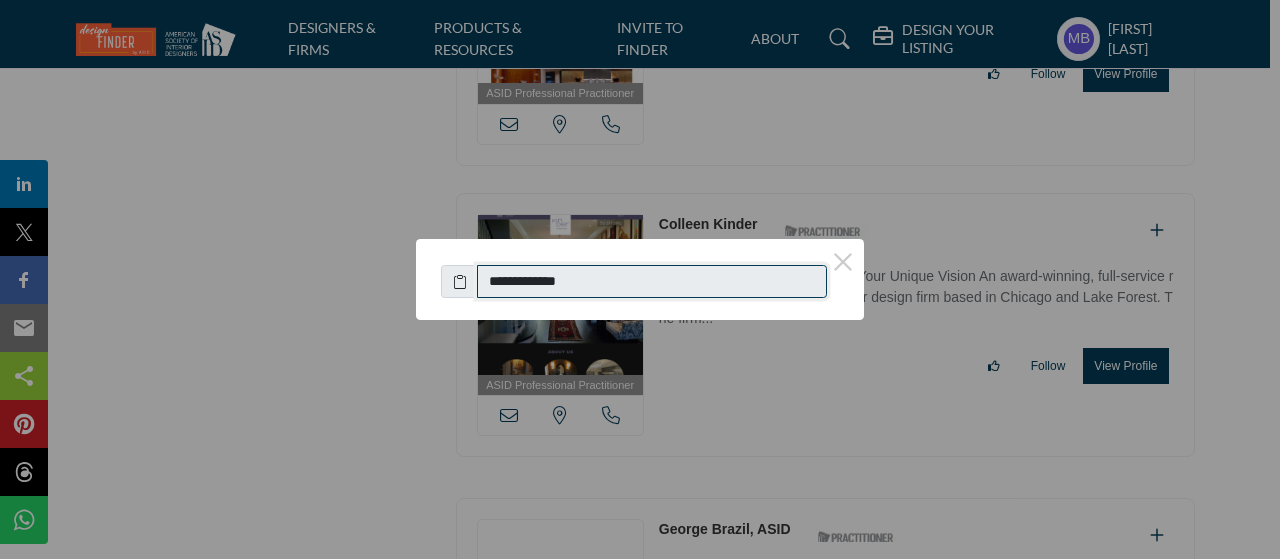 drag, startPoint x: 596, startPoint y: 281, endPoint x: 496, endPoint y: 280, distance: 100.005 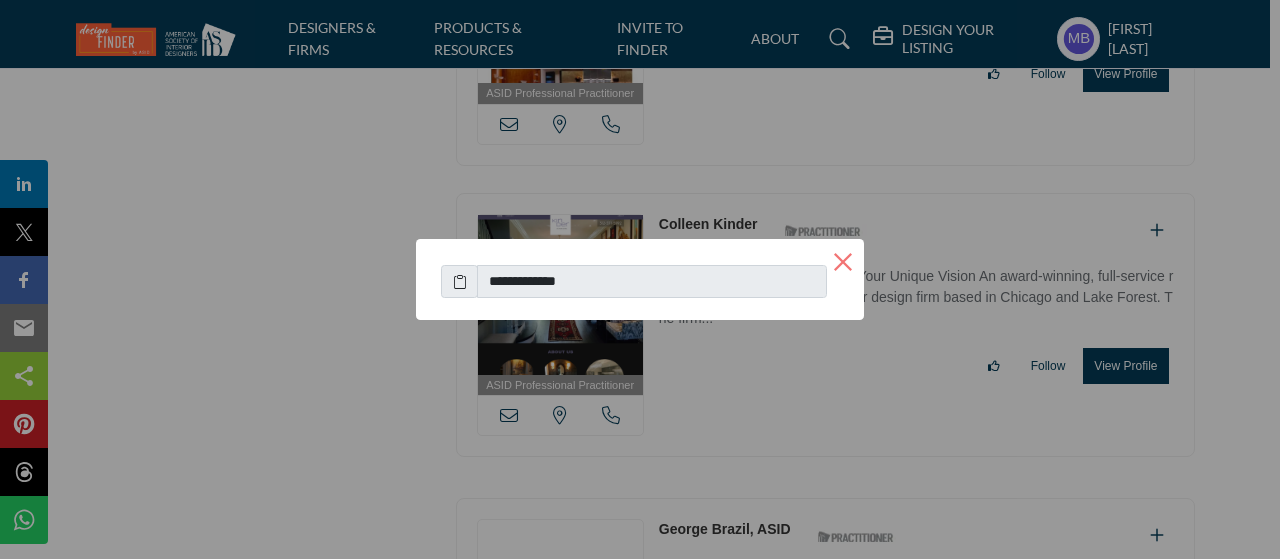 click on "×" at bounding box center [843, 260] 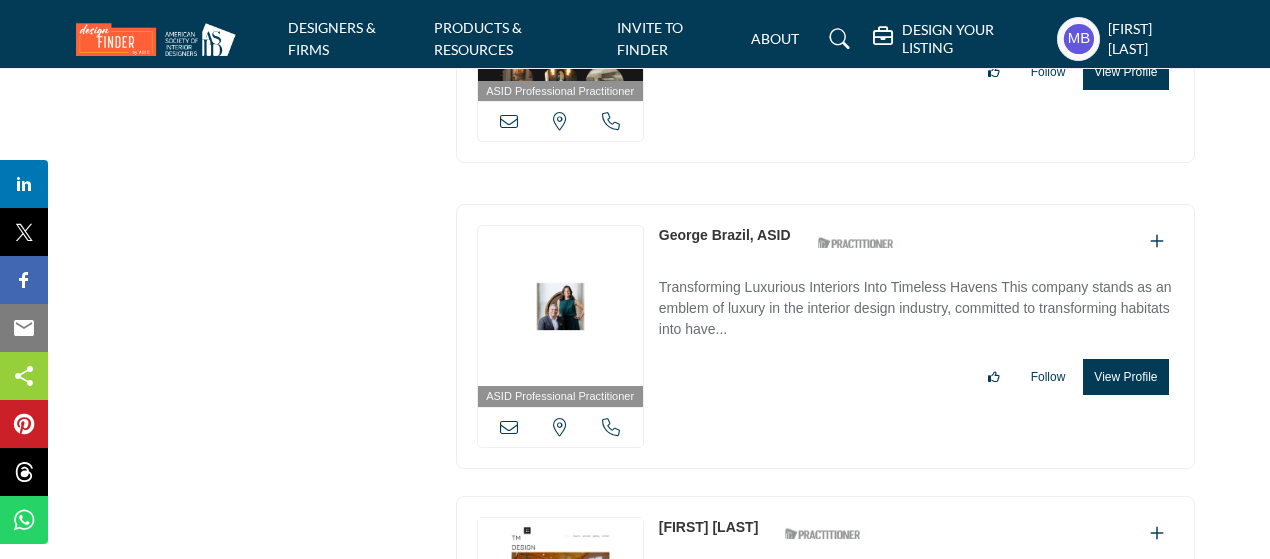 scroll, scrollTop: 6500, scrollLeft: 0, axis: vertical 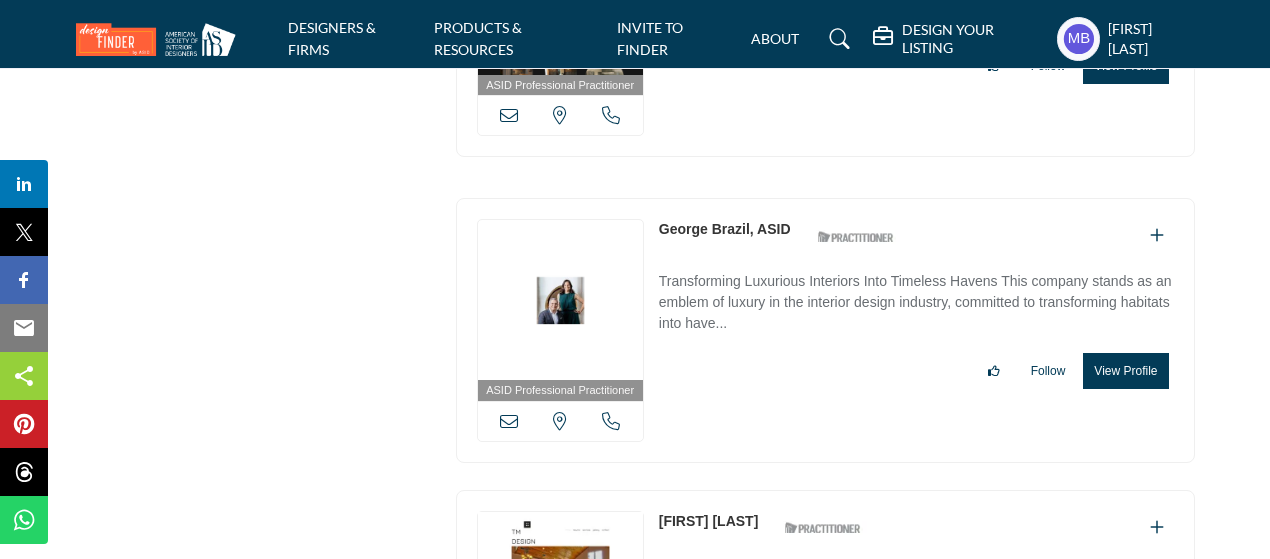 copy on "George Brazil" 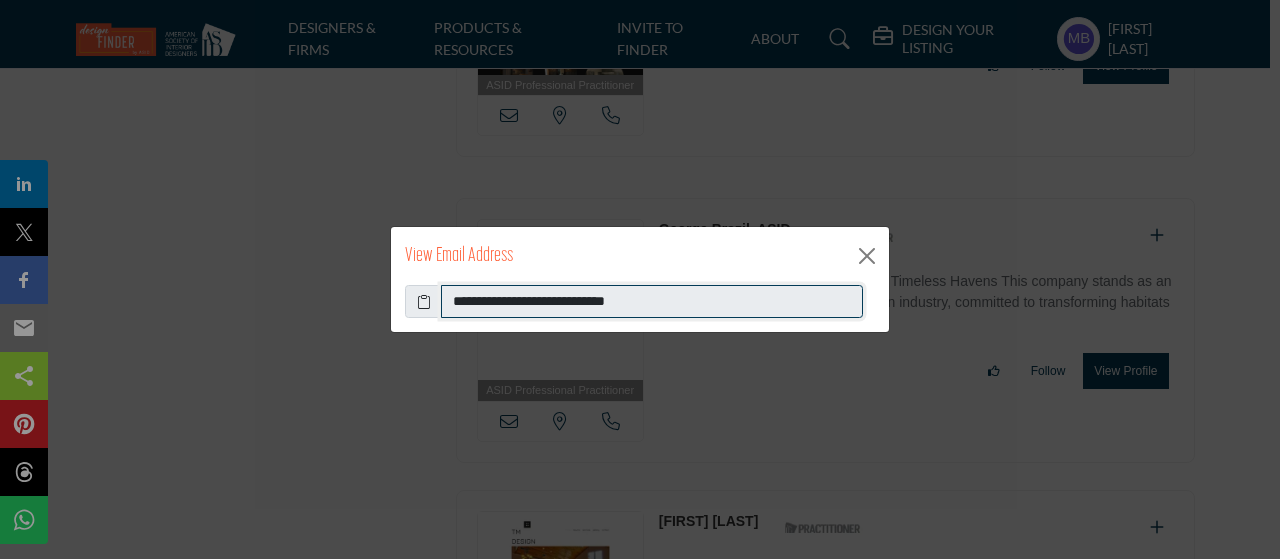 click on "**********" at bounding box center [652, 302] 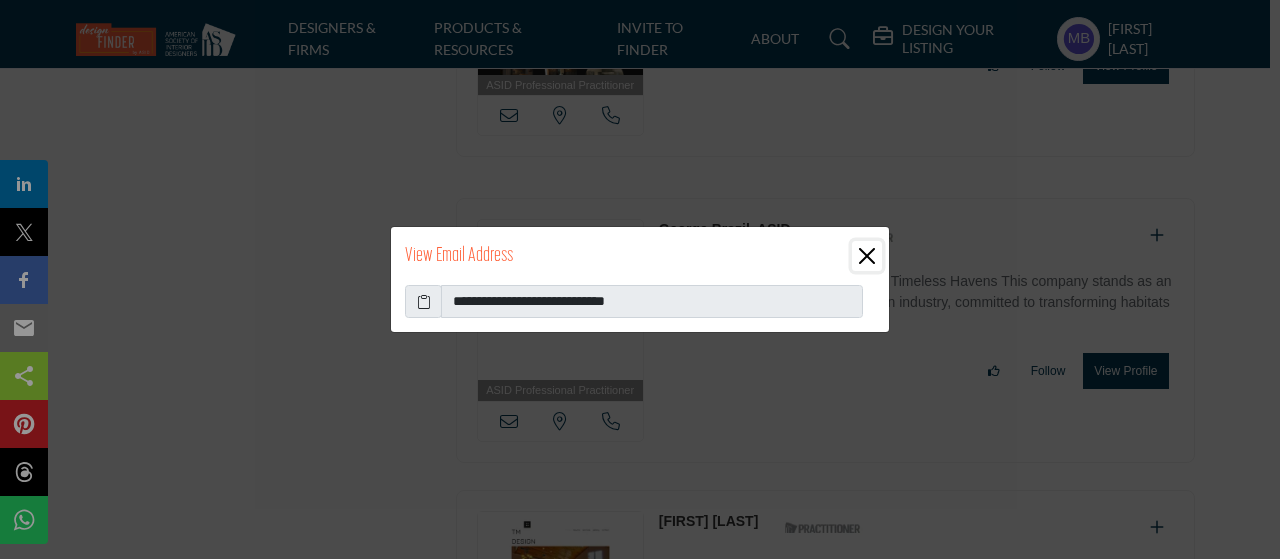 click at bounding box center (867, 256) 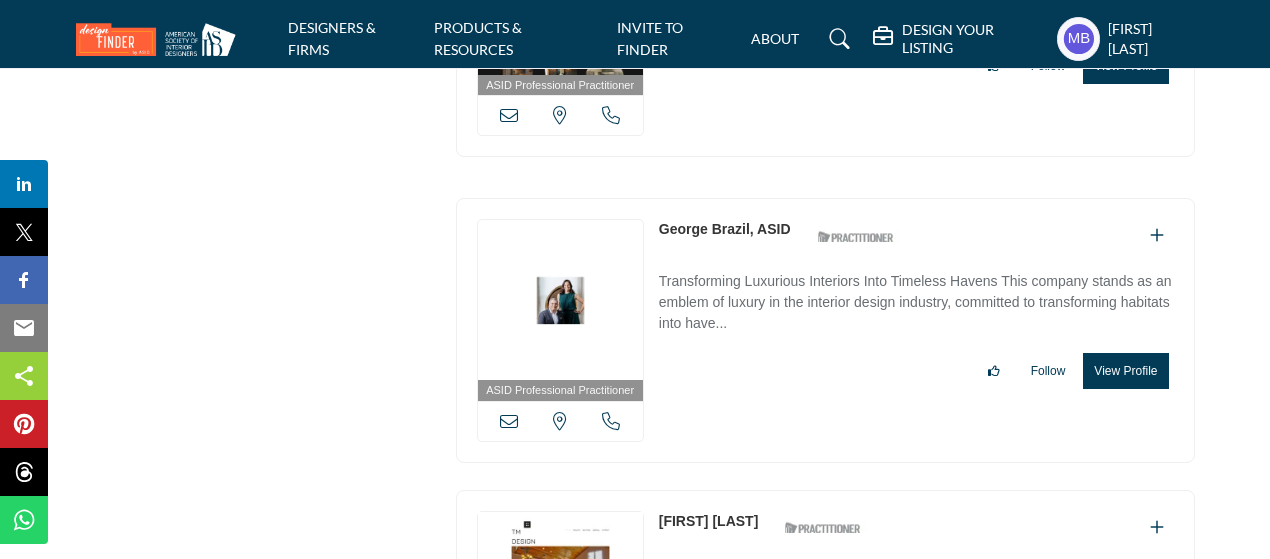 click at bounding box center [611, 421] 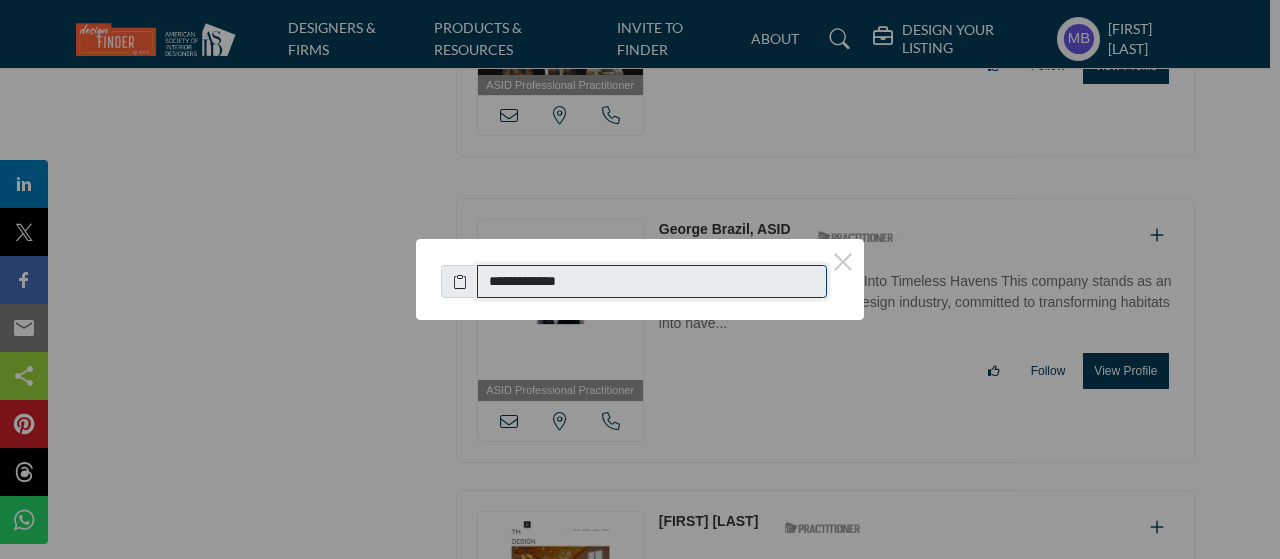 drag, startPoint x: 602, startPoint y: 269, endPoint x: 499, endPoint y: 283, distance: 103.947105 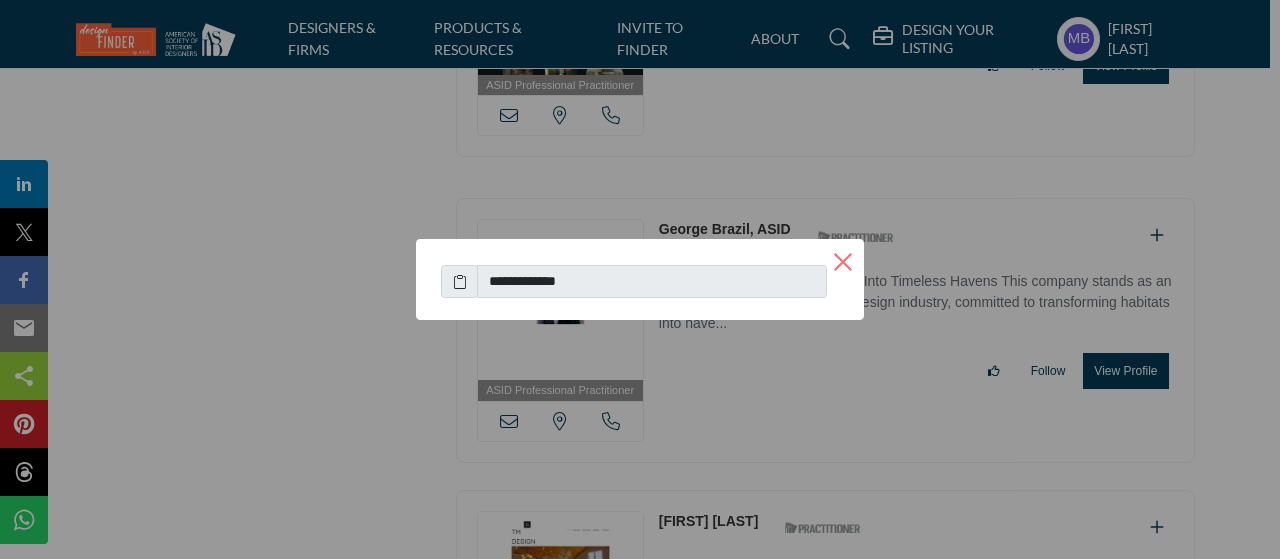 click on "×" at bounding box center [843, 260] 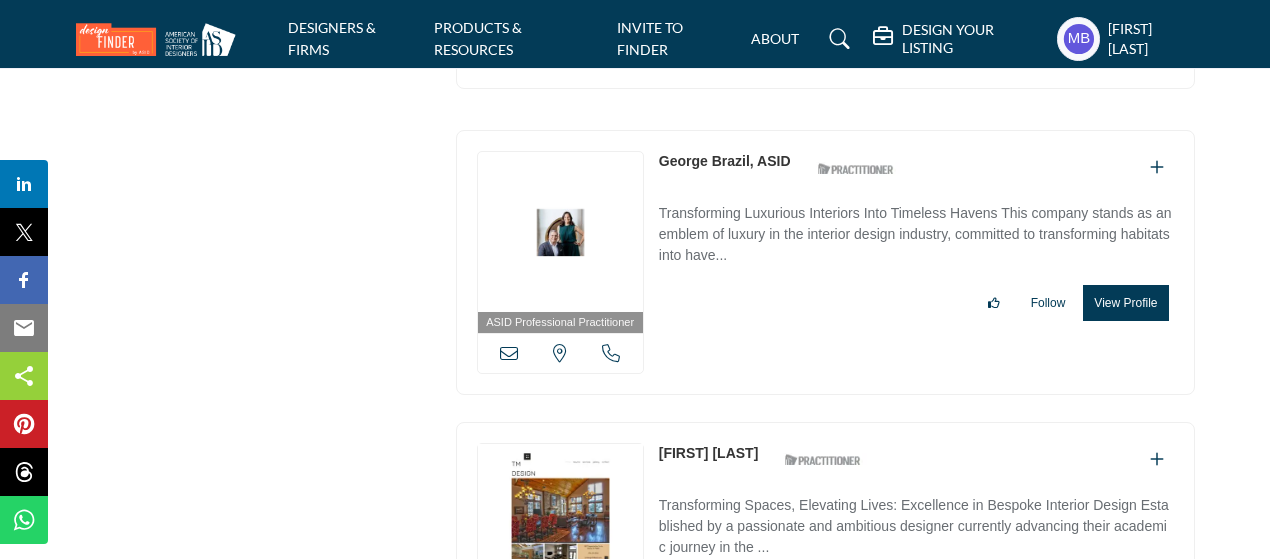 scroll, scrollTop: 6600, scrollLeft: 0, axis: vertical 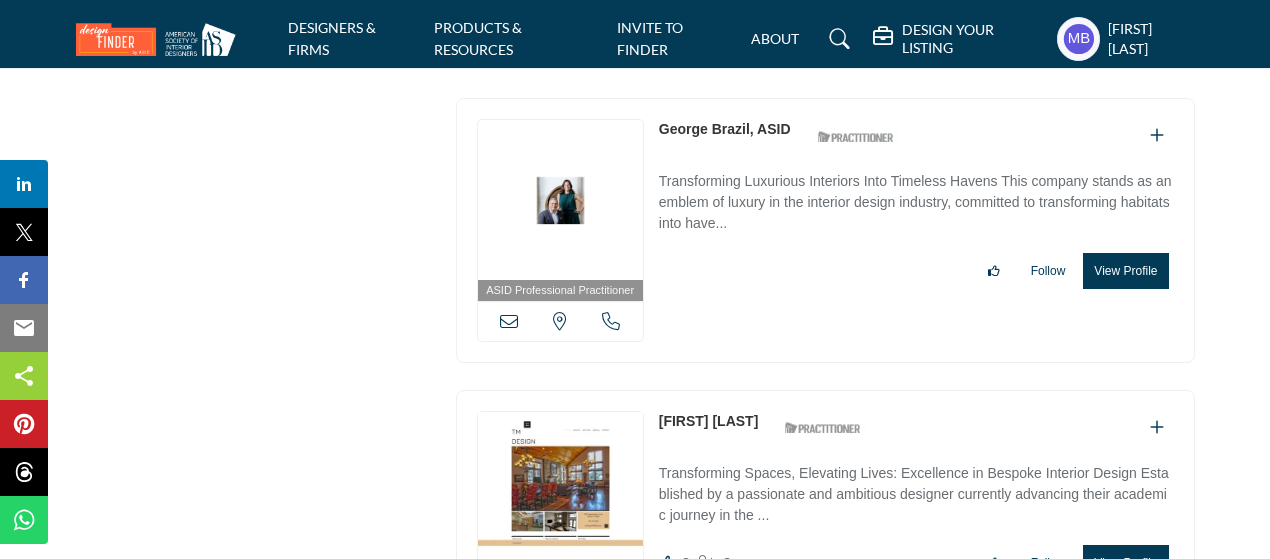 copy on "[FIRST] [LAST]" 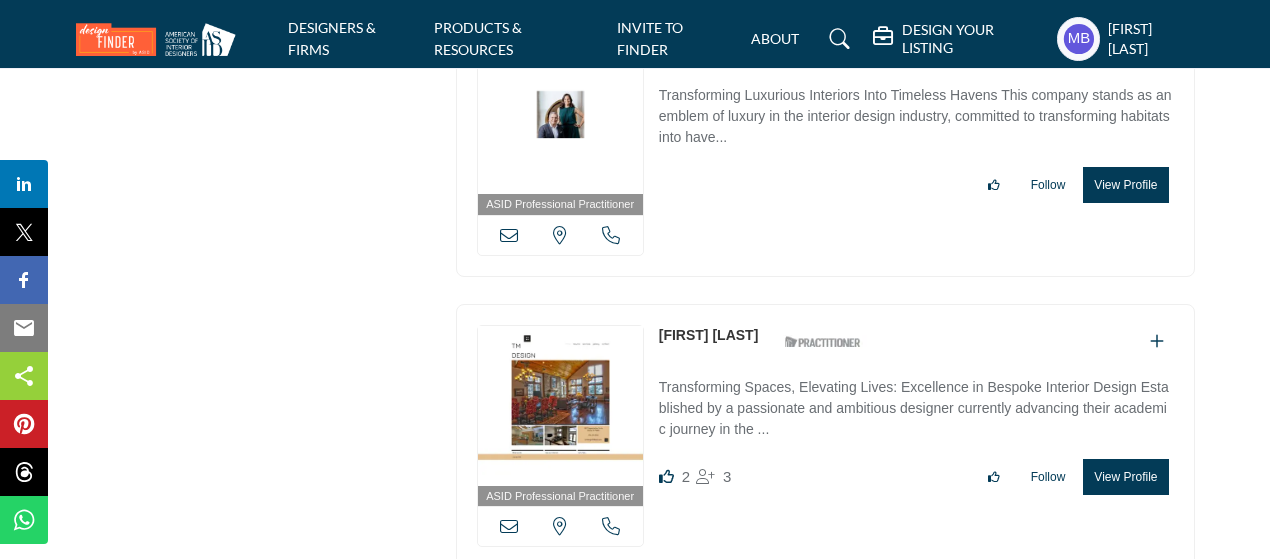 scroll, scrollTop: 6800, scrollLeft: 0, axis: vertical 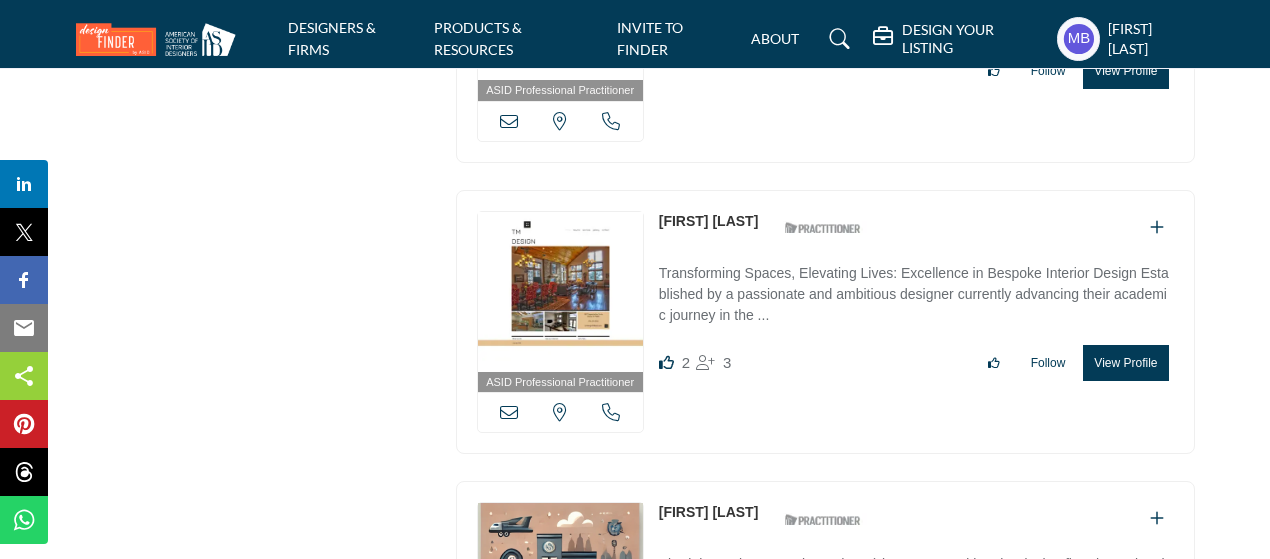 click at bounding box center [509, 412] 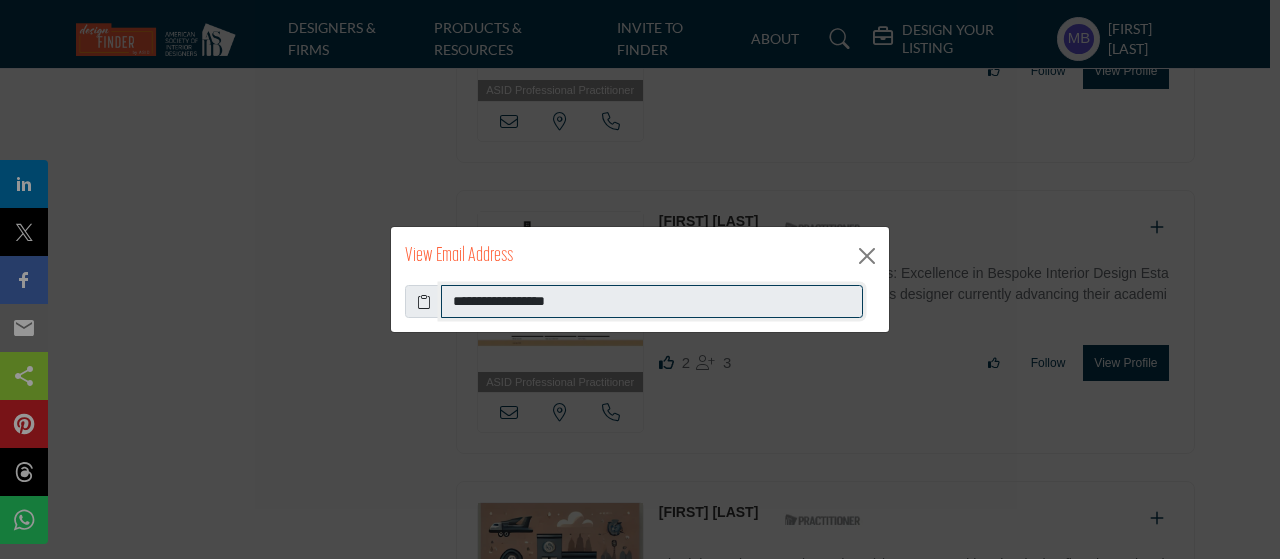click on "**********" at bounding box center [652, 302] 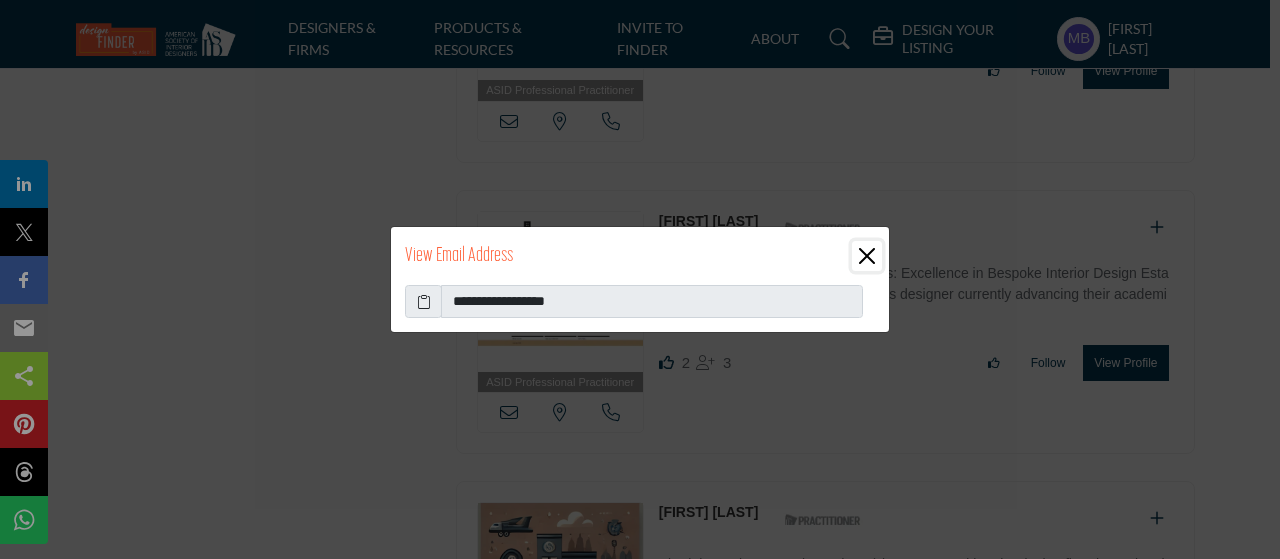 click at bounding box center (867, 256) 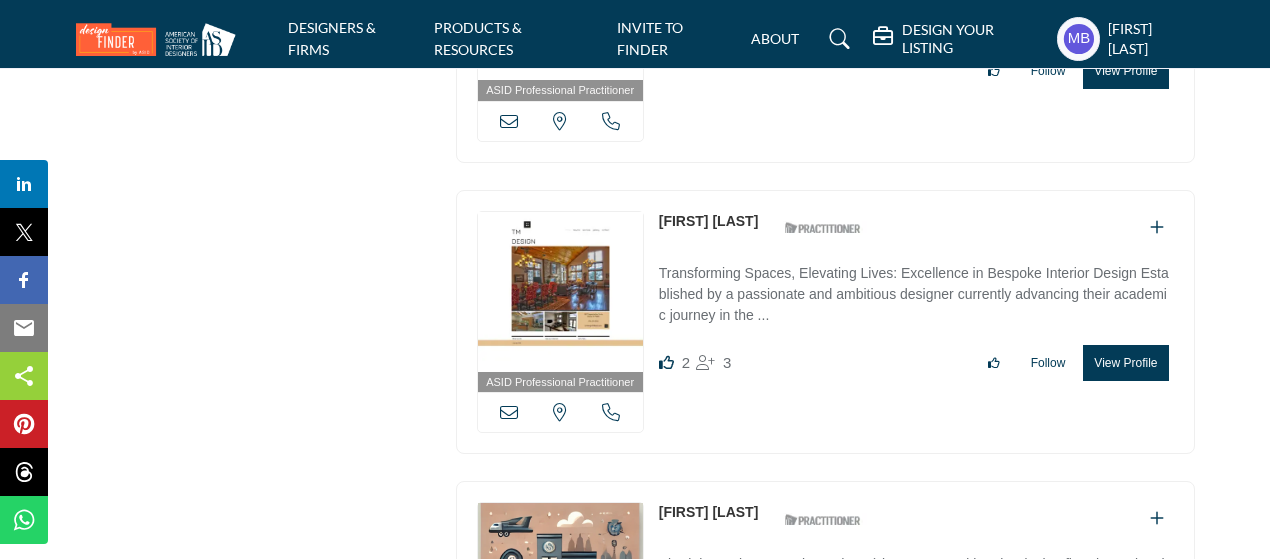 click at bounding box center (611, 412) 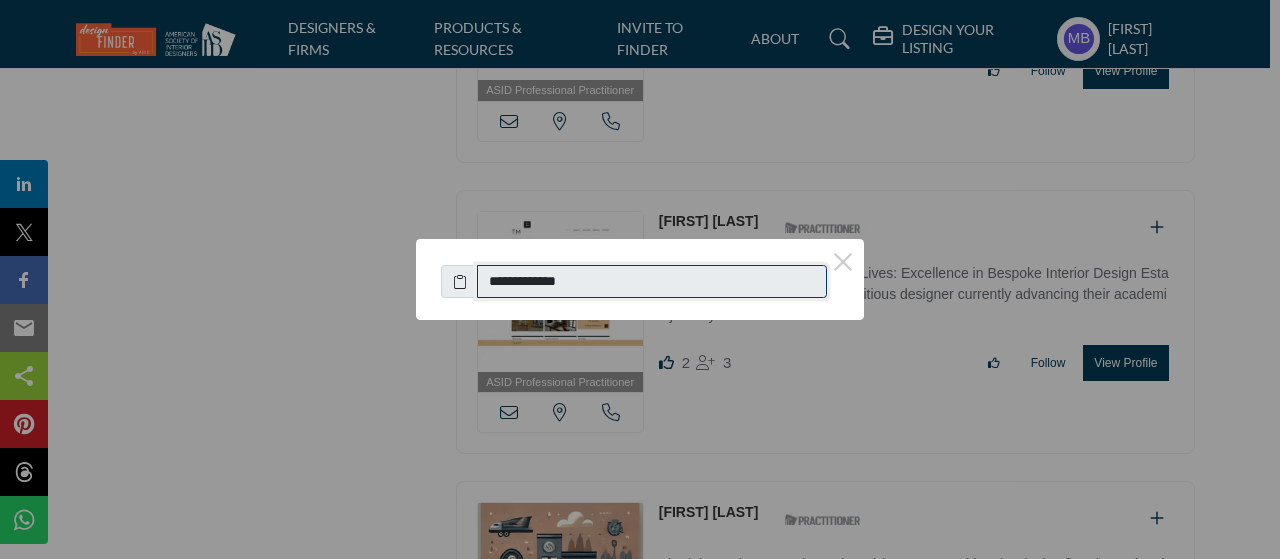 drag, startPoint x: 612, startPoint y: 281, endPoint x: 494, endPoint y: 268, distance: 118.71394 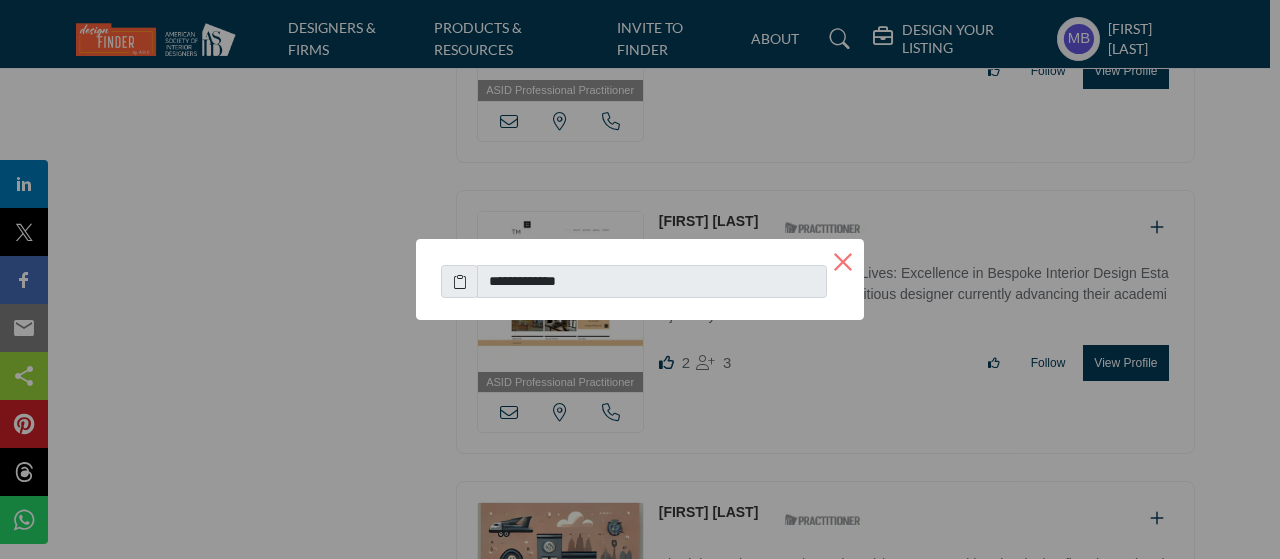 click on "×" at bounding box center (843, 260) 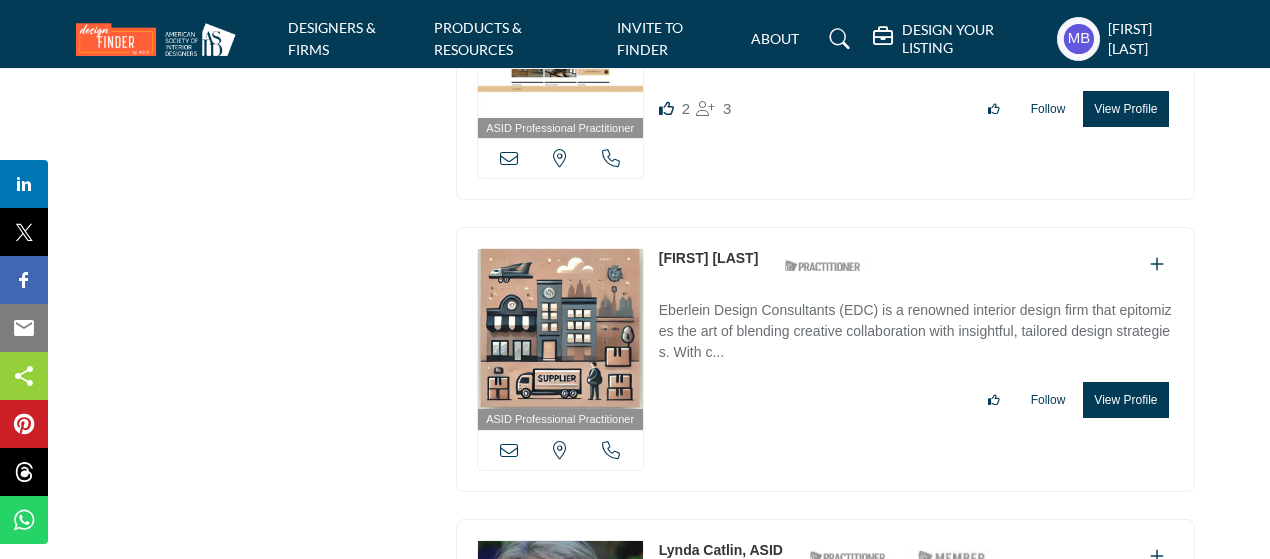 scroll, scrollTop: 7100, scrollLeft: 0, axis: vertical 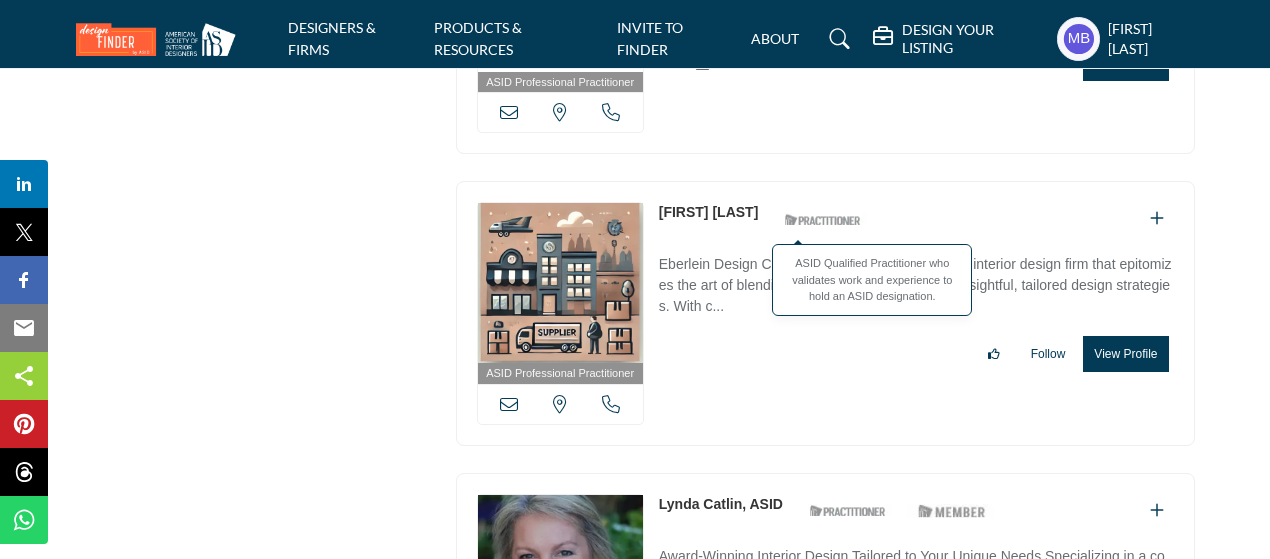 copy on "[FIRST] [LAST]" 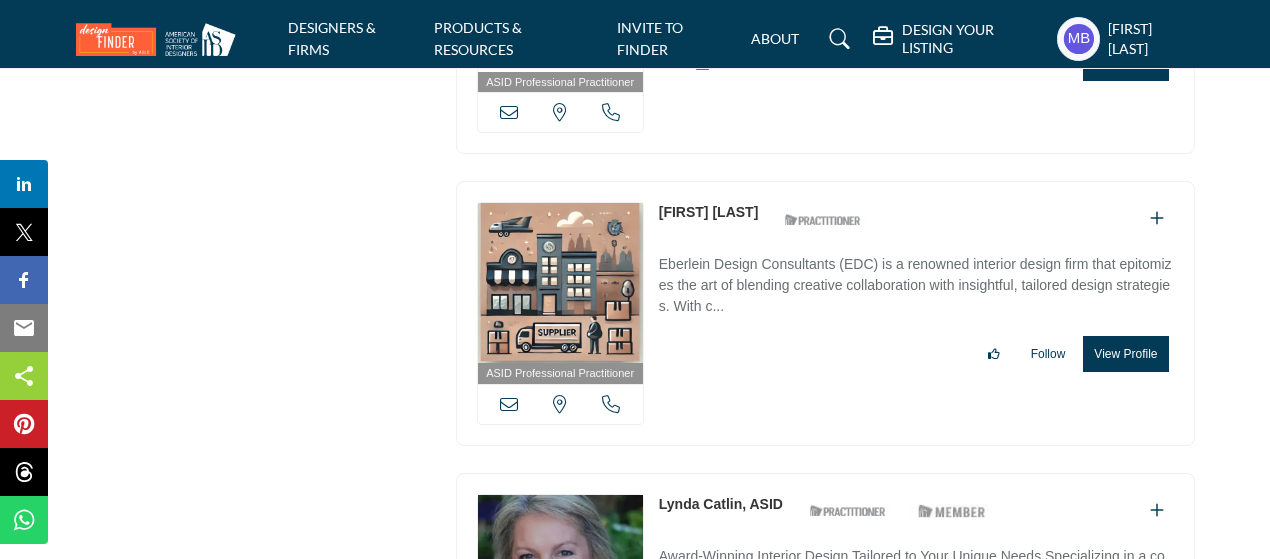 click at bounding box center (509, 404) 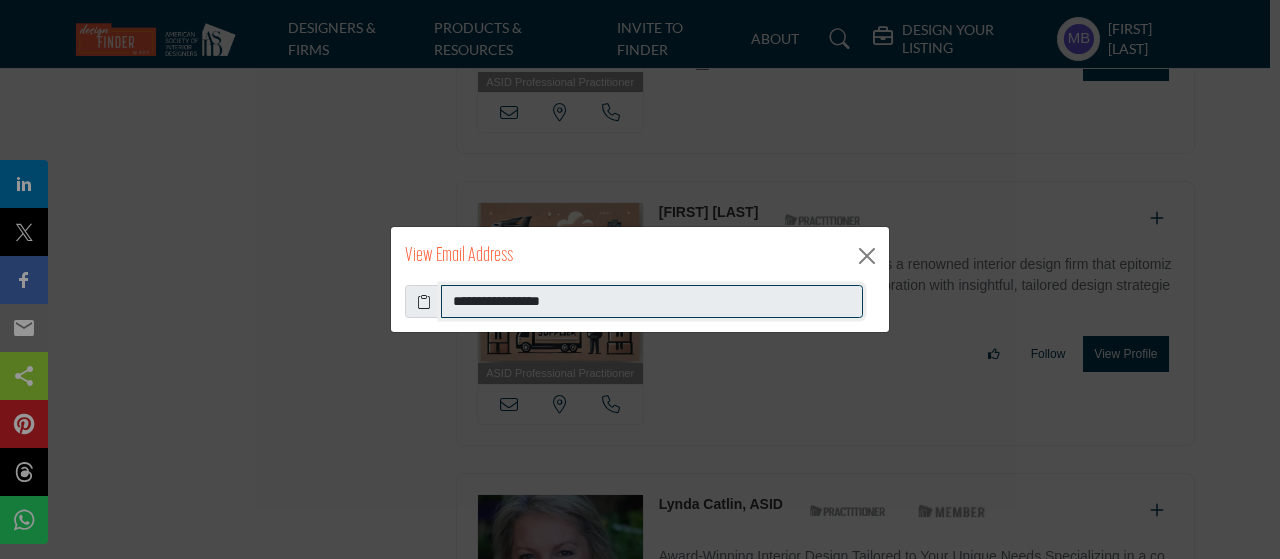 click on "**********" at bounding box center [652, 302] 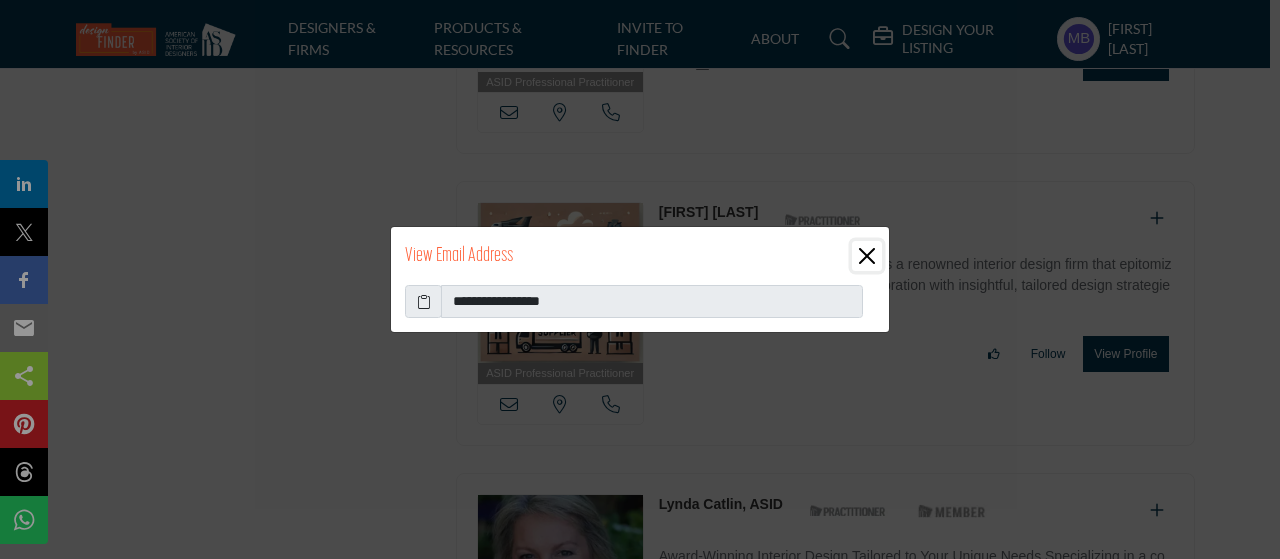 click at bounding box center [867, 256] 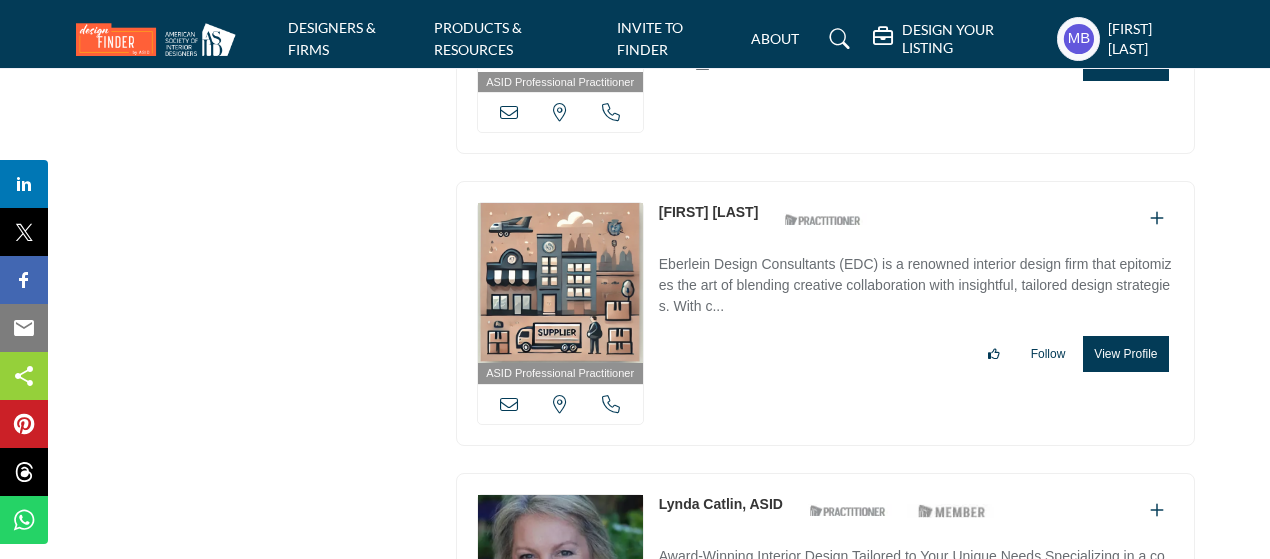 click at bounding box center [611, 404] 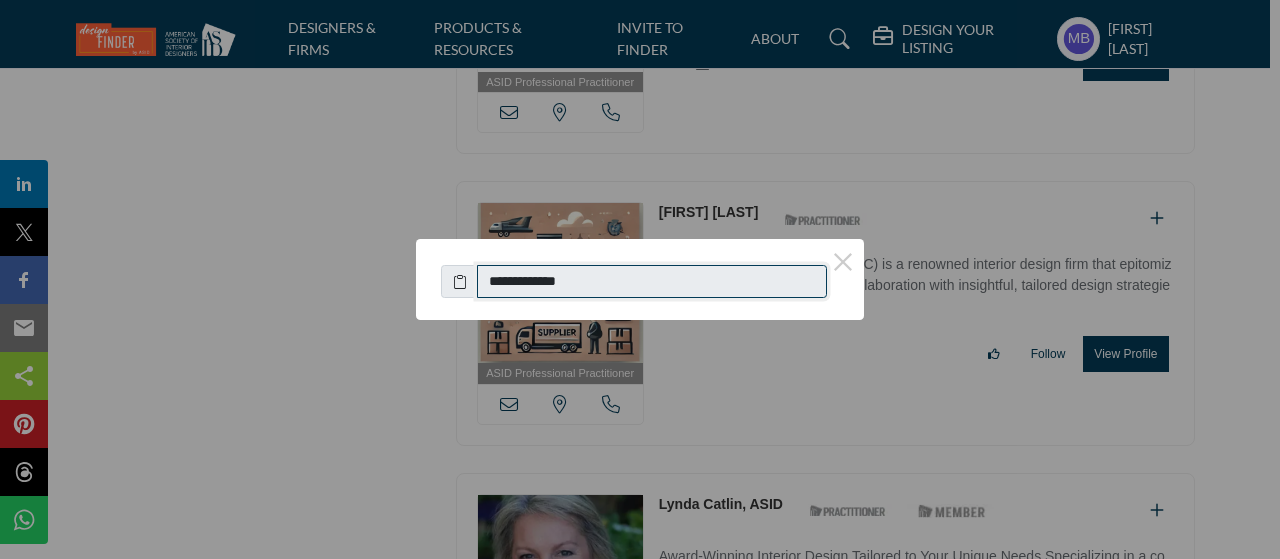 drag, startPoint x: 568, startPoint y: 281, endPoint x: 497, endPoint y: 281, distance: 71 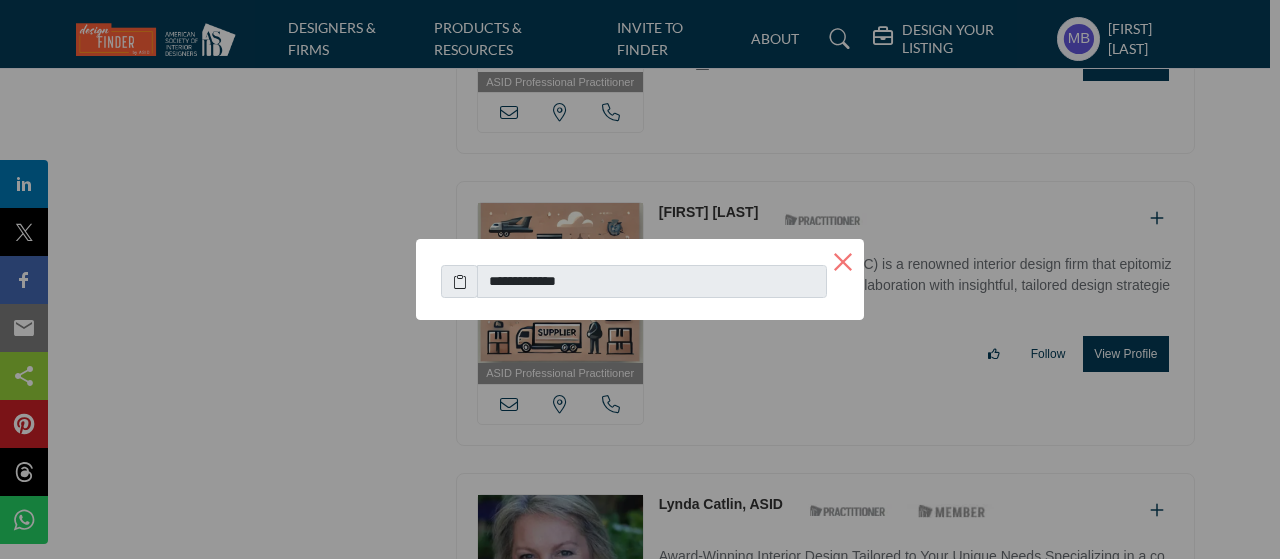 click on "×" at bounding box center (843, 260) 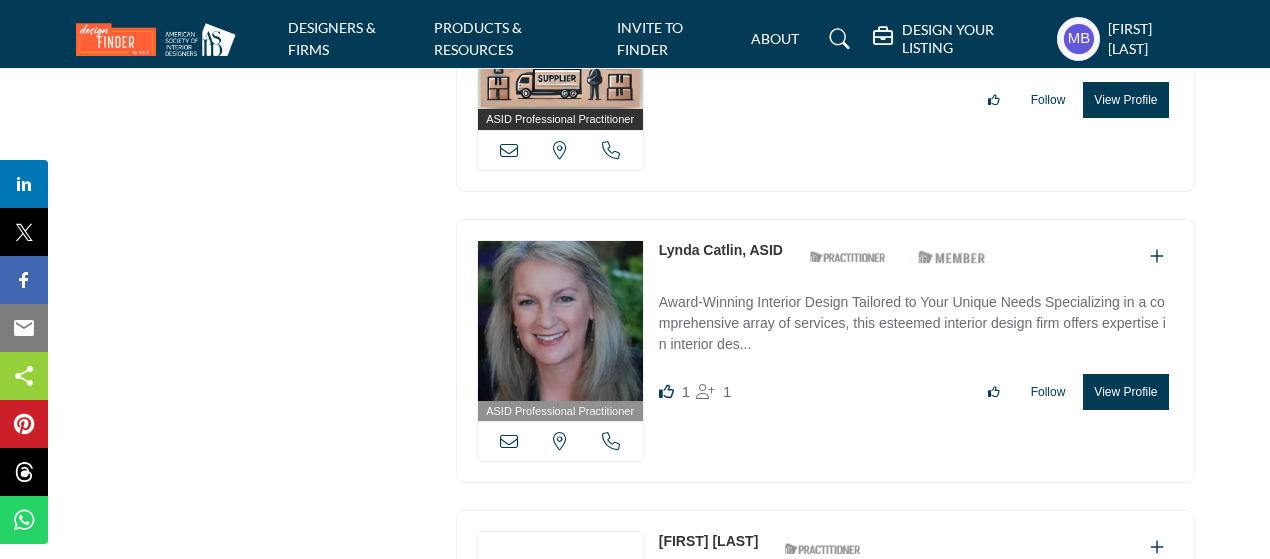 scroll, scrollTop: 7400, scrollLeft: 0, axis: vertical 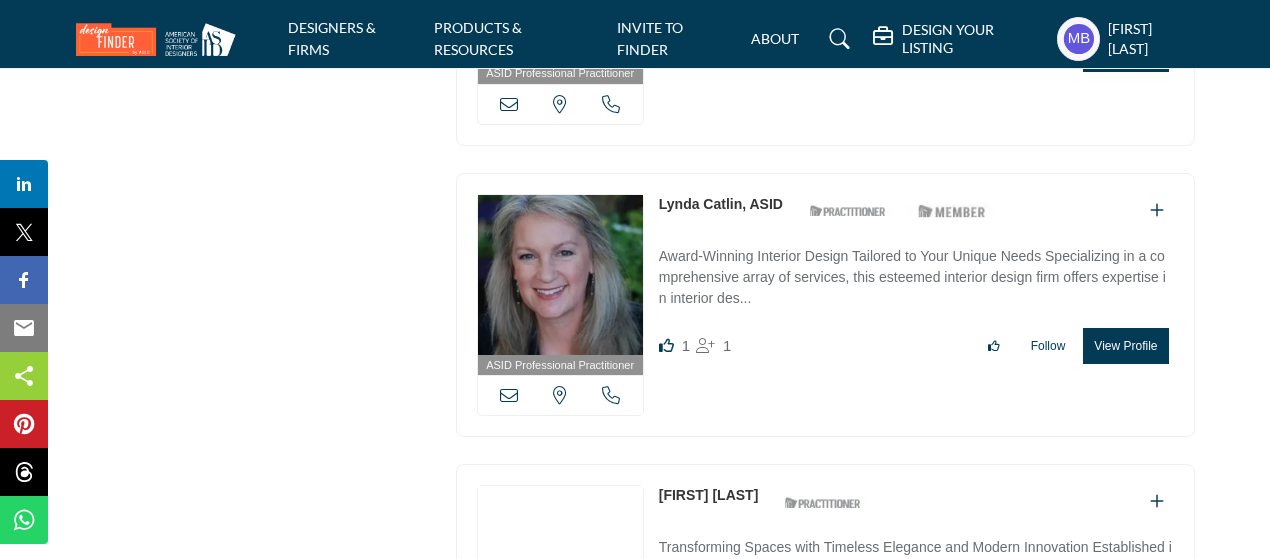 copy on "Lynda Catlin" 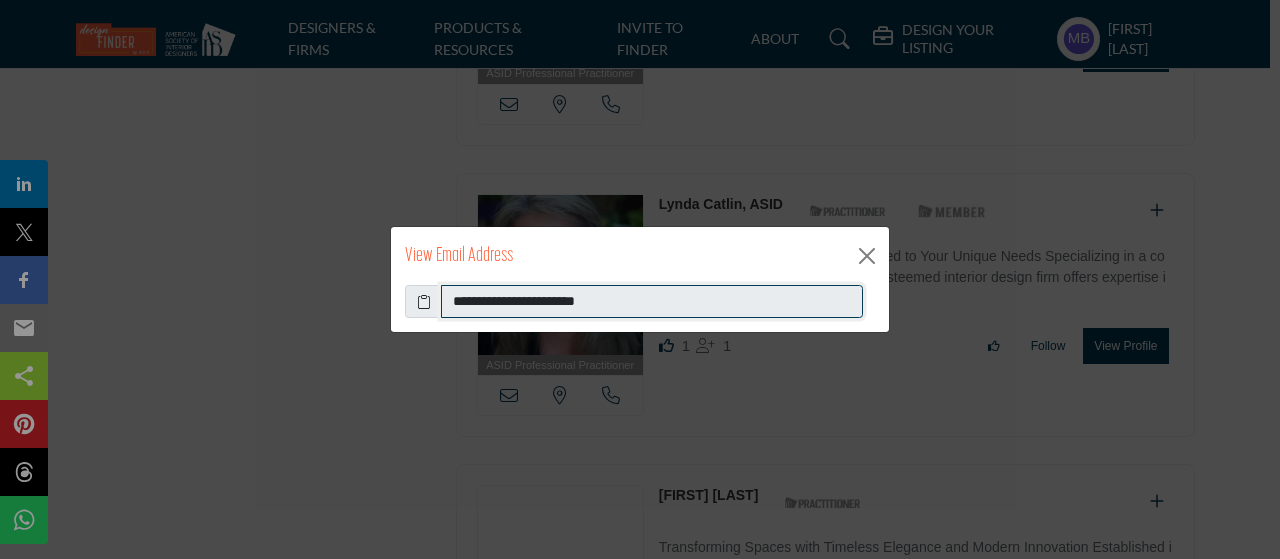 click on "**********" at bounding box center [652, 302] 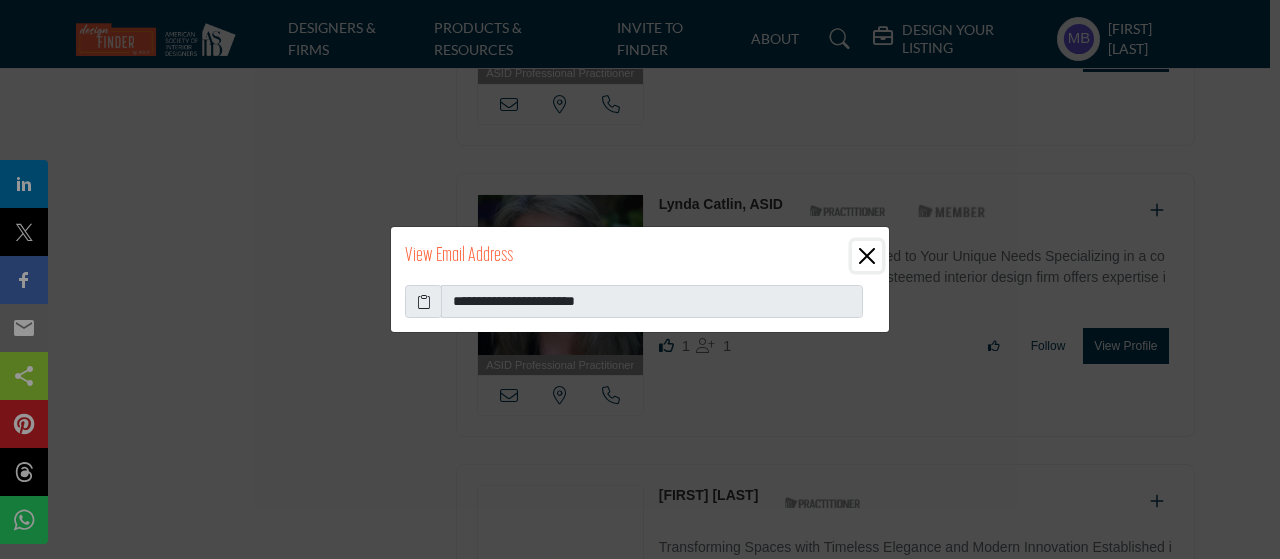click at bounding box center [867, 256] 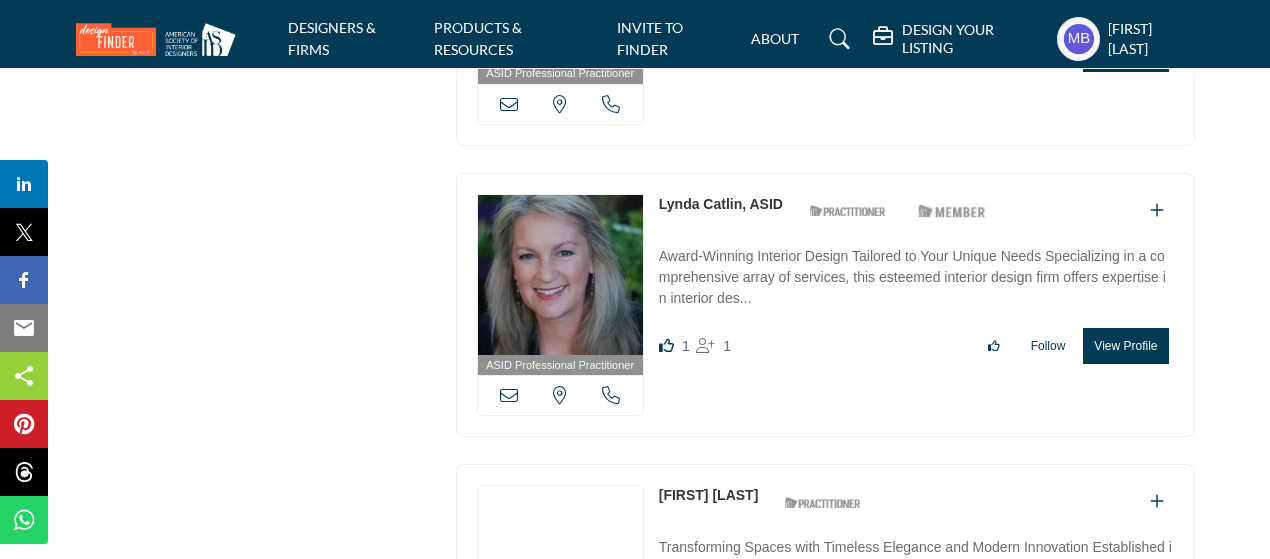 click on "[STATE], USA" at bounding box center (560, 395) 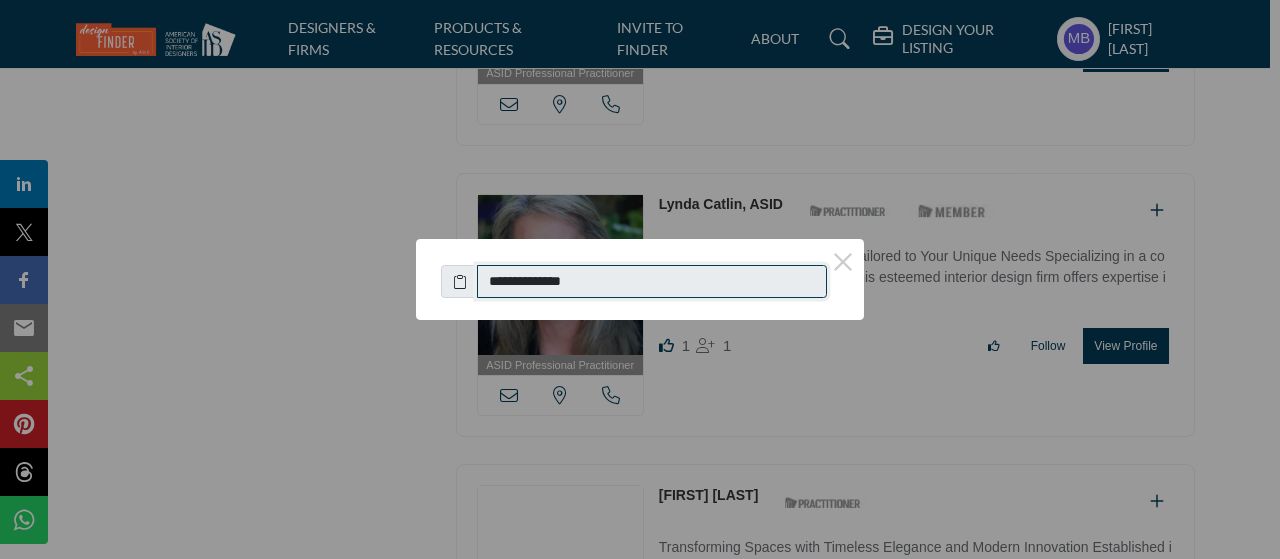 drag, startPoint x: 591, startPoint y: 277, endPoint x: 465, endPoint y: 264, distance: 126.66886 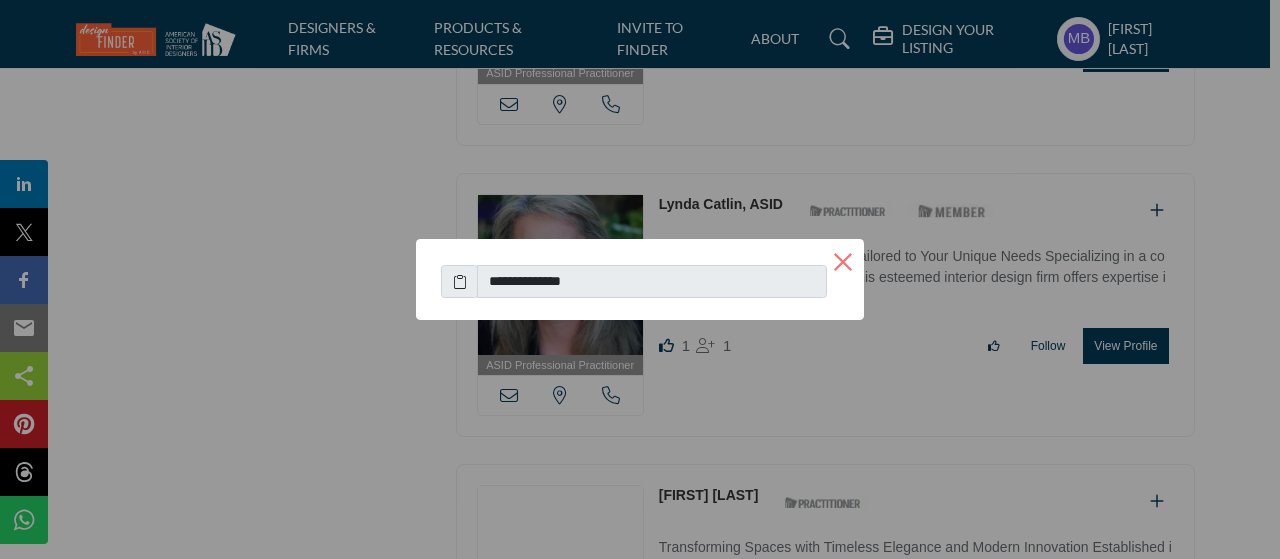 click on "×" at bounding box center [843, 260] 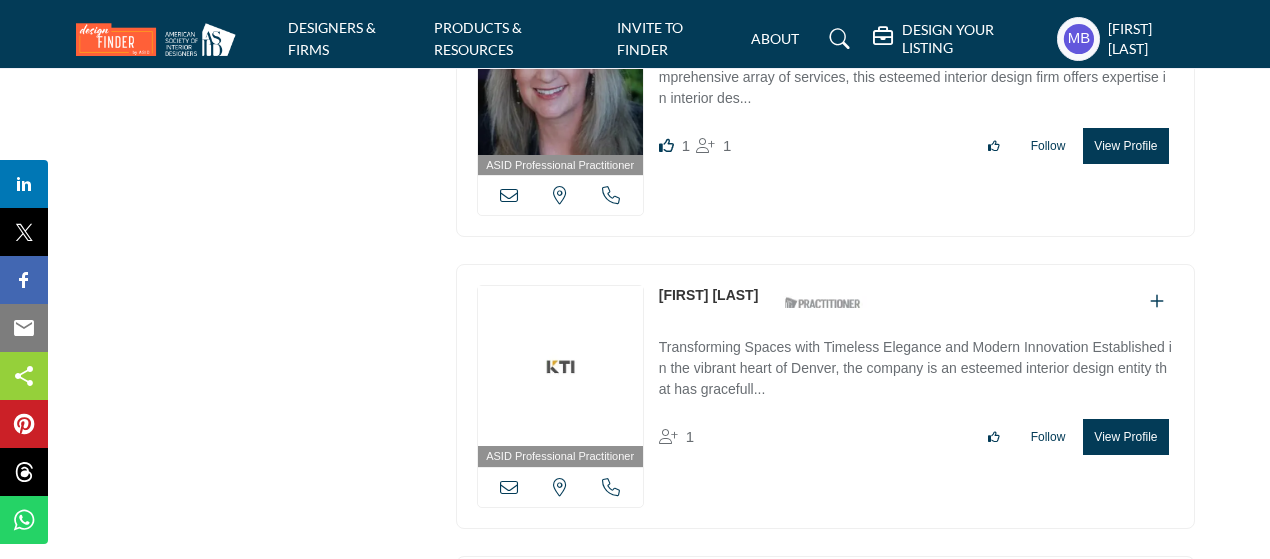 scroll, scrollTop: 7700, scrollLeft: 0, axis: vertical 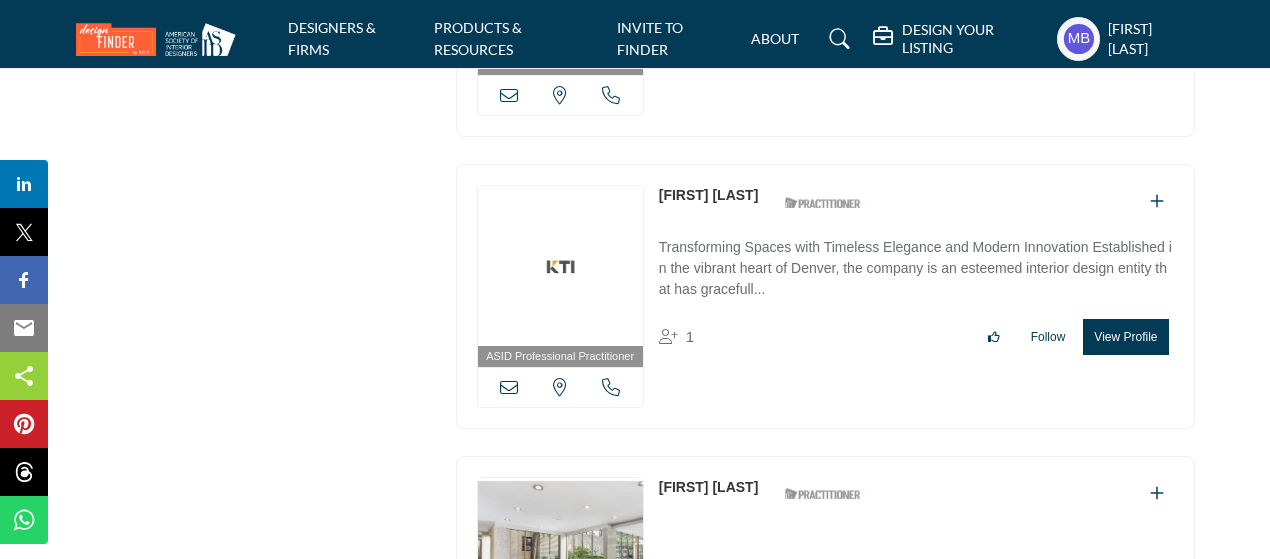 copy on "[FIRST] [LAST]" 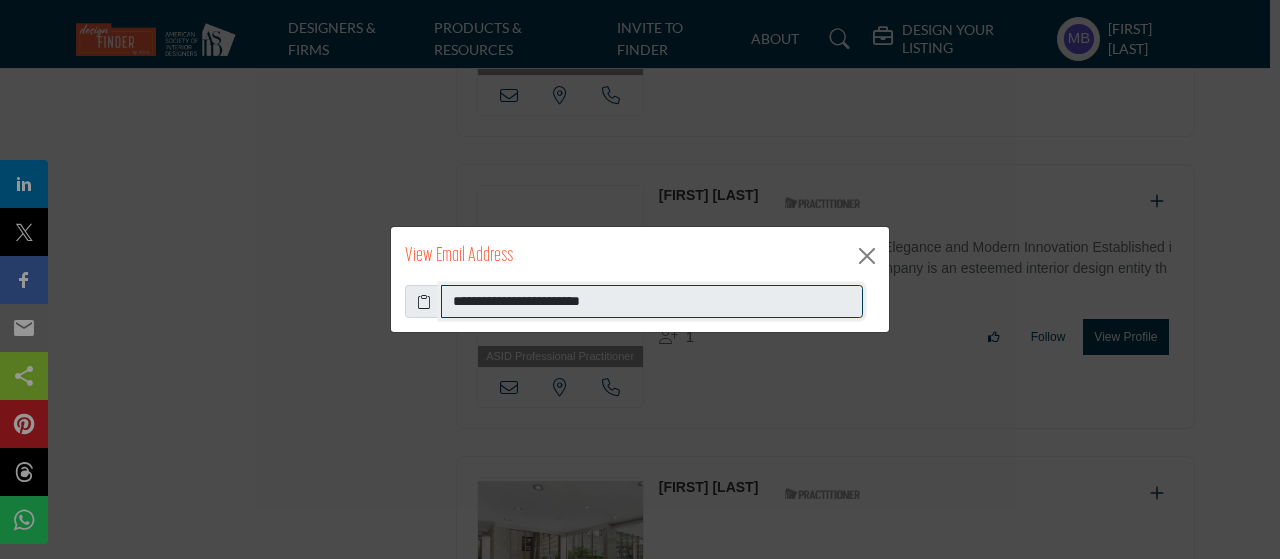 click on "**********" at bounding box center [652, 302] 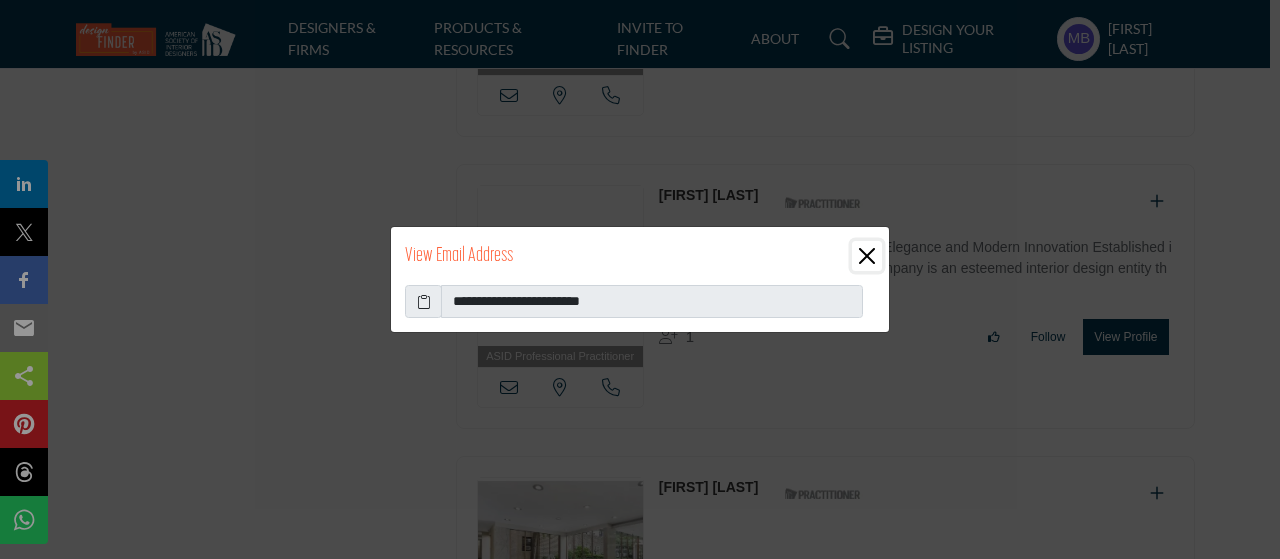 click at bounding box center [867, 256] 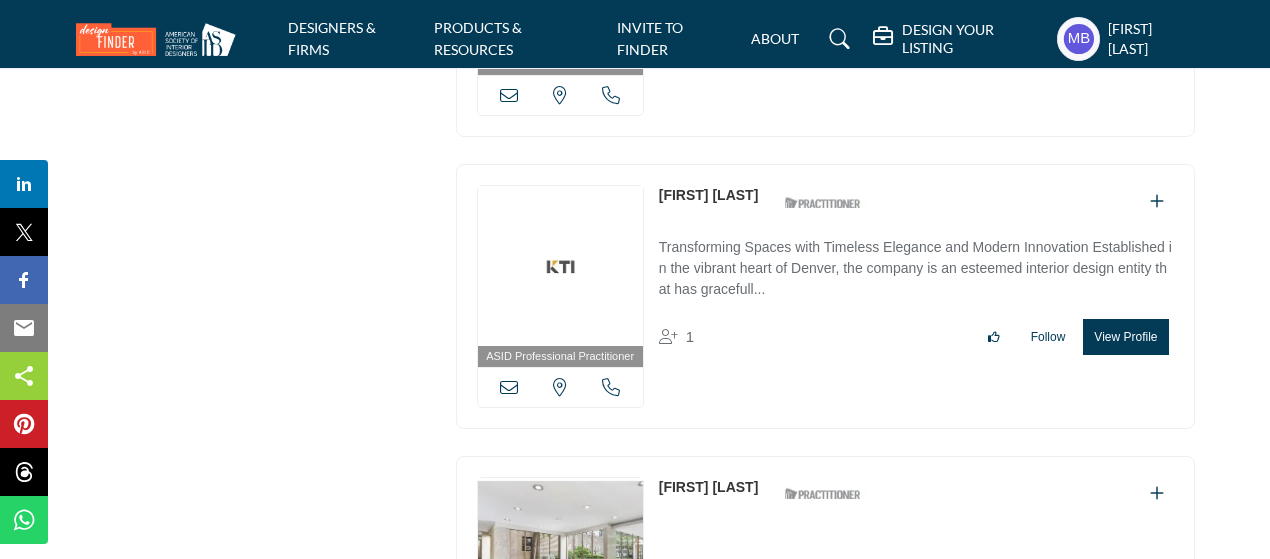 click on "[STATE], USA" at bounding box center (560, 387) 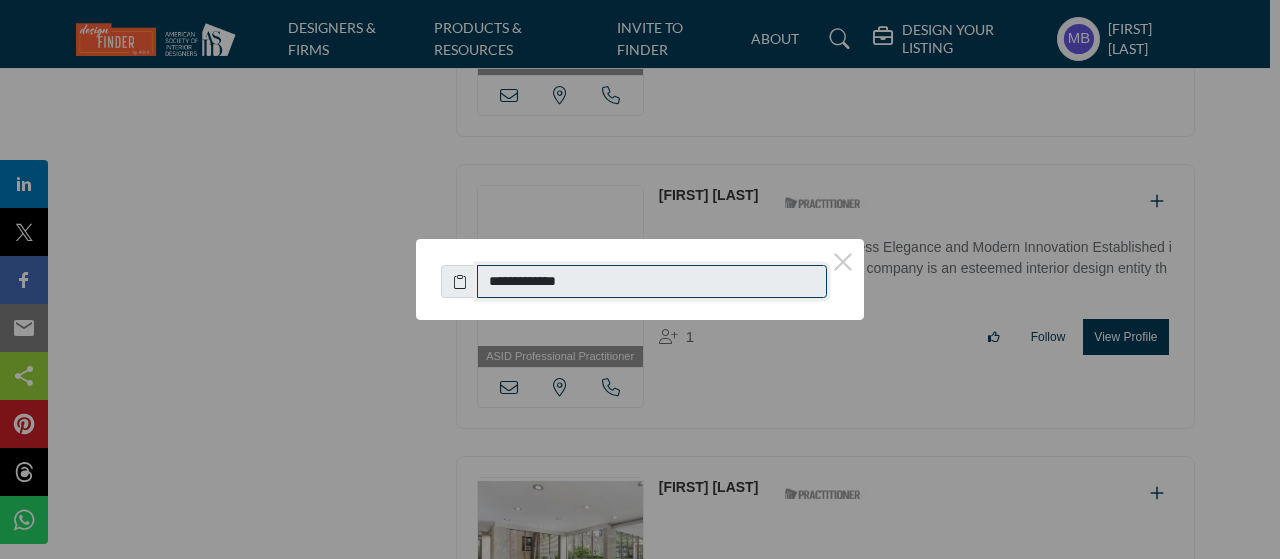 drag, startPoint x: 604, startPoint y: 284, endPoint x: 494, endPoint y: 273, distance: 110.54863 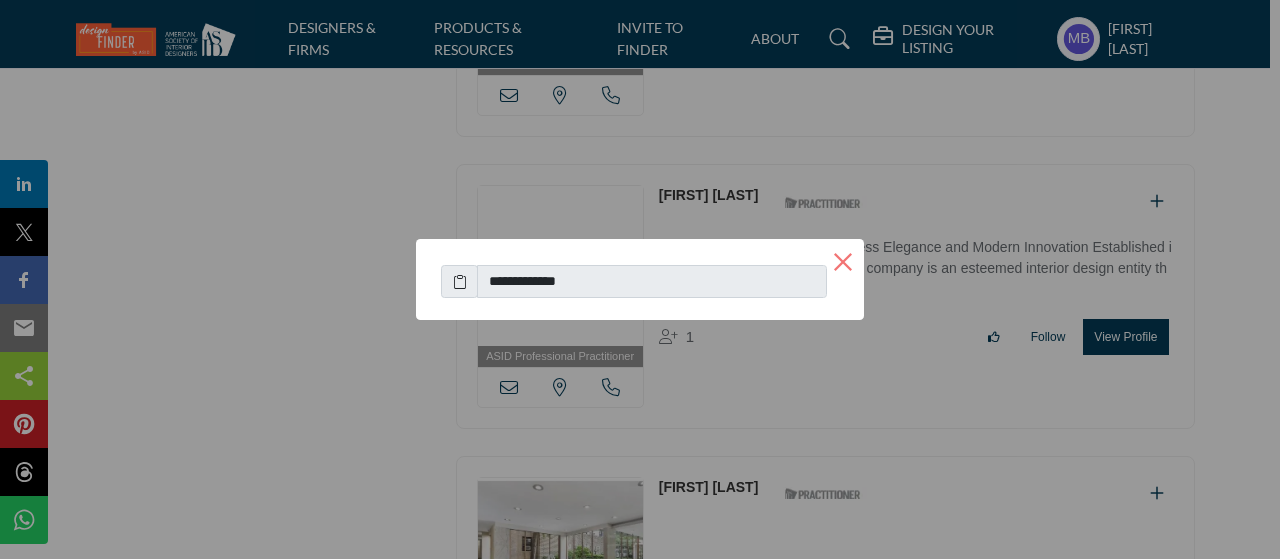 click on "×" at bounding box center (843, 260) 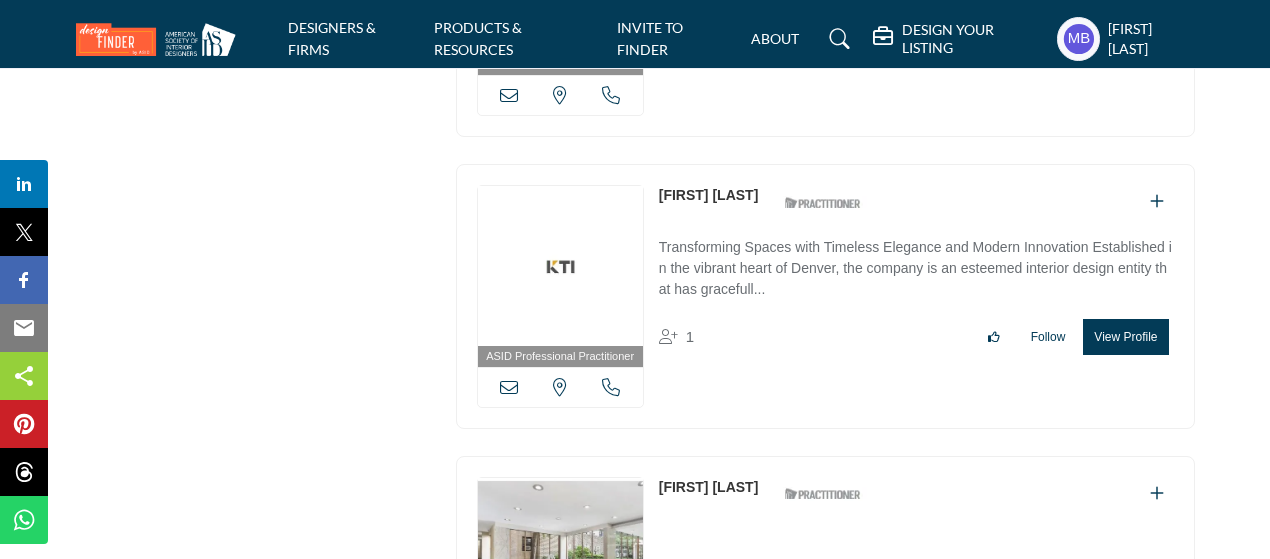 scroll, scrollTop: 7900, scrollLeft: 0, axis: vertical 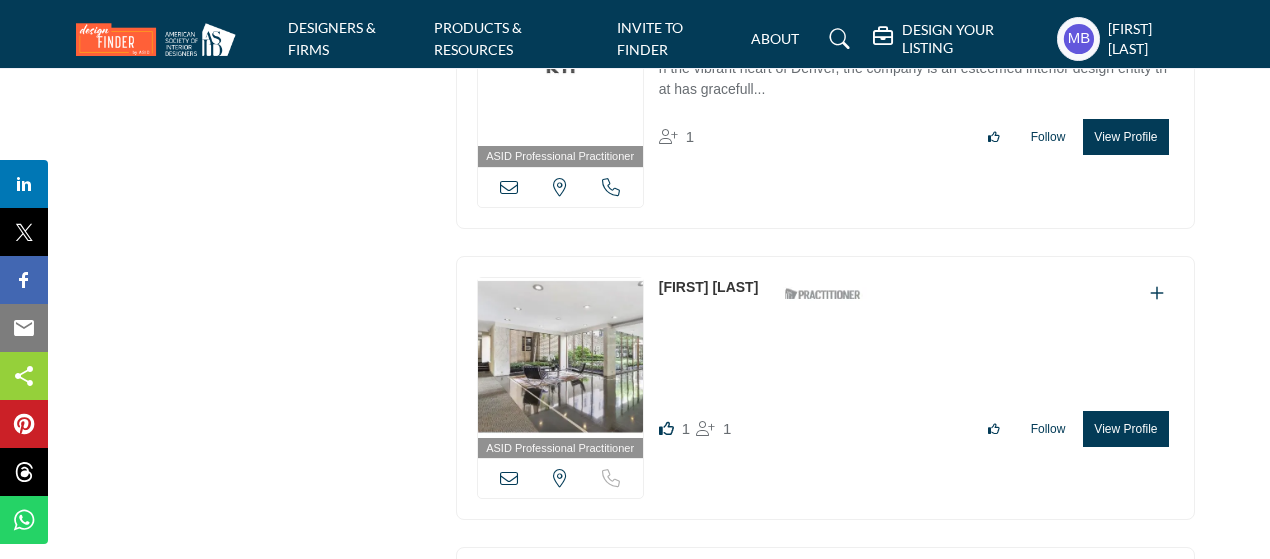 copy on "[FIRST] [LAST]" 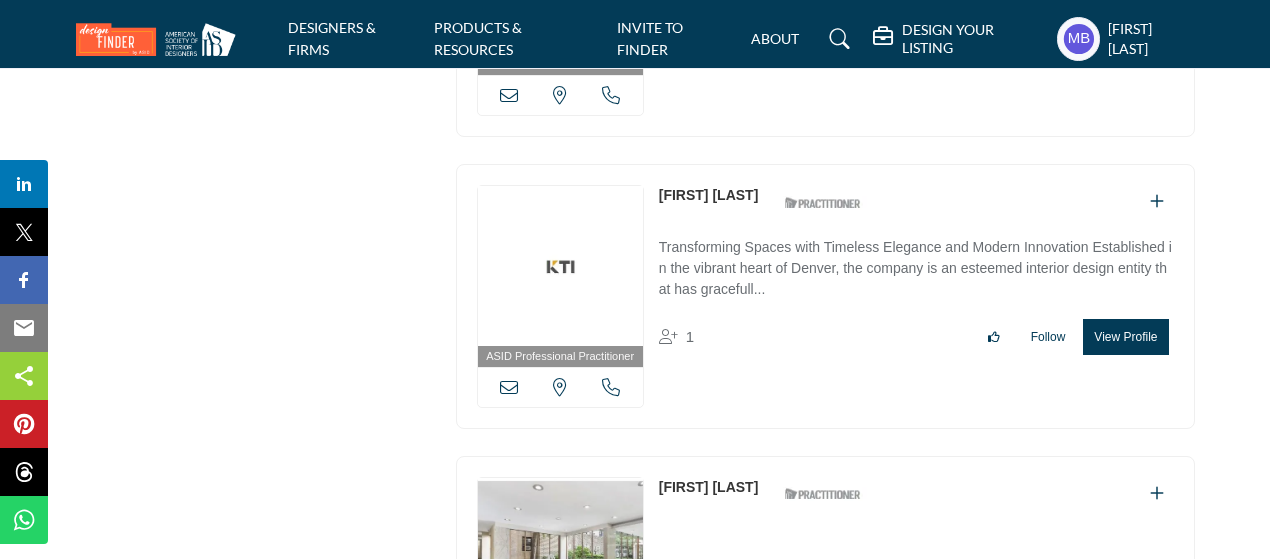 scroll, scrollTop: 8000, scrollLeft: 0, axis: vertical 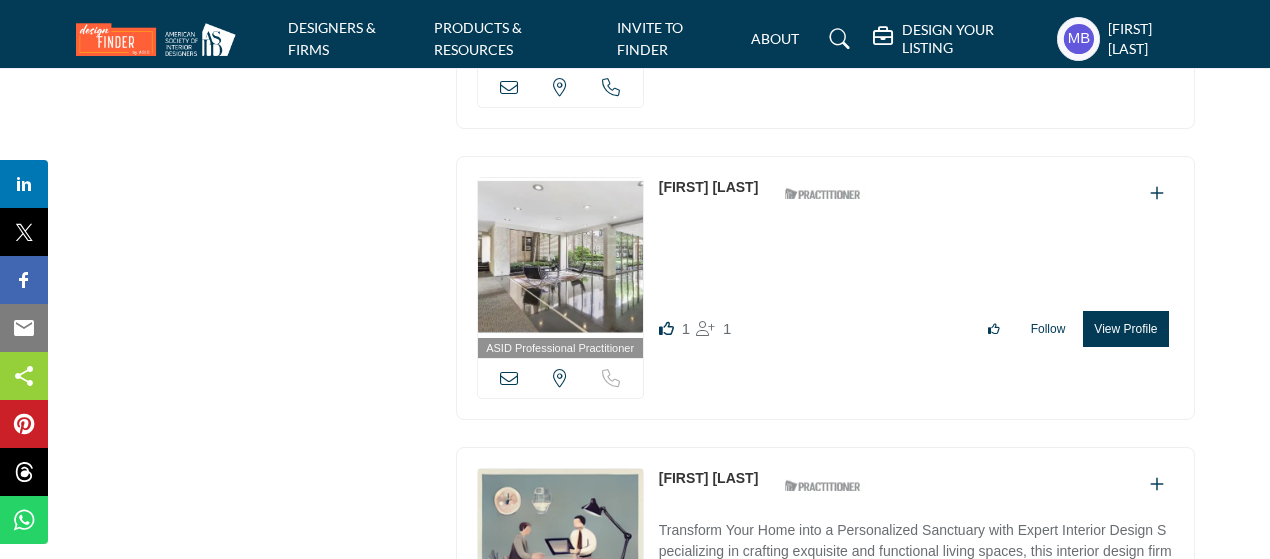 click at bounding box center [509, 378] 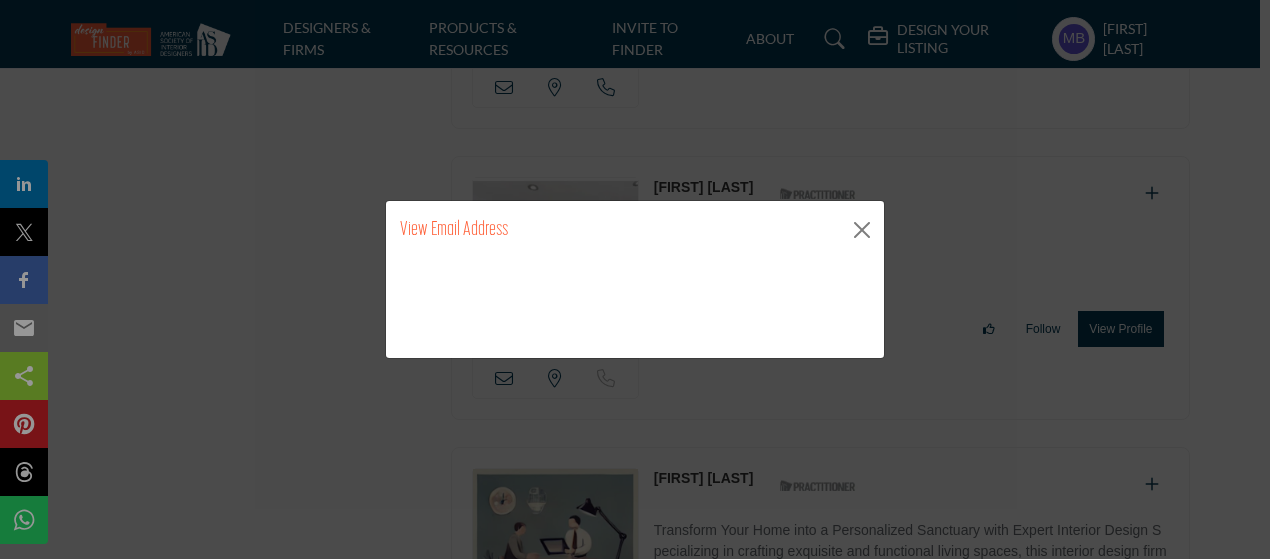 scroll, scrollTop: 8100, scrollLeft: 0, axis: vertical 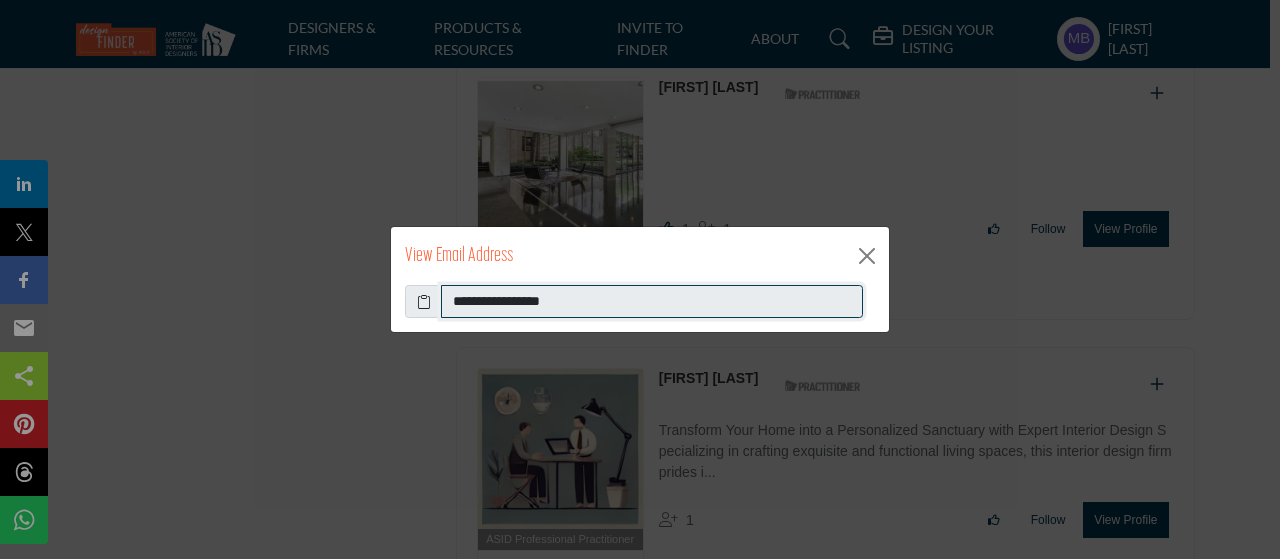 drag, startPoint x: 583, startPoint y: 296, endPoint x: 438, endPoint y: 303, distance: 145.16887 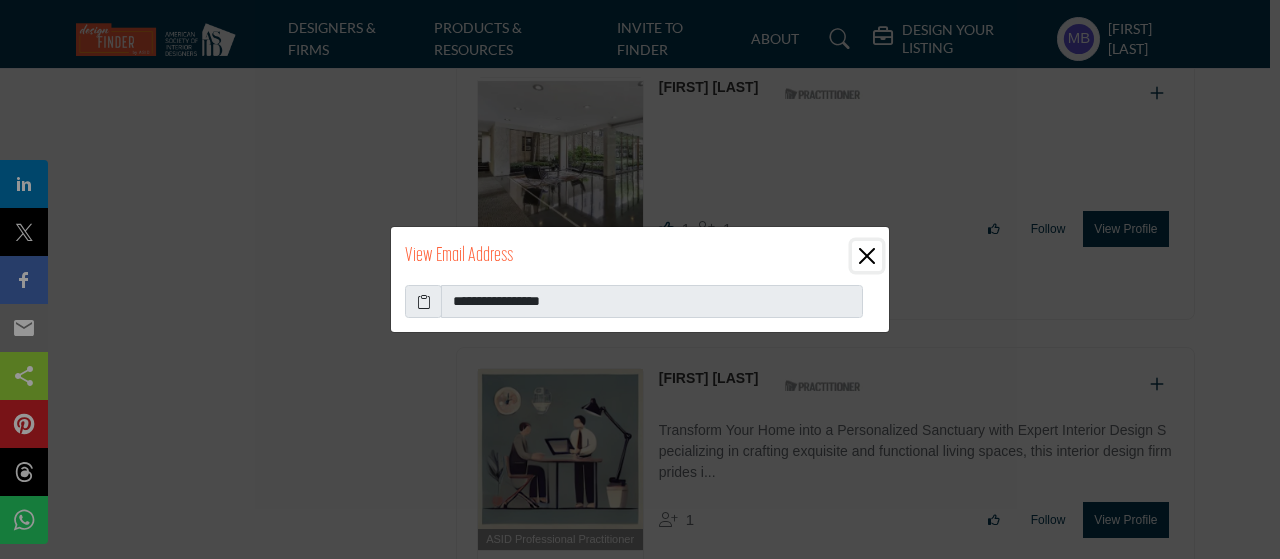 click at bounding box center [867, 256] 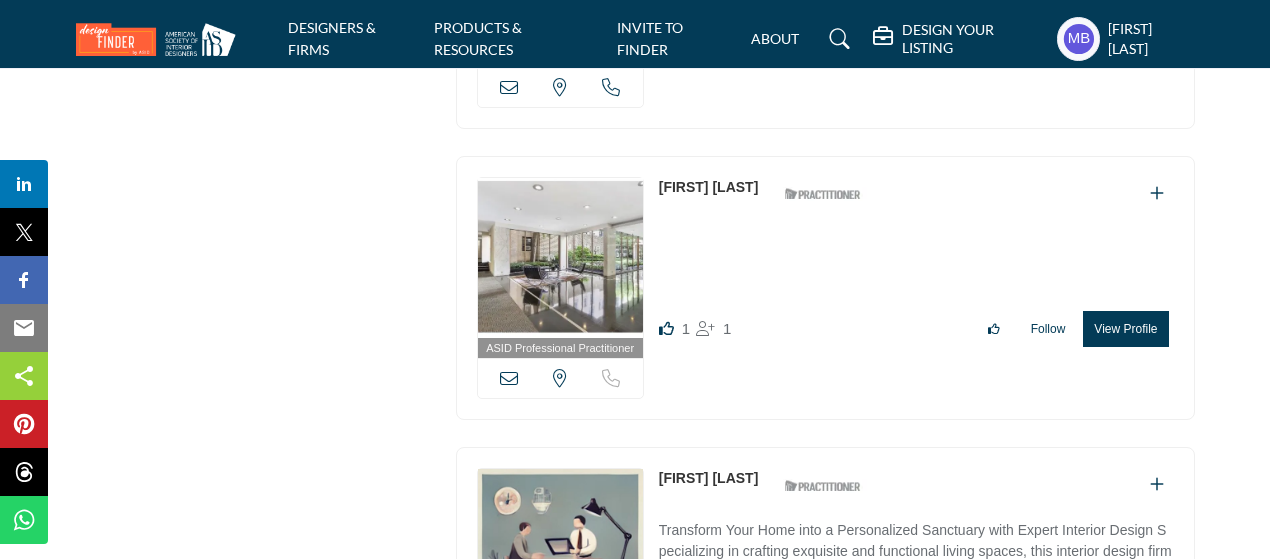 scroll, scrollTop: 8300, scrollLeft: 0, axis: vertical 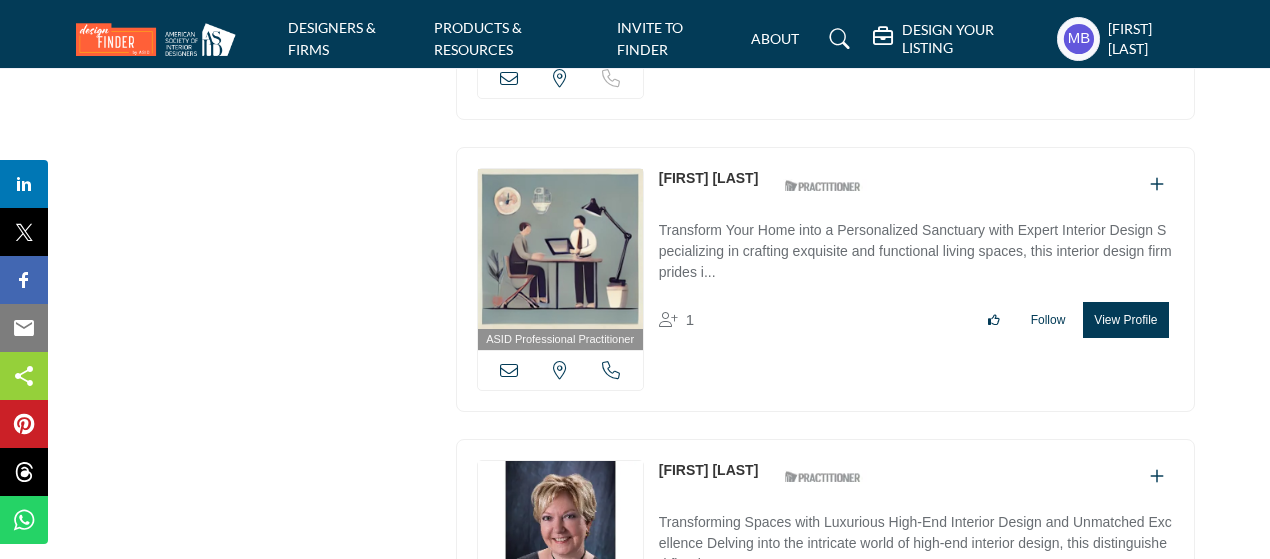 copy on "[FIRST] [LAST]" 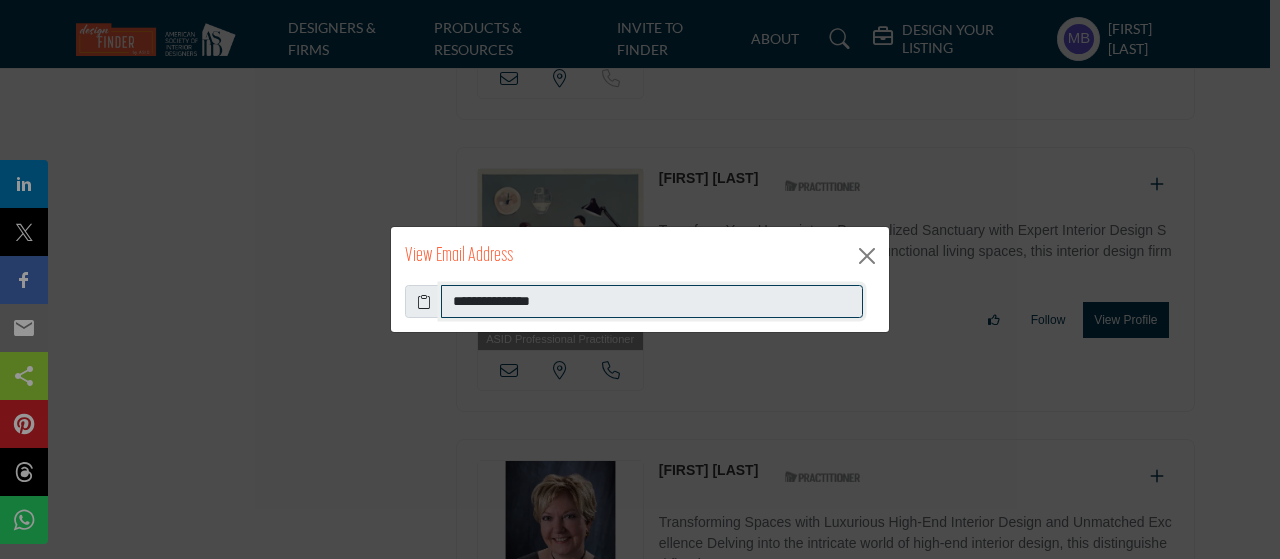 click on "**********" at bounding box center (652, 302) 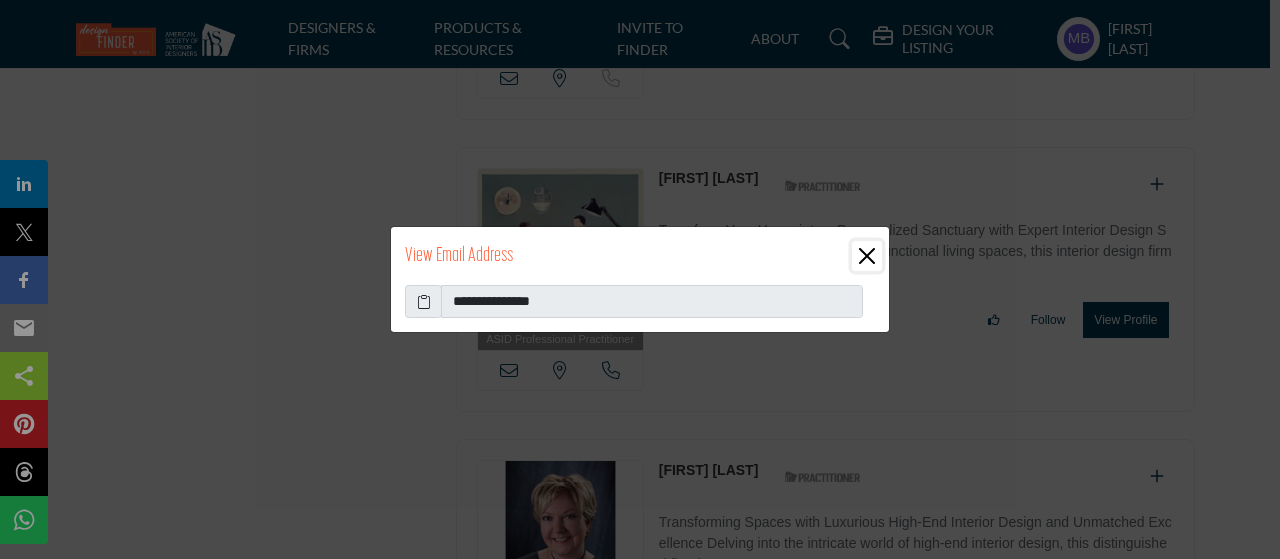 click at bounding box center (867, 256) 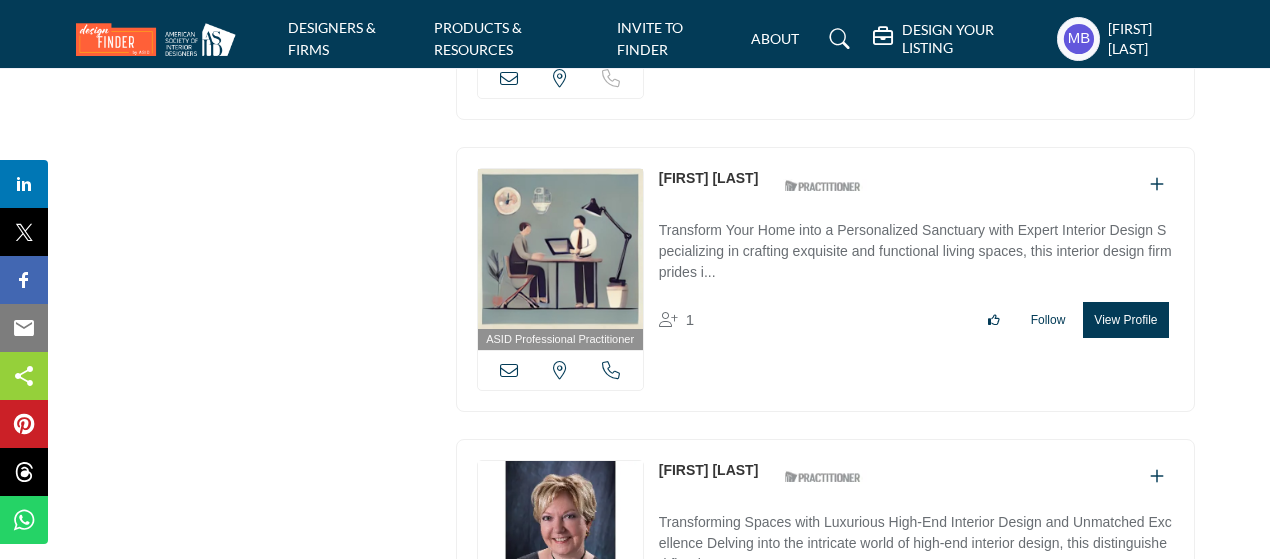 click at bounding box center [611, 370] 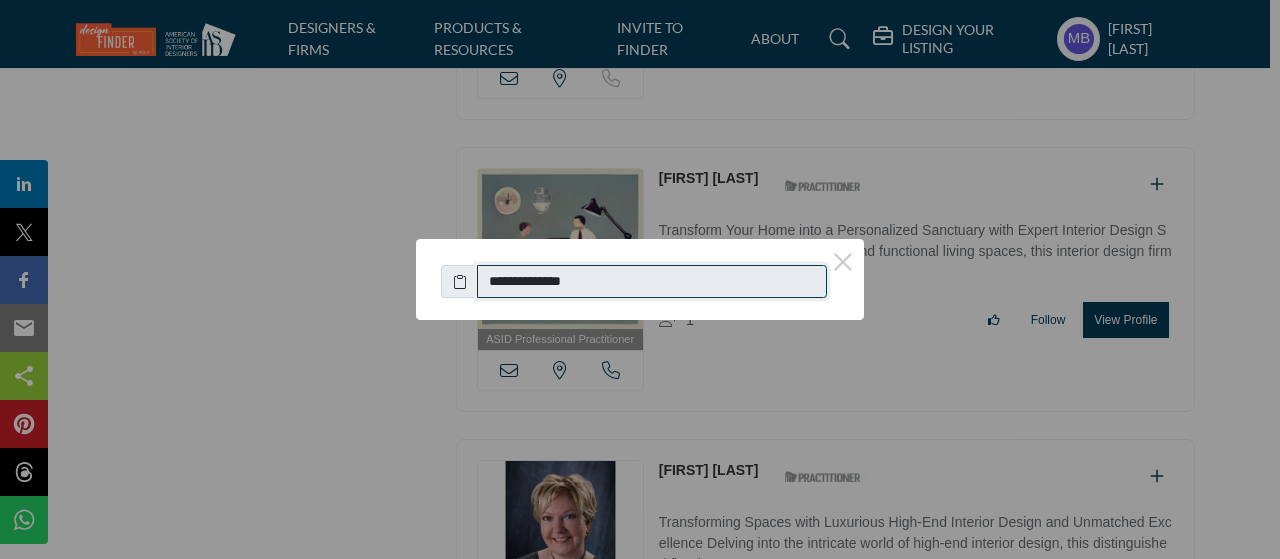 drag, startPoint x: 598, startPoint y: 287, endPoint x: 480, endPoint y: 282, distance: 118.10589 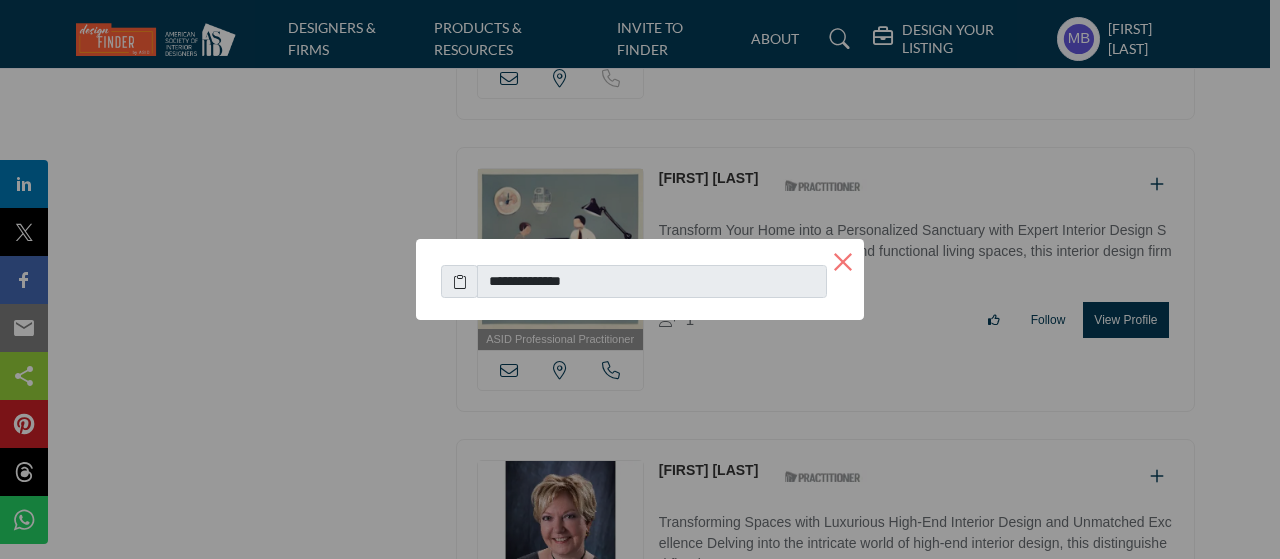 click on "×" at bounding box center (843, 260) 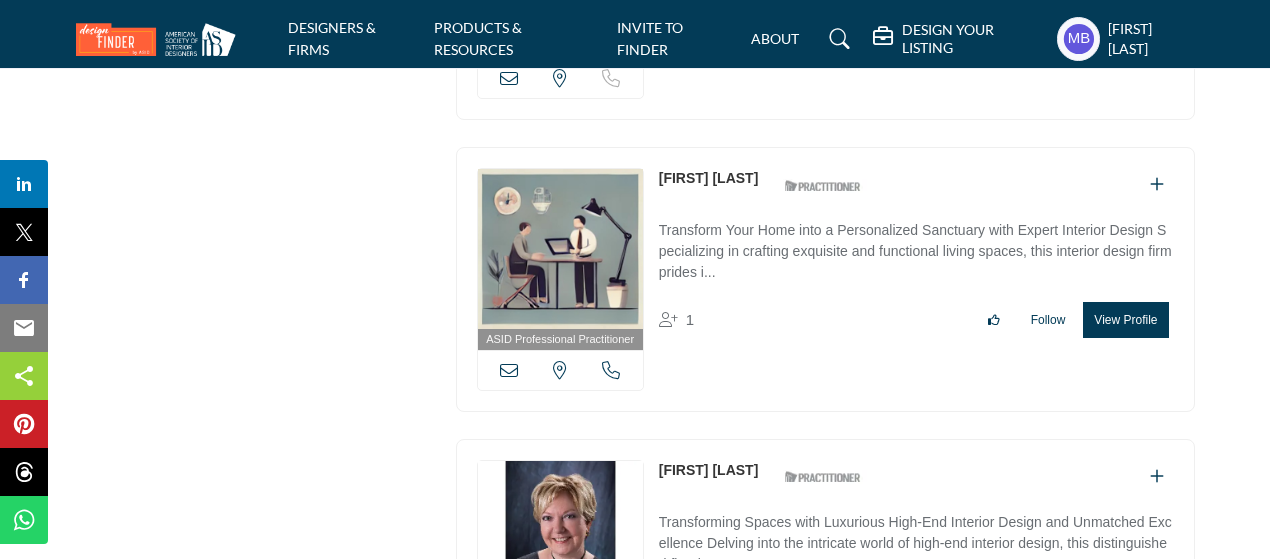 scroll, scrollTop: 8500, scrollLeft: 0, axis: vertical 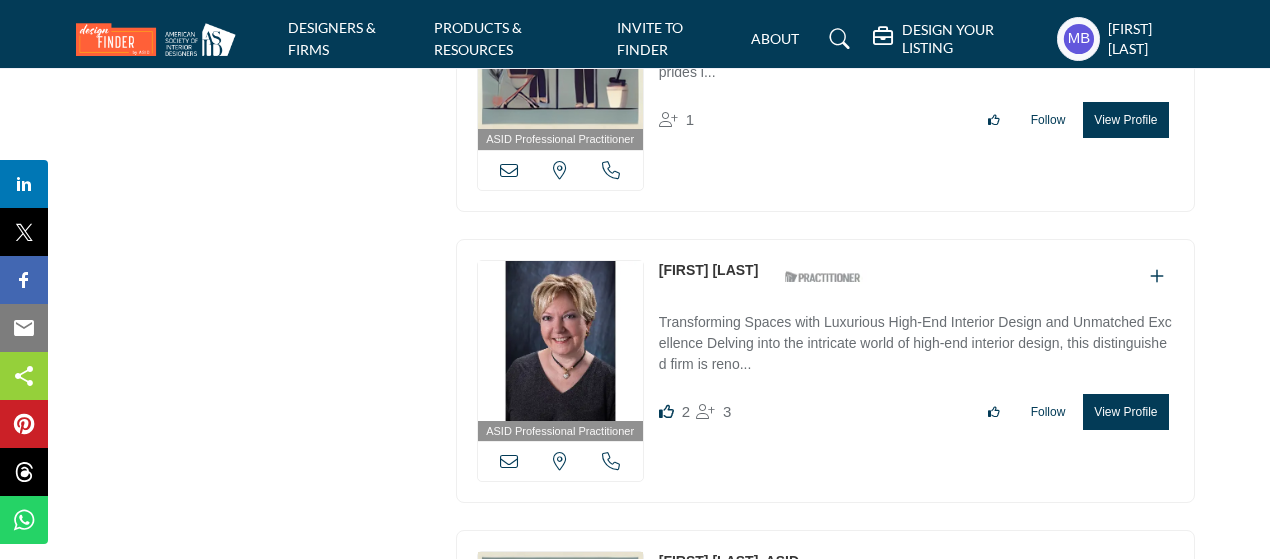 copy on "Florida, USA
Eloise Kubli" 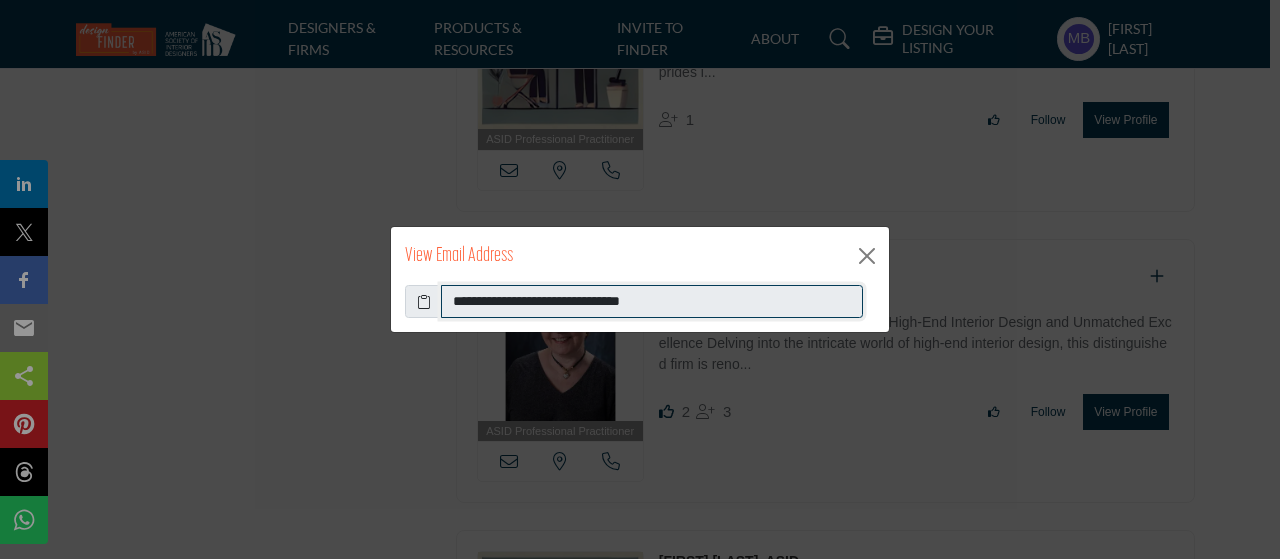 click on "**********" at bounding box center (652, 302) 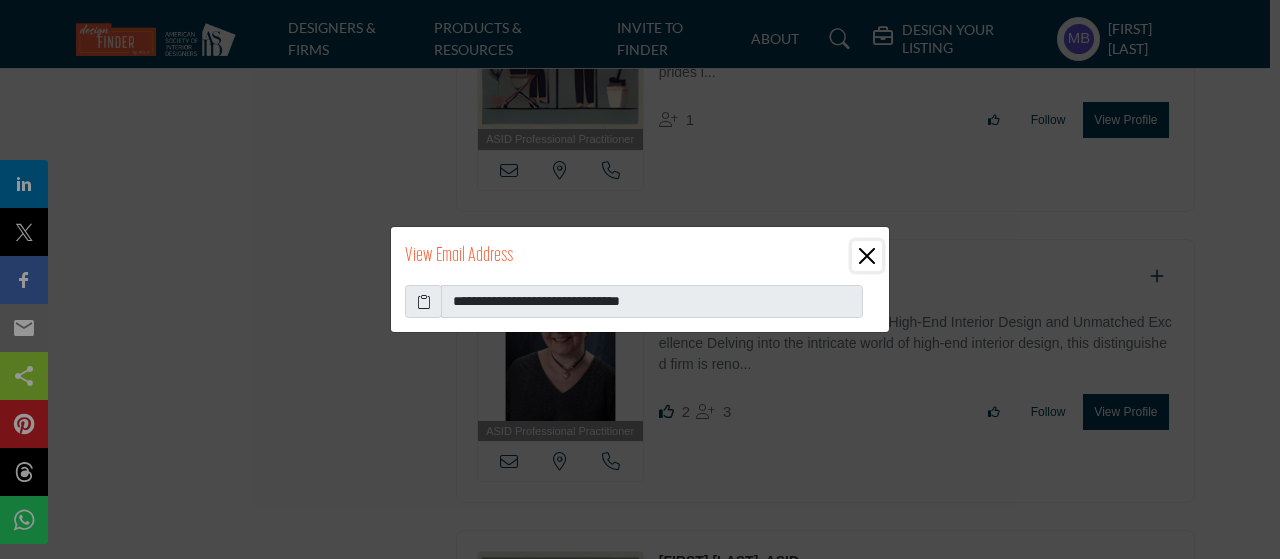 click at bounding box center [867, 256] 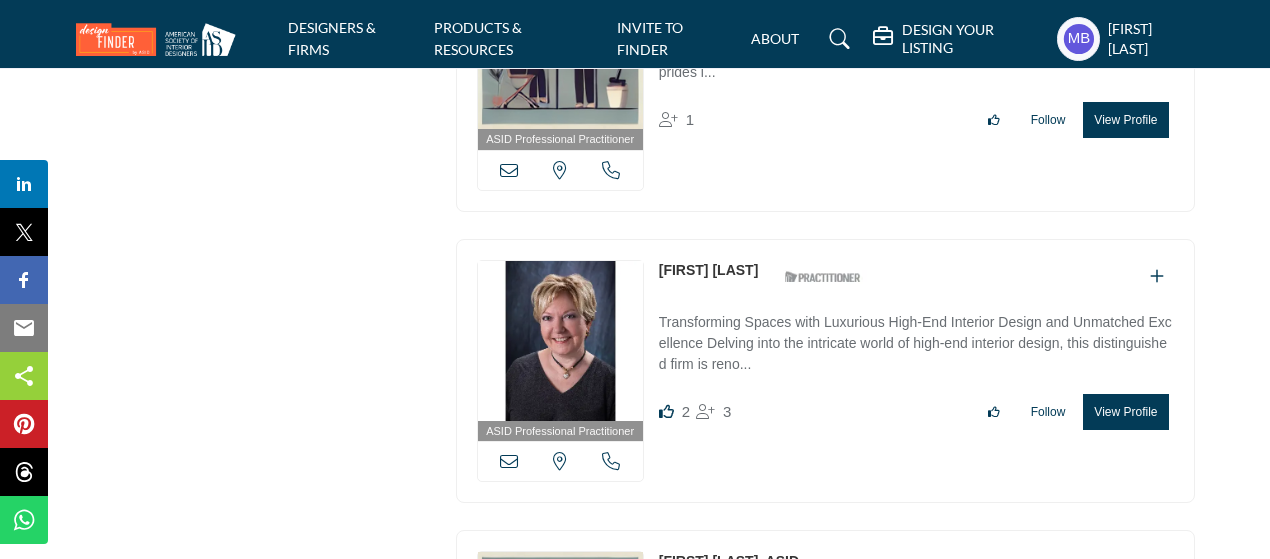 click at bounding box center [611, 461] 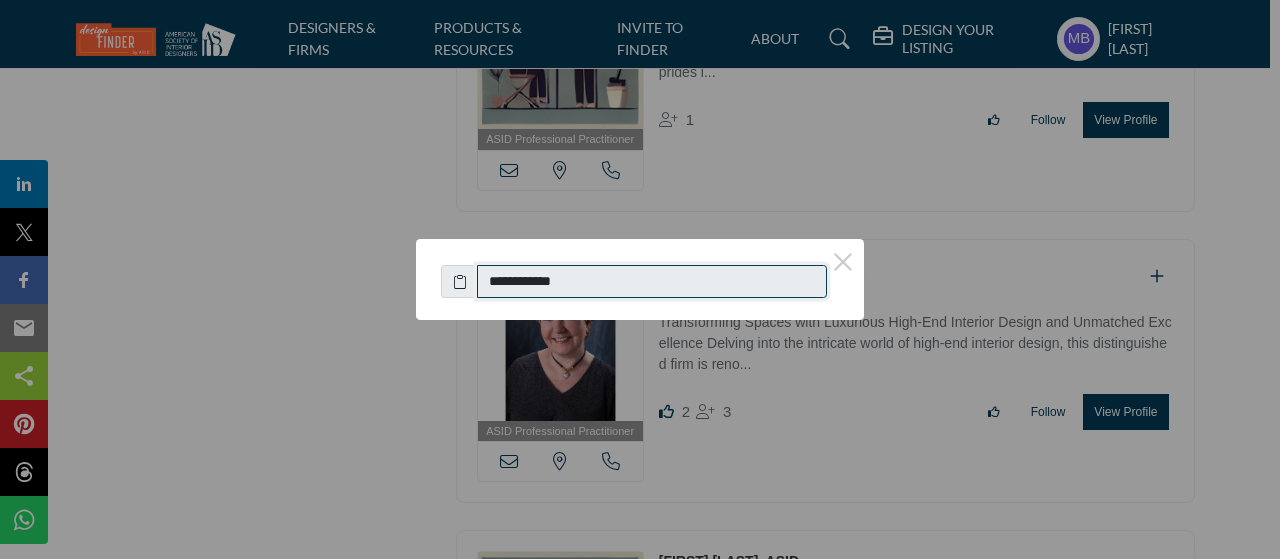 drag, startPoint x: 612, startPoint y: 287, endPoint x: 476, endPoint y: 301, distance: 136.71869 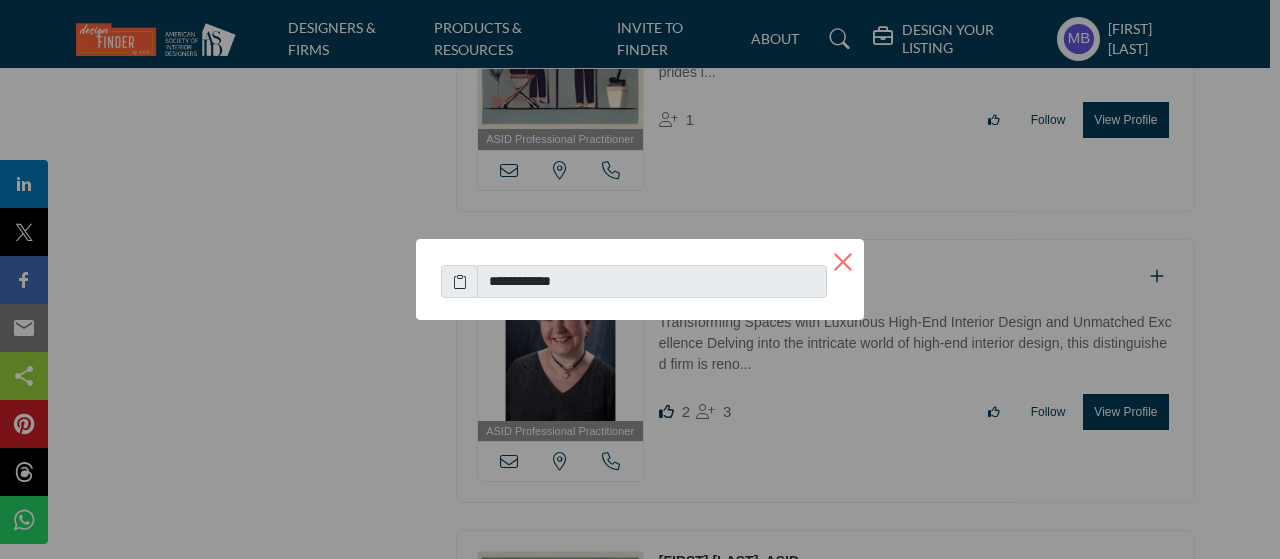 click on "×" at bounding box center (843, 260) 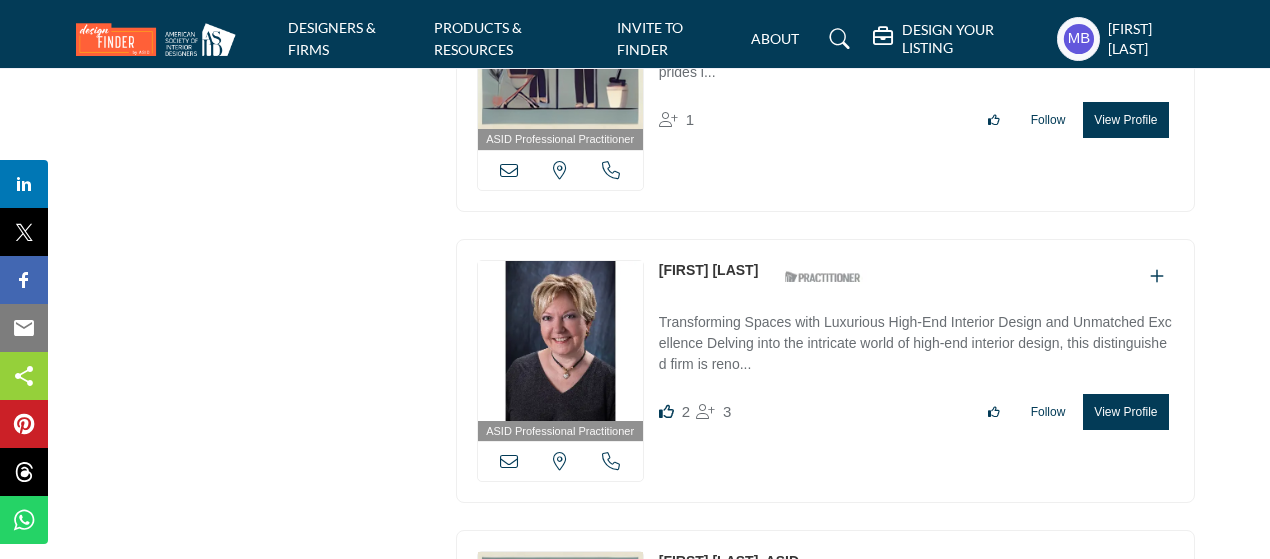 scroll, scrollTop: 8700, scrollLeft: 0, axis: vertical 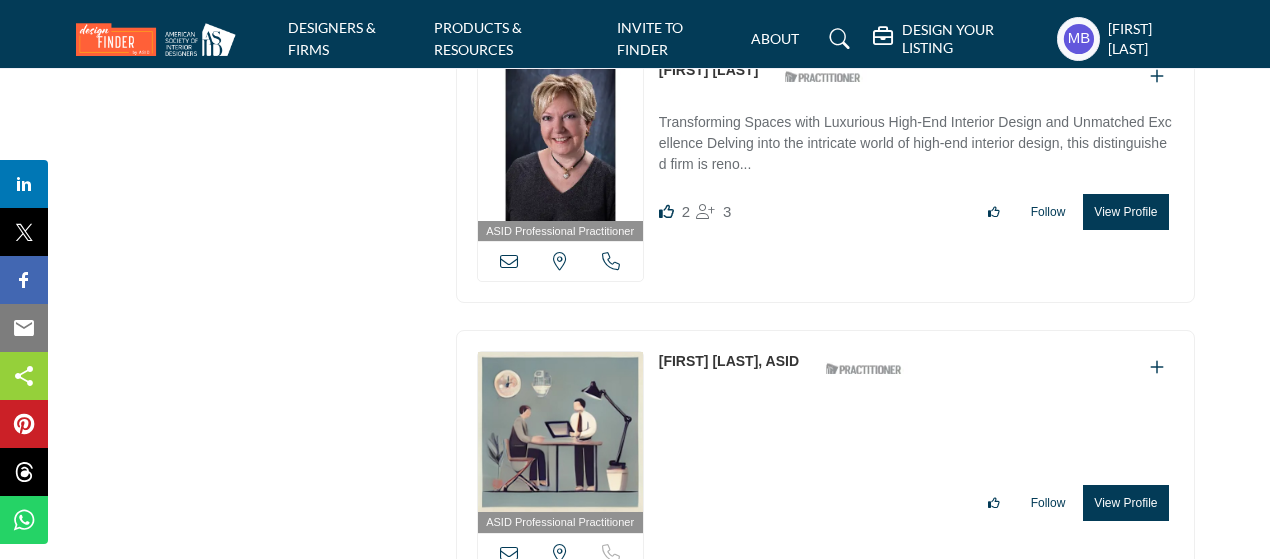 copy on "Virginia, USA
Call is currently unavailable for this contact.
Elizabeth Britt," 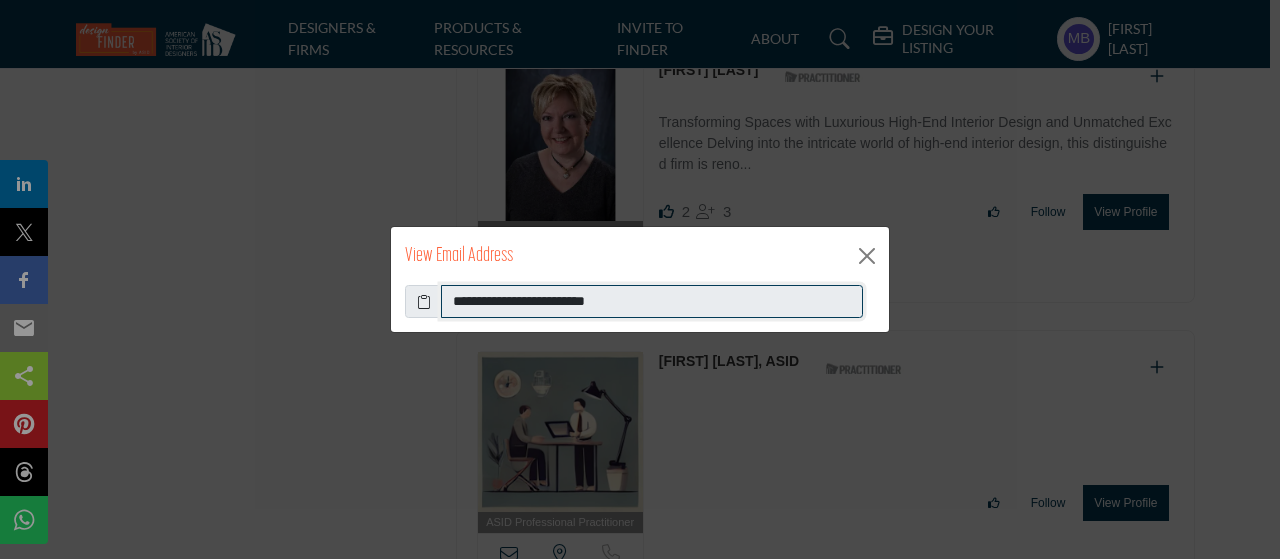 click on "**********" at bounding box center (652, 302) 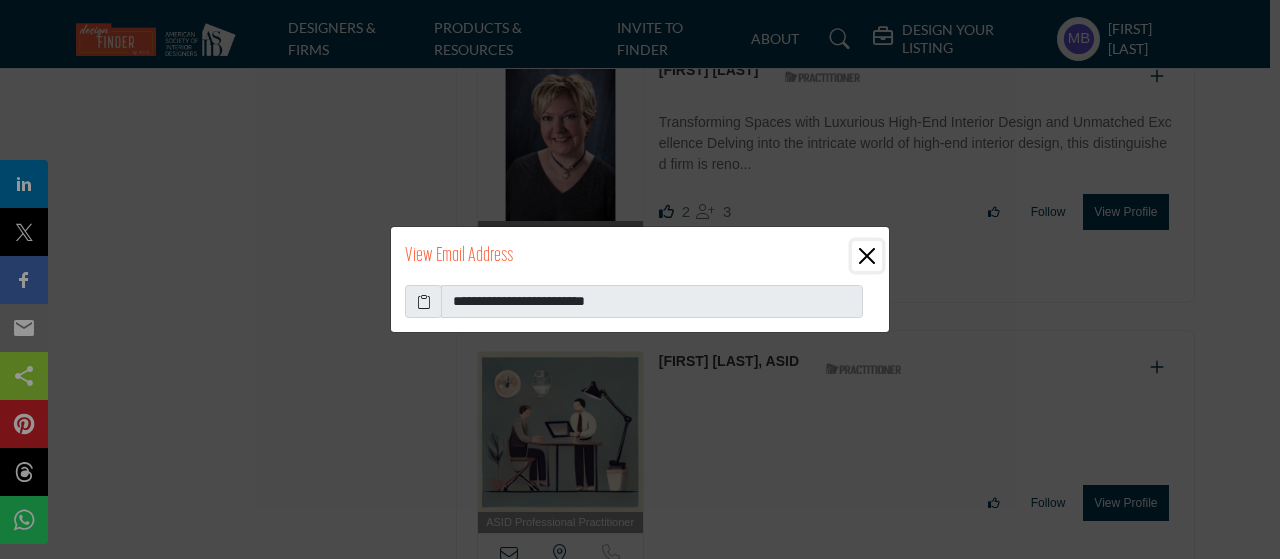 click at bounding box center (867, 256) 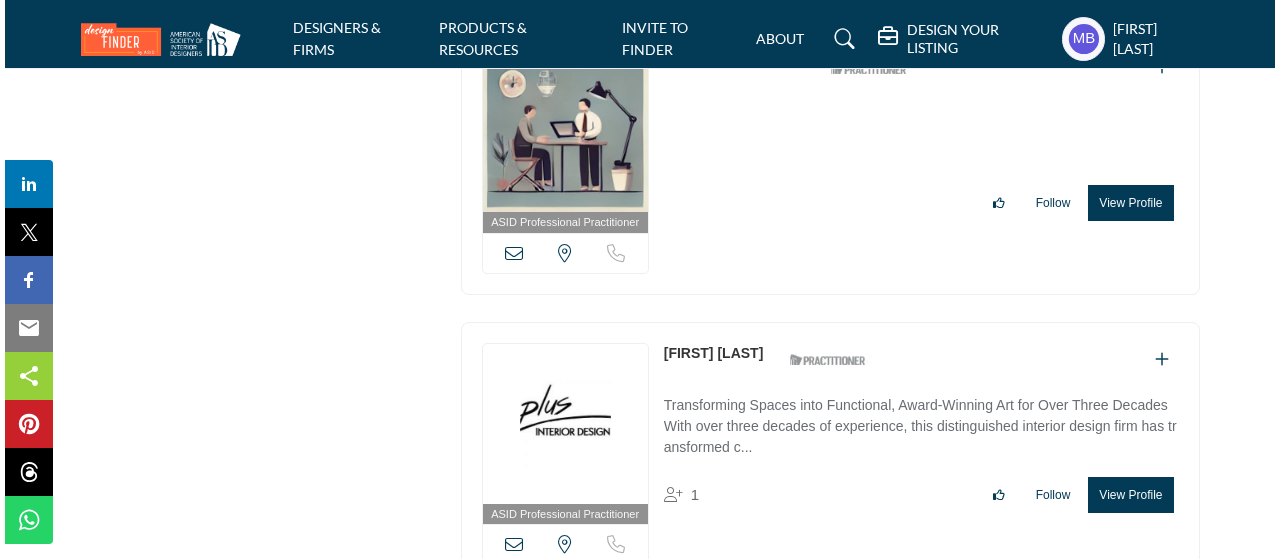 scroll, scrollTop: 9100, scrollLeft: 0, axis: vertical 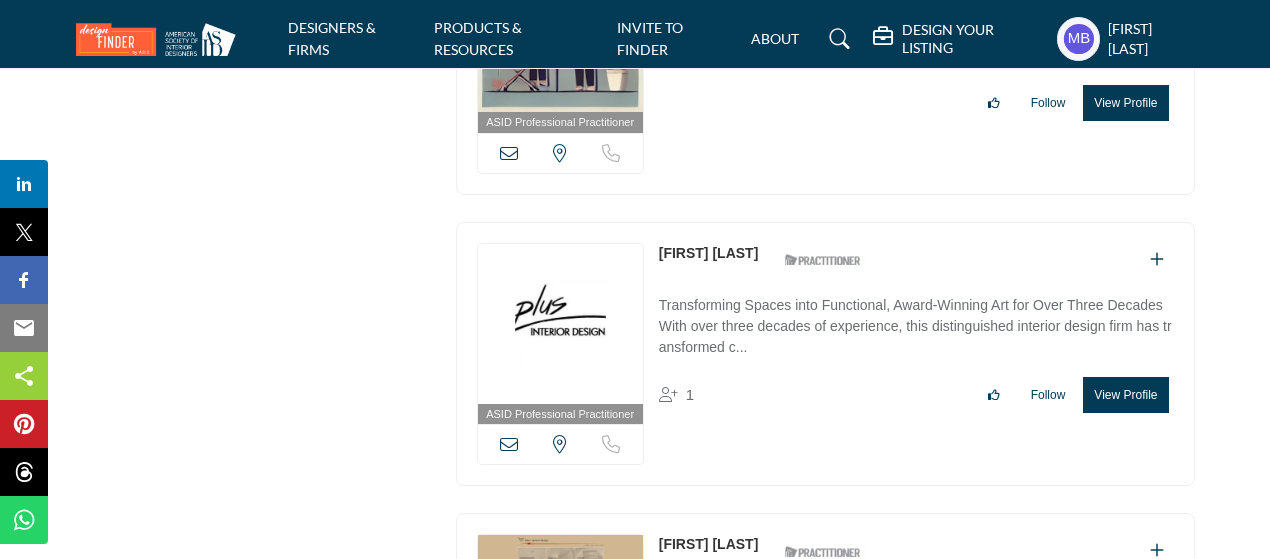 copy on "[FIRST] [LAST]-[LAST]" 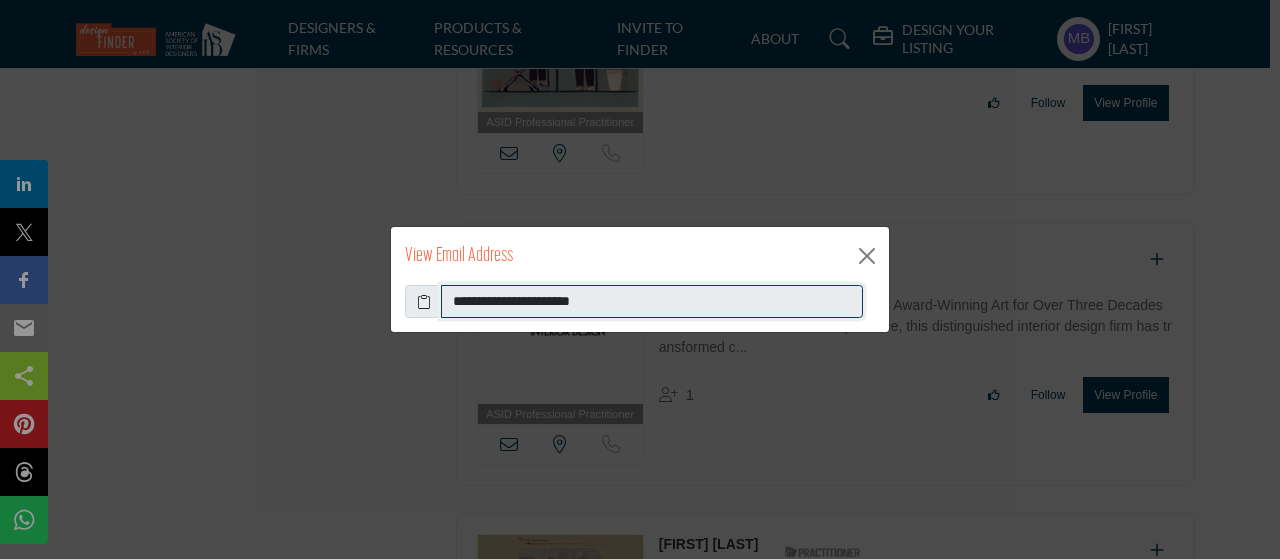 click on "**********" at bounding box center (652, 302) 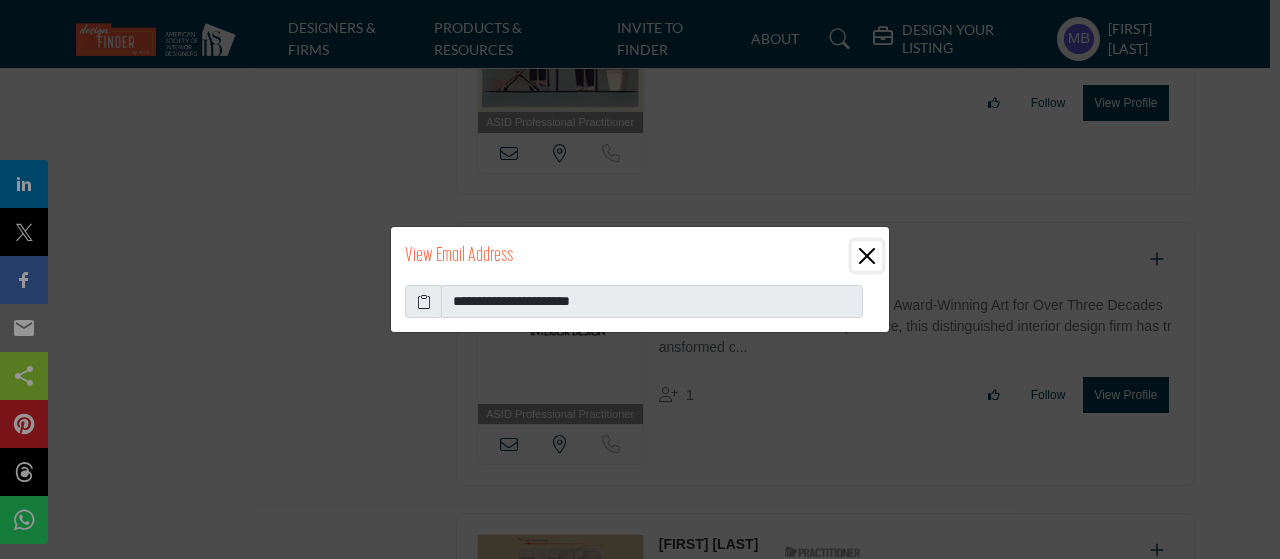 click at bounding box center [867, 256] 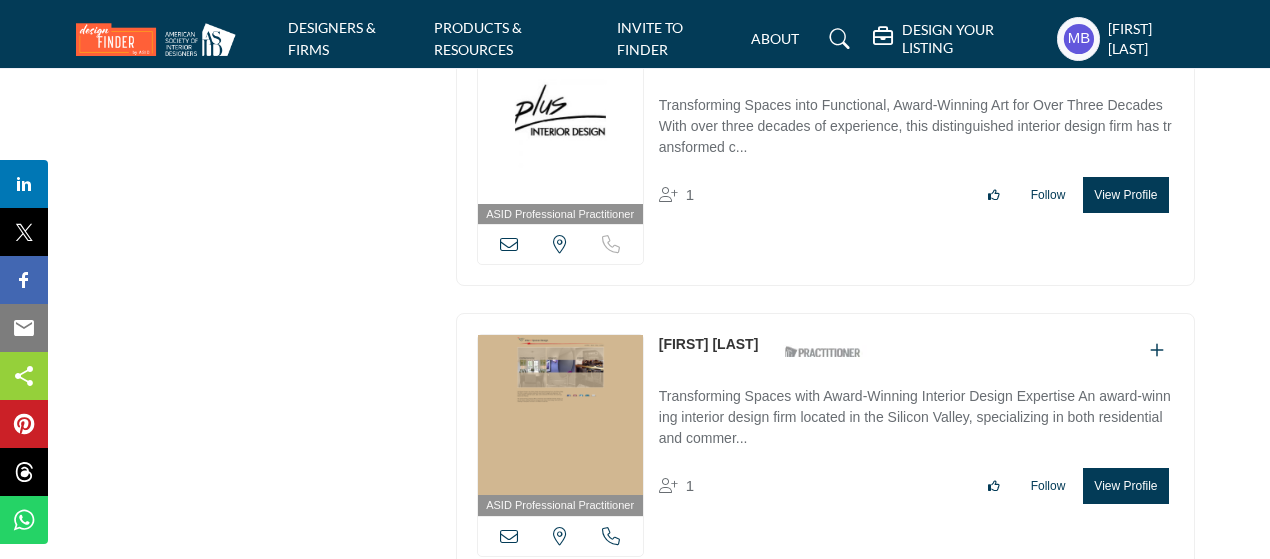 scroll, scrollTop: 9400, scrollLeft: 0, axis: vertical 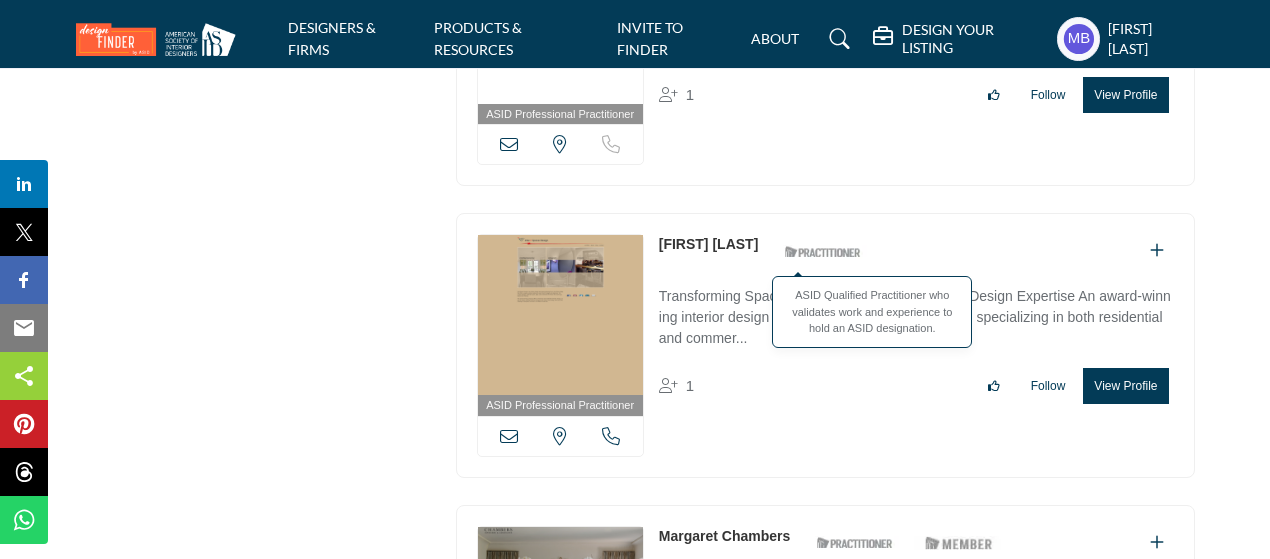 drag, startPoint x: 654, startPoint y: 153, endPoint x: 758, endPoint y: 157, distance: 104.0769 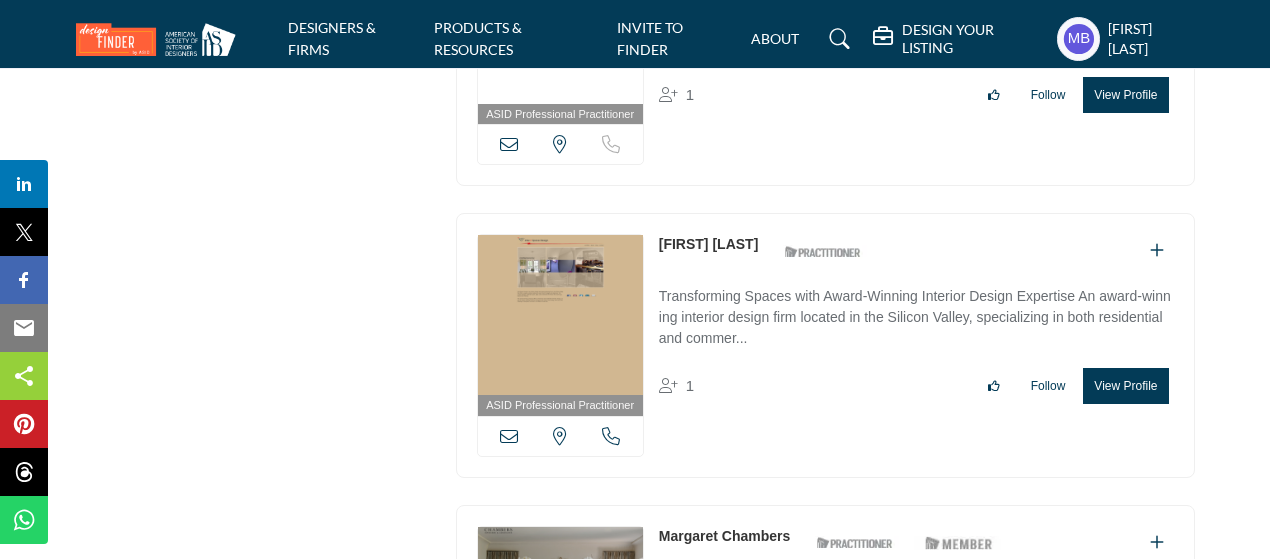 click at bounding box center (509, 436) 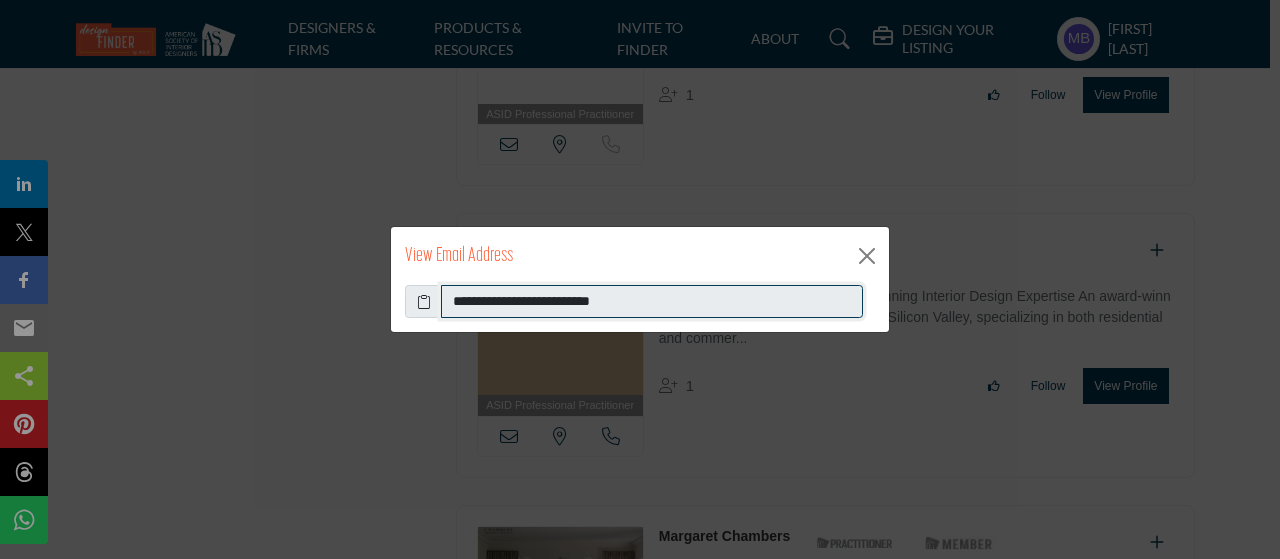 click on "**********" at bounding box center [652, 302] 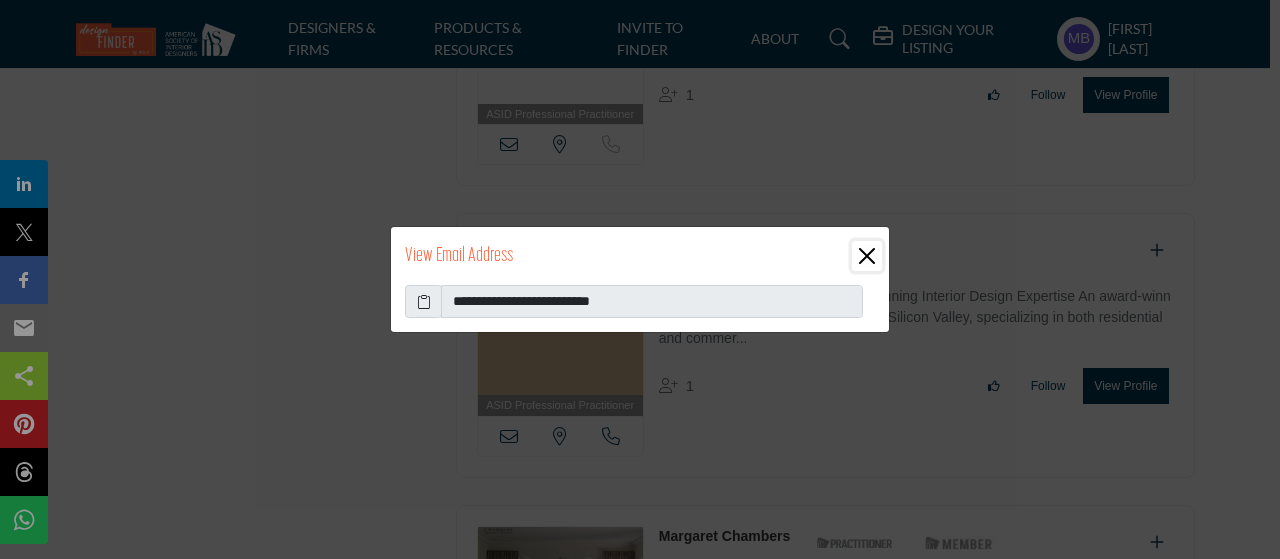 click at bounding box center (867, 256) 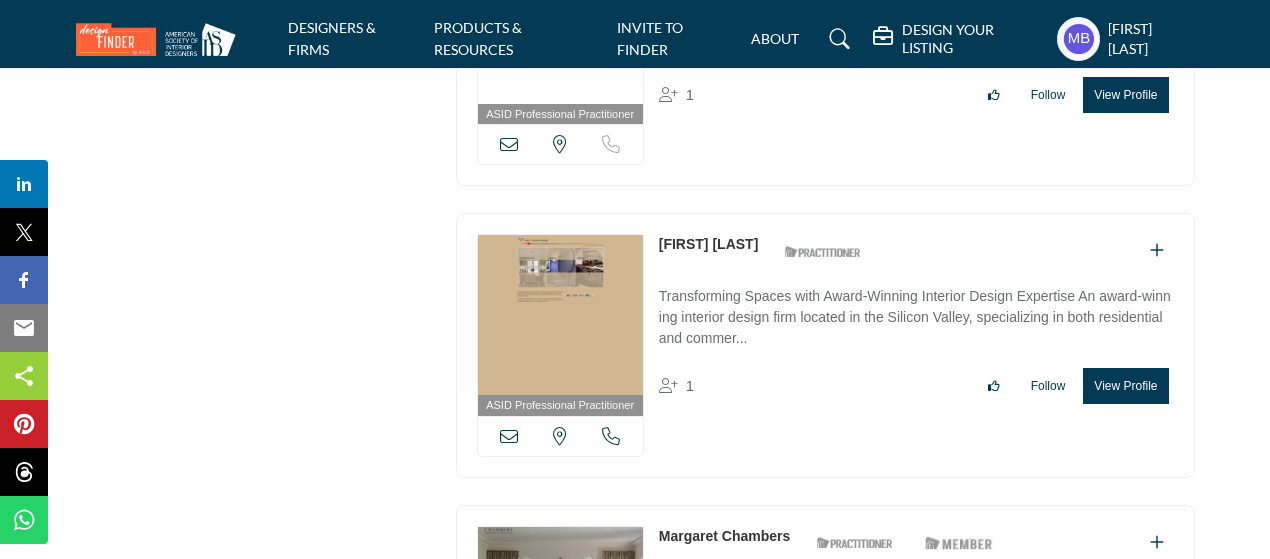 click on "[STATE], USA" at bounding box center [560, 436] 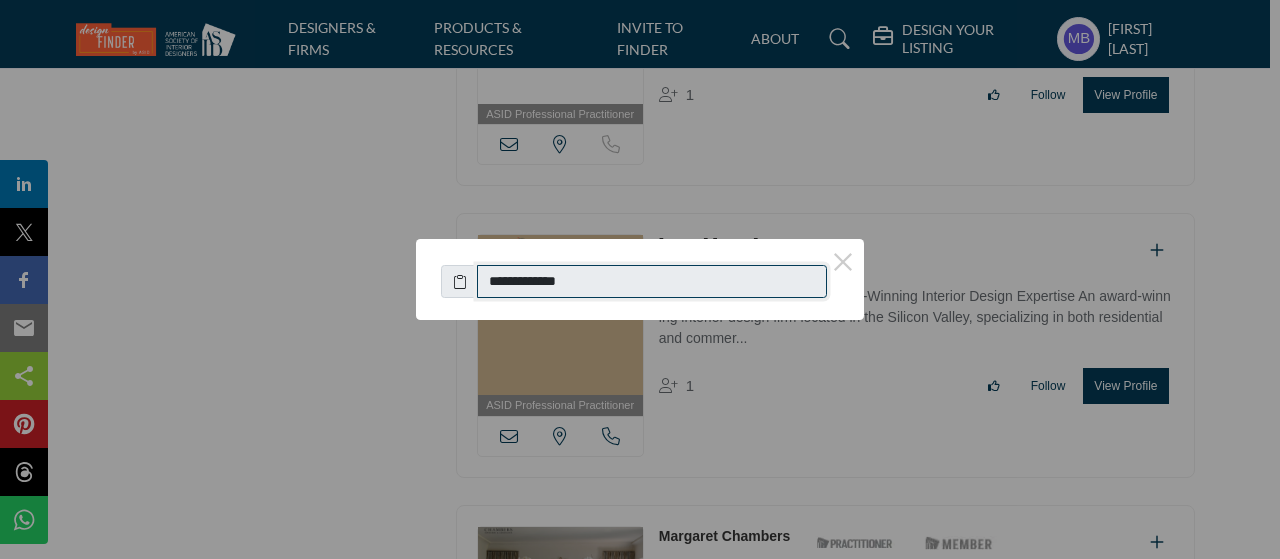 drag, startPoint x: 596, startPoint y: 284, endPoint x: 498, endPoint y: 285, distance: 98.005104 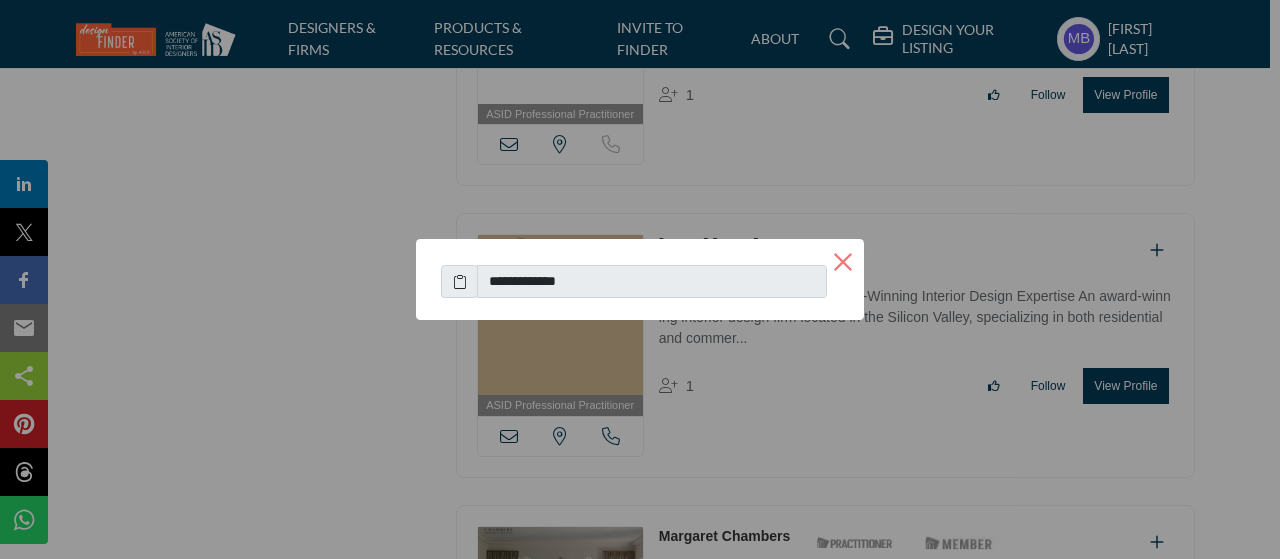 click on "×" at bounding box center [843, 260] 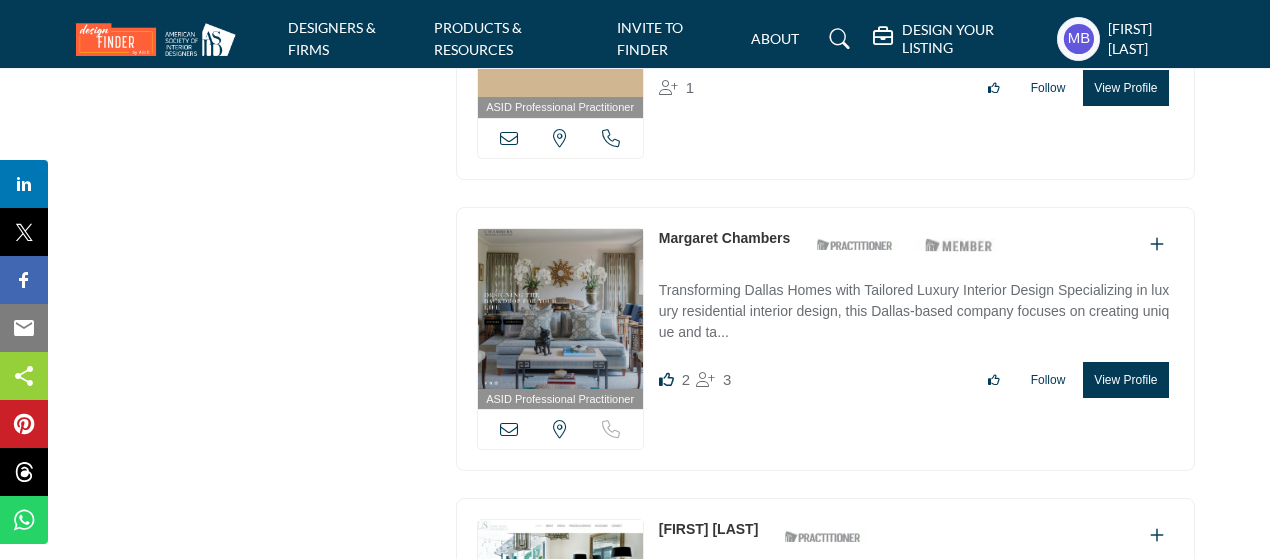 scroll, scrollTop: 9700, scrollLeft: 0, axis: vertical 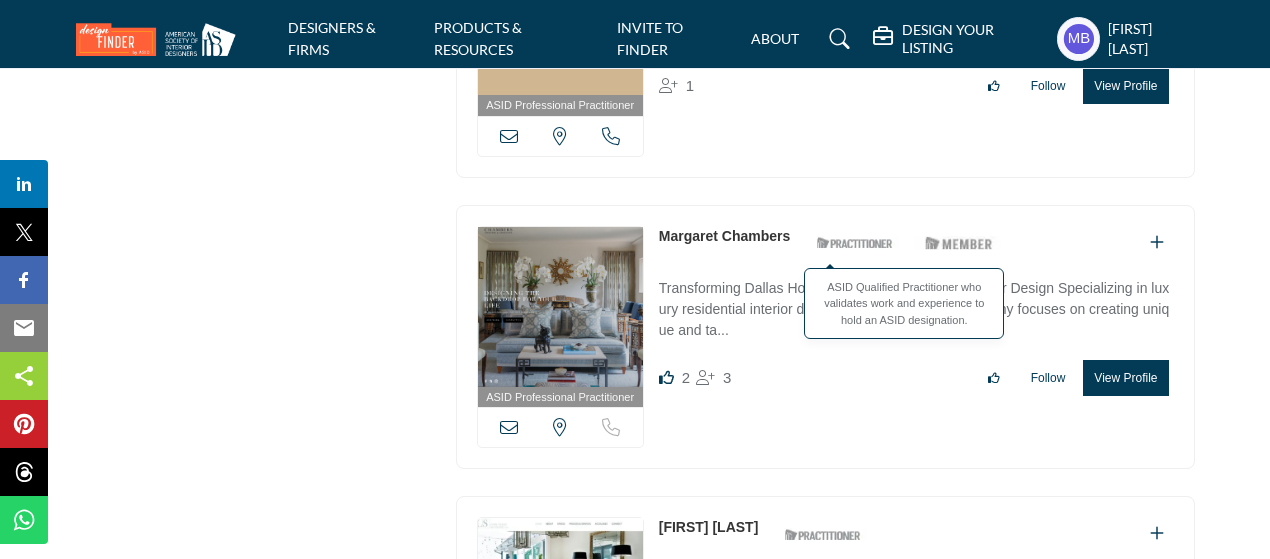 drag, startPoint x: 654, startPoint y: 153, endPoint x: 806, endPoint y: 155, distance: 152.01315 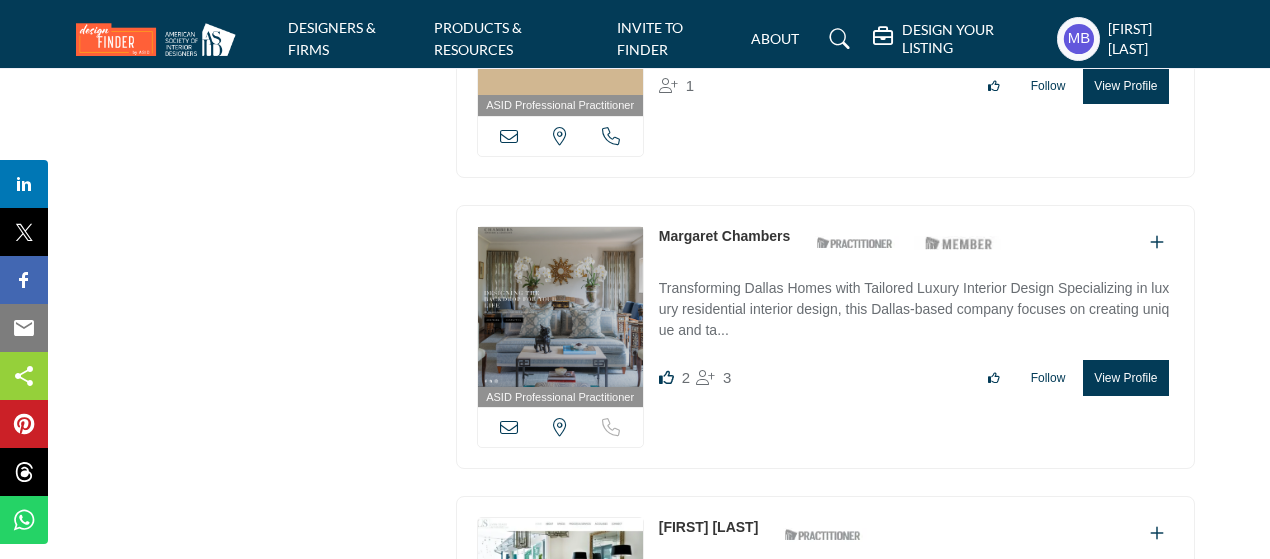 click at bounding box center [509, 427] 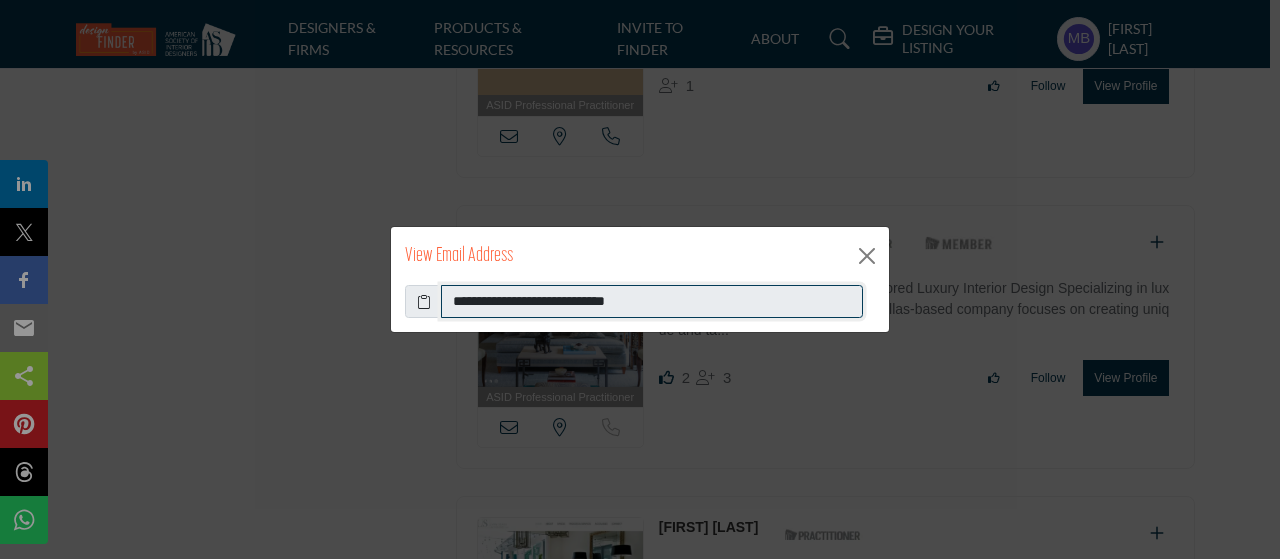 click on "**********" at bounding box center (652, 302) 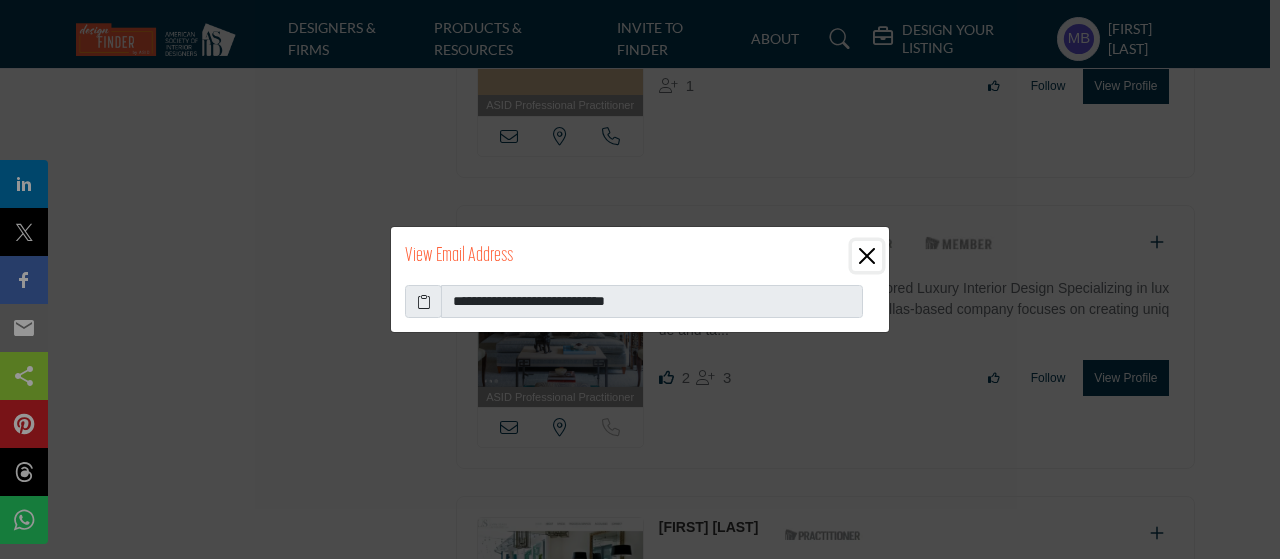 click at bounding box center [867, 256] 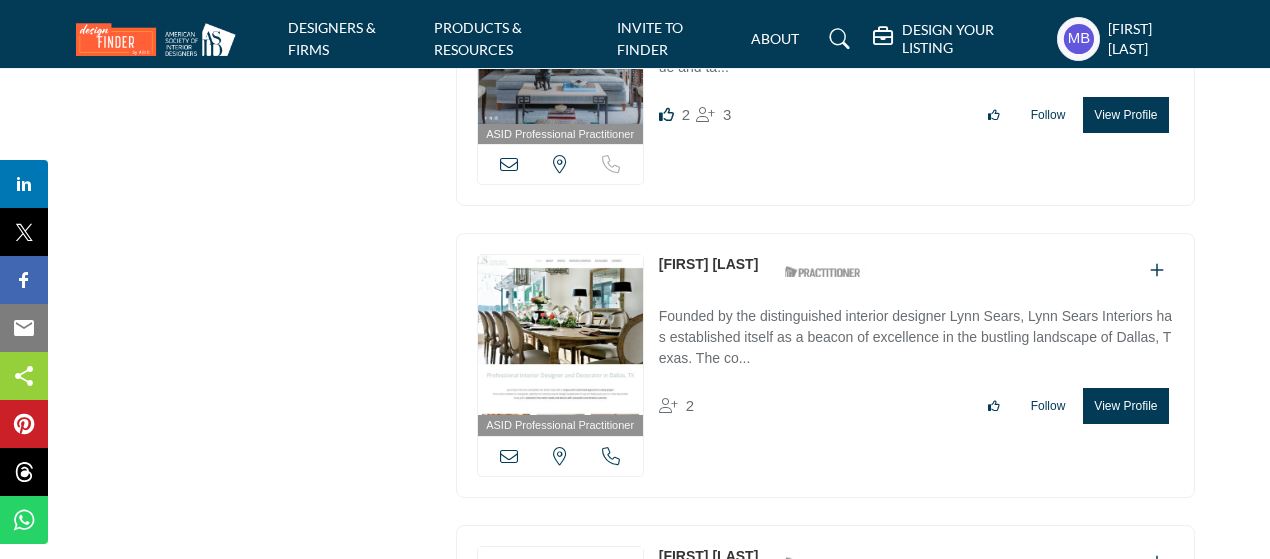 scroll, scrollTop: 10000, scrollLeft: 0, axis: vertical 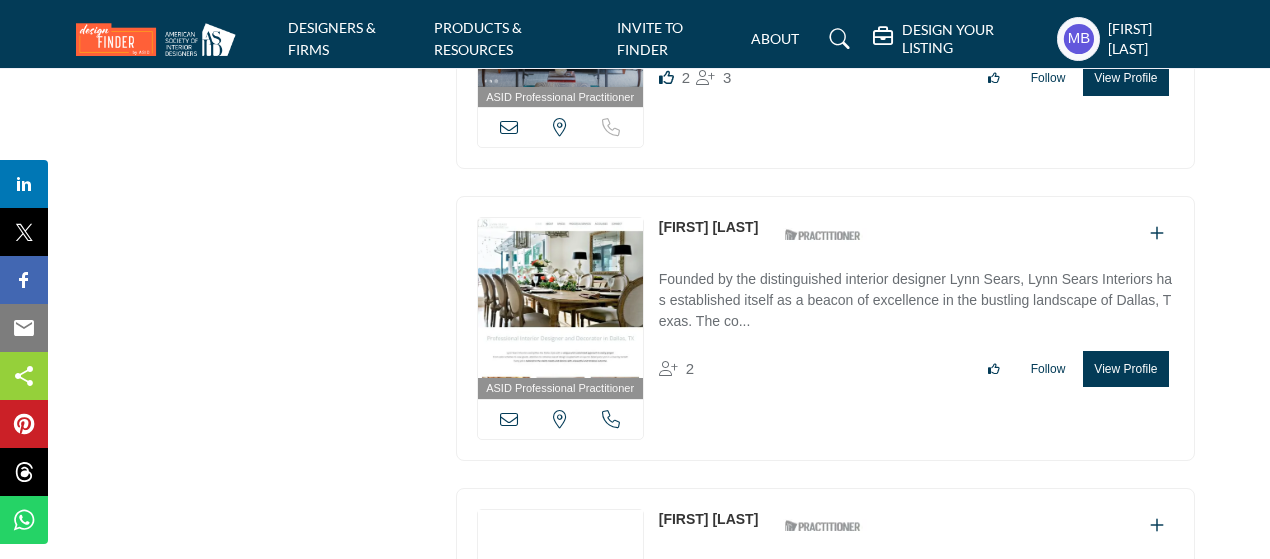 drag, startPoint x: 655, startPoint y: 140, endPoint x: 746, endPoint y: 139, distance: 91.00549 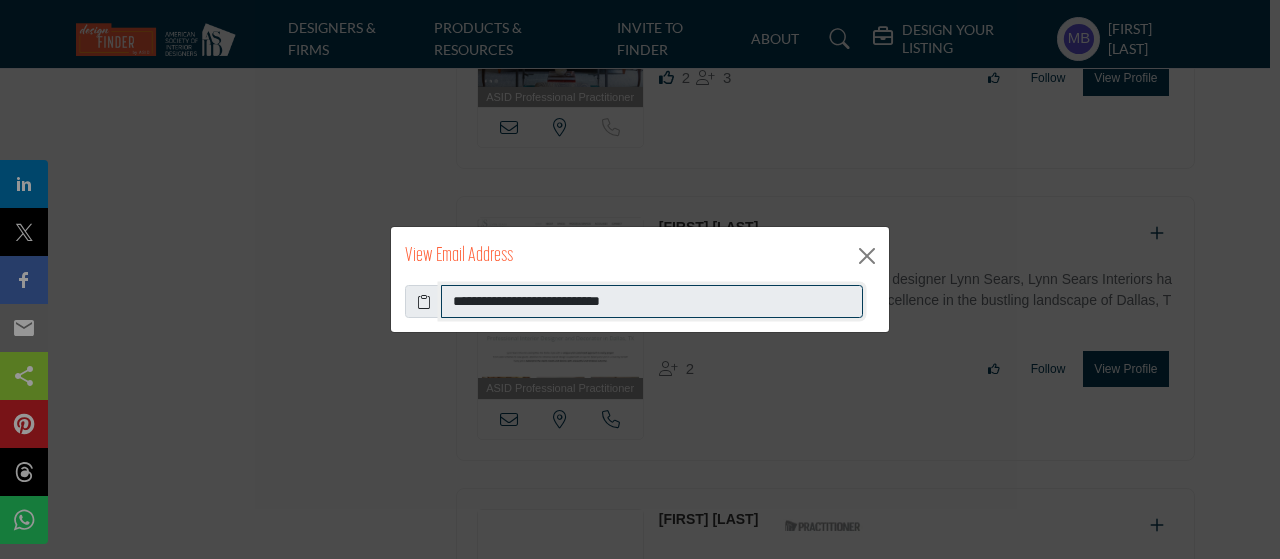 click on "**********" at bounding box center [652, 302] 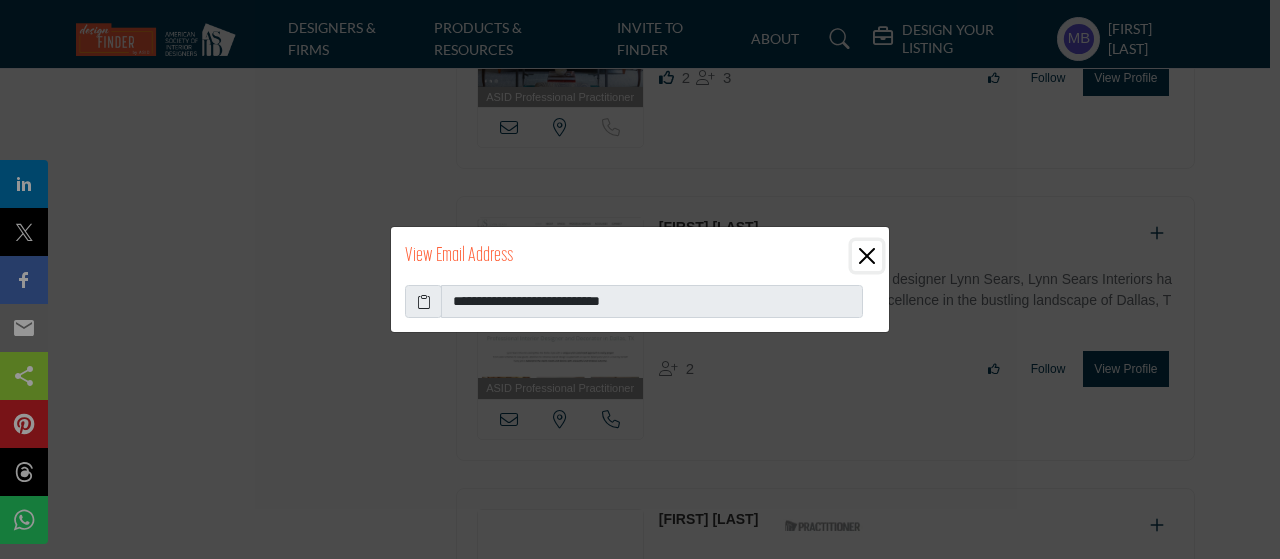 click at bounding box center [867, 256] 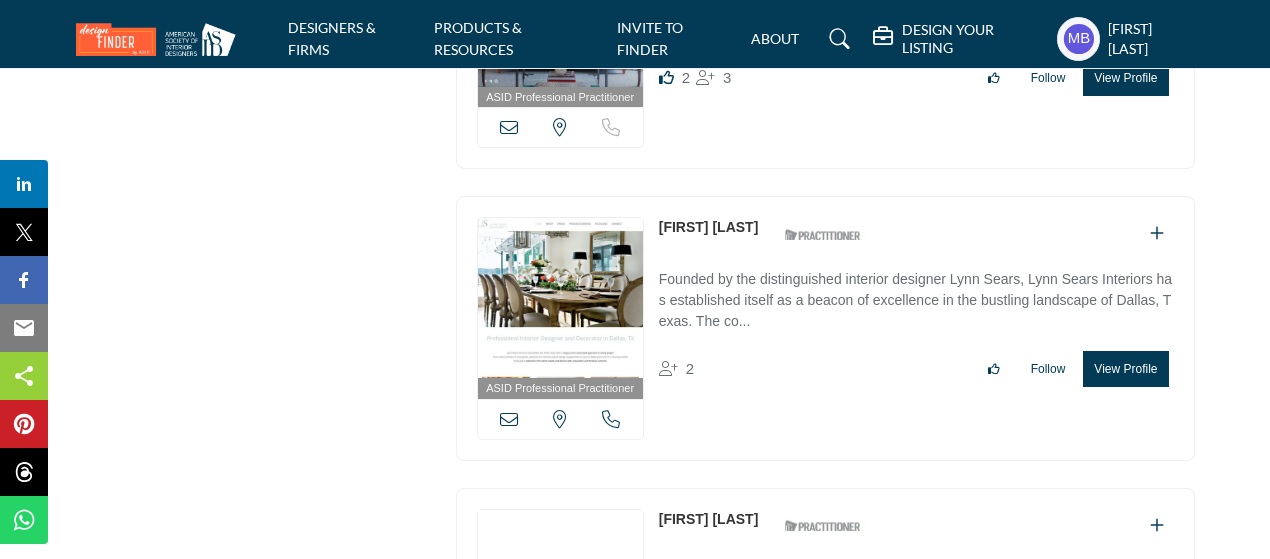 click at bounding box center [611, 419] 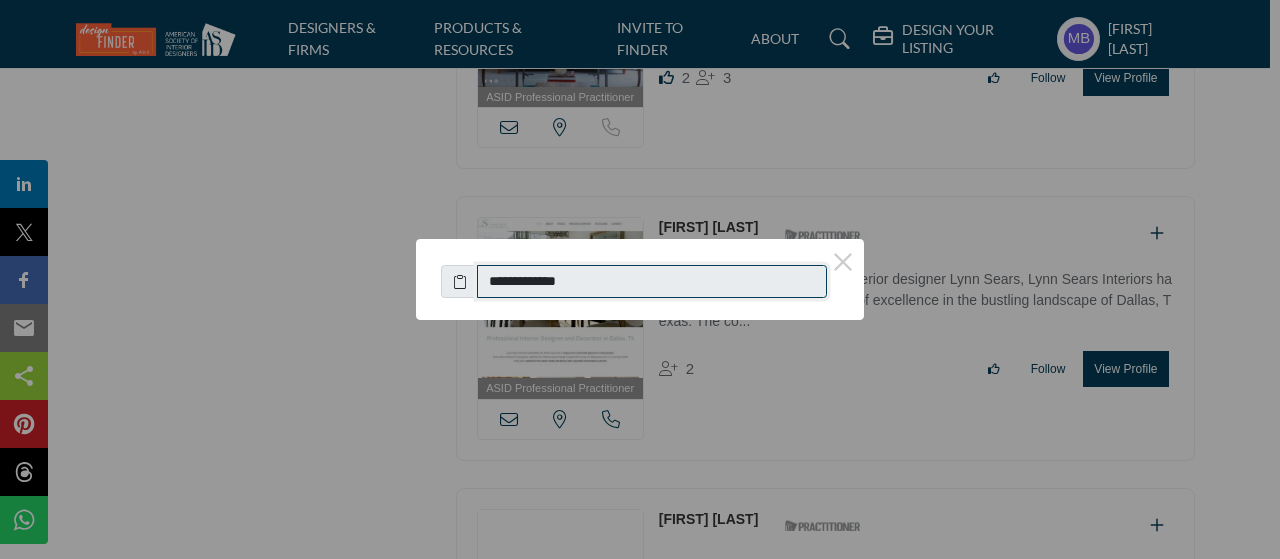 drag, startPoint x: 620, startPoint y: 274, endPoint x: 494, endPoint y: 281, distance: 126.1943 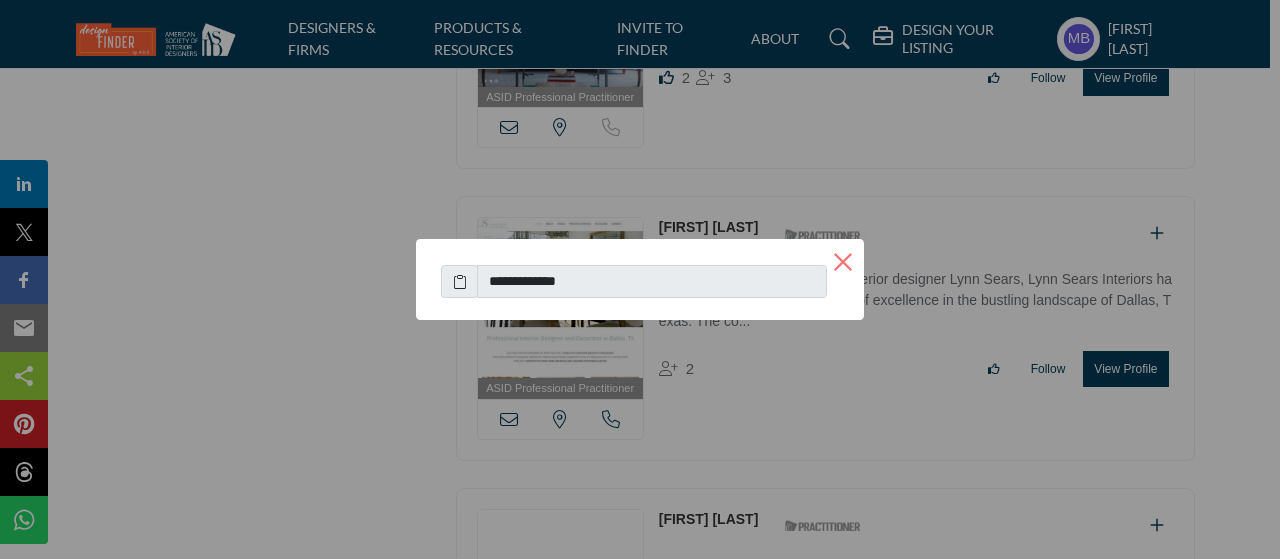 click on "×" at bounding box center [843, 260] 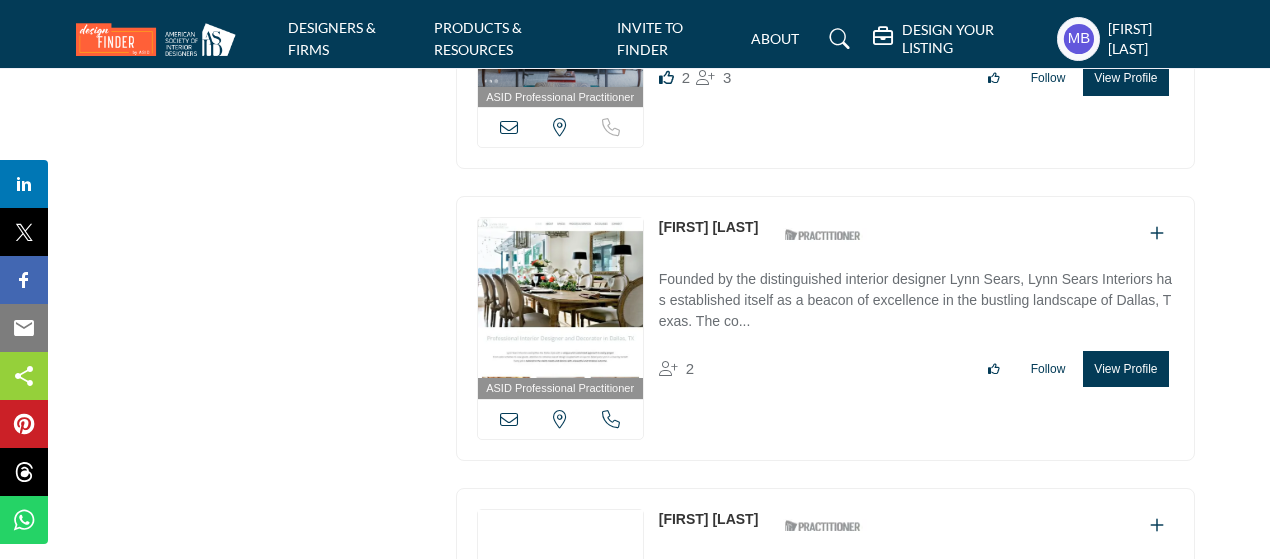 scroll, scrollTop: 10100, scrollLeft: 0, axis: vertical 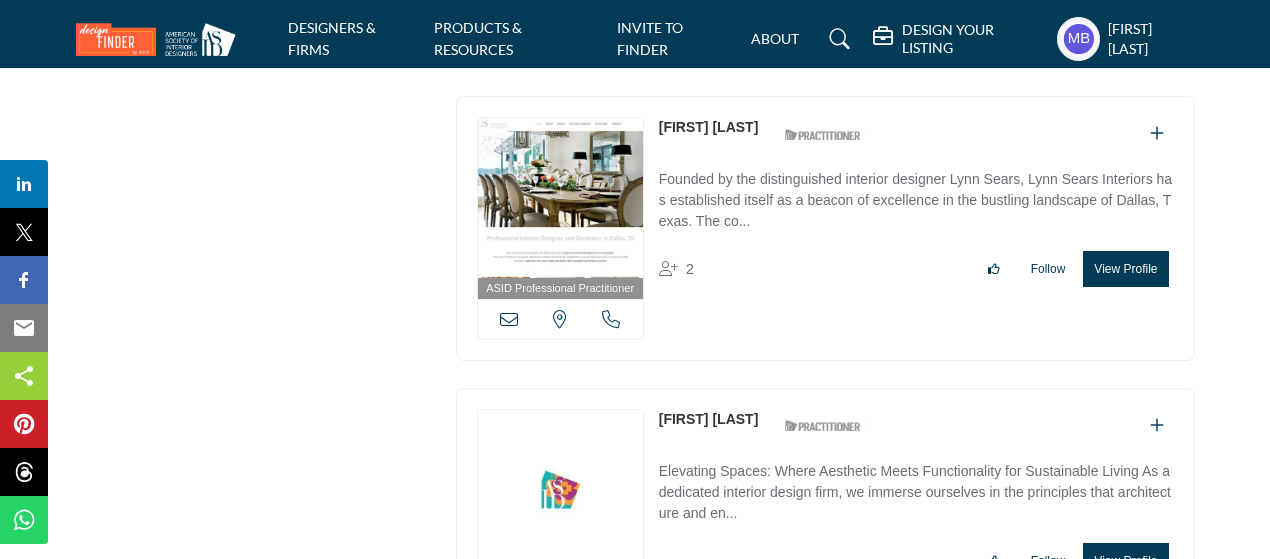 drag, startPoint x: 654, startPoint y: 329, endPoint x: 638, endPoint y: 305, distance: 28.84441 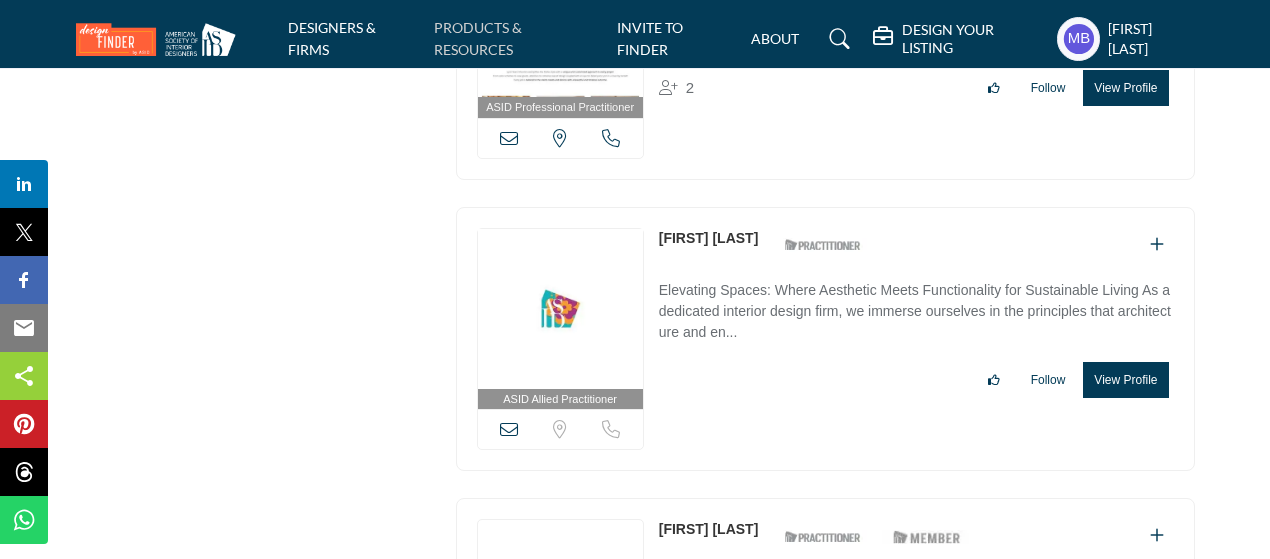 scroll, scrollTop: 10300, scrollLeft: 0, axis: vertical 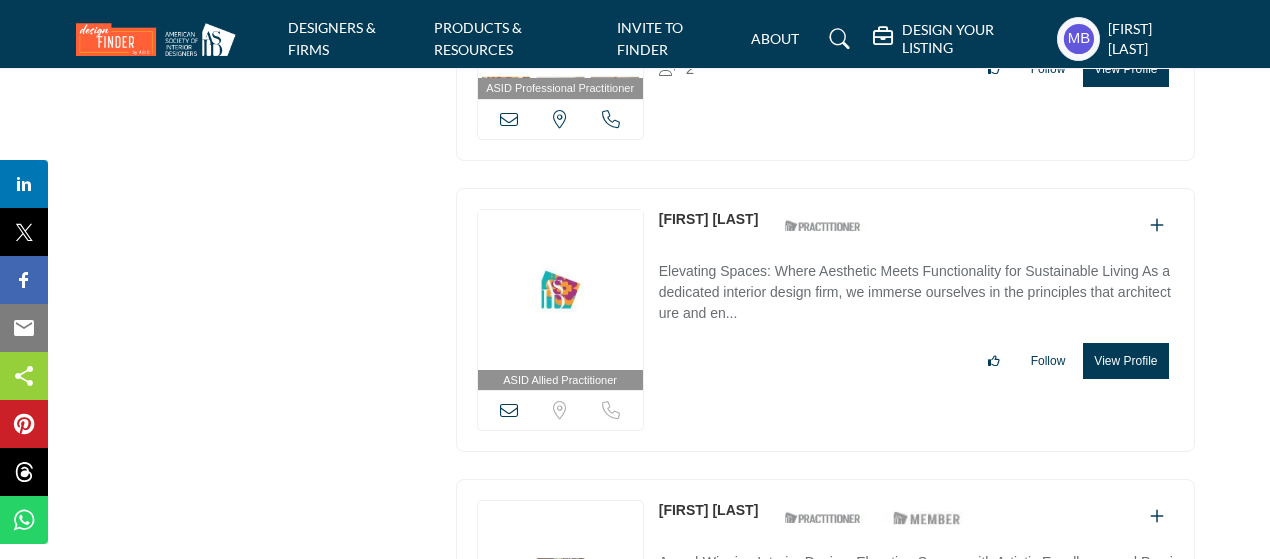 click at bounding box center [509, 410] 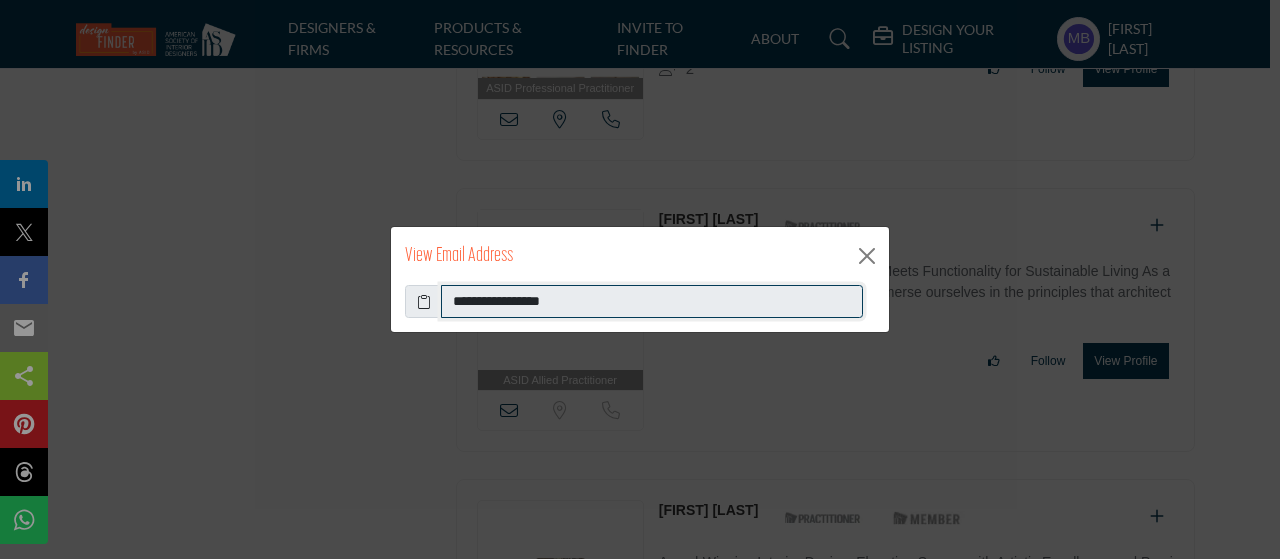 click on "**********" at bounding box center [652, 302] 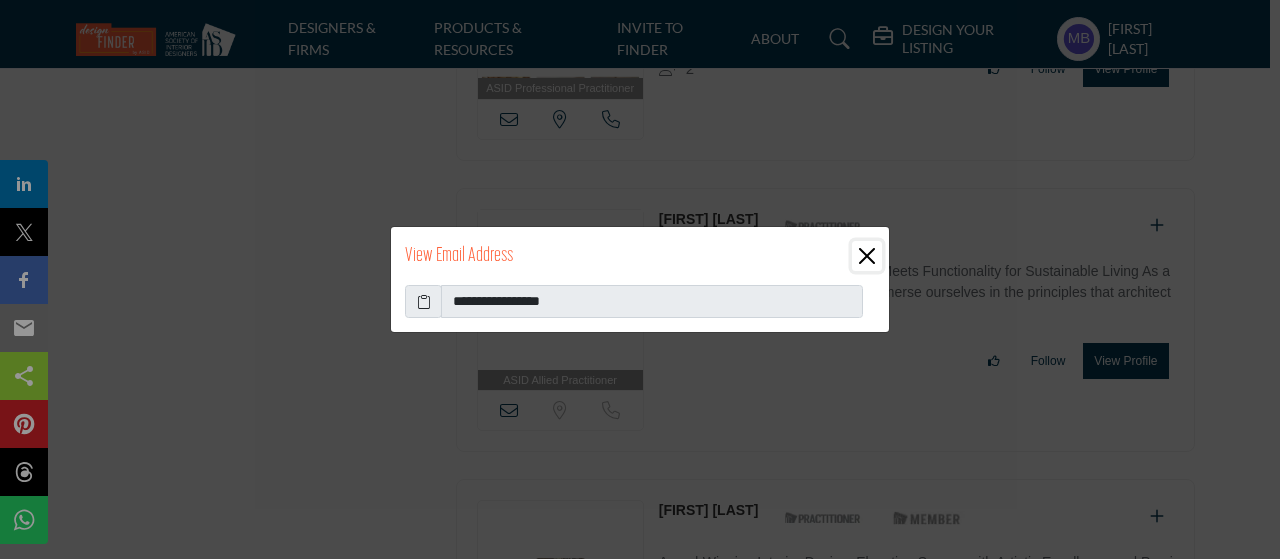 click at bounding box center (867, 256) 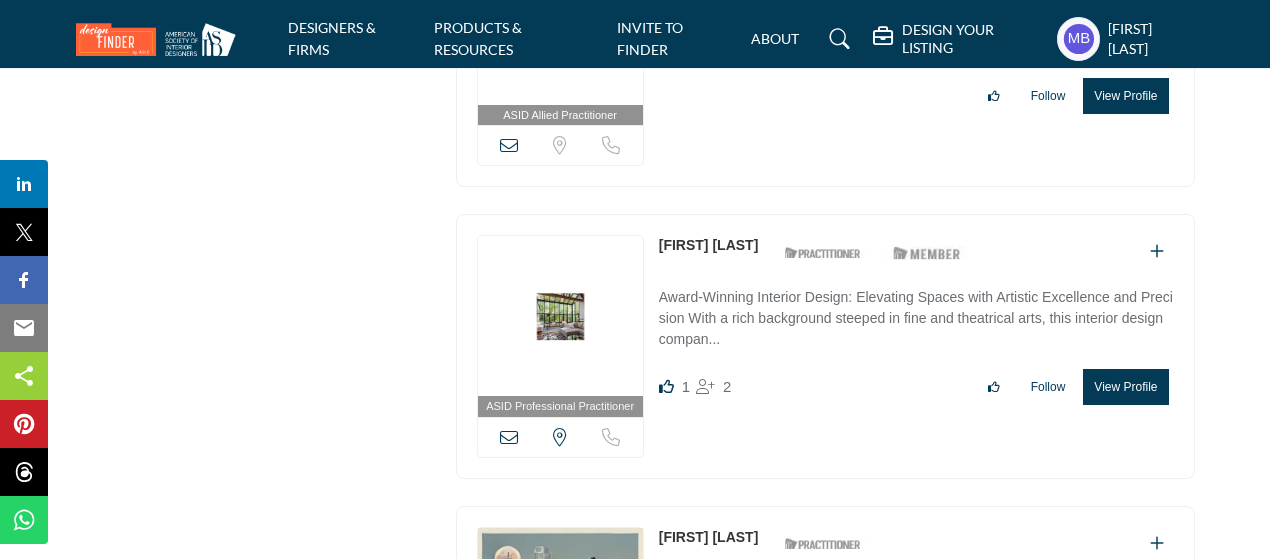 scroll, scrollTop: 10600, scrollLeft: 0, axis: vertical 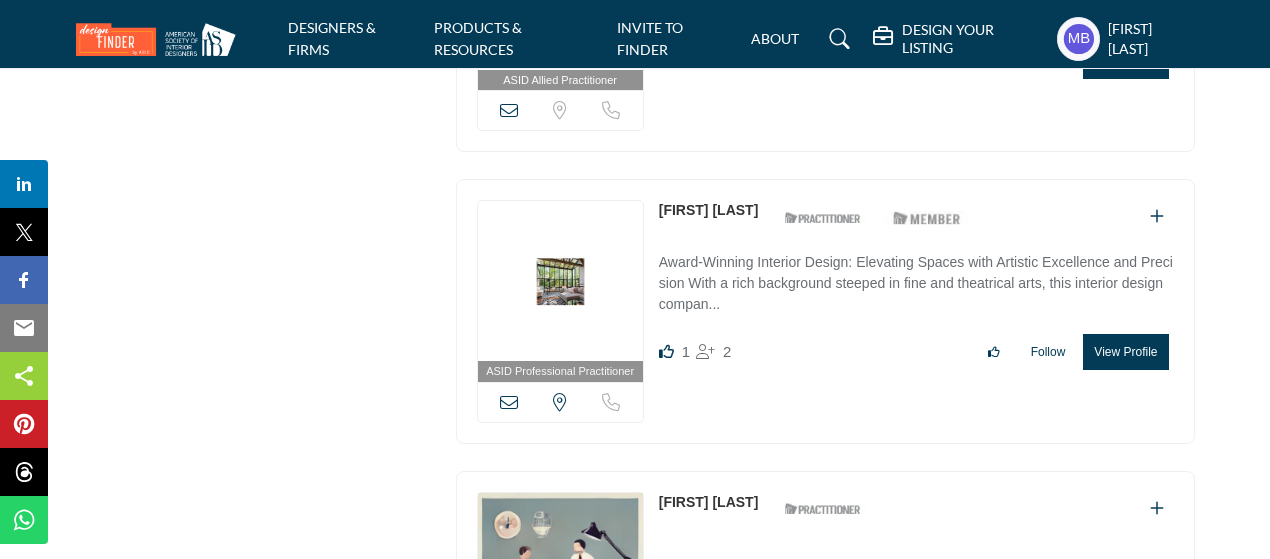 drag, startPoint x: 646, startPoint y: 118, endPoint x: 762, endPoint y: 108, distance: 116.43024 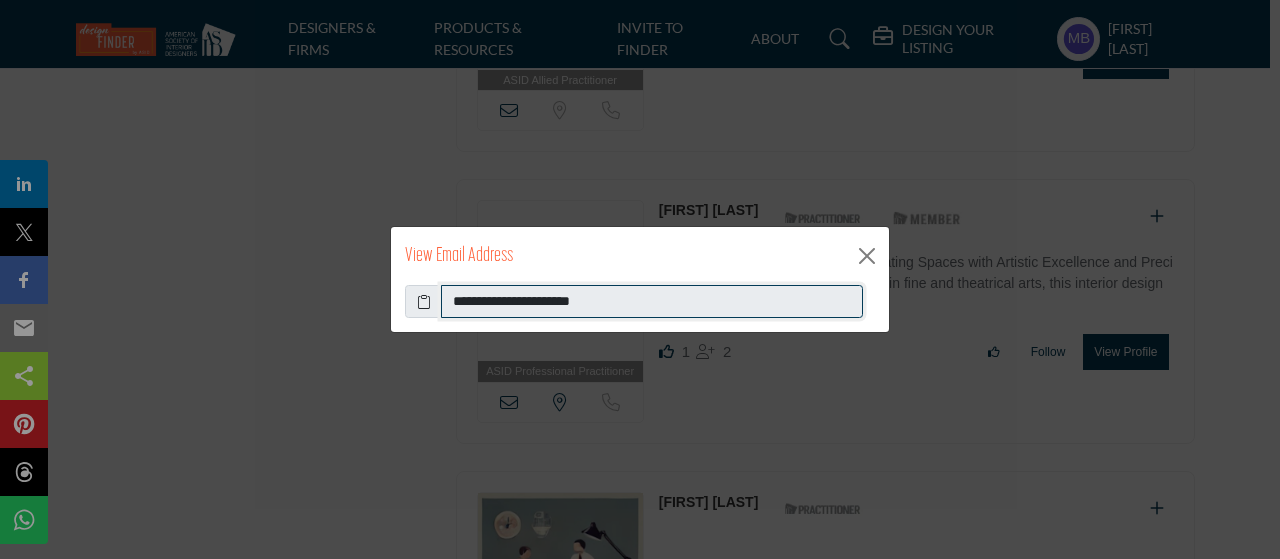 click on "**********" at bounding box center (652, 302) 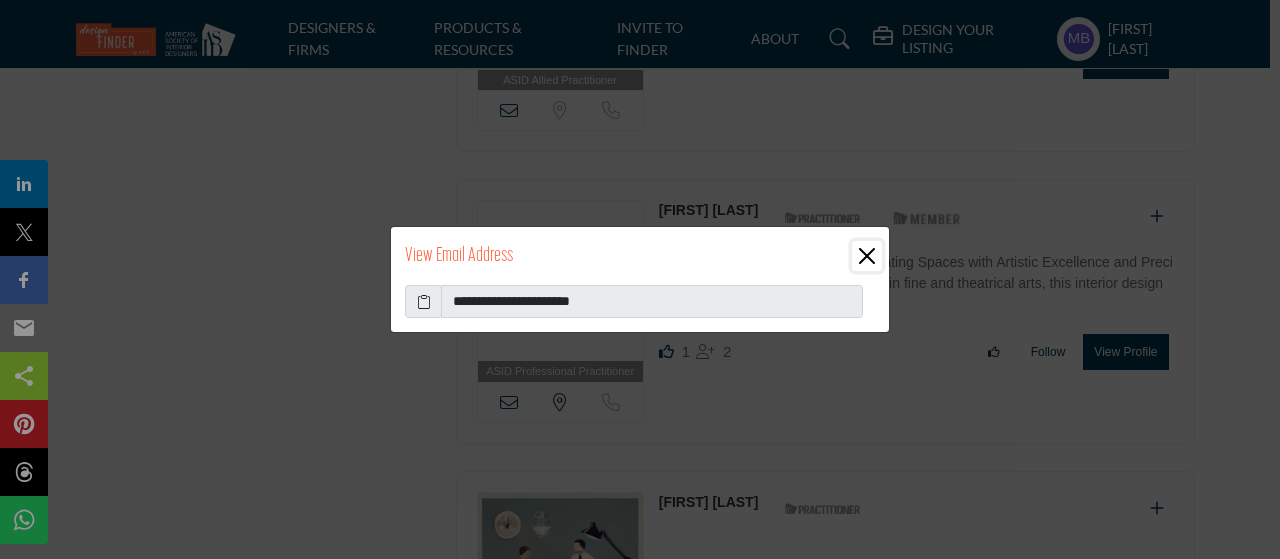 click at bounding box center (867, 256) 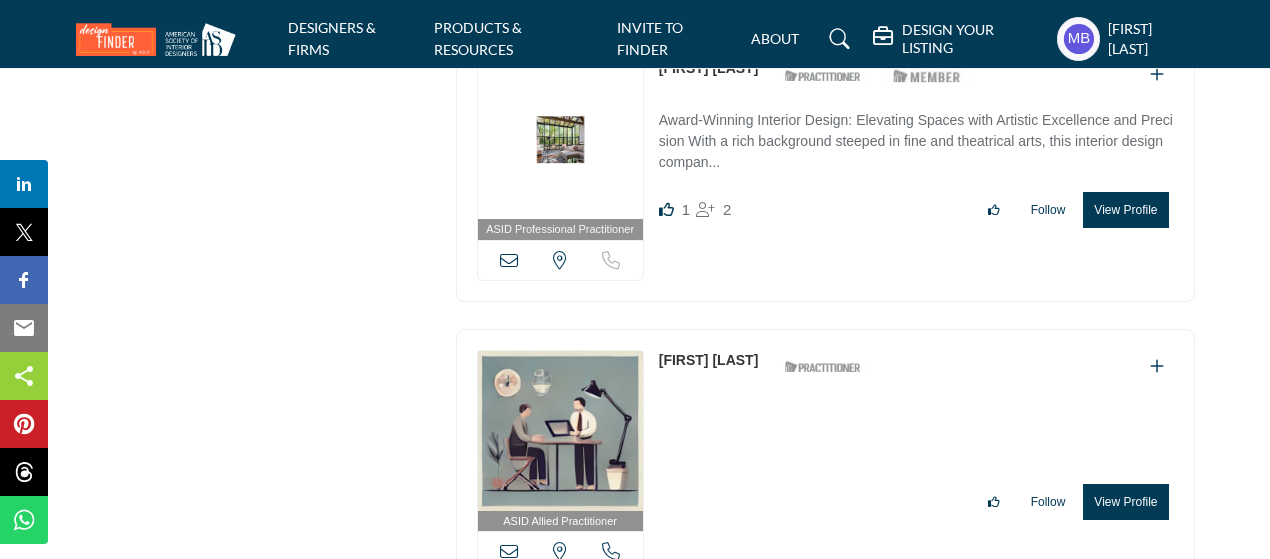 scroll, scrollTop: 10800, scrollLeft: 0, axis: vertical 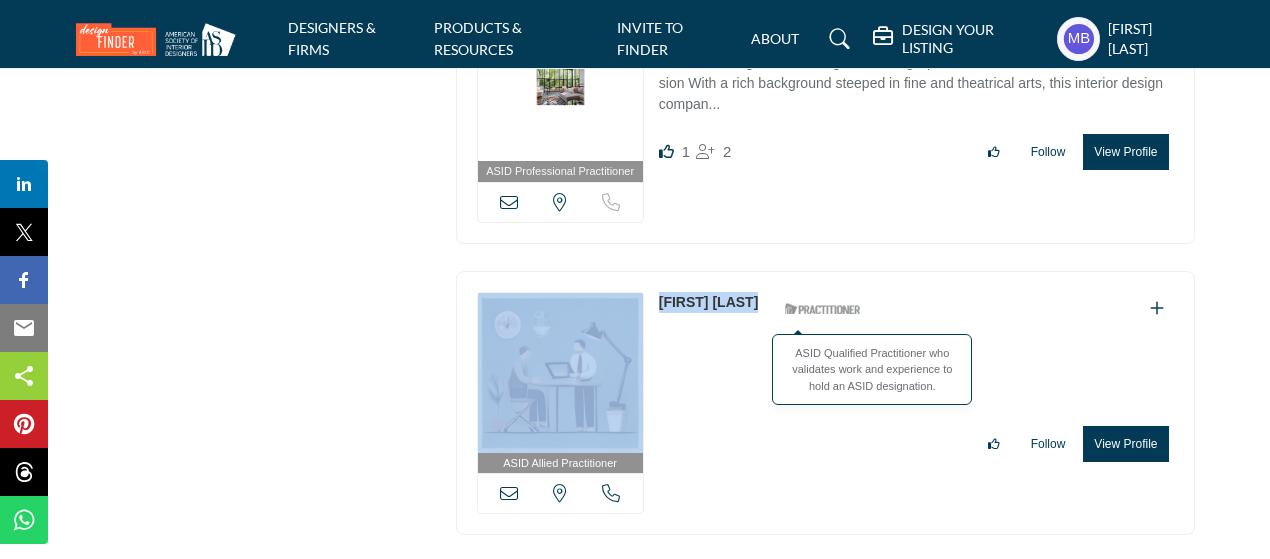 click on "ASID Allied Practitioner
ASID Allied Practitioners have successfully completed a degree with a major in interior design or architecture.
Arizona, USA" at bounding box center [825, 403] 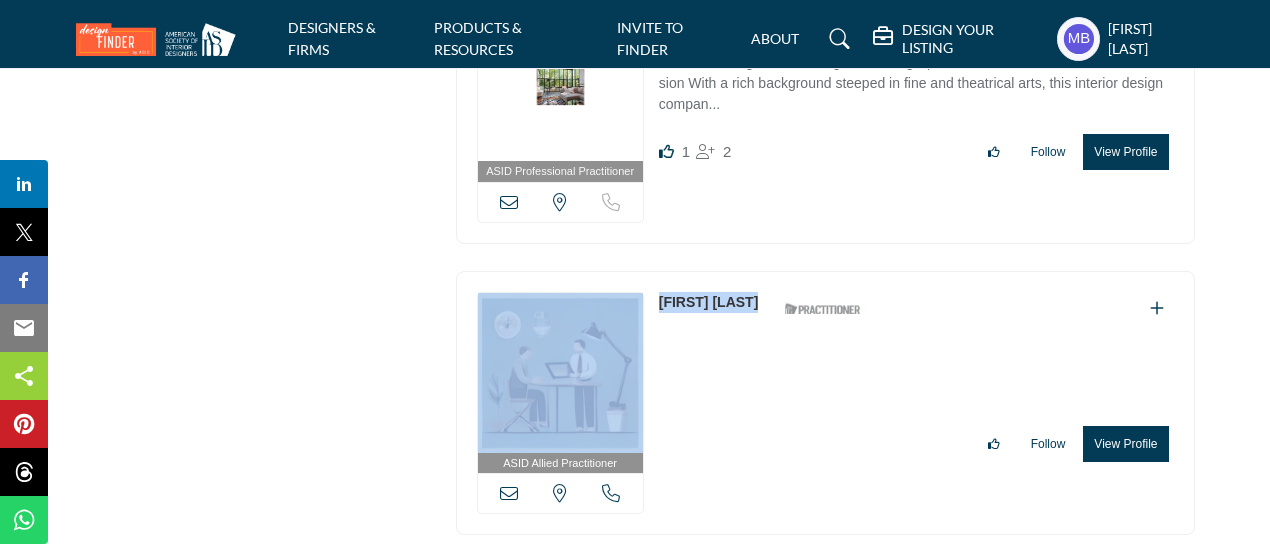 click at bounding box center [509, 493] 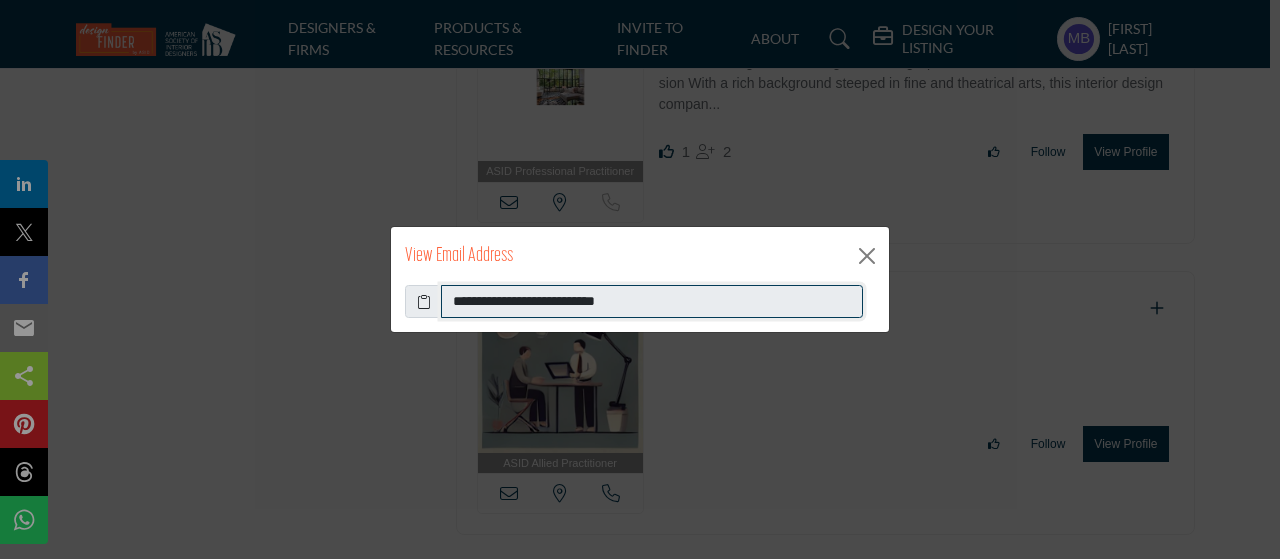 click on "**********" at bounding box center (652, 302) 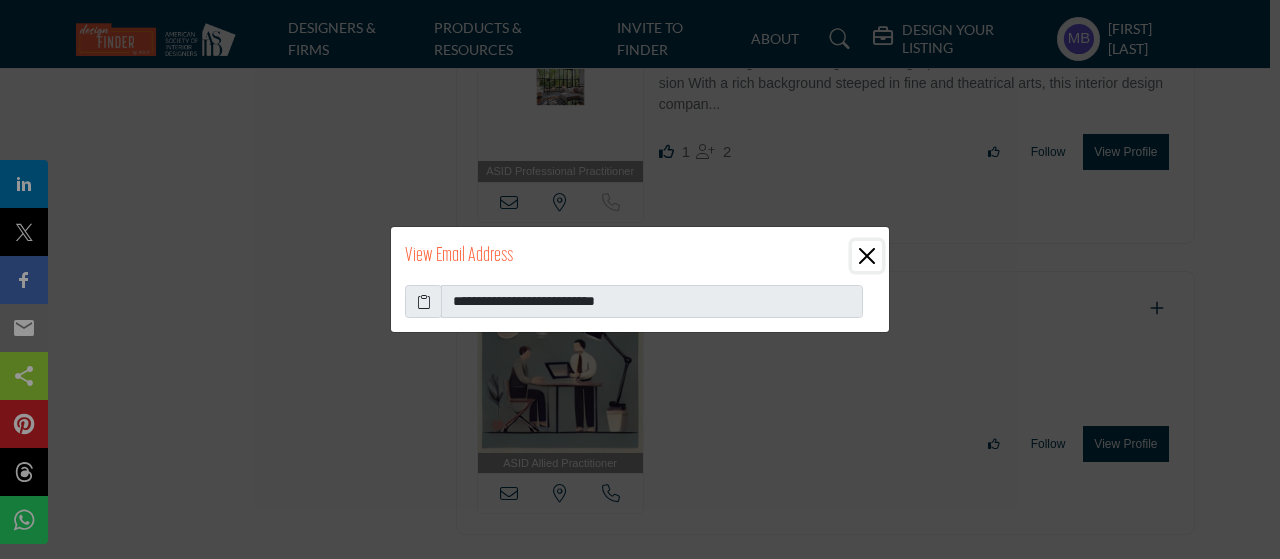 click at bounding box center (867, 256) 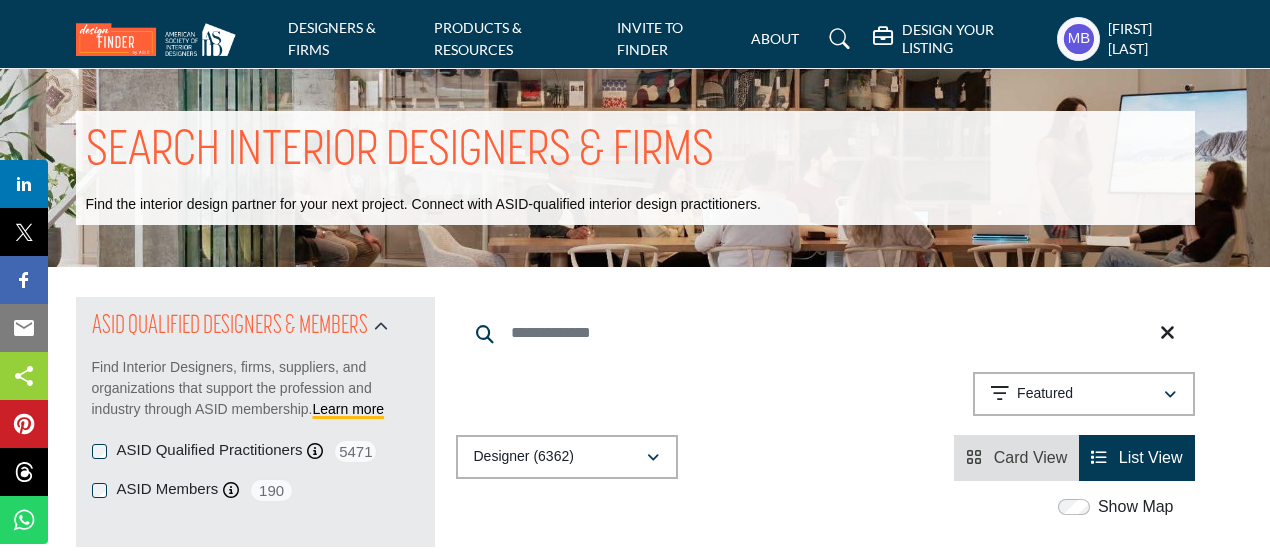 click at bounding box center [611, 11293] 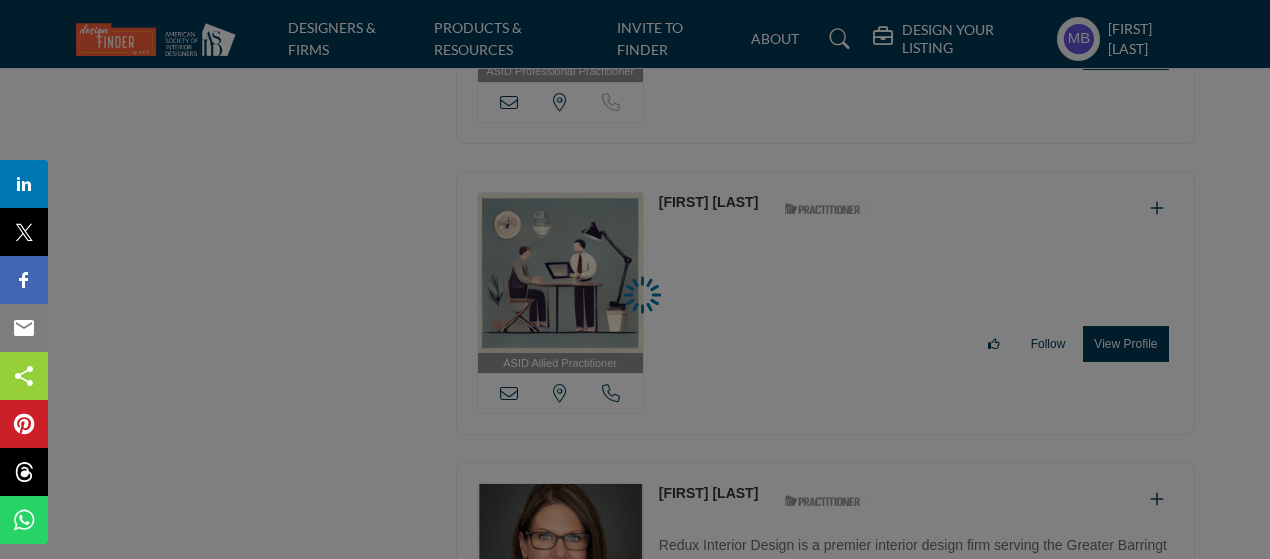 scroll, scrollTop: 0, scrollLeft: 0, axis: both 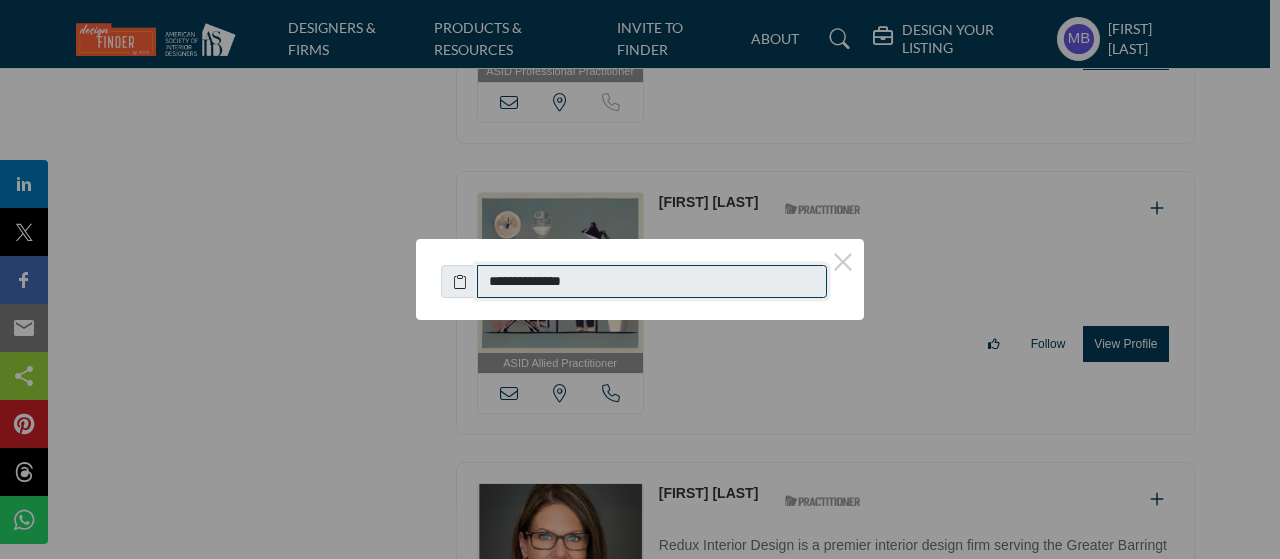drag, startPoint x: 536, startPoint y: 291, endPoint x: 480, endPoint y: 295, distance: 56.142673 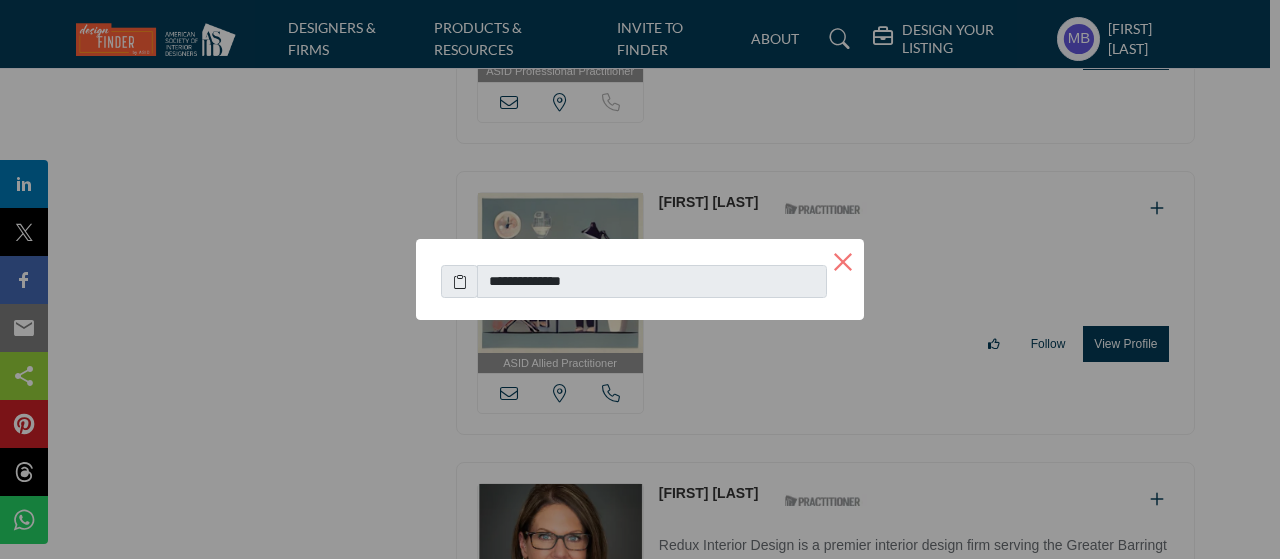 click on "×" at bounding box center [843, 260] 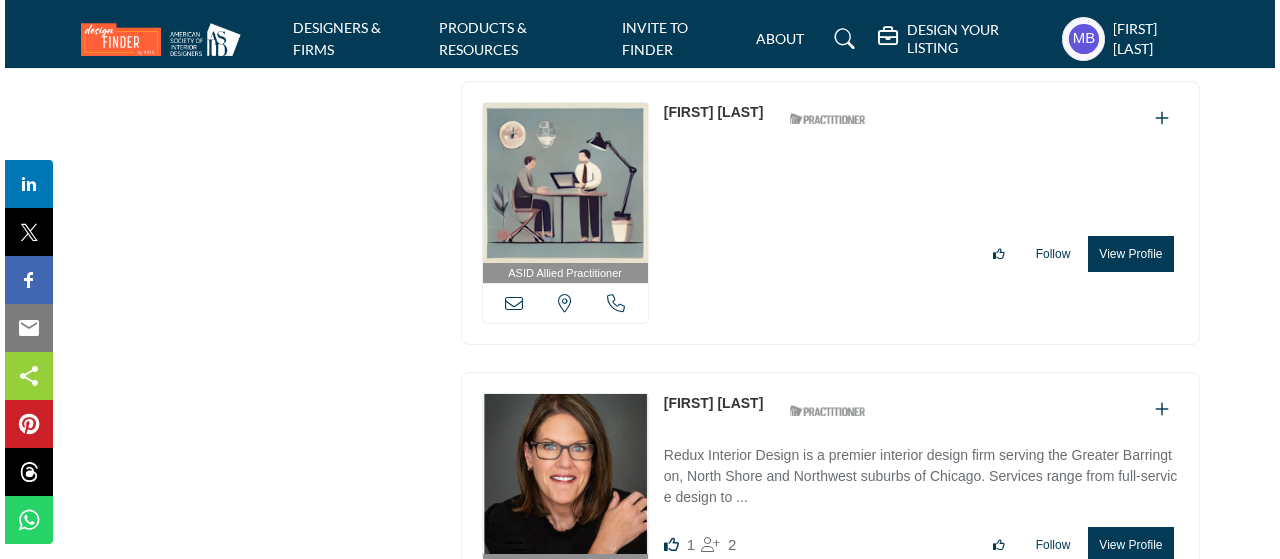 scroll, scrollTop: 11100, scrollLeft: 0, axis: vertical 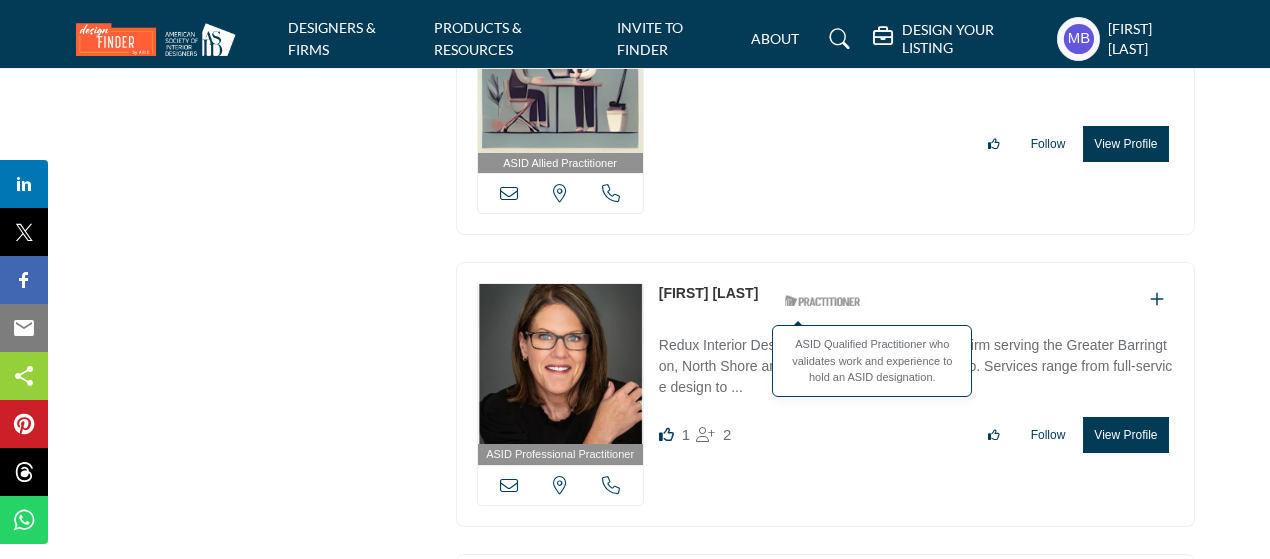 drag, startPoint x: 860, startPoint y: 188, endPoint x: 810, endPoint y: 201, distance: 51.662365 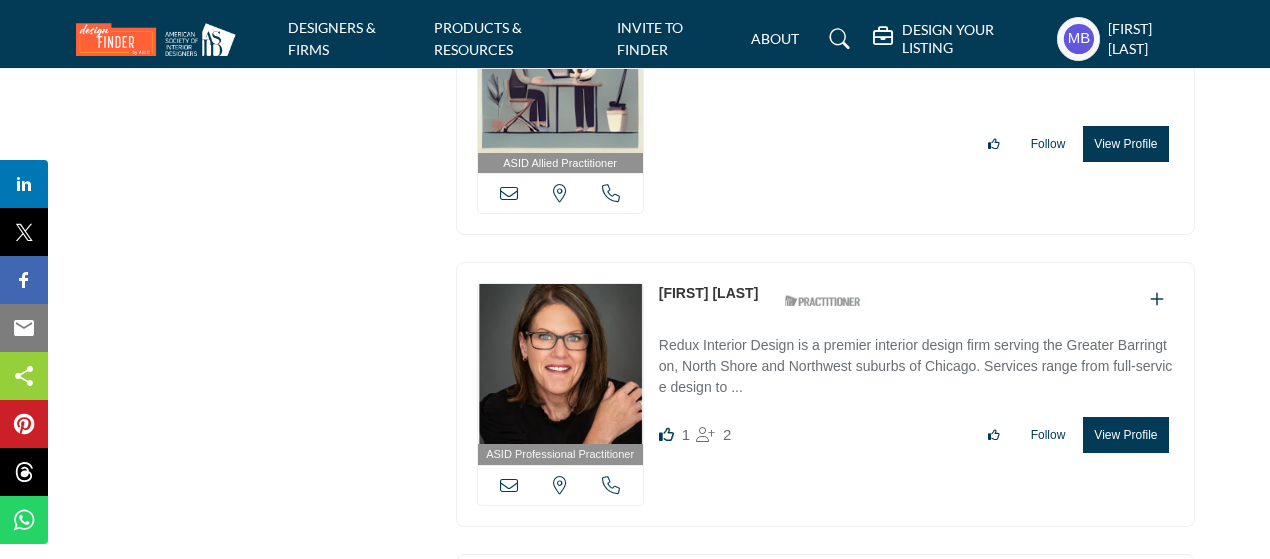click at bounding box center (509, 485) 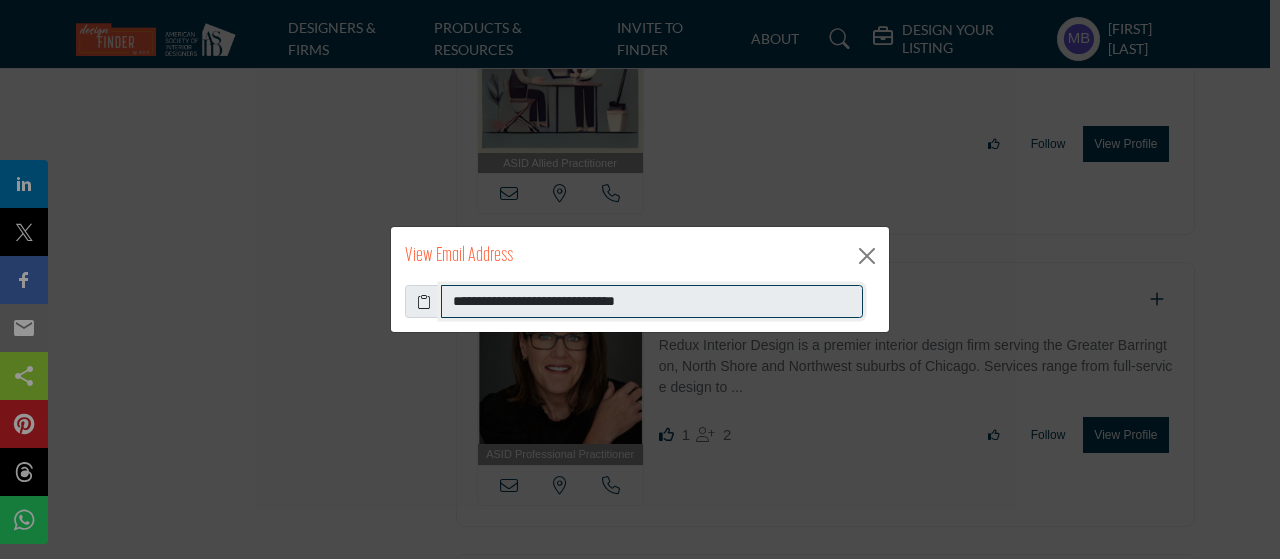 click on "**********" at bounding box center (652, 302) 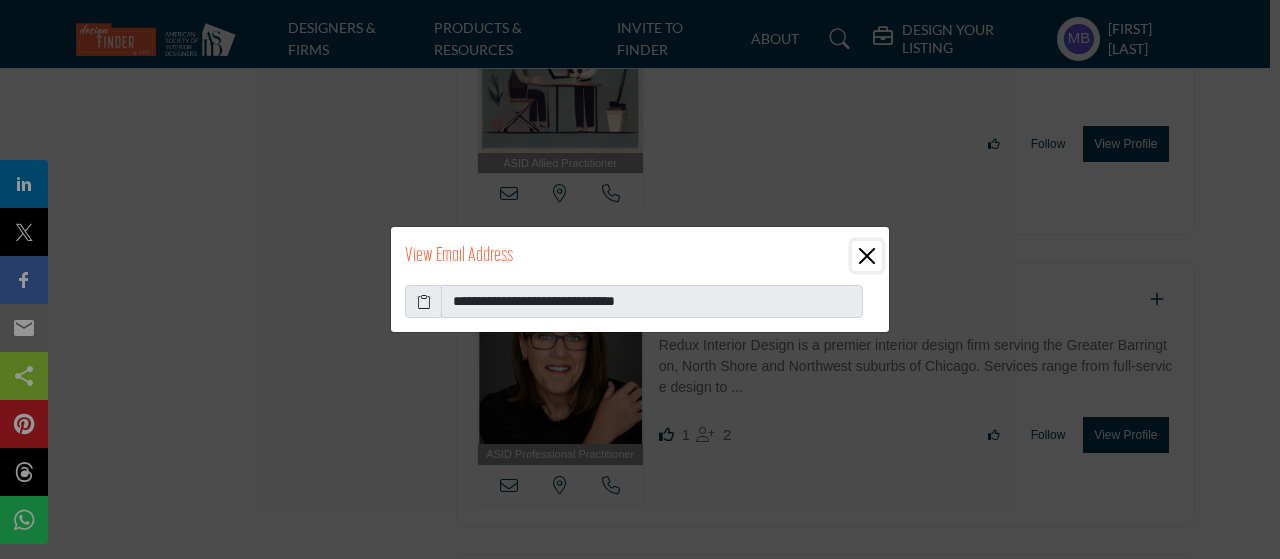 click at bounding box center [867, 256] 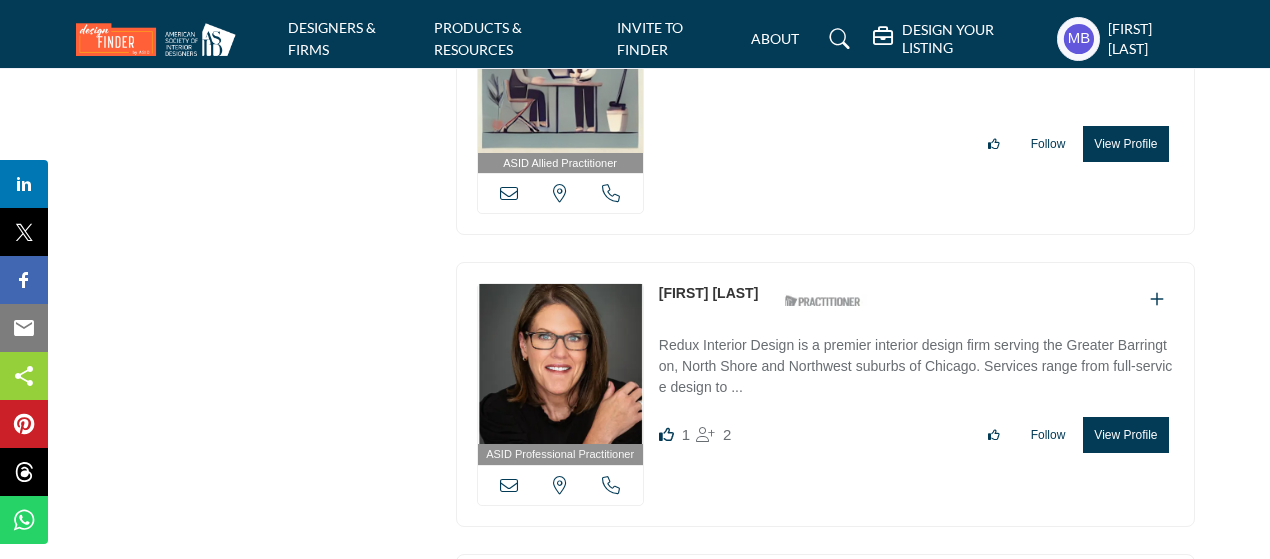 click at bounding box center [611, 485] 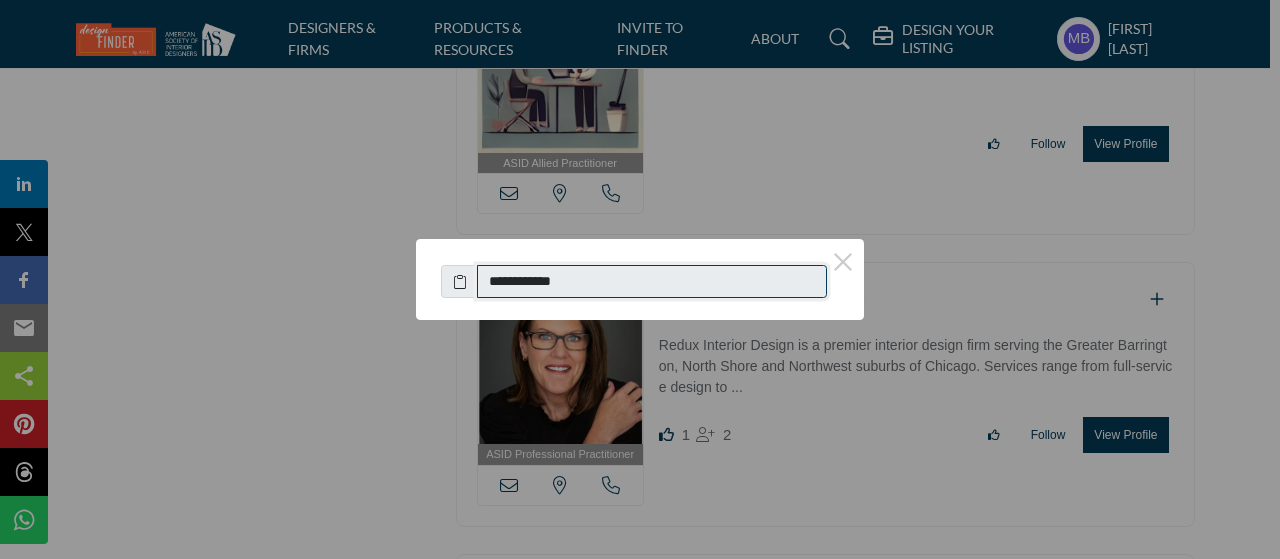 drag, startPoint x: 593, startPoint y: 280, endPoint x: 592, endPoint y: 221, distance: 59.008472 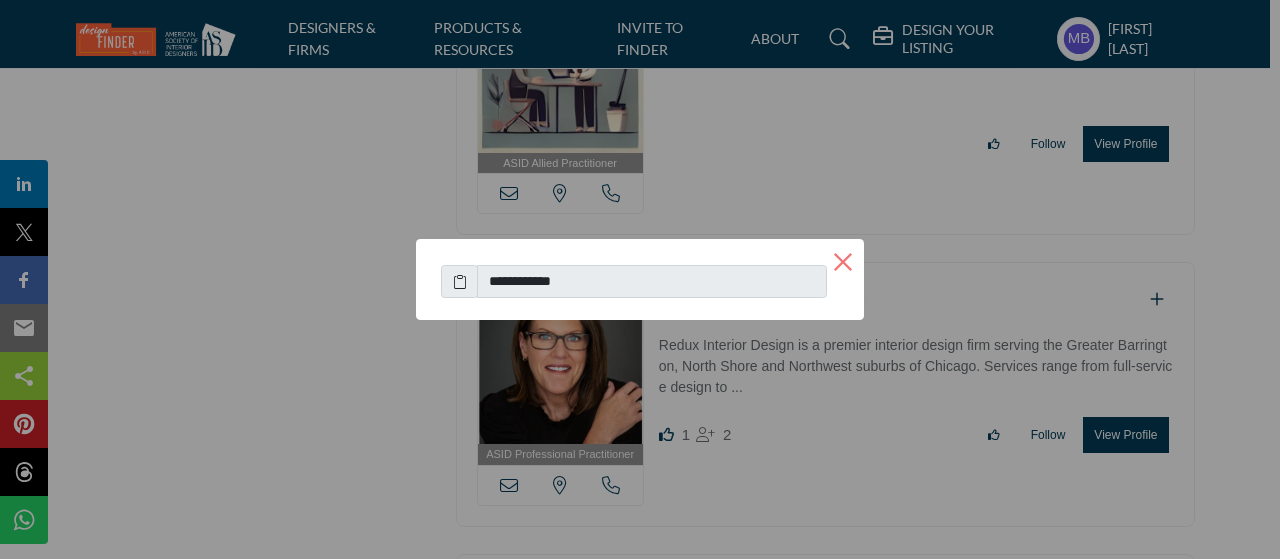 click on "×" at bounding box center [843, 260] 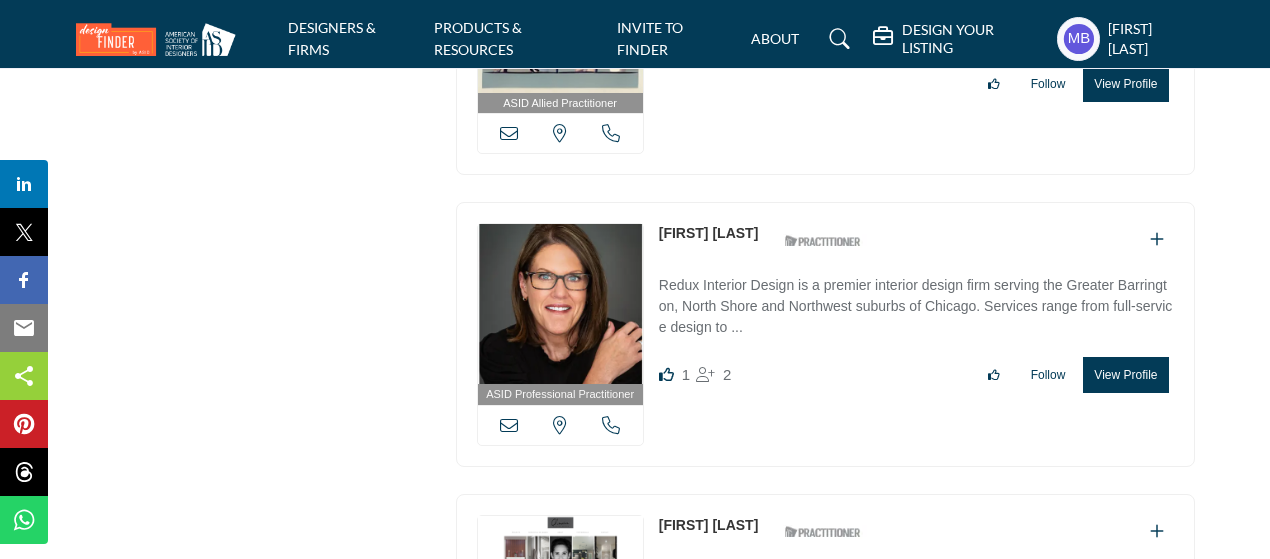 scroll, scrollTop: 11400, scrollLeft: 0, axis: vertical 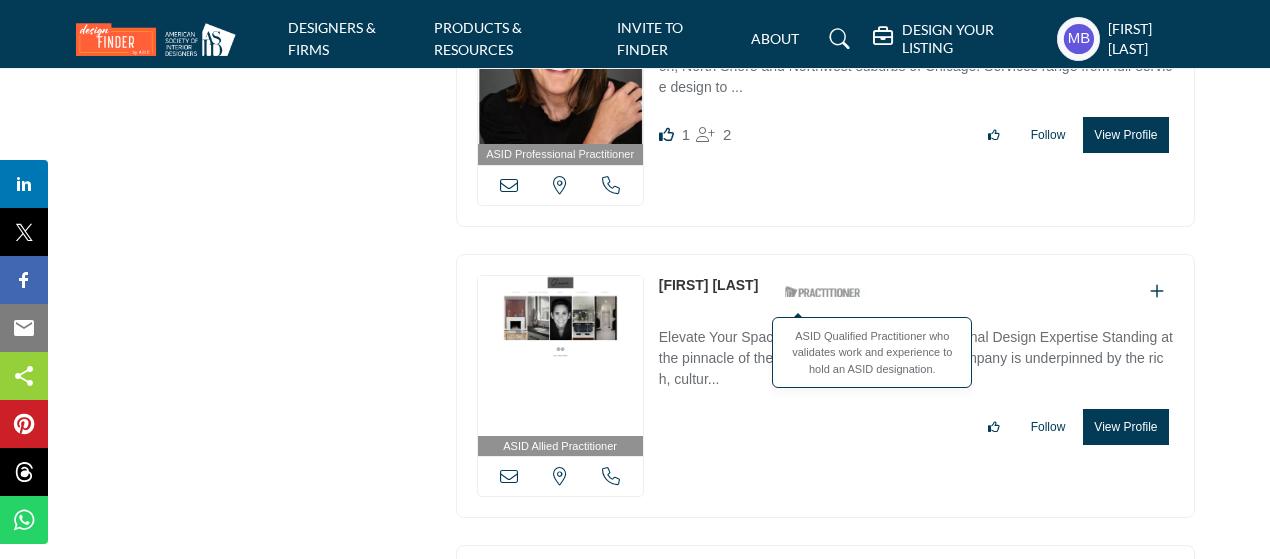 click on "ASID Allied Practitioner
ASID Allied Practitioners have successfully completed a degree with a major in interior design or architecture.
California, USA" at bounding box center [825, 386] 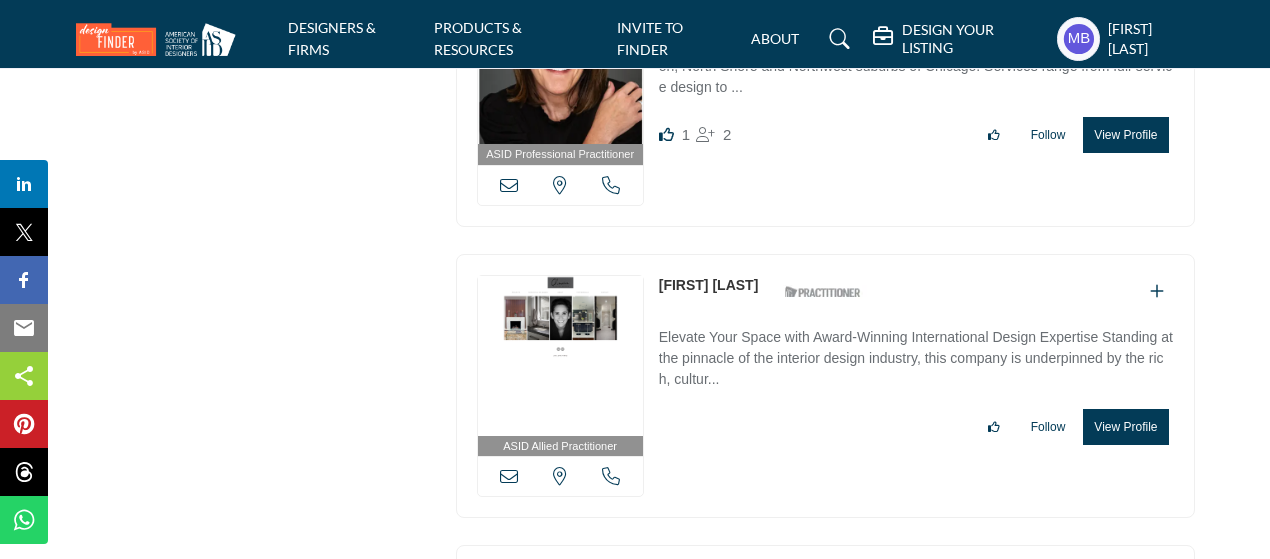 click at bounding box center [509, 476] 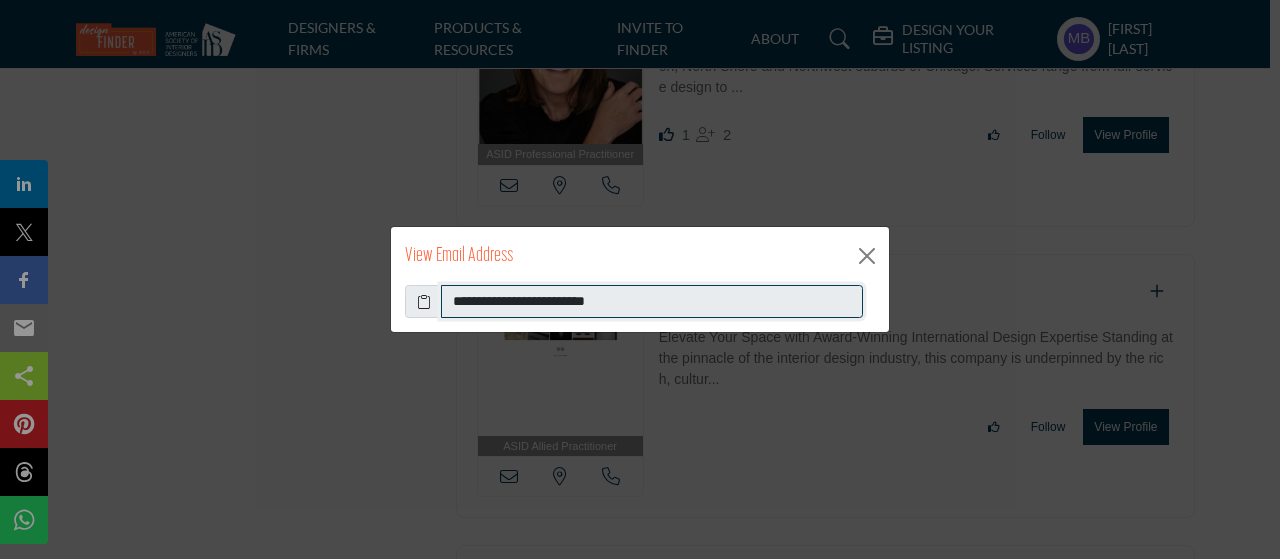 click on "**********" at bounding box center (652, 302) 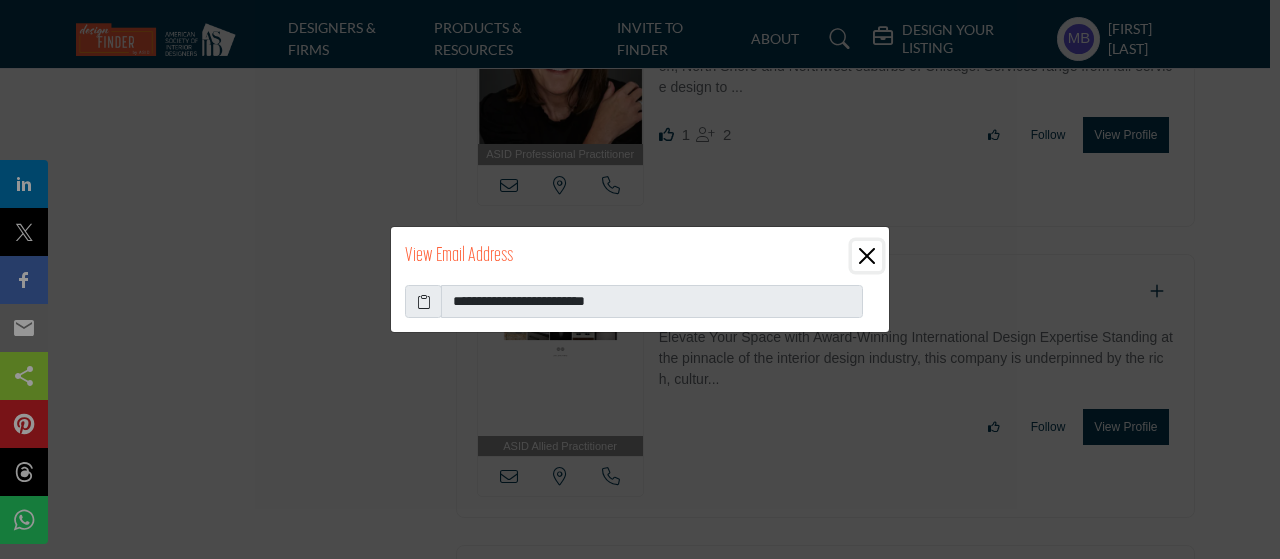 click at bounding box center [867, 256] 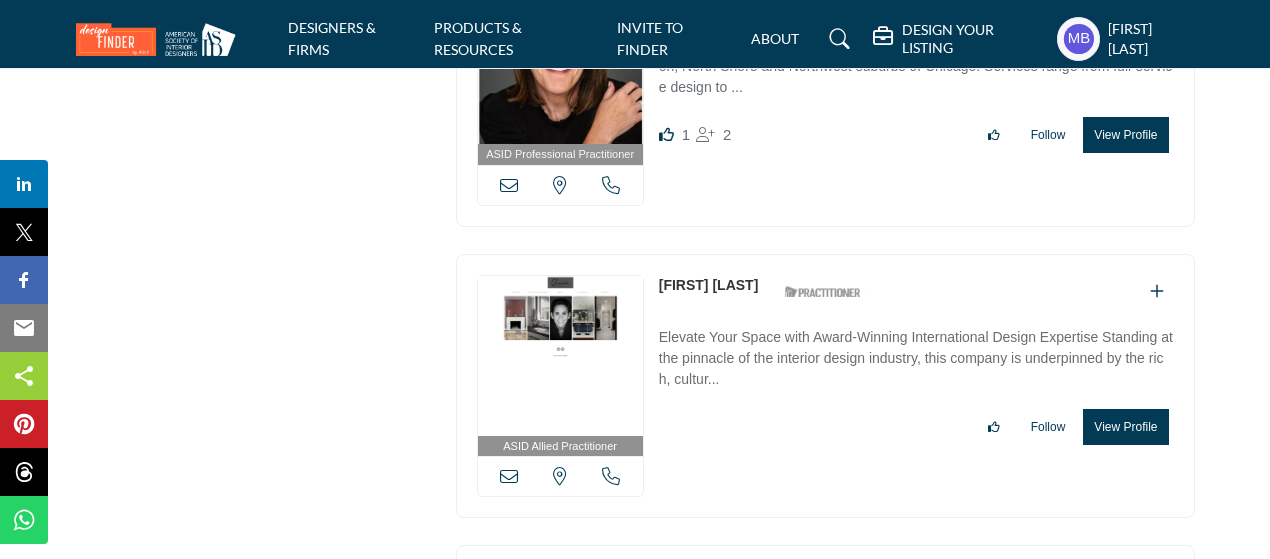 click at bounding box center [611, 476] 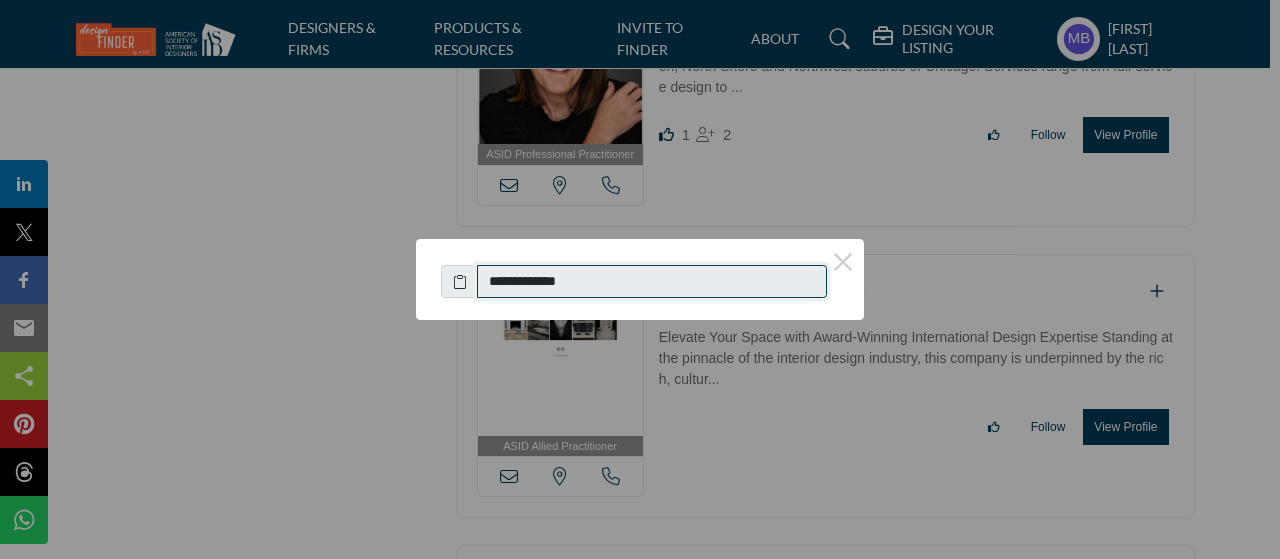 drag, startPoint x: 498, startPoint y: 287, endPoint x: 606, endPoint y: 281, distance: 108.16654 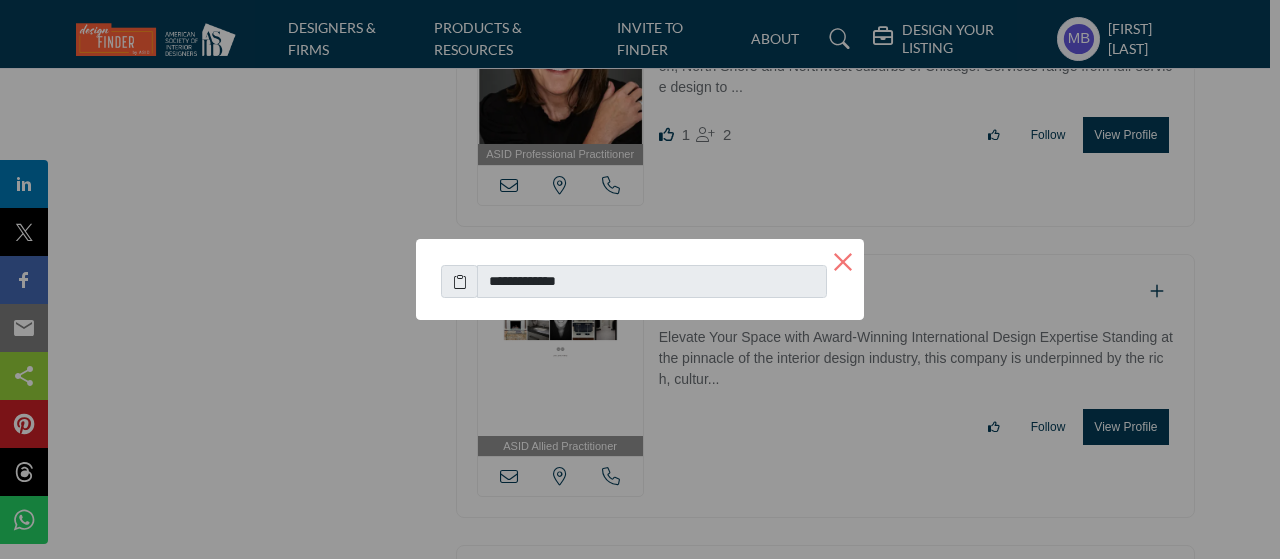 click on "×" at bounding box center (843, 260) 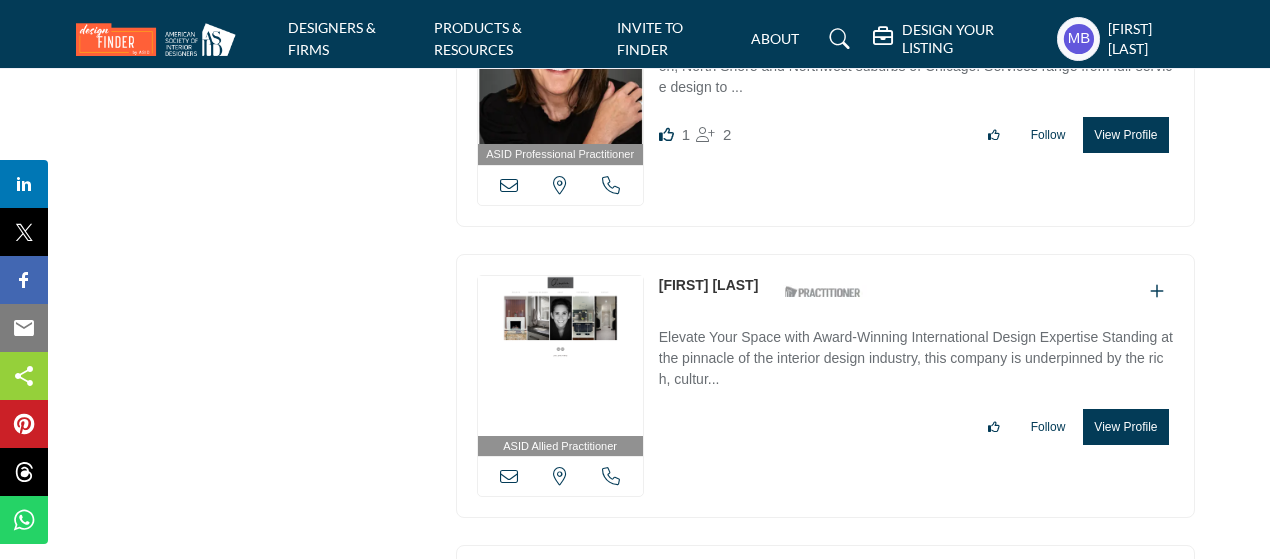 scroll, scrollTop: 11700, scrollLeft: 0, axis: vertical 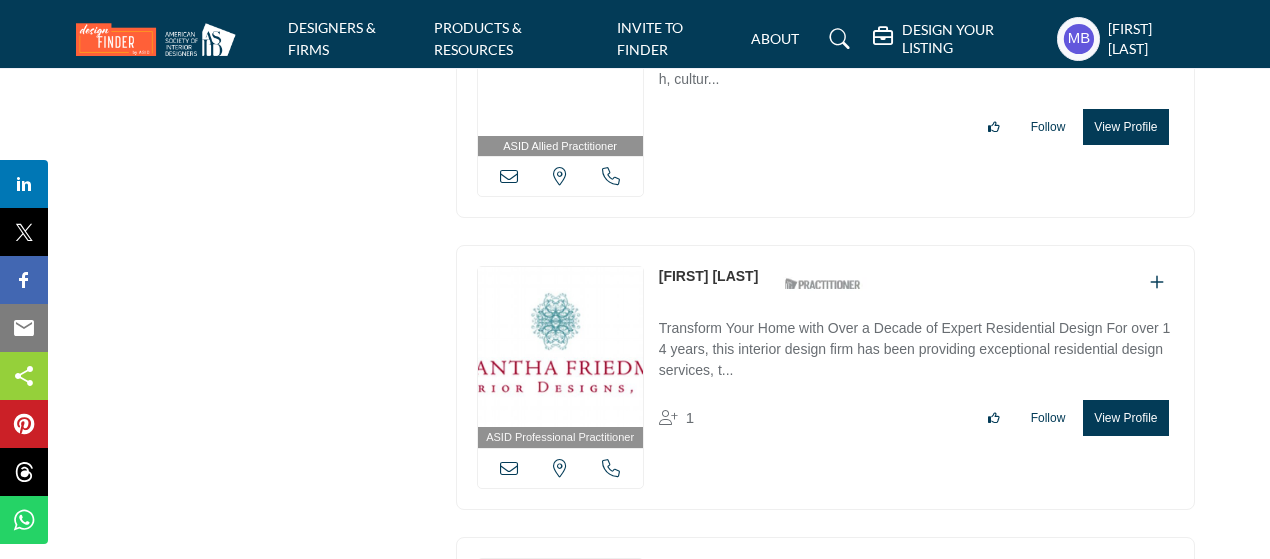 drag, startPoint x: 775, startPoint y: 175, endPoint x: 790, endPoint y: 179, distance: 15.524175 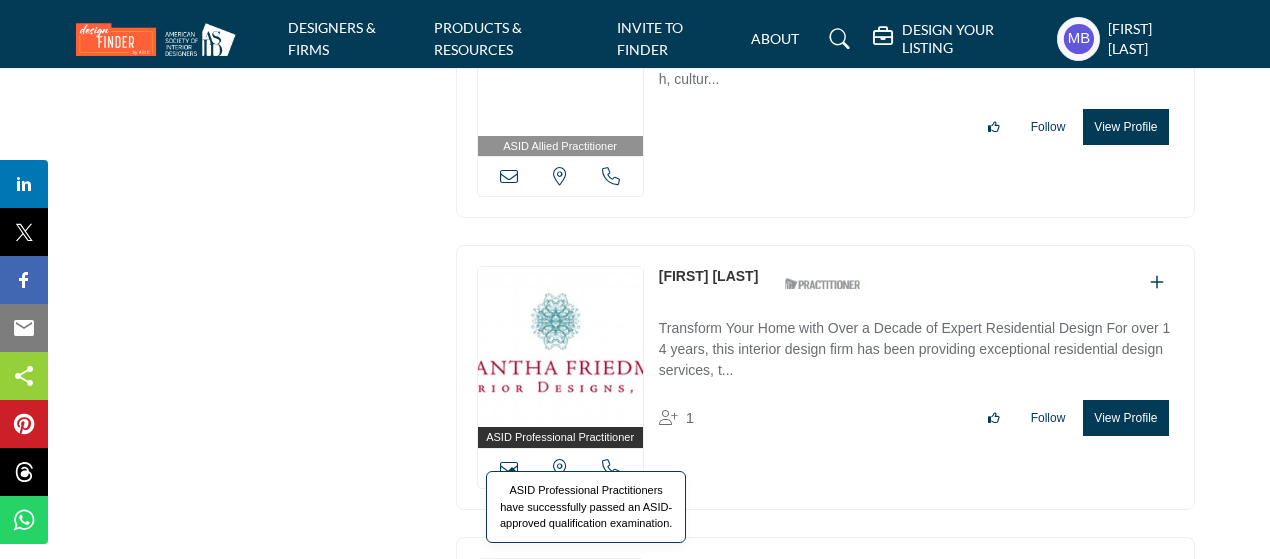 click on "ASID Professional Practitioners have successfully passed an ASID-approved qualification examination." at bounding box center (586, 507) 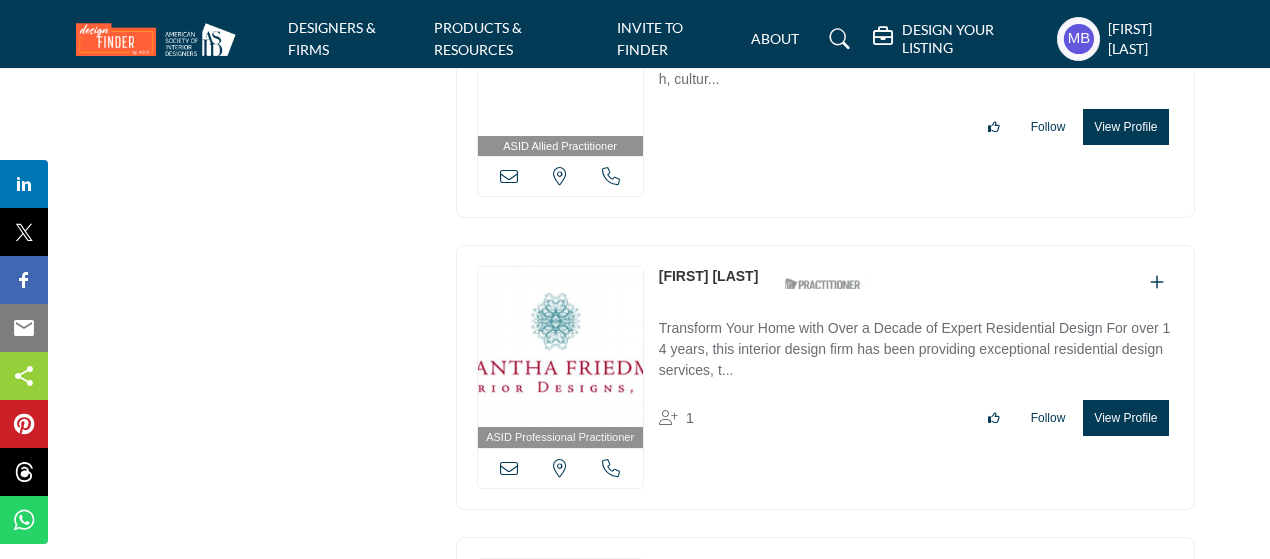click at bounding box center [509, 468] 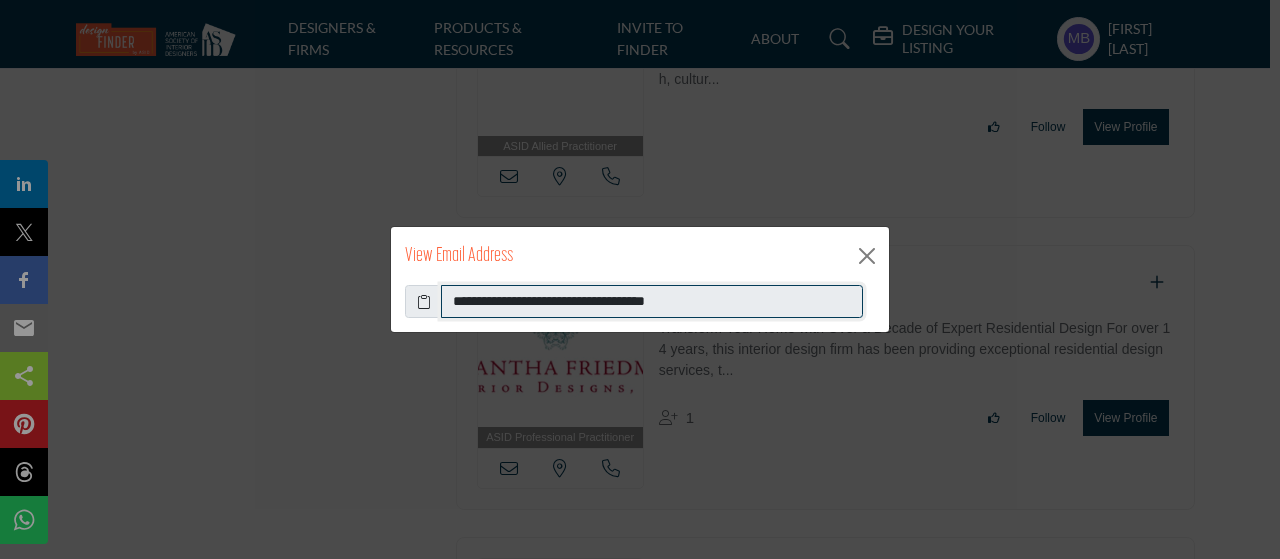 click on "**********" at bounding box center (652, 302) 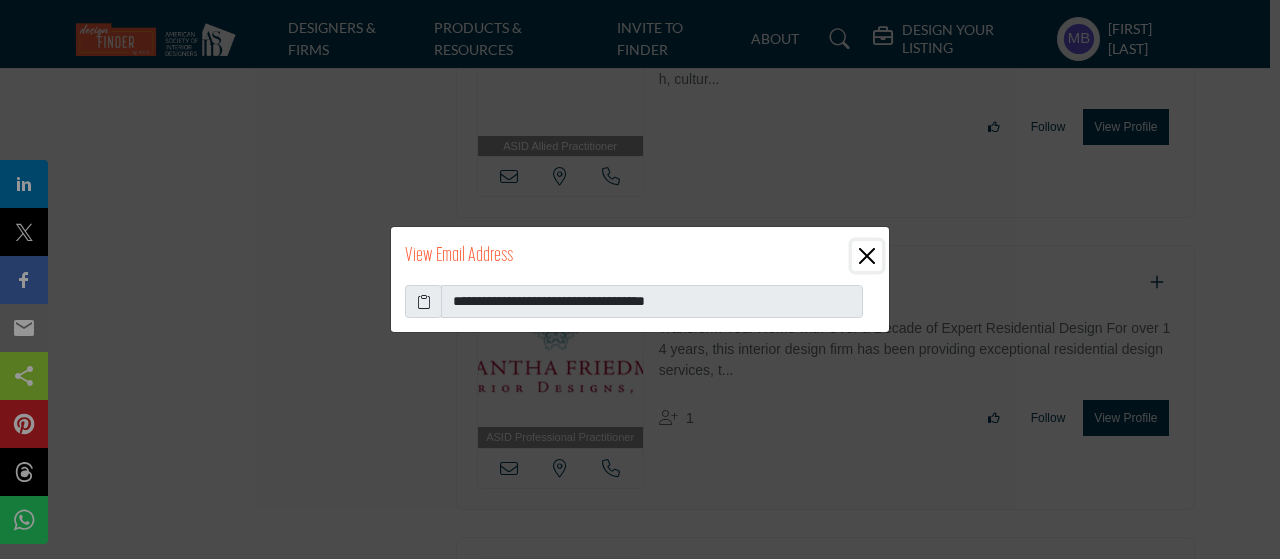 click at bounding box center [867, 256] 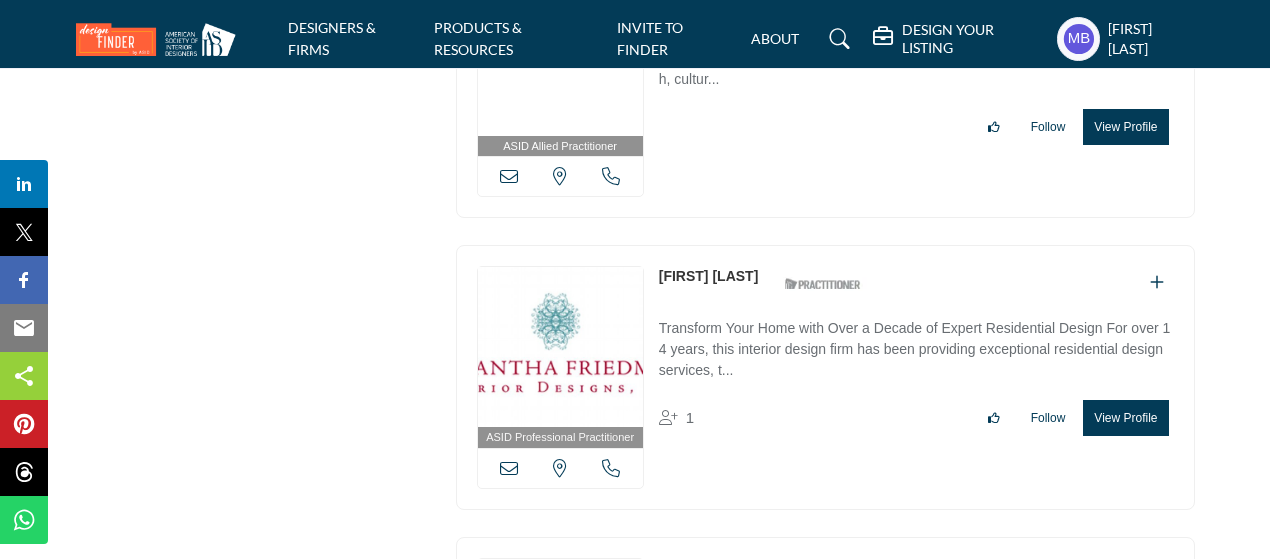 click at bounding box center [611, 468] 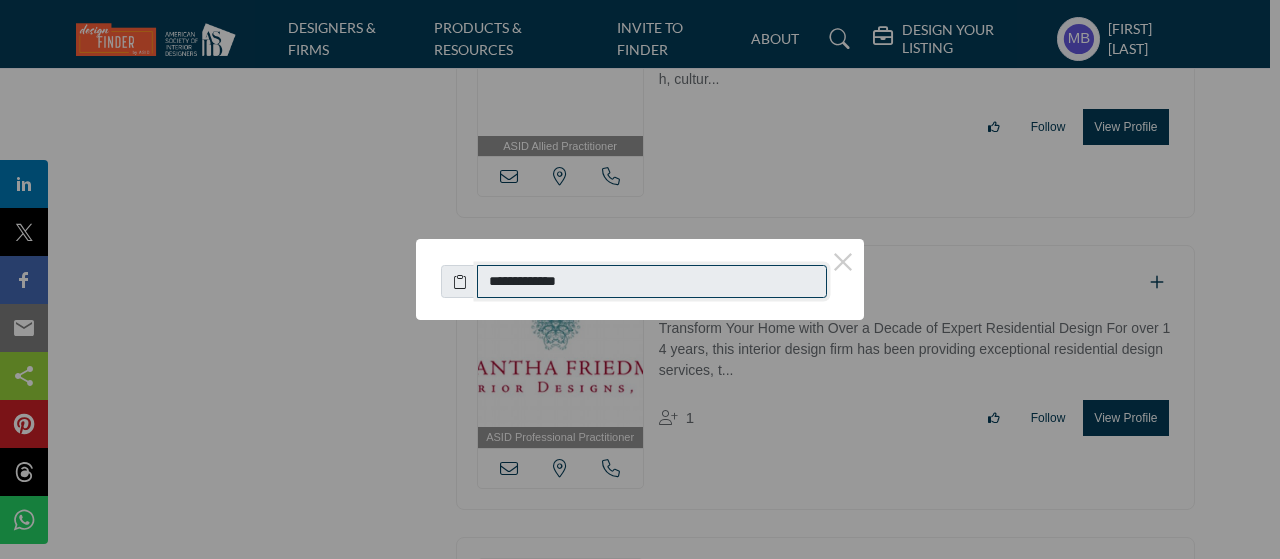 drag, startPoint x: 549, startPoint y: 301, endPoint x: 496, endPoint y: 299, distance: 53.037724 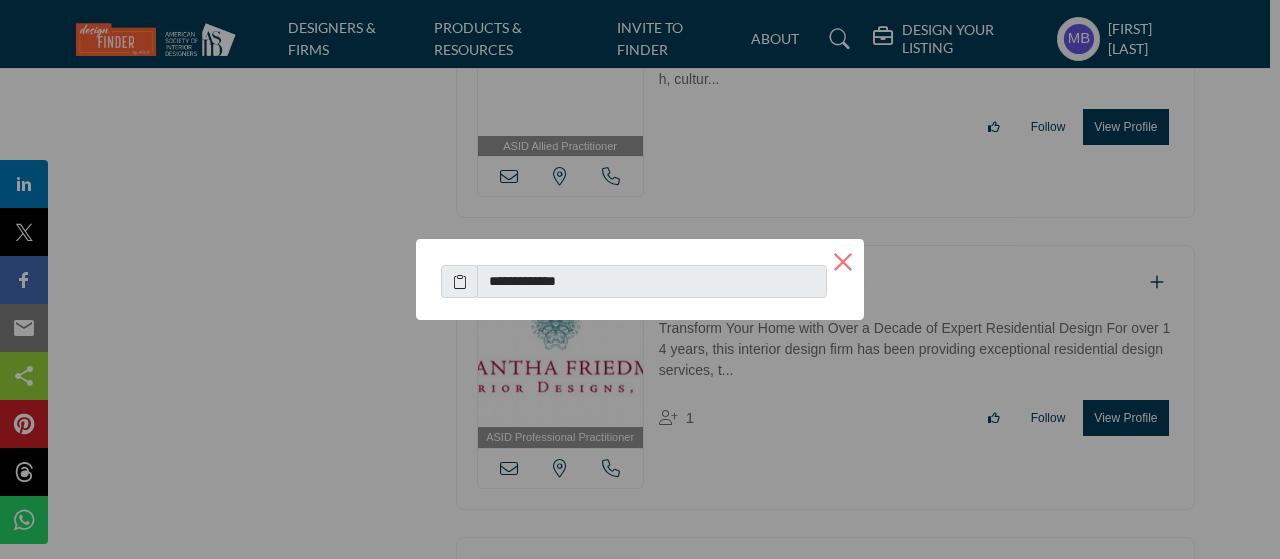 click on "×" at bounding box center (843, 260) 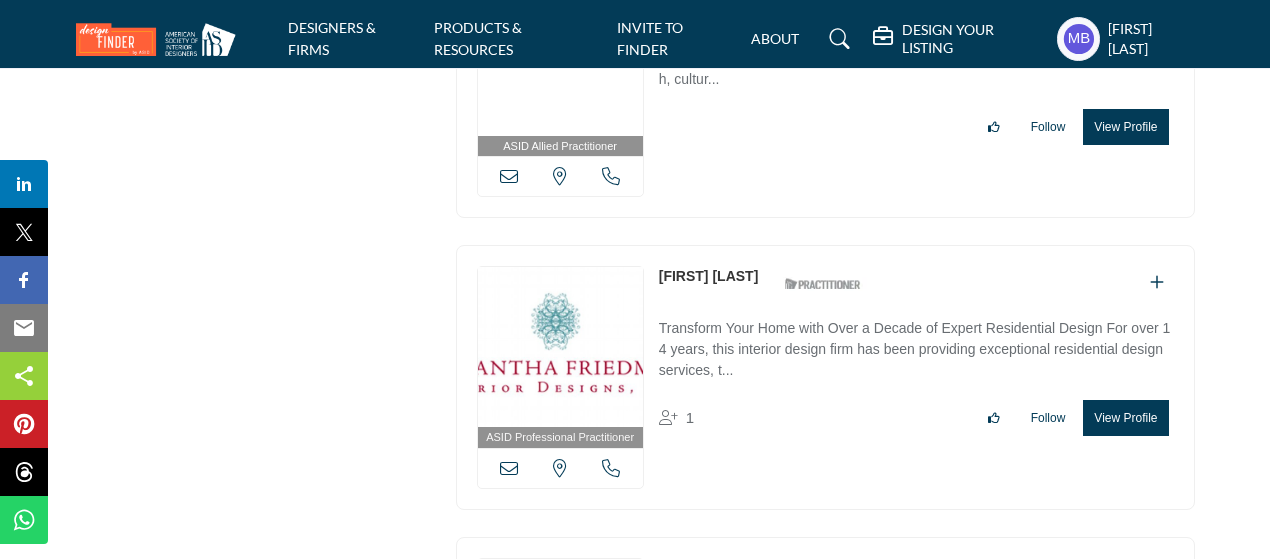 scroll, scrollTop: 11800, scrollLeft: 0, axis: vertical 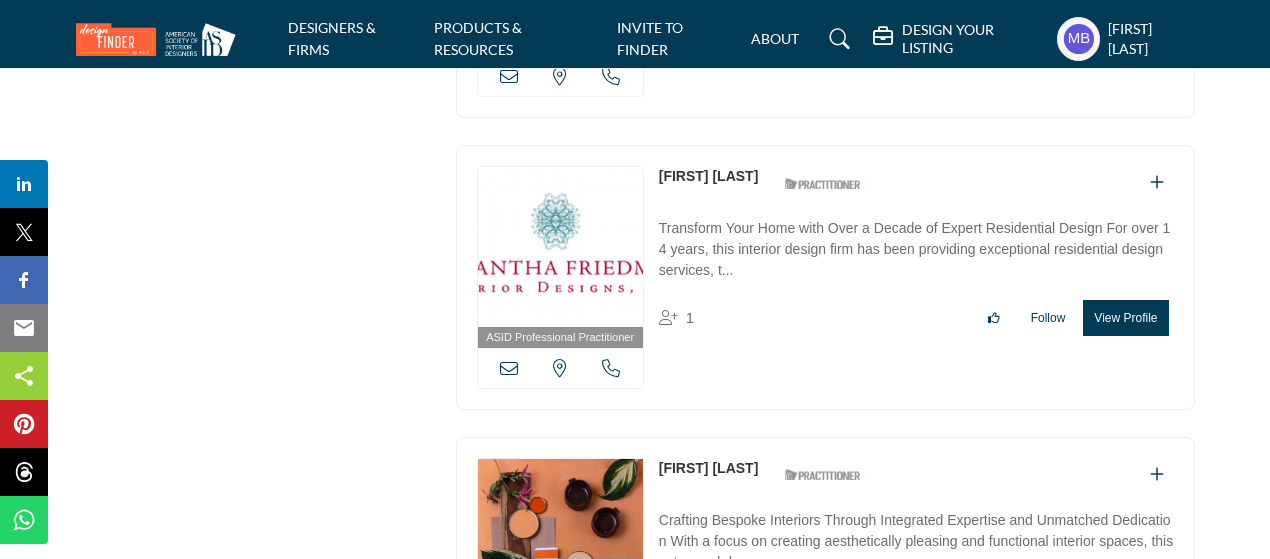 copy on "[FIRST] [LAST]" 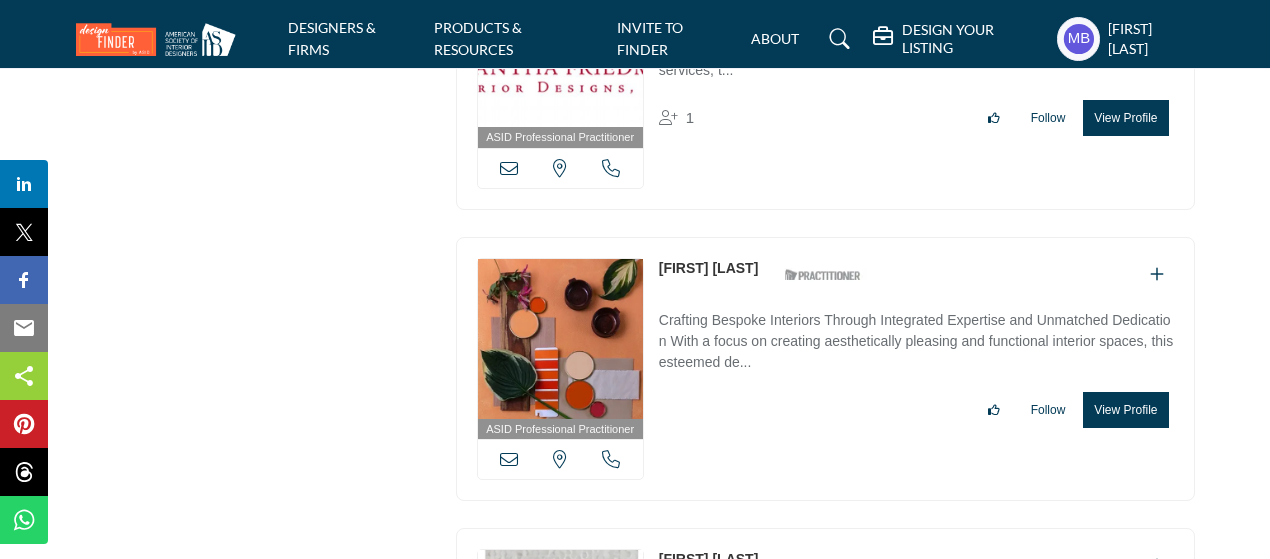 click at bounding box center (509, 459) 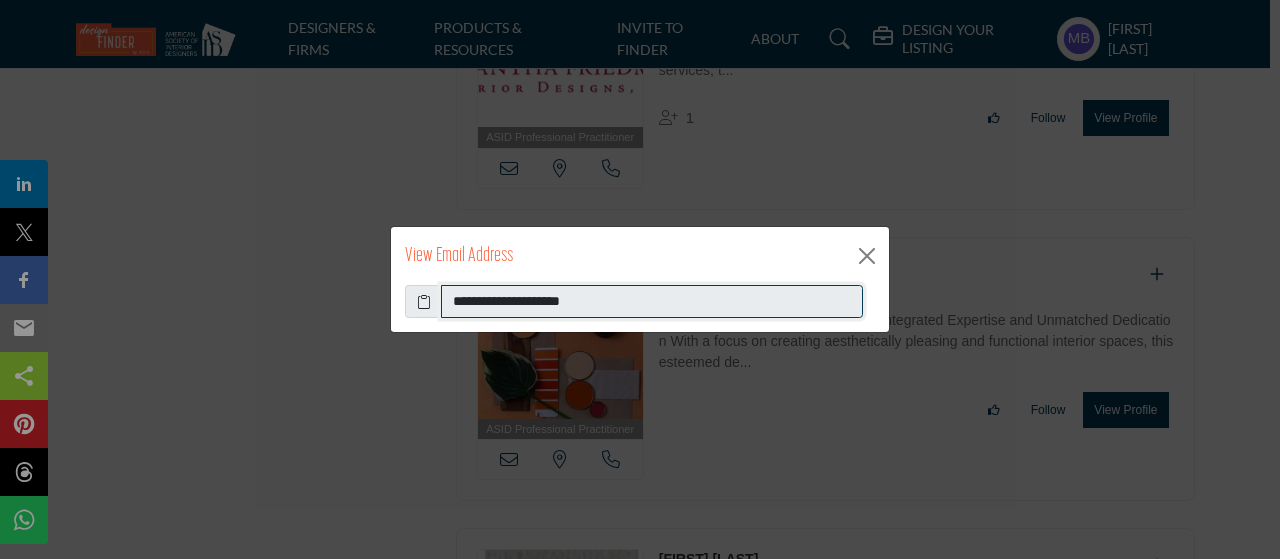 click on "**********" at bounding box center (652, 302) 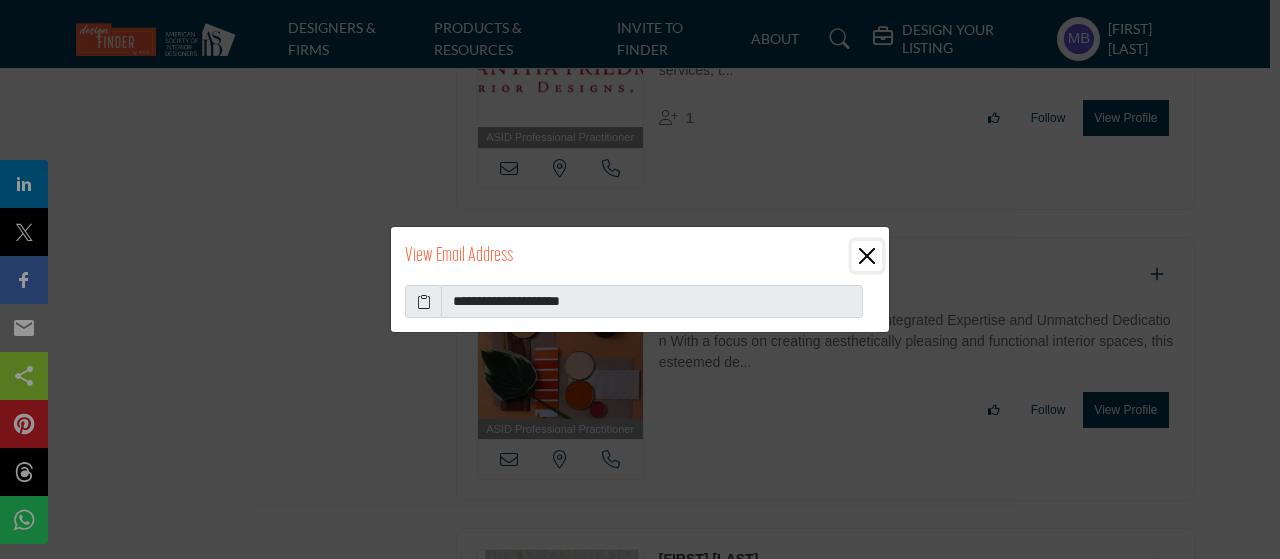 click at bounding box center [867, 256] 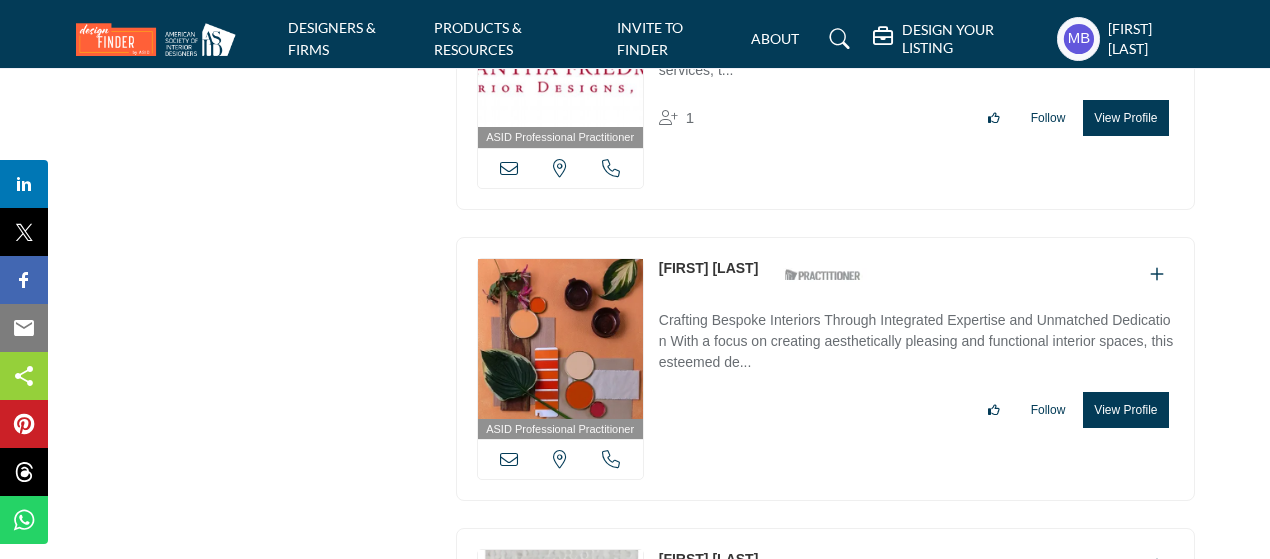 click at bounding box center [611, 459] 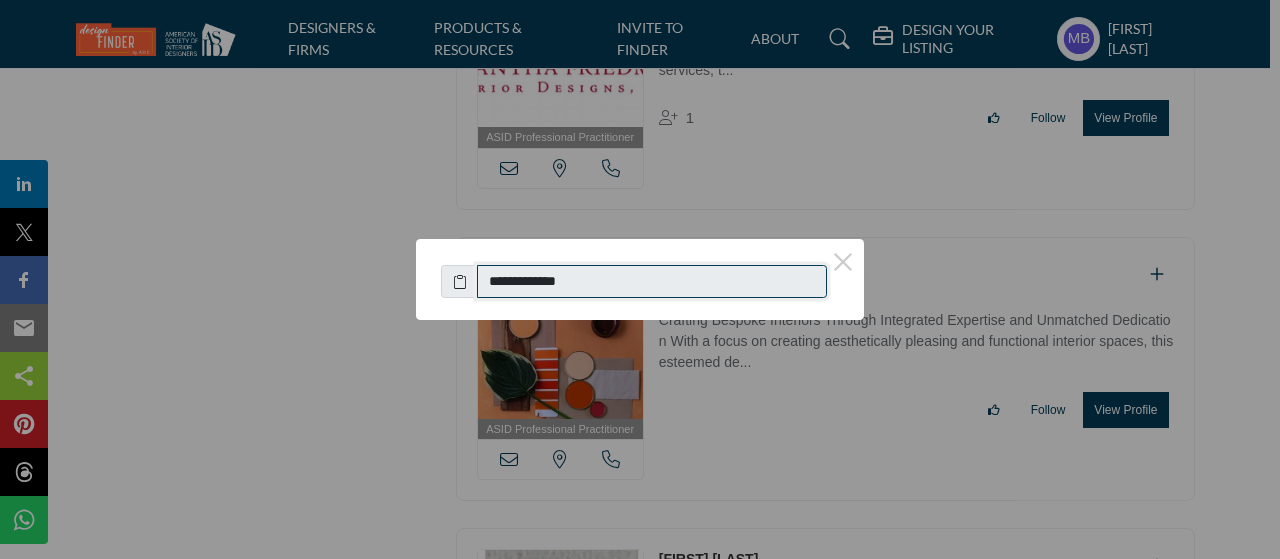 drag, startPoint x: 614, startPoint y: 281, endPoint x: 497, endPoint y: 290, distance: 117.34564 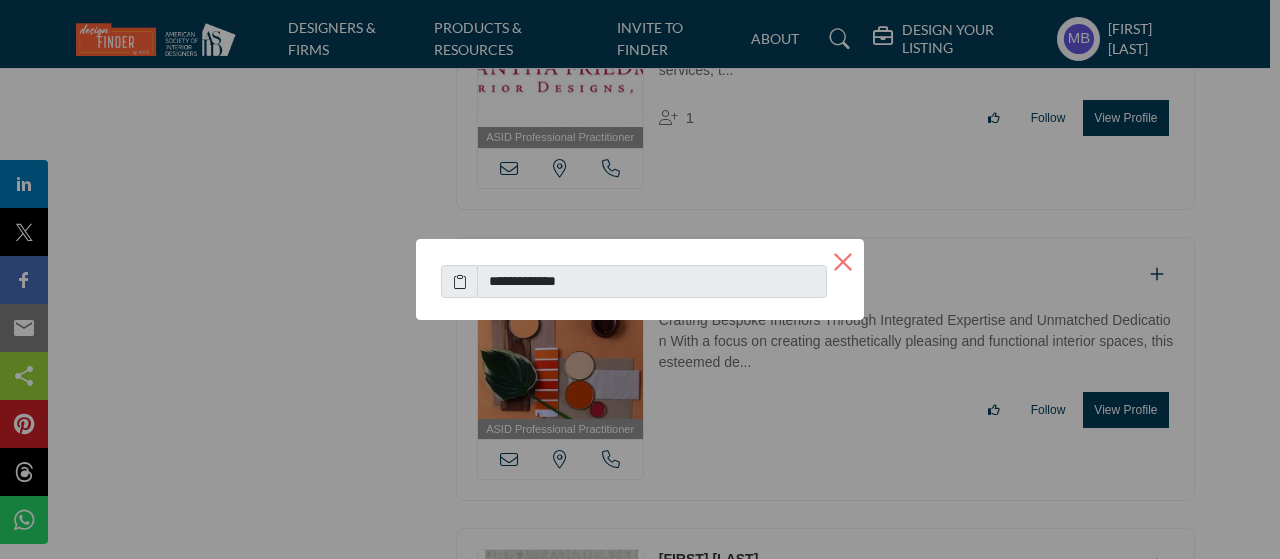 click on "×" at bounding box center [843, 260] 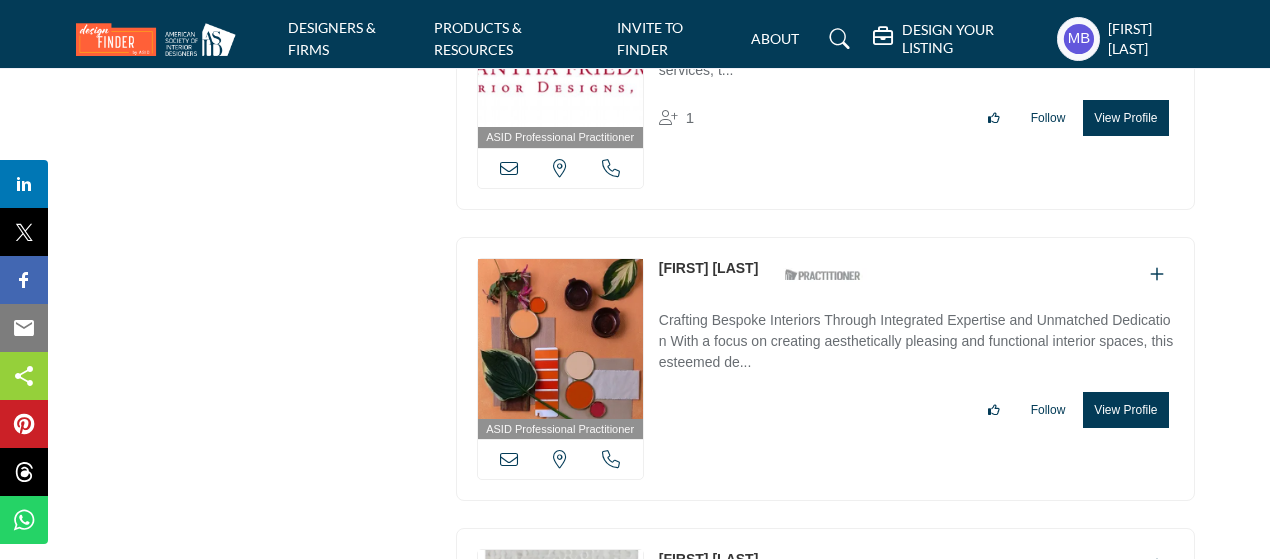 scroll, scrollTop: 12200, scrollLeft: 0, axis: vertical 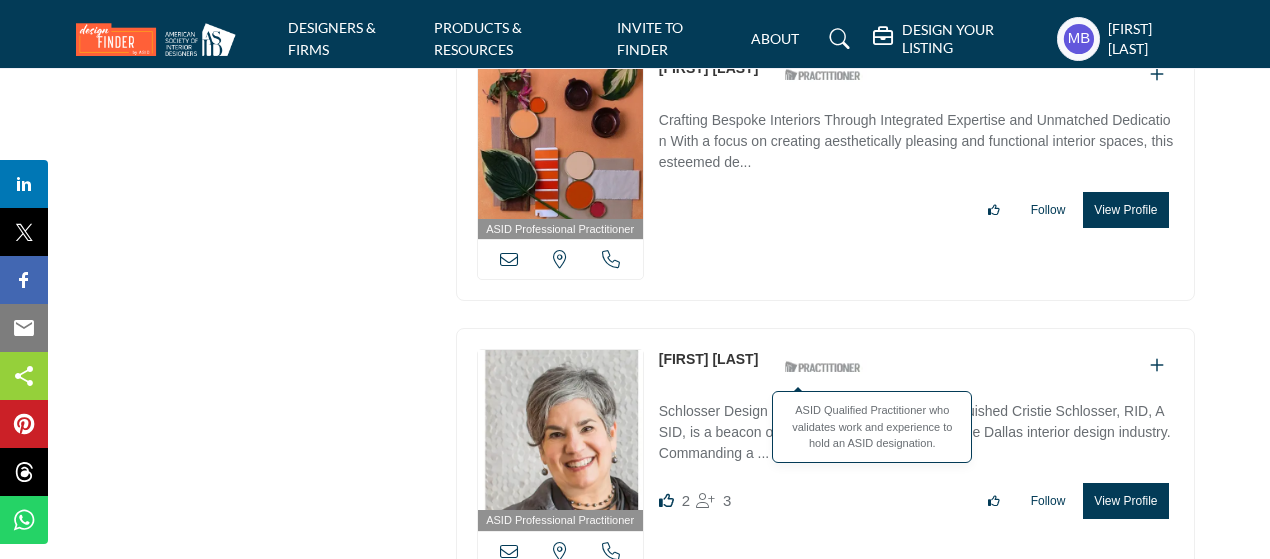 copy on "[FIRST] [LAST]" 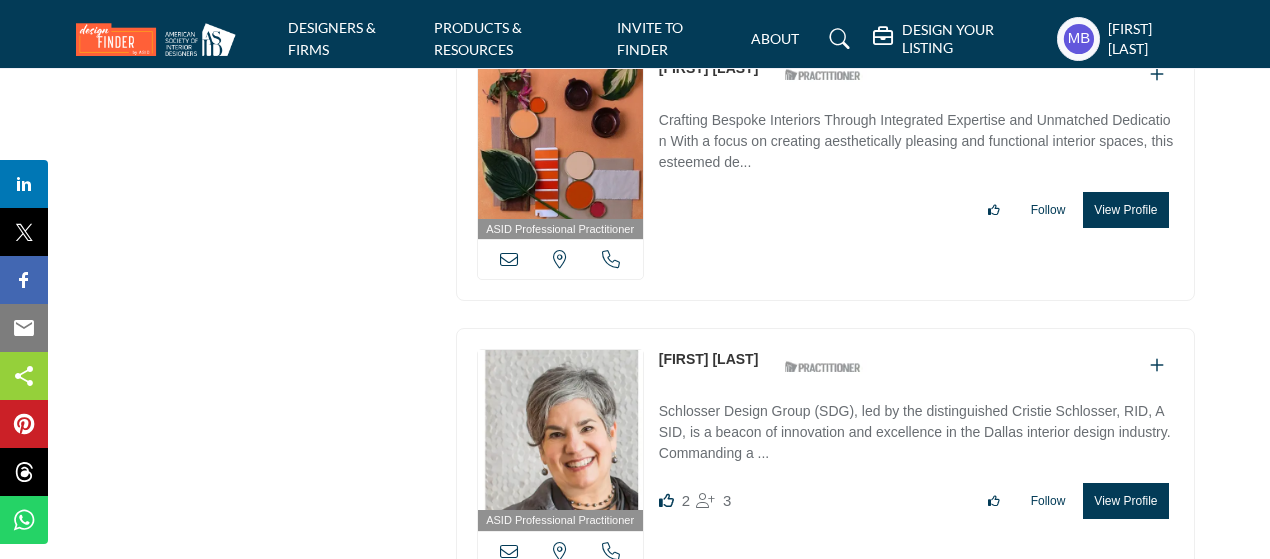 click at bounding box center [509, 551] 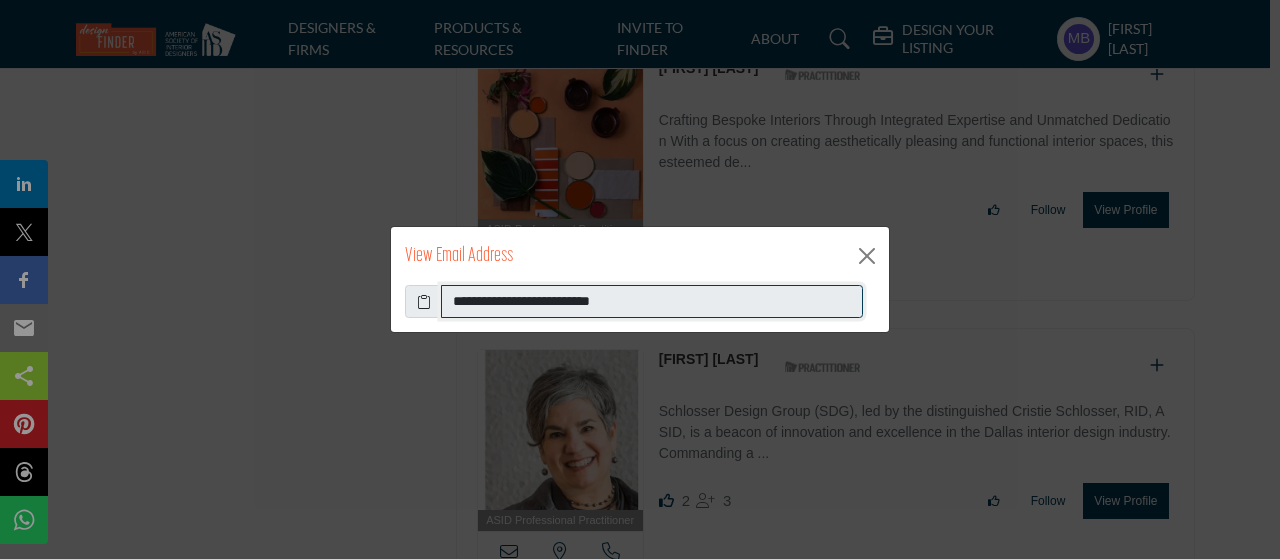click on "**********" at bounding box center (652, 302) 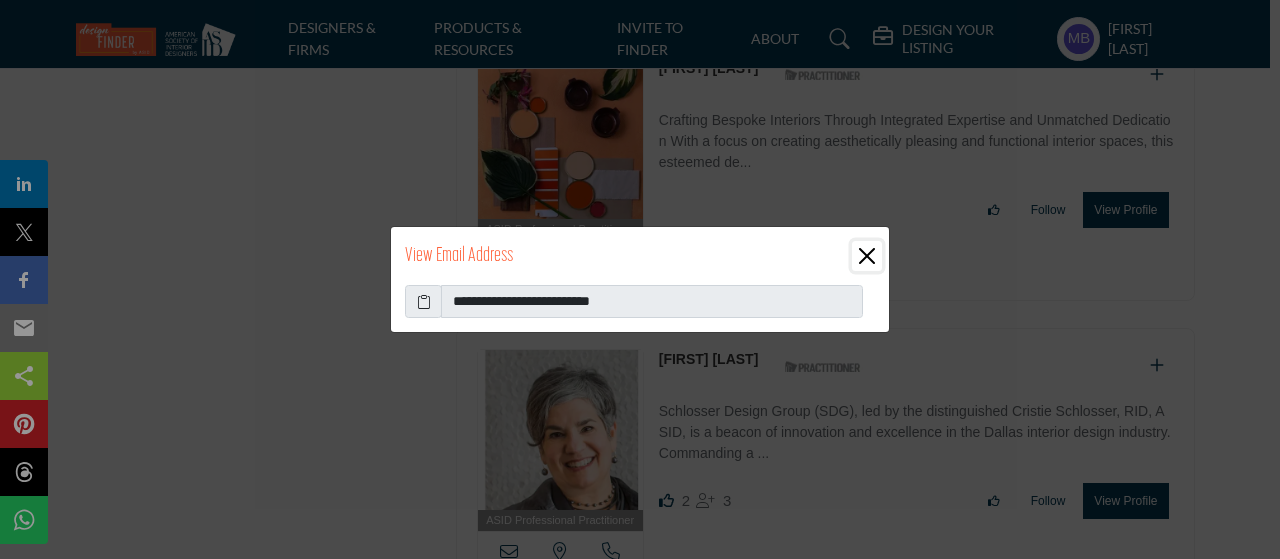 click at bounding box center [867, 256] 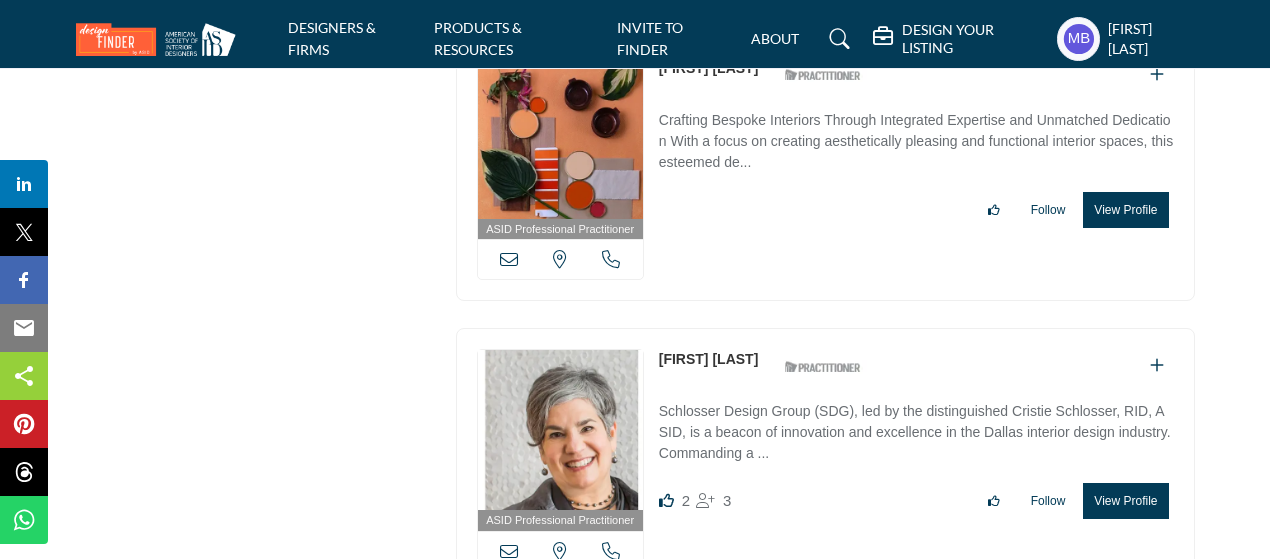 click at bounding box center [611, 551] 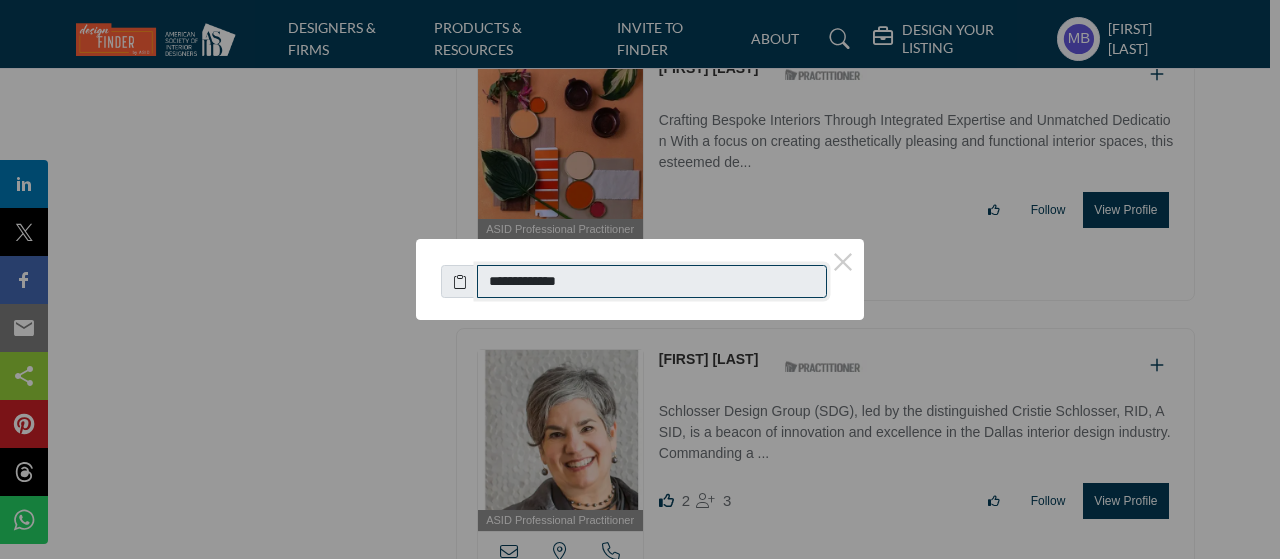 drag, startPoint x: 608, startPoint y: 290, endPoint x: 493, endPoint y: 289, distance: 115.00435 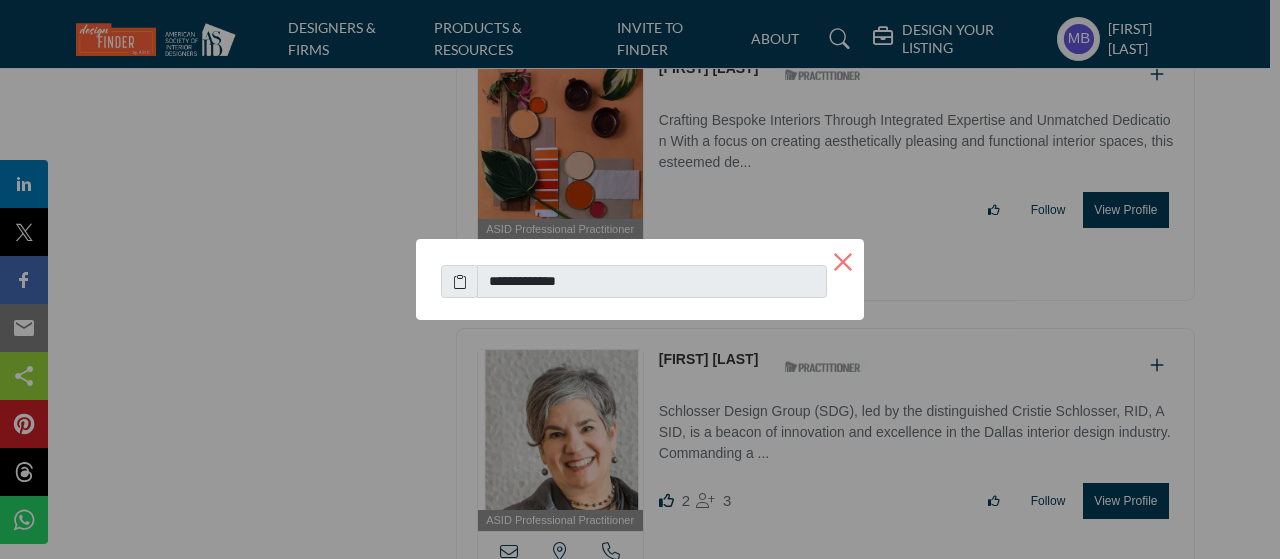 click on "×" at bounding box center (843, 260) 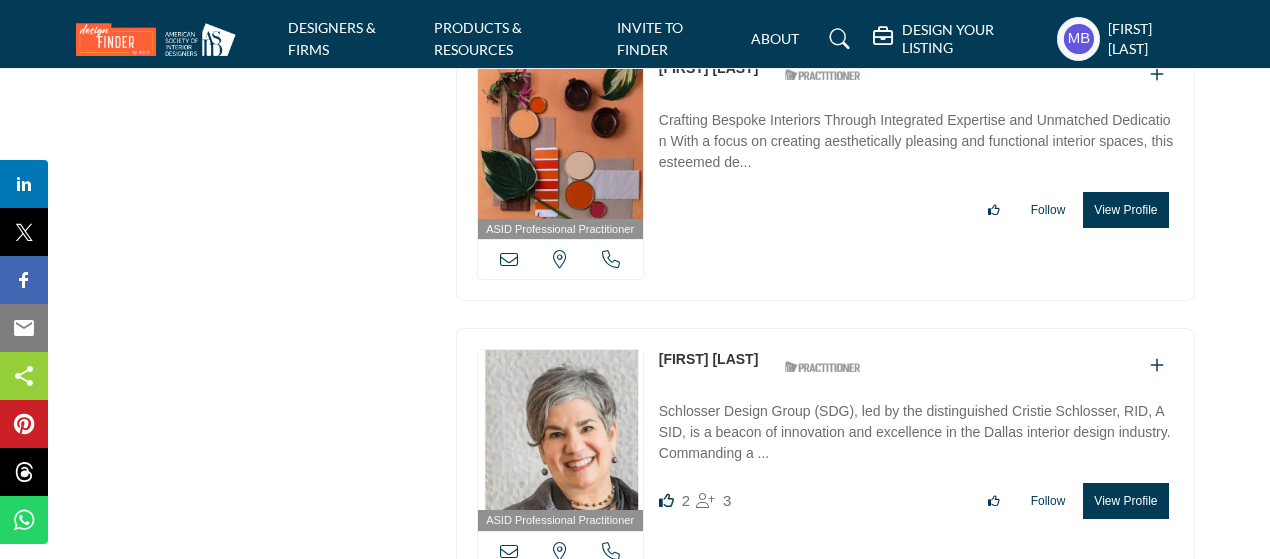 scroll, scrollTop: 12600, scrollLeft: 0, axis: vertical 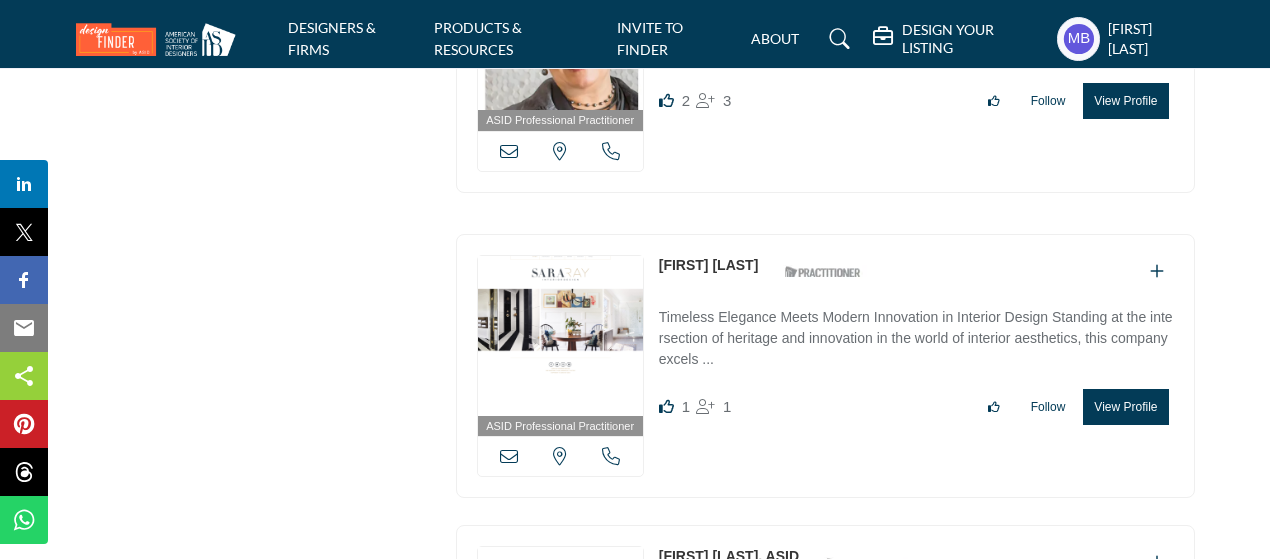drag, startPoint x: 650, startPoint y: 139, endPoint x: 716, endPoint y: 153, distance: 67.46851 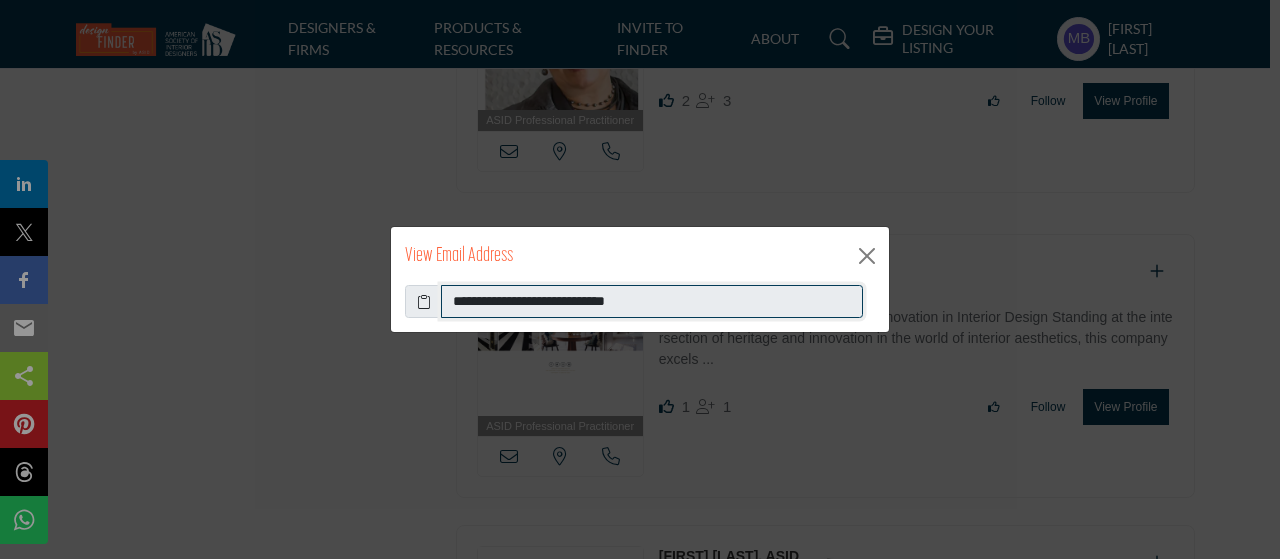 click on "**********" at bounding box center (652, 302) 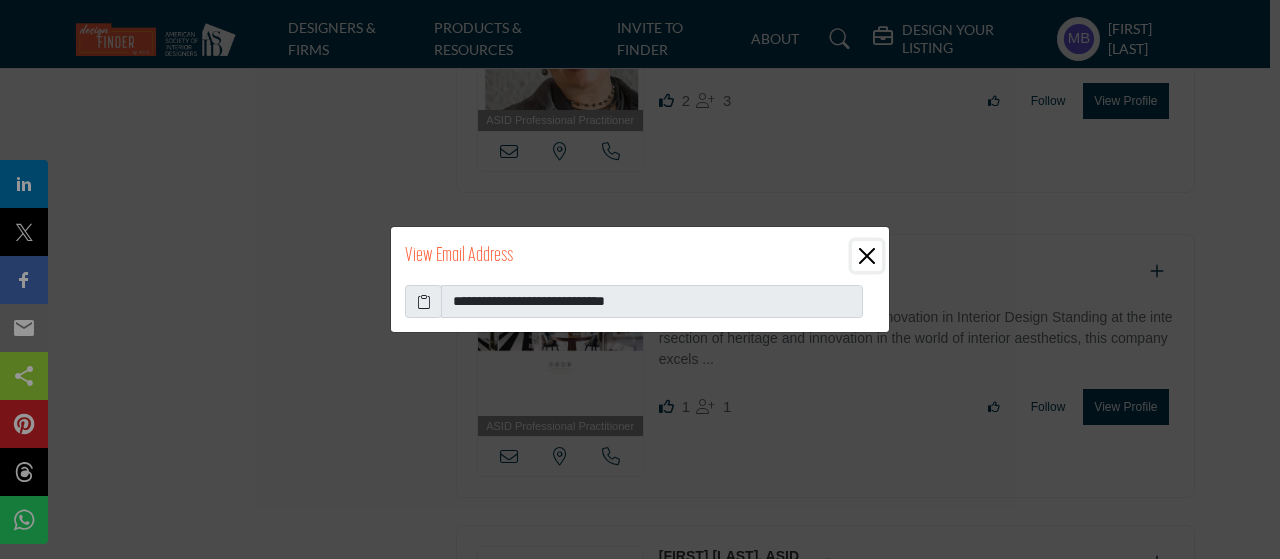 click at bounding box center (867, 256) 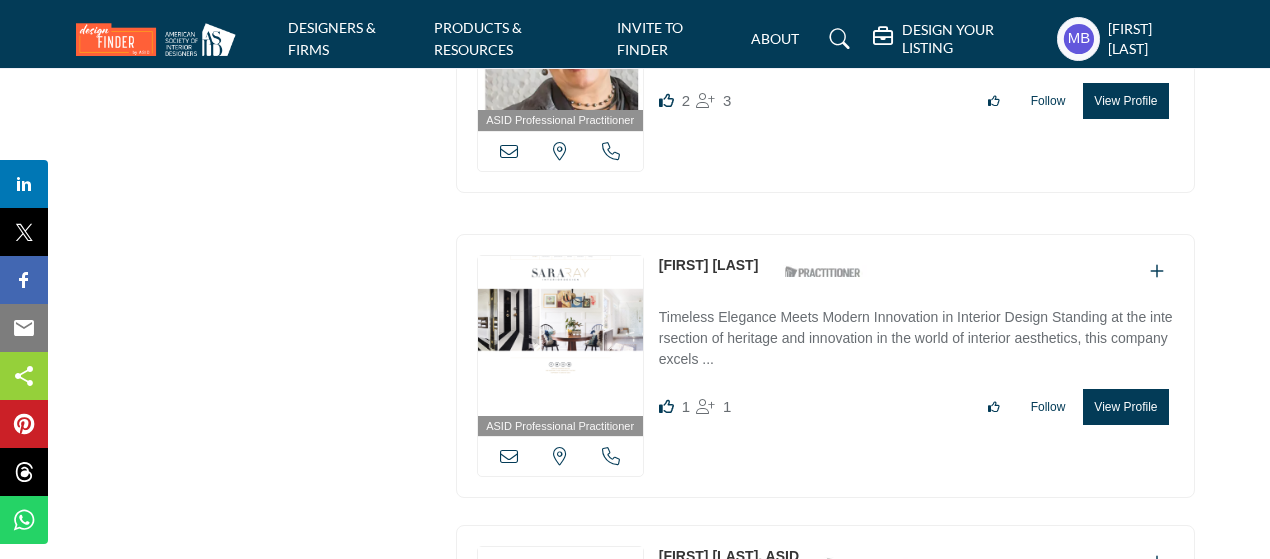 click at bounding box center (611, 456) 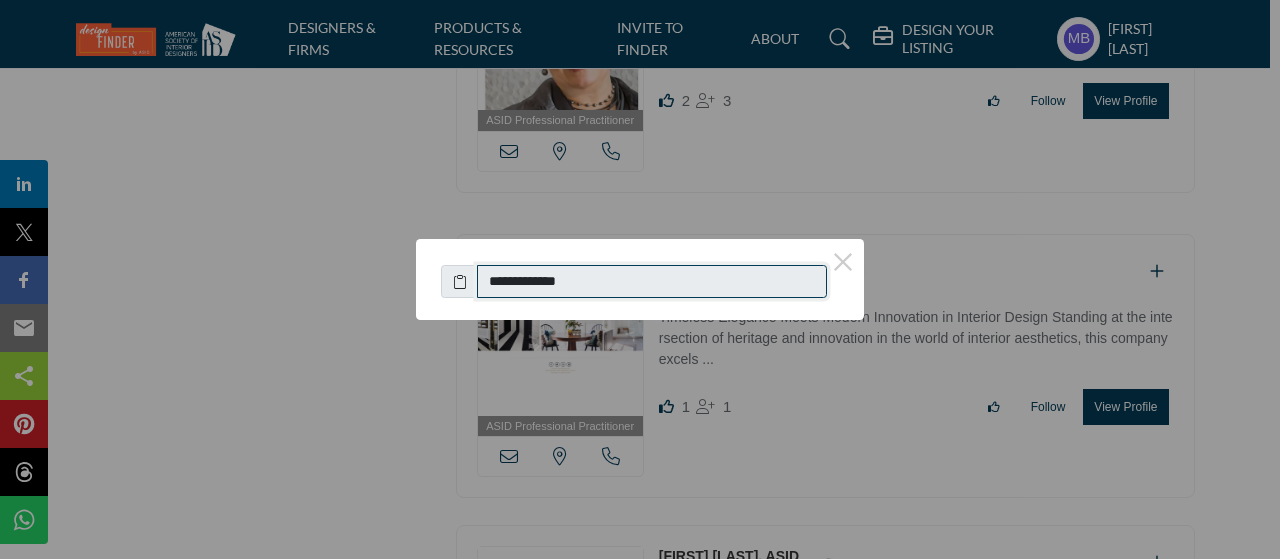 drag, startPoint x: 539, startPoint y: 299, endPoint x: 506, endPoint y: 253, distance: 56.61272 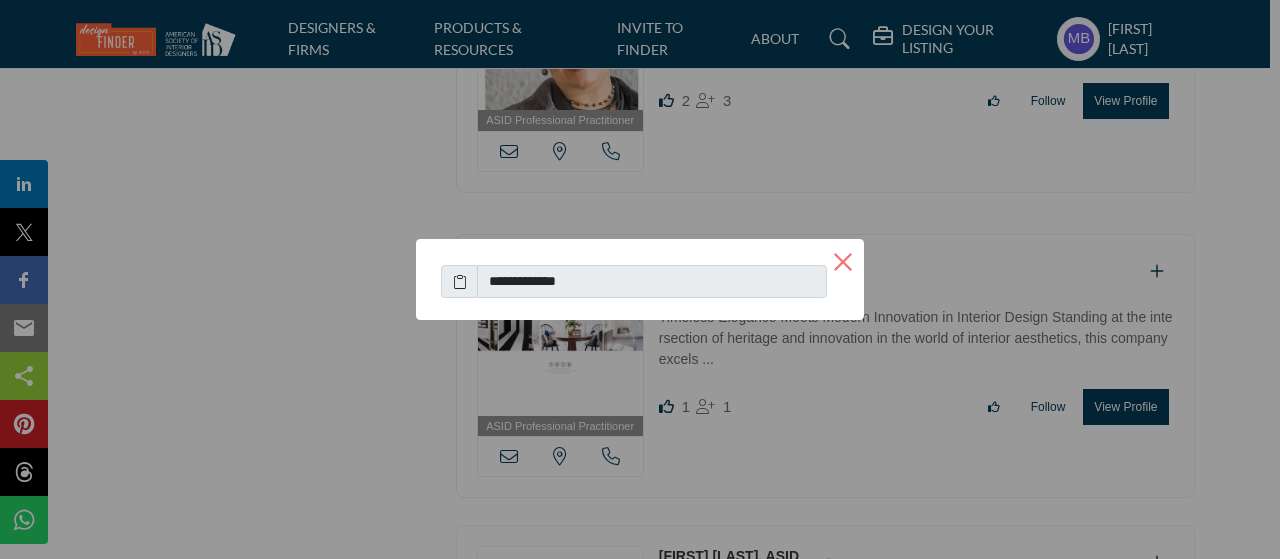 click on "×" at bounding box center (843, 260) 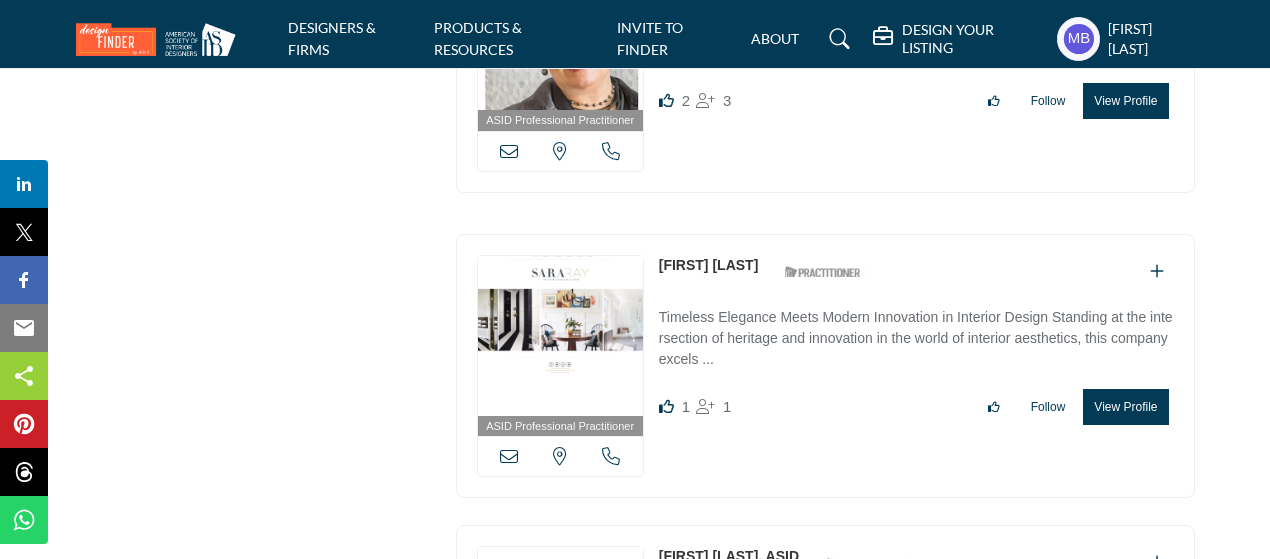 scroll, scrollTop: 12800, scrollLeft: 0, axis: vertical 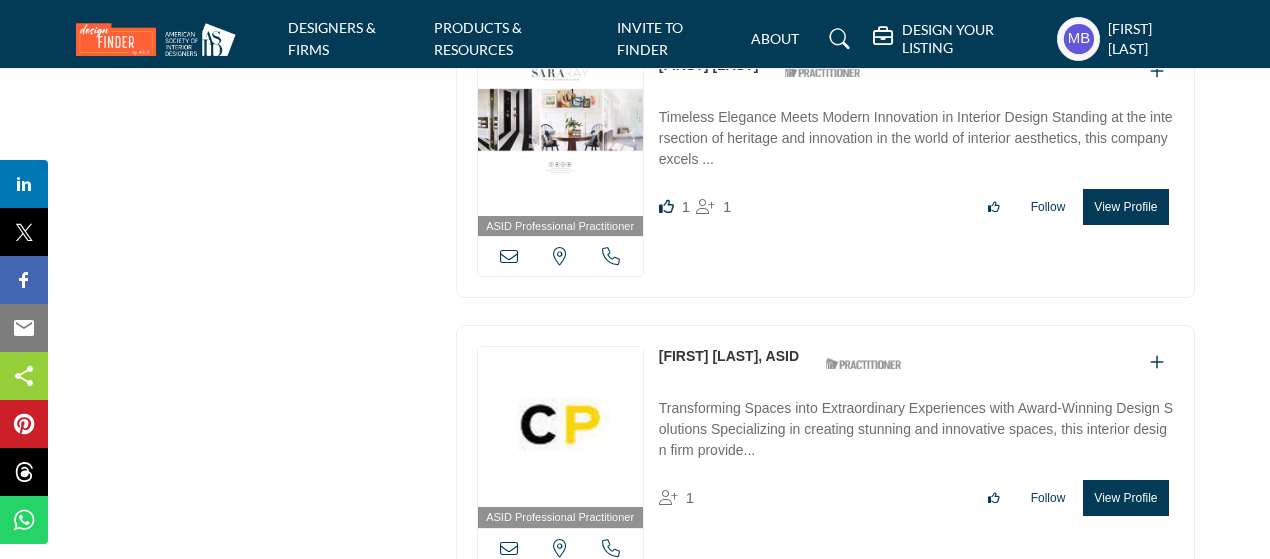 copy on "Sophie Prevost" 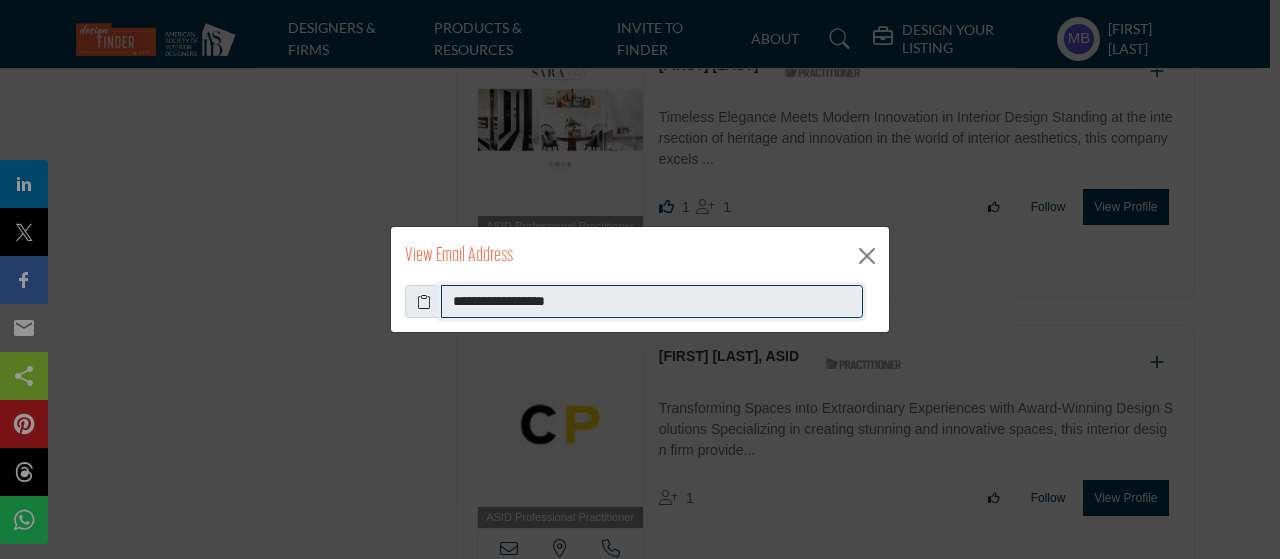 click on "**********" at bounding box center [652, 302] 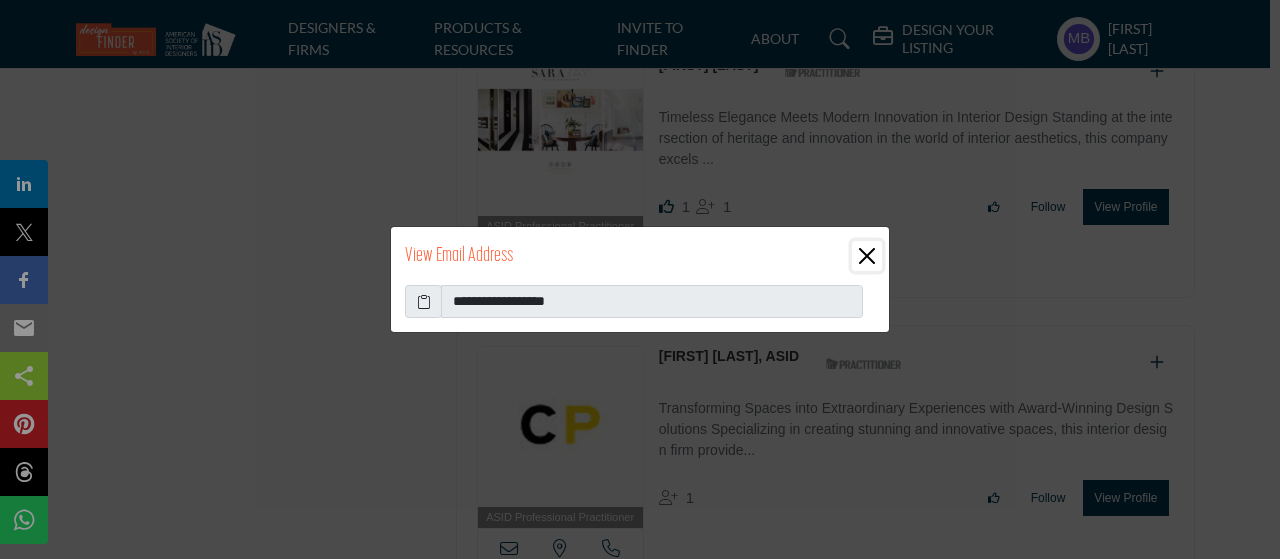click at bounding box center [867, 256] 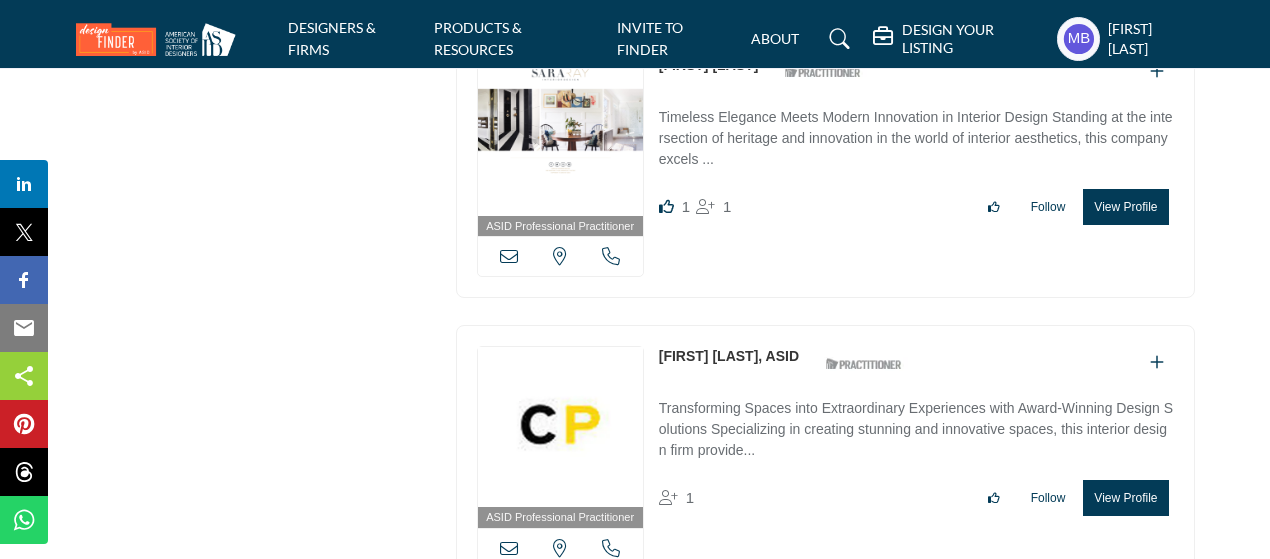 click on "District of Columbia, USA" at bounding box center [560, 548] 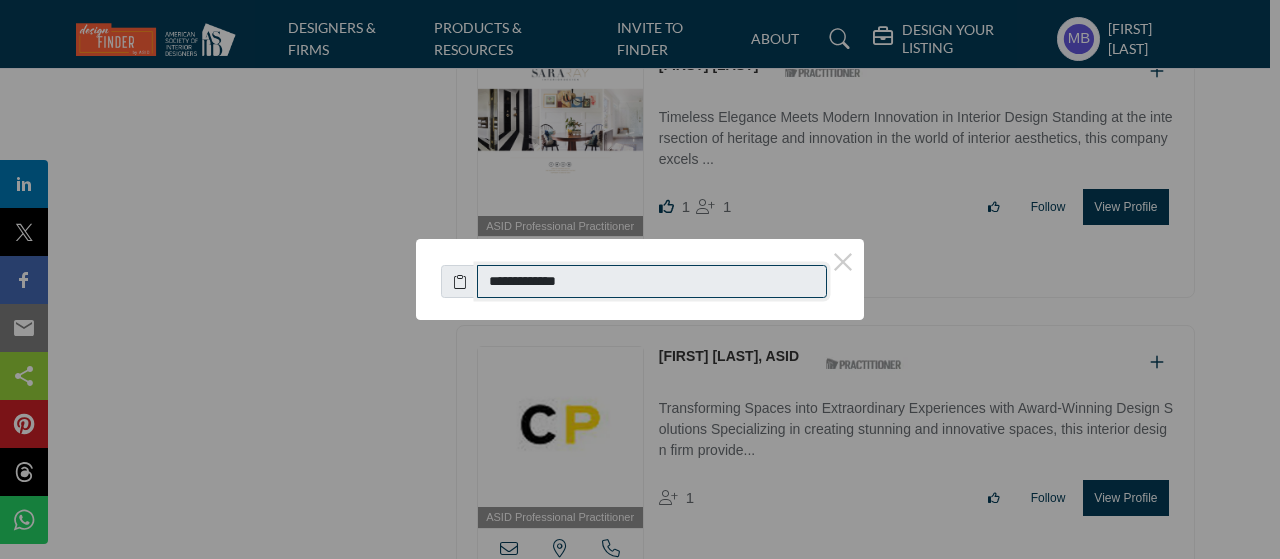 drag, startPoint x: 599, startPoint y: 291, endPoint x: 492, endPoint y: 299, distance: 107.298645 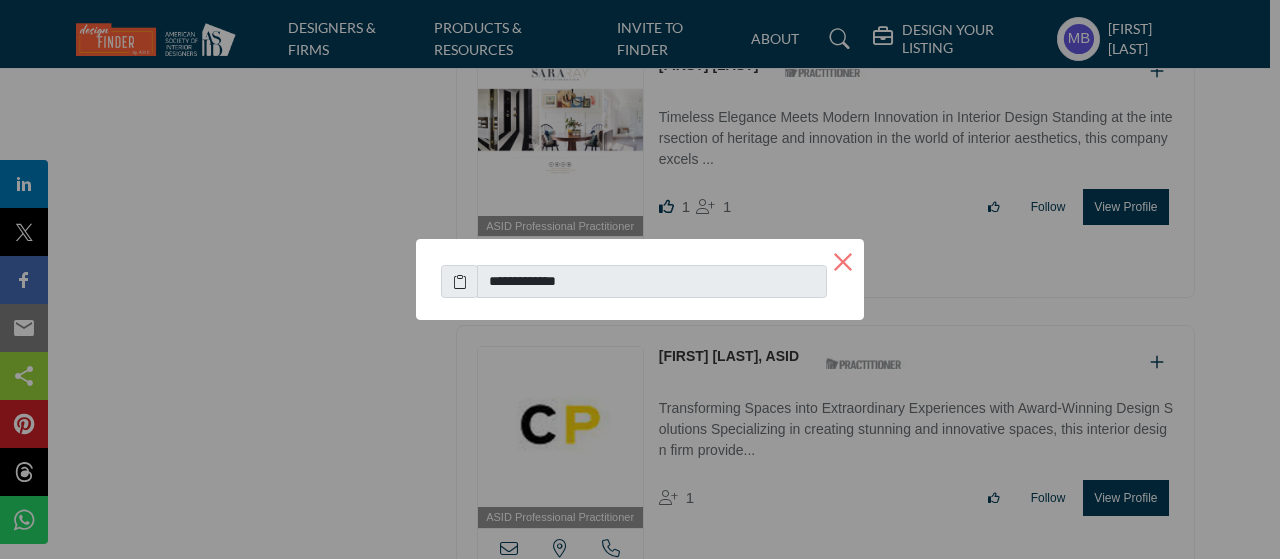 click on "×" at bounding box center [843, 260] 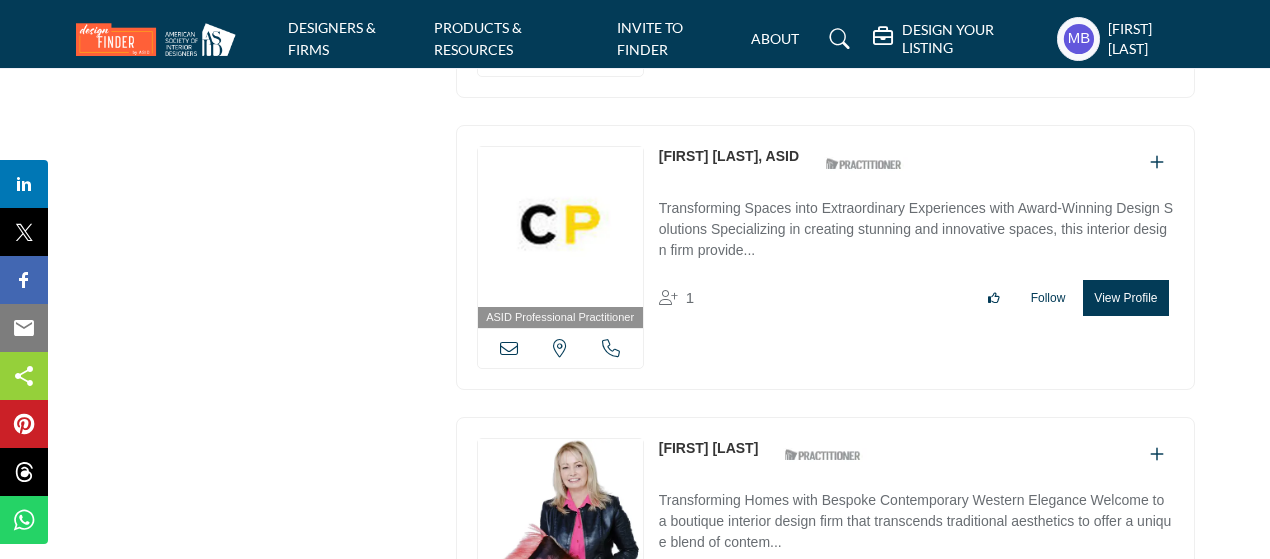 scroll, scrollTop: 13100, scrollLeft: 0, axis: vertical 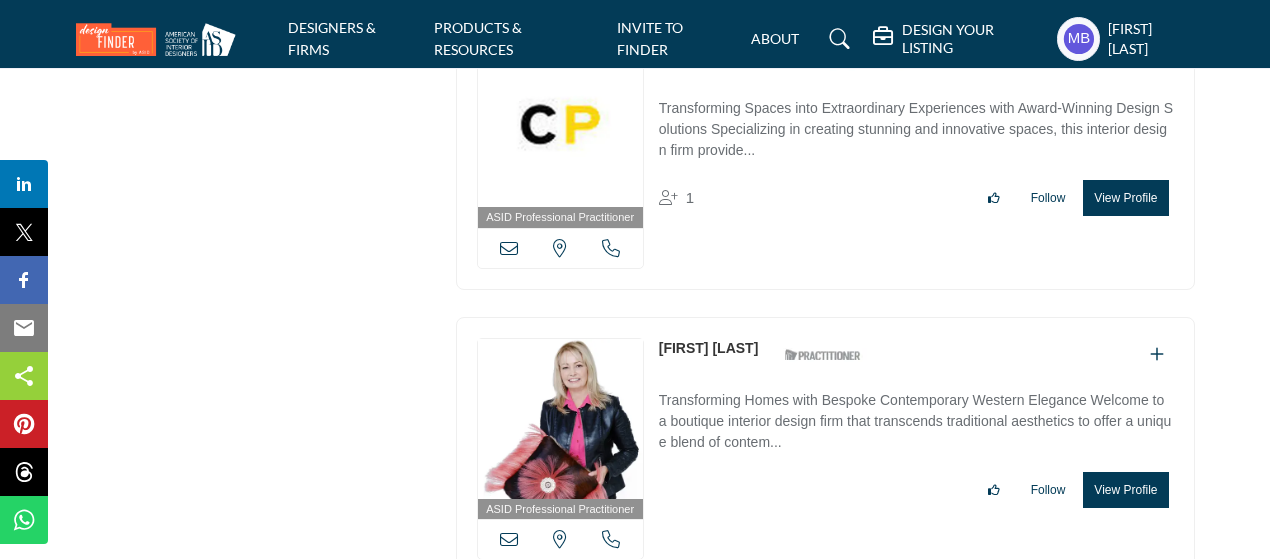 copy on "California, USA
Marlene Holmquist" 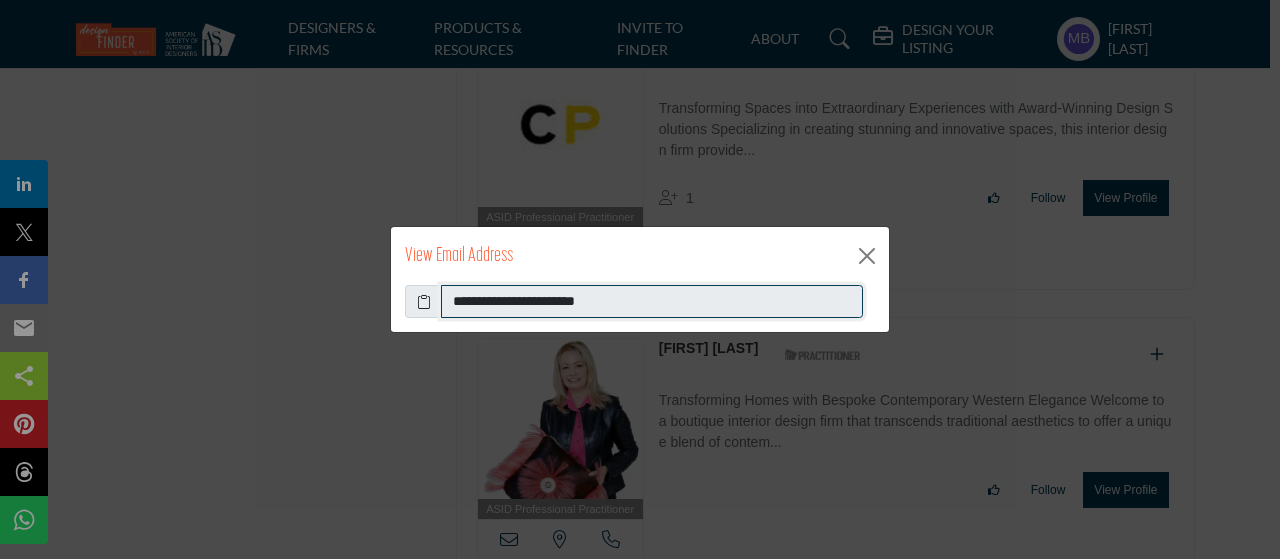click on "**********" at bounding box center (652, 302) 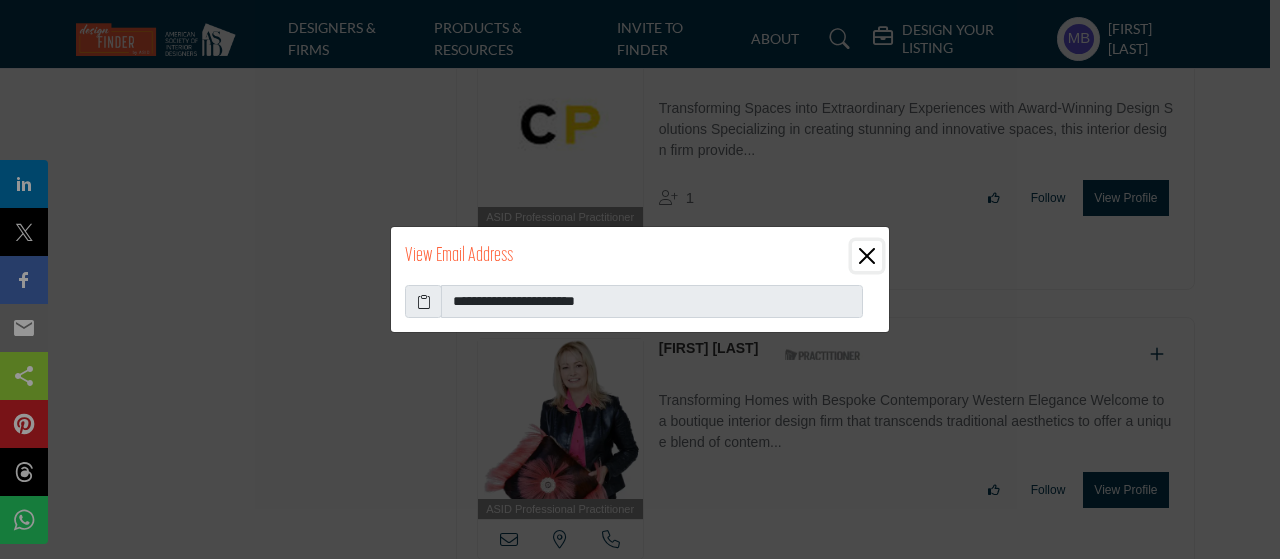 click at bounding box center (867, 256) 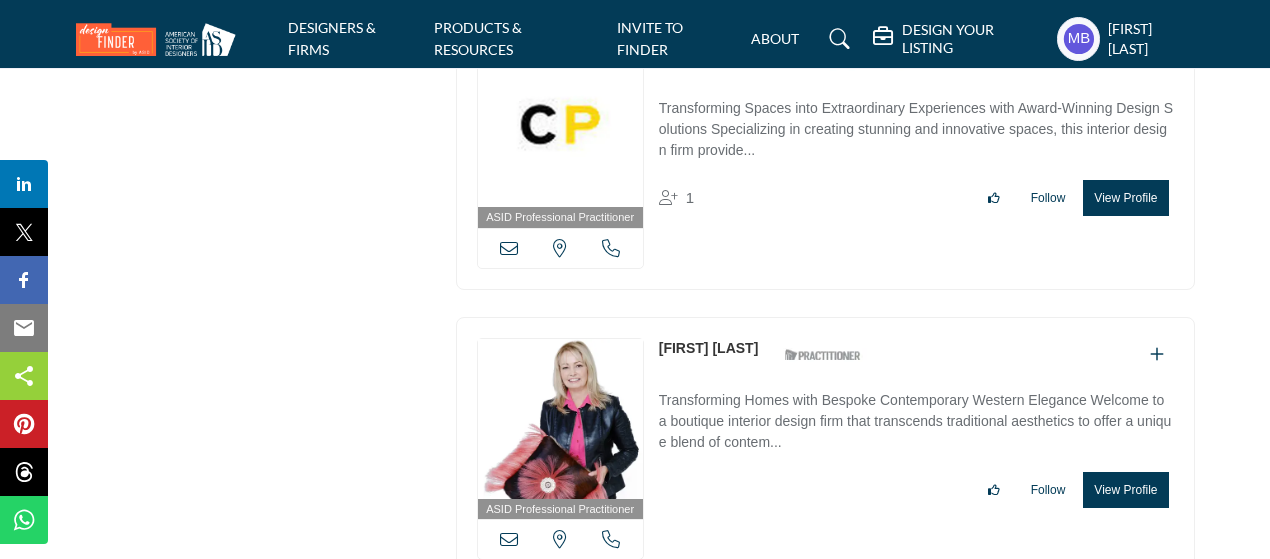 click at bounding box center (611, 539) 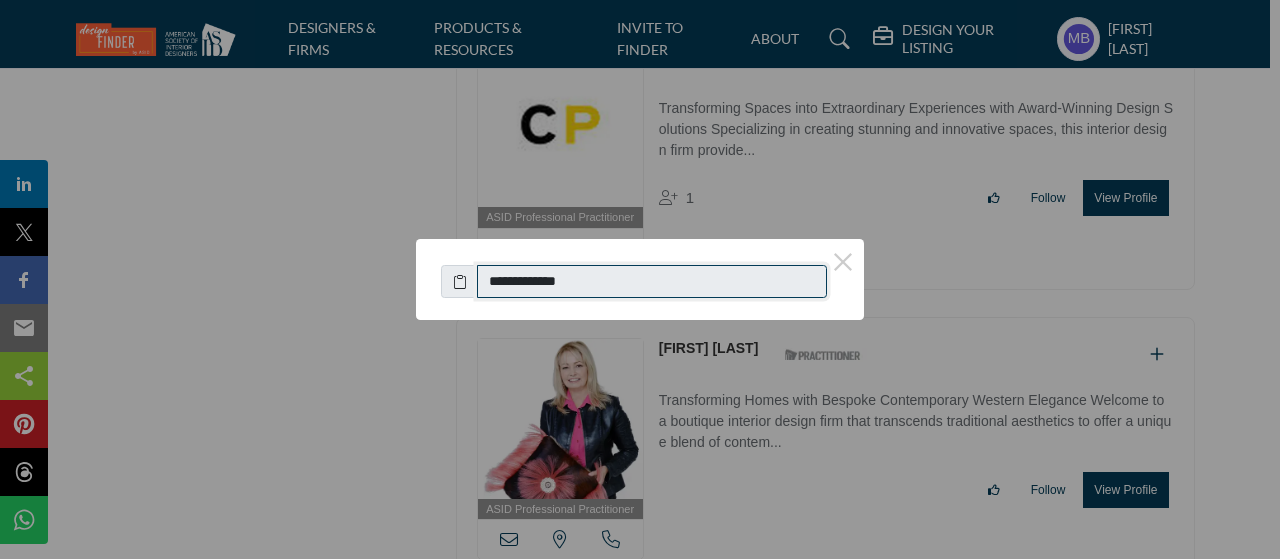 drag, startPoint x: 610, startPoint y: 291, endPoint x: 492, endPoint y: 271, distance: 119.682915 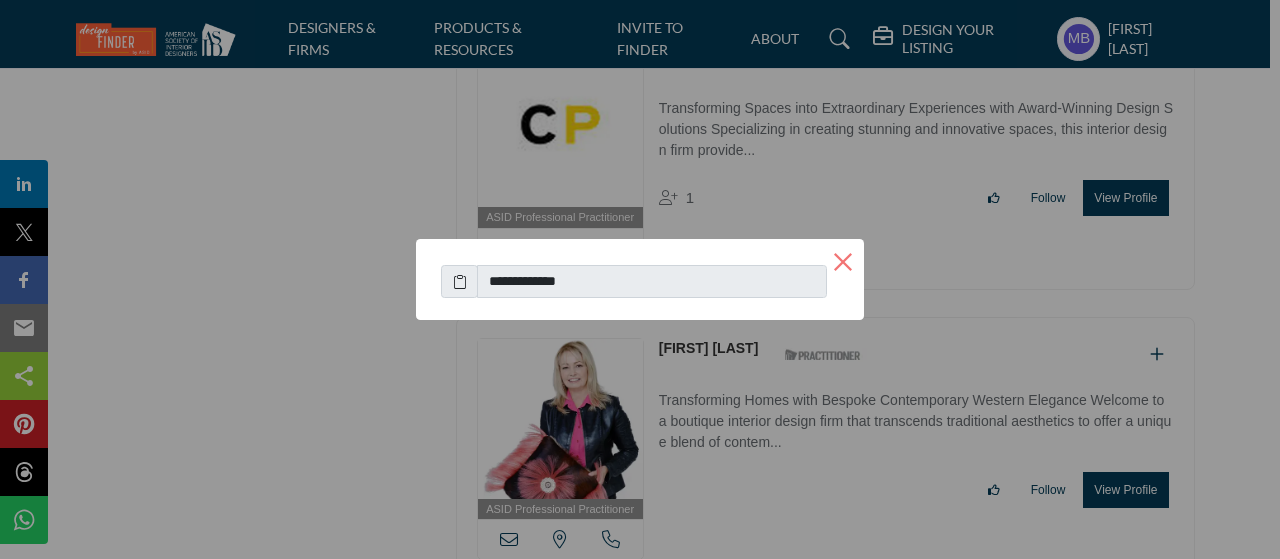 click on "×" at bounding box center (843, 260) 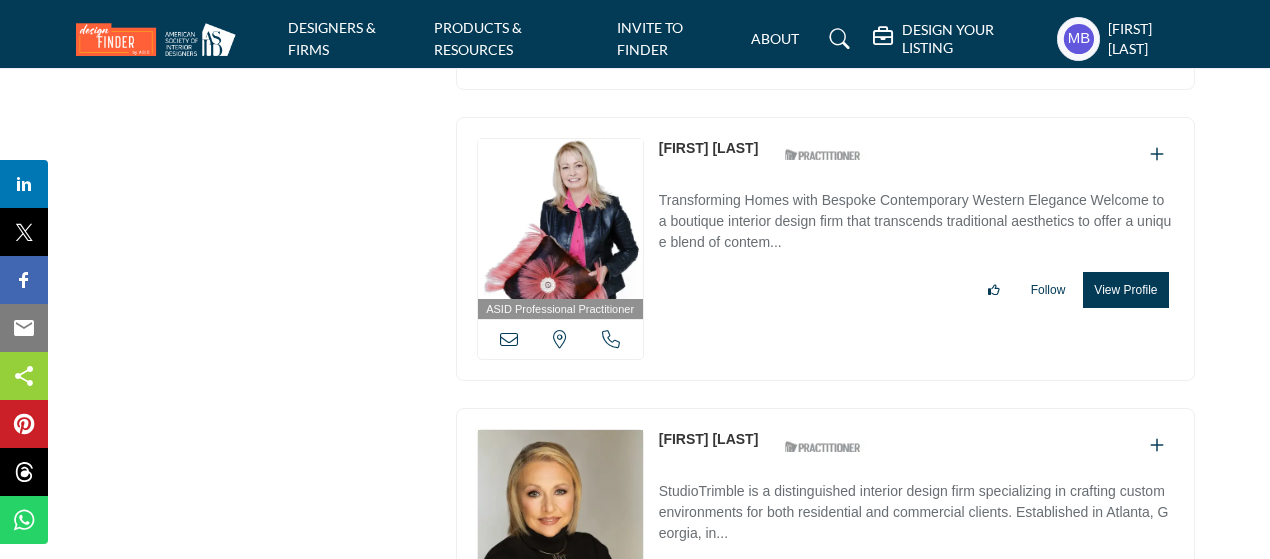 scroll, scrollTop: 13500, scrollLeft: 0, axis: vertical 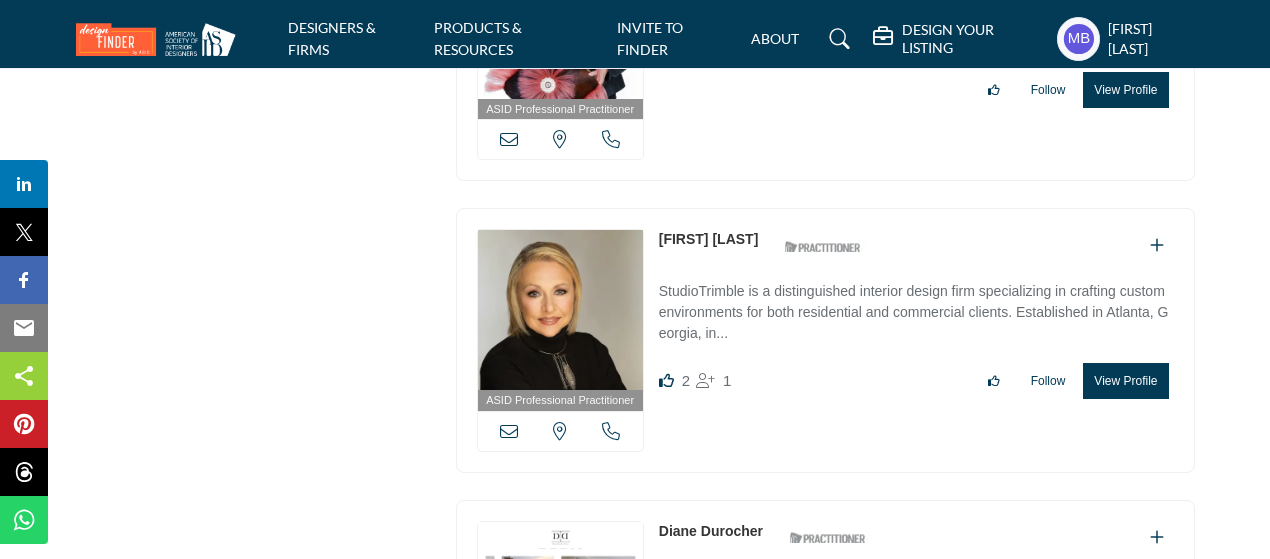 drag, startPoint x: 648, startPoint y: 112, endPoint x: 754, endPoint y: 128, distance: 107.200745 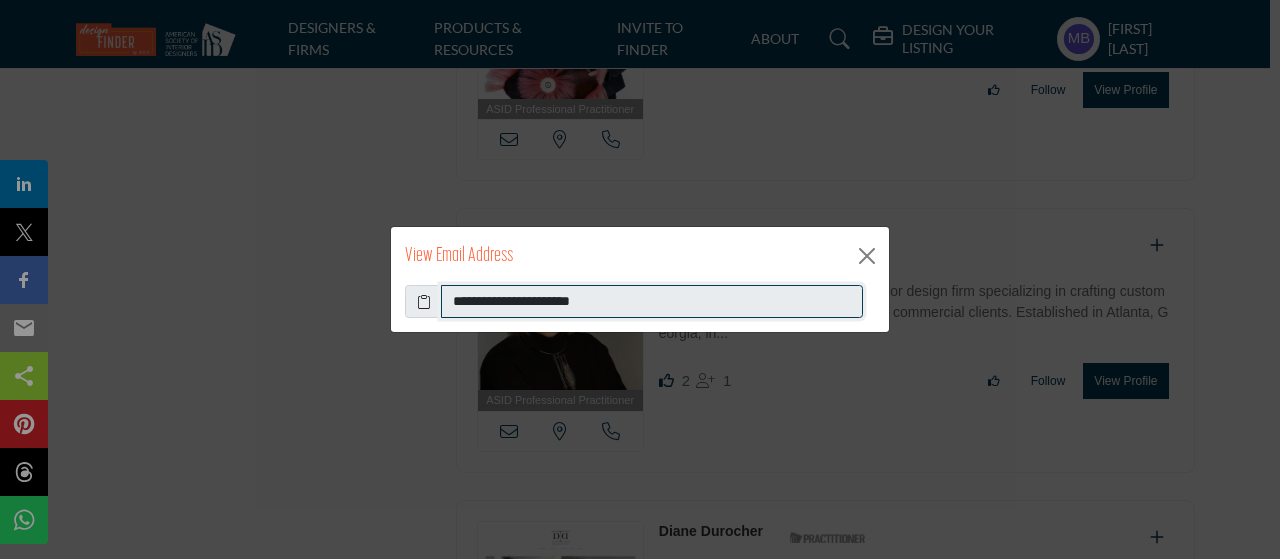 click on "**********" at bounding box center (652, 302) 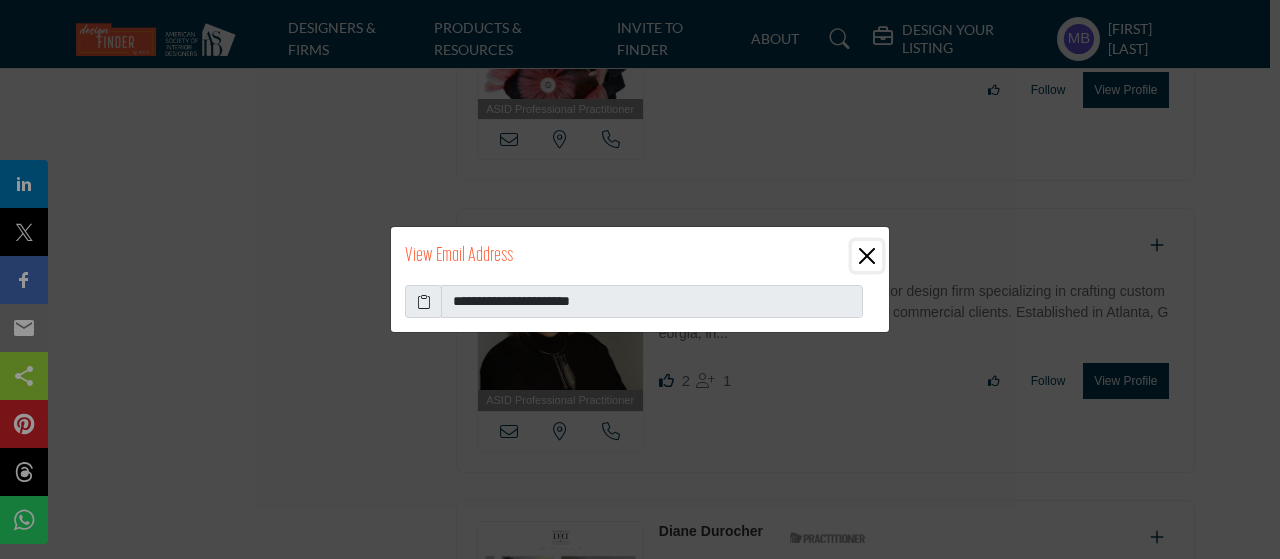 click at bounding box center [867, 256] 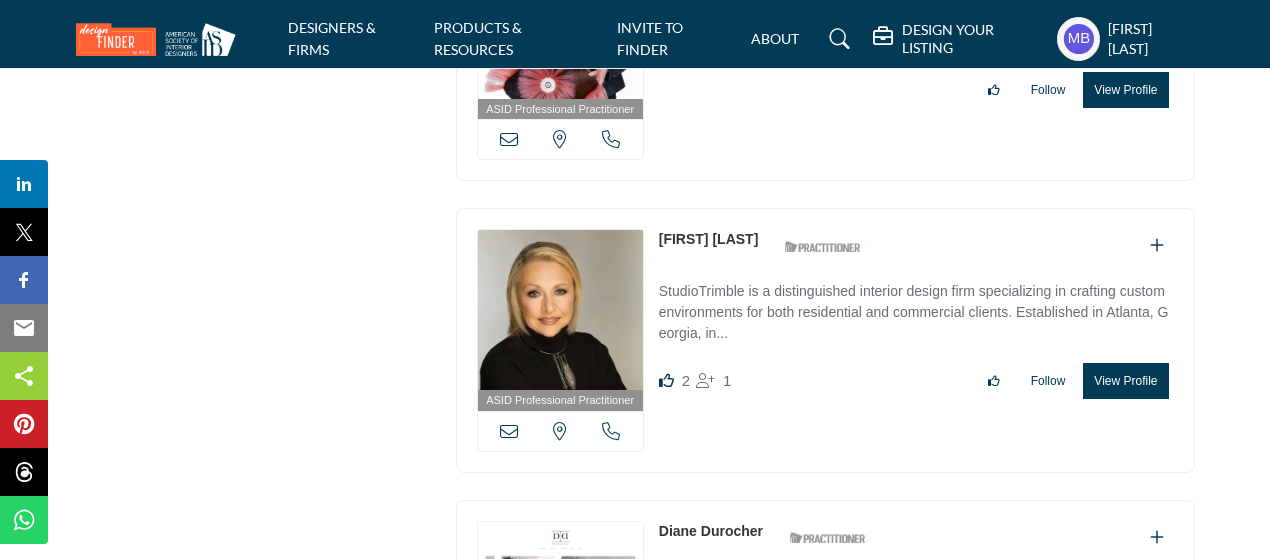 click at bounding box center (611, 431) 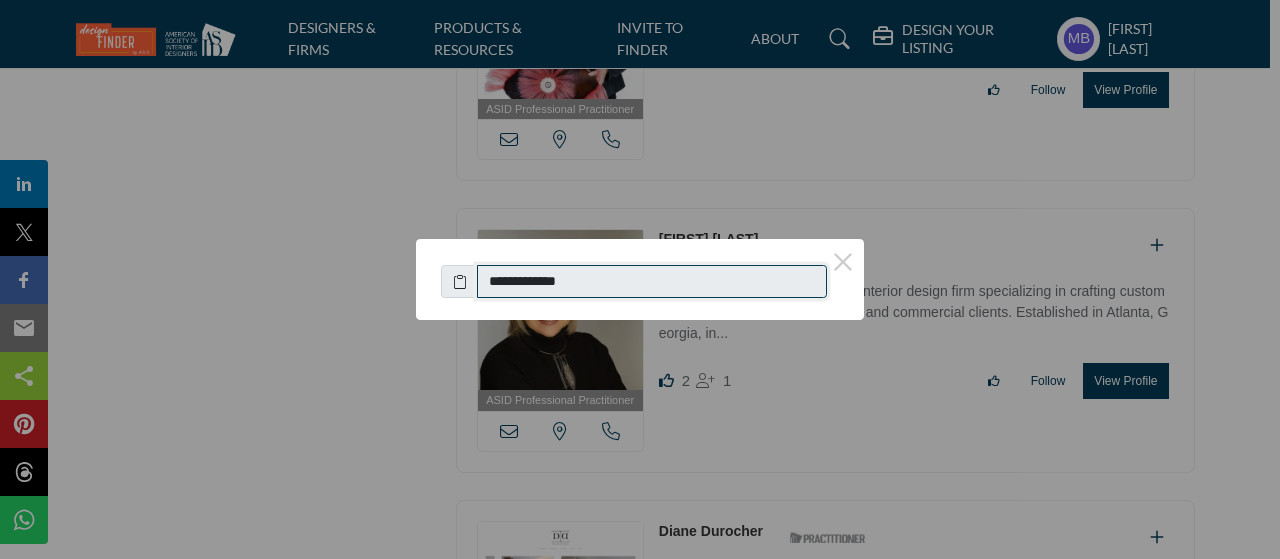 drag, startPoint x: 593, startPoint y: 279, endPoint x: 497, endPoint y: 275, distance: 96.0833 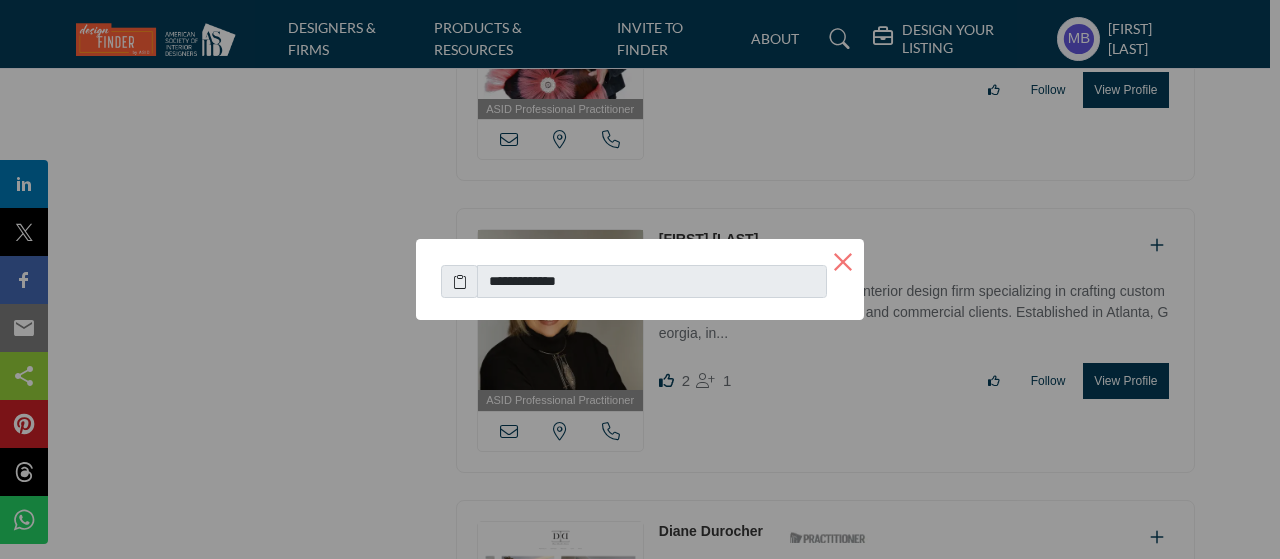 click on "×" at bounding box center [843, 260] 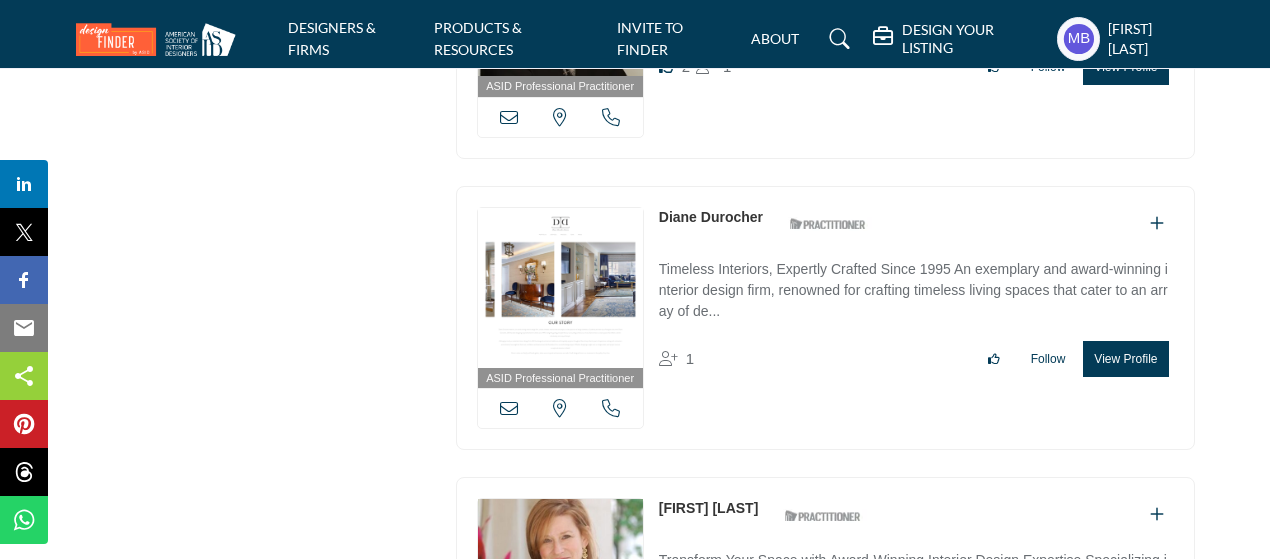 scroll, scrollTop: 13800, scrollLeft: 0, axis: vertical 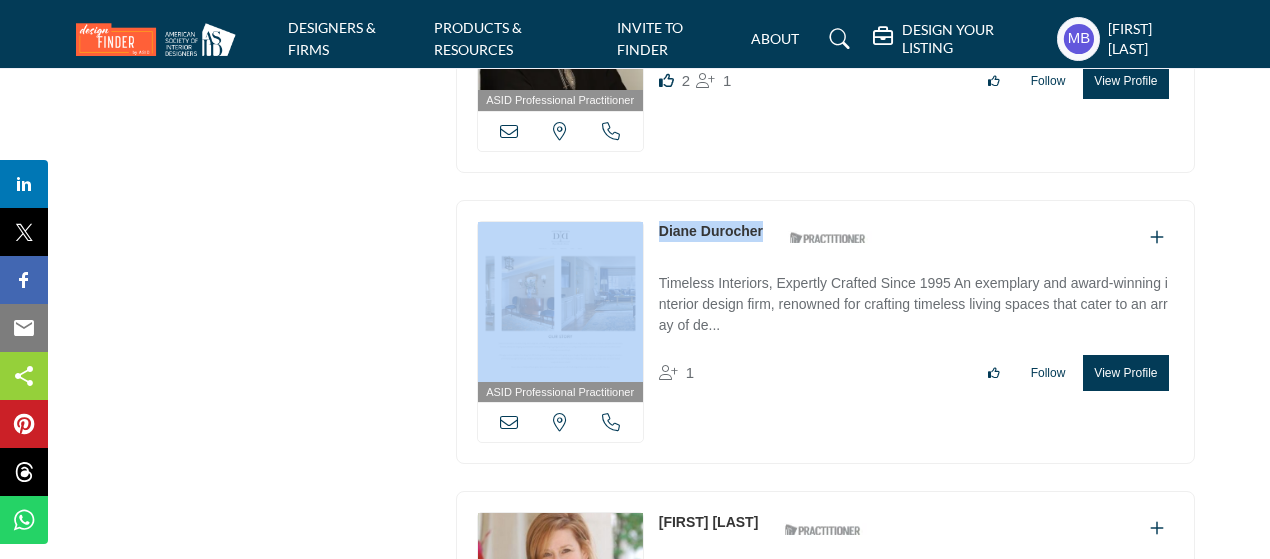 copy on "New Jersey, USA
Diane Durocher" 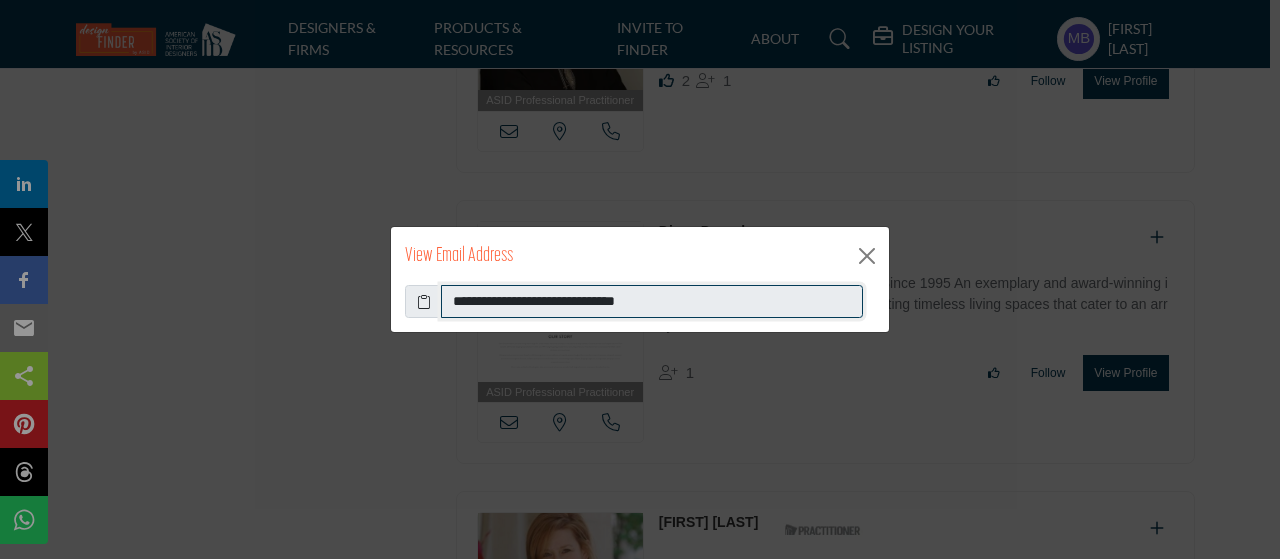 click on "**********" at bounding box center [652, 302] 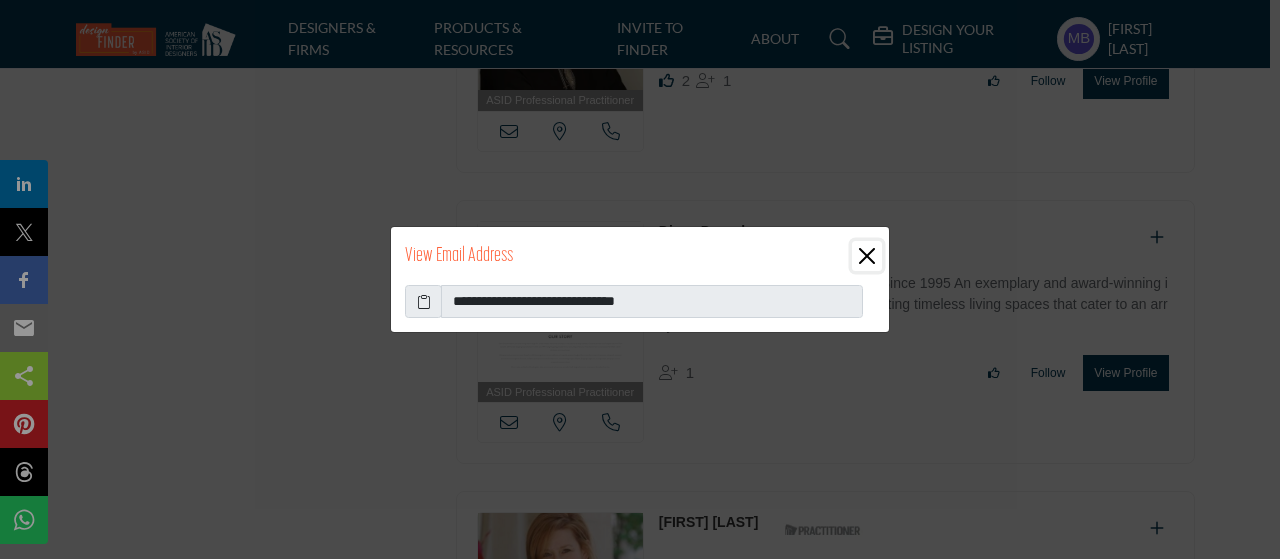 click at bounding box center [867, 256] 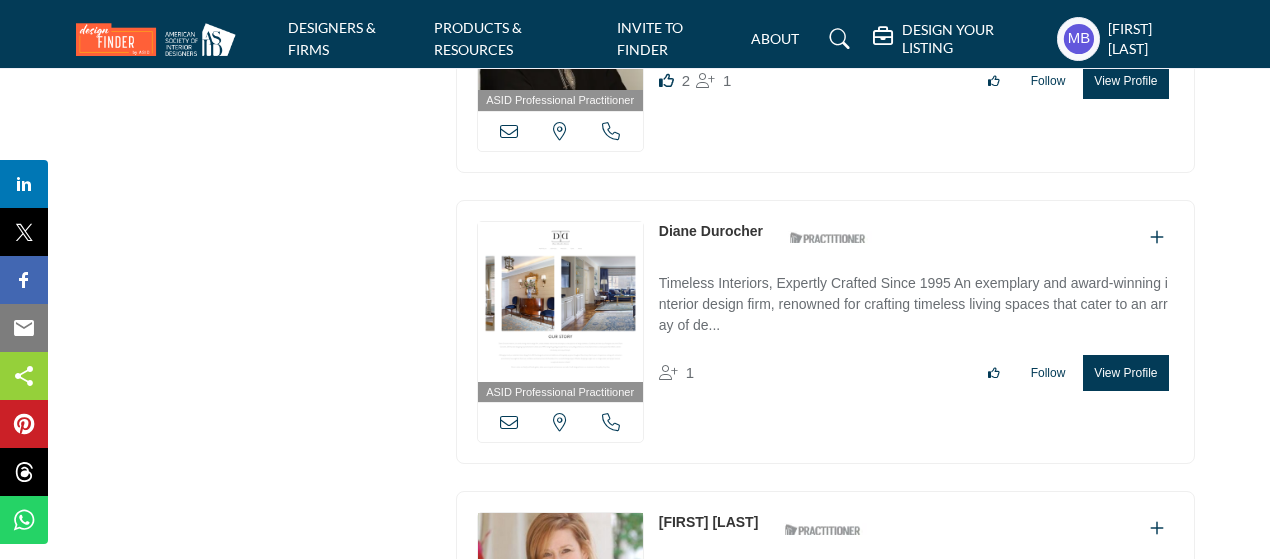 scroll, scrollTop: 13900, scrollLeft: 0, axis: vertical 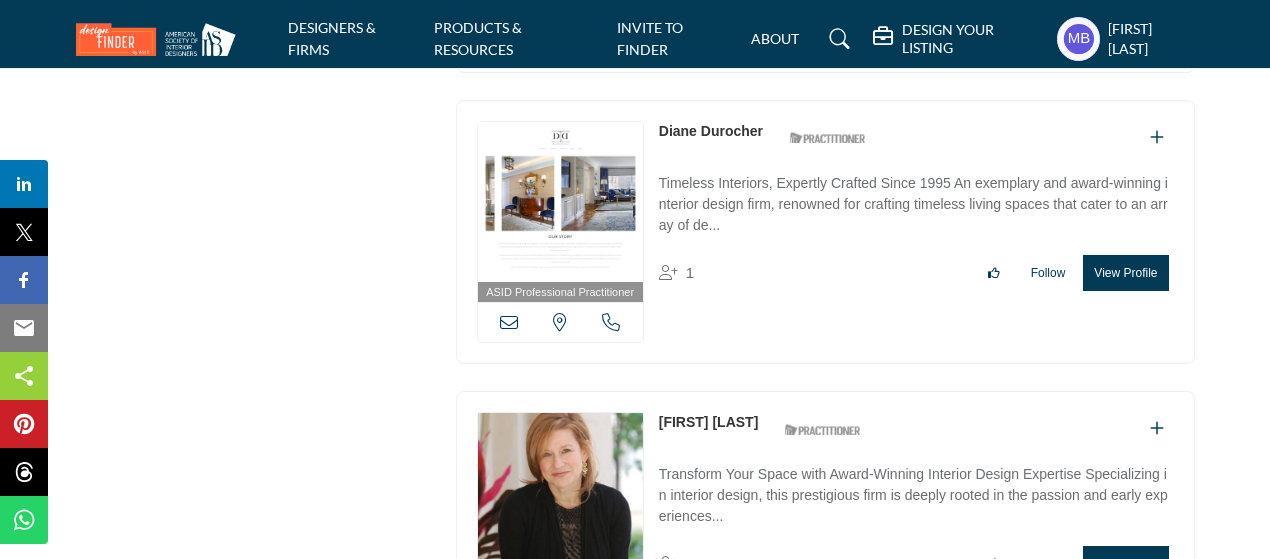 click at bounding box center [611, 322] 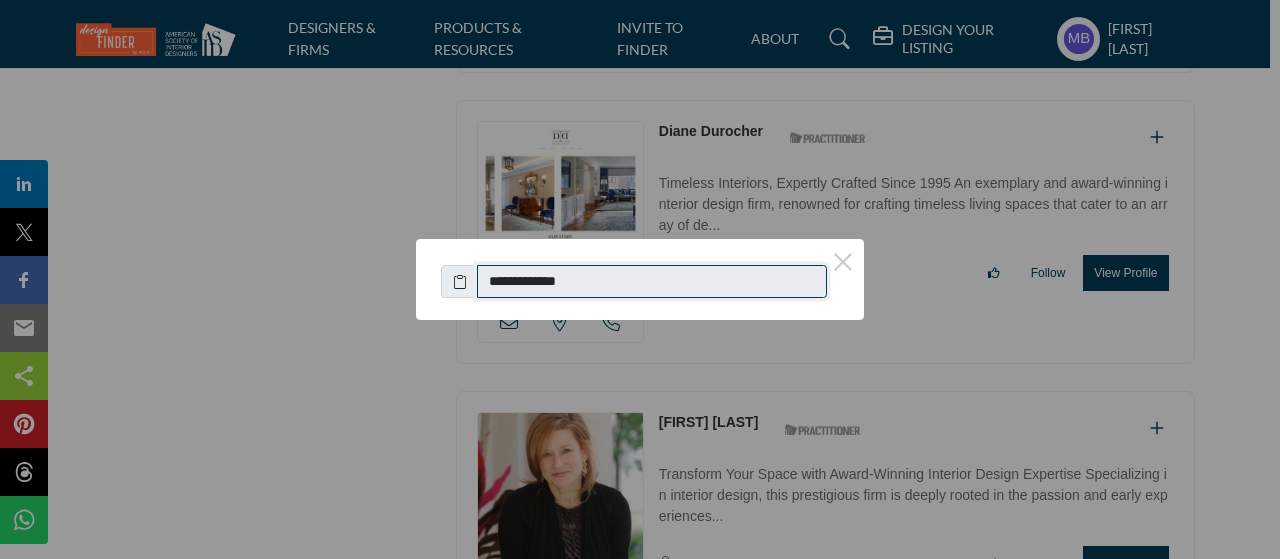 drag, startPoint x: 540, startPoint y: 283, endPoint x: 495, endPoint y: 283, distance: 45 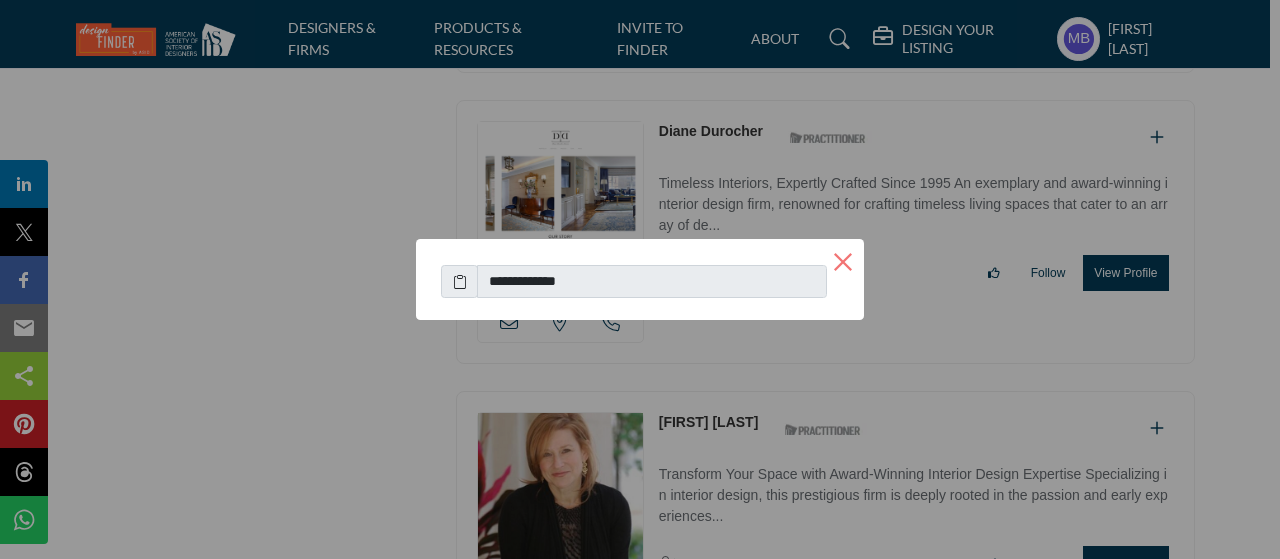 click on "×" at bounding box center (843, 260) 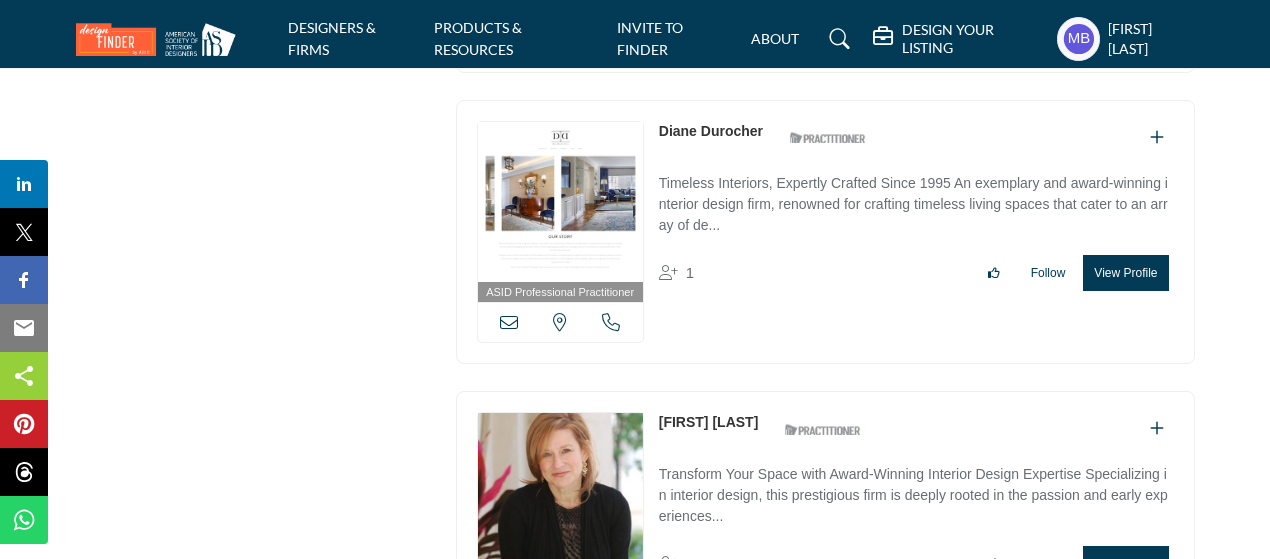 copy on "[FIRST] [LAST]" 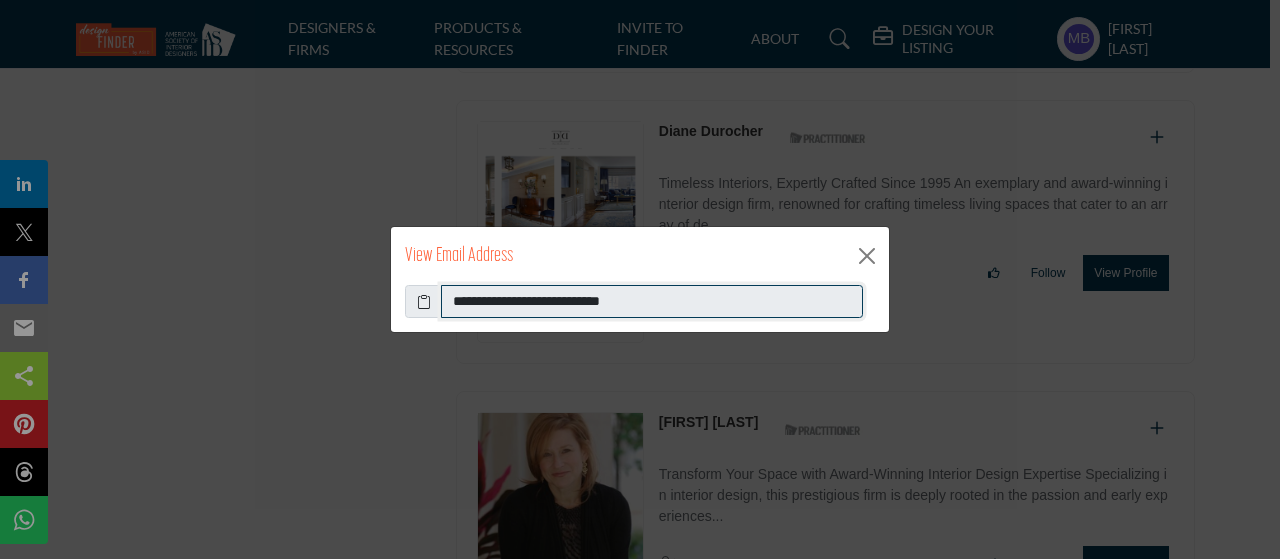 click on "**********" at bounding box center [652, 302] 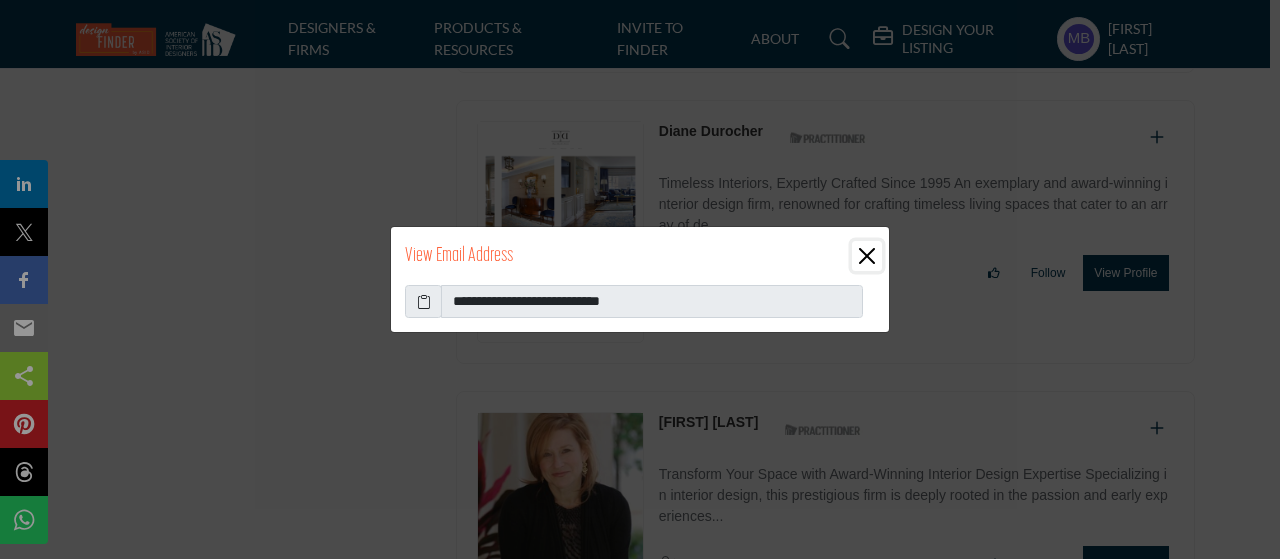 drag, startPoint x: 866, startPoint y: 252, endPoint x: 456, endPoint y: 401, distance: 436.23502 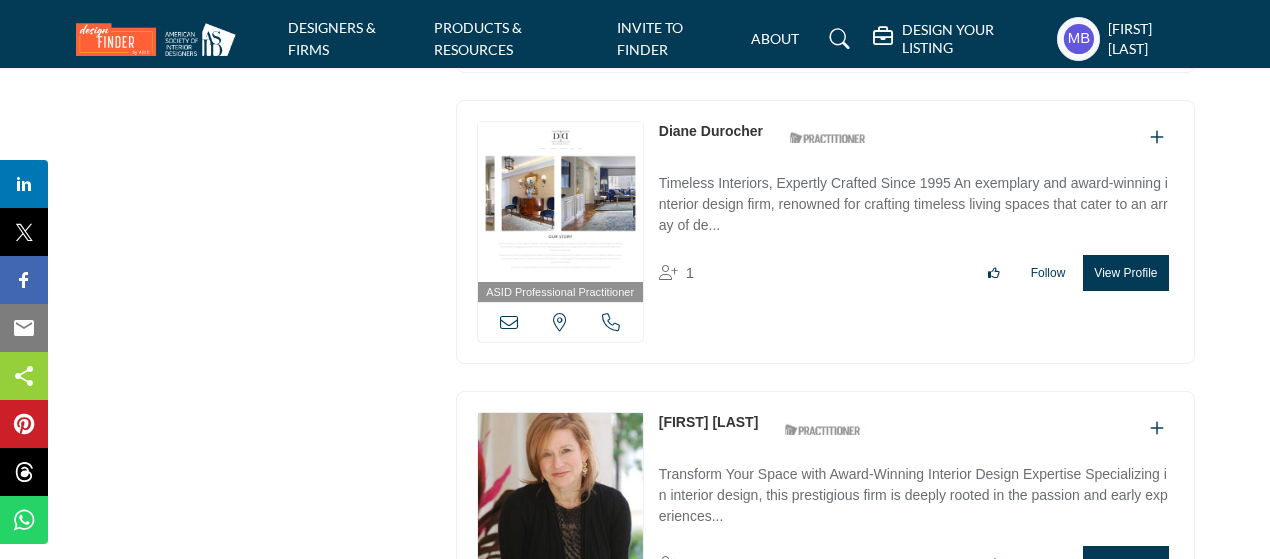 click at bounding box center [611, 614] 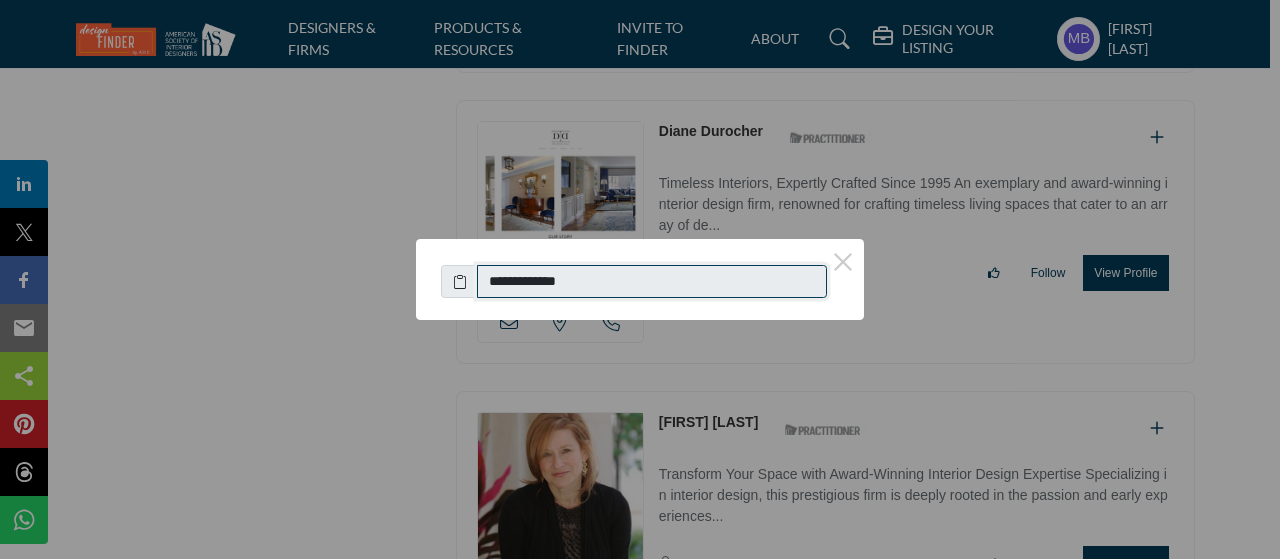 drag, startPoint x: 519, startPoint y: 283, endPoint x: 494, endPoint y: 281, distance: 25.079872 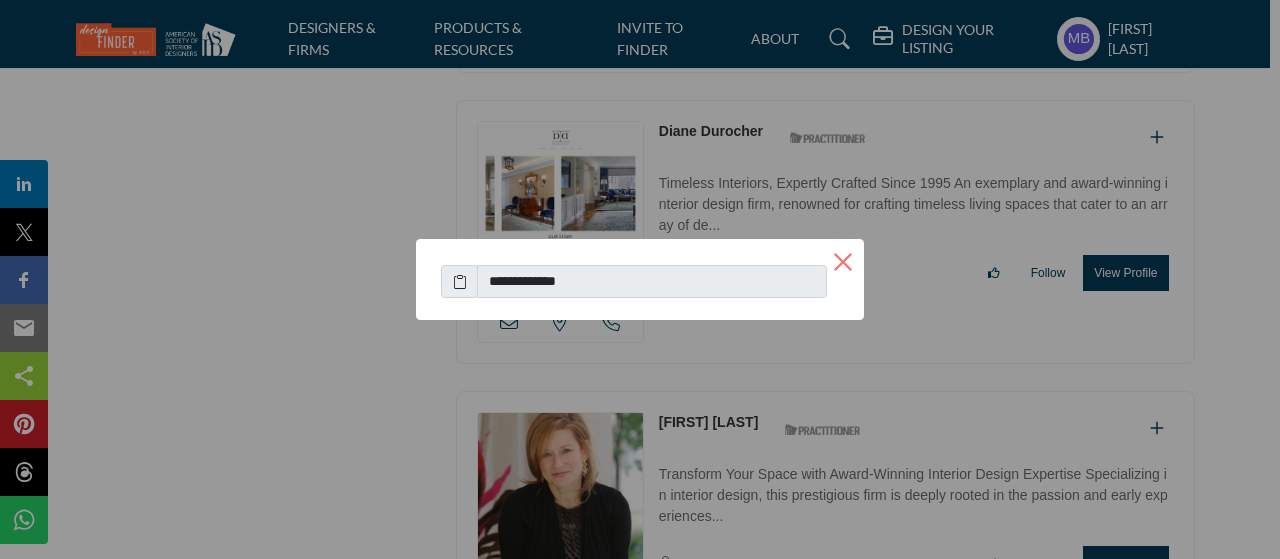 click on "×" at bounding box center [843, 260] 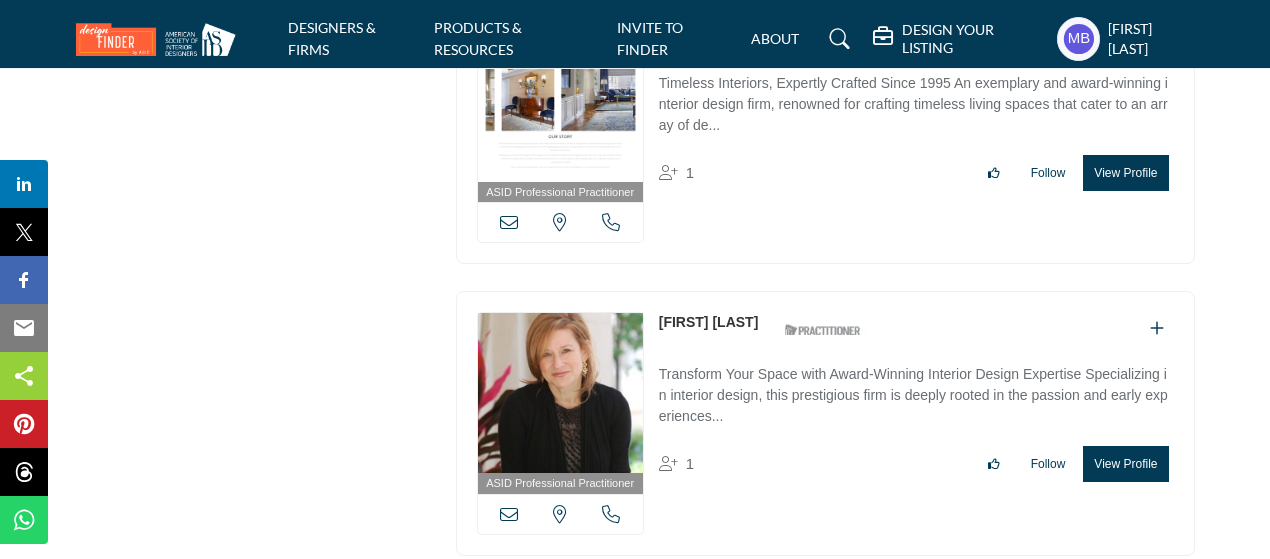 scroll, scrollTop: 14200, scrollLeft: 0, axis: vertical 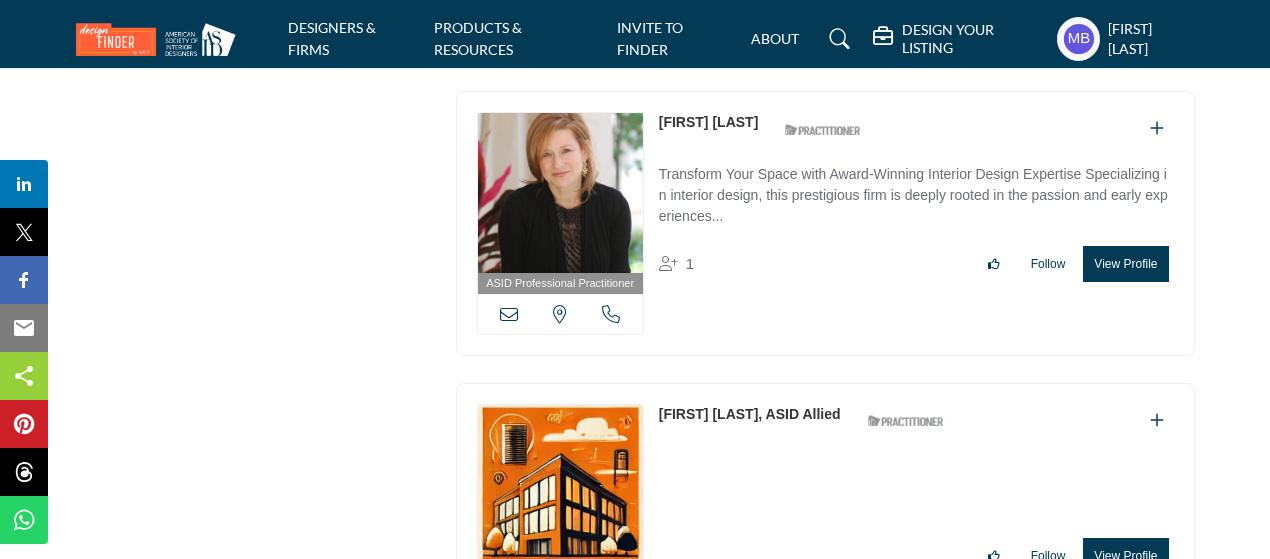 copy on "Bonnie Frankl" 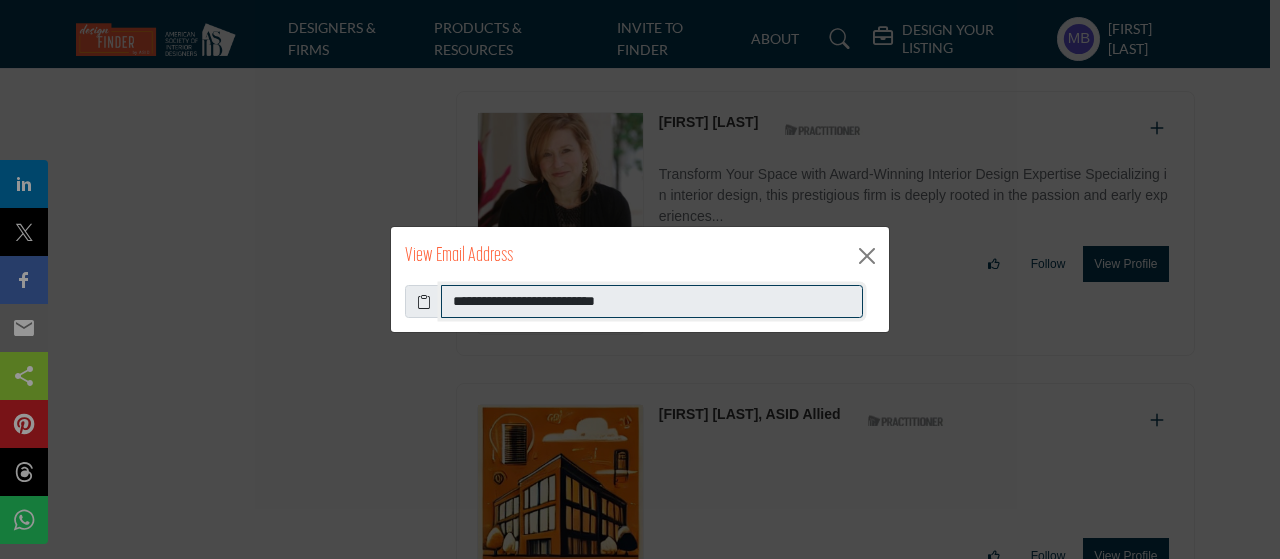 click on "**********" at bounding box center [652, 302] 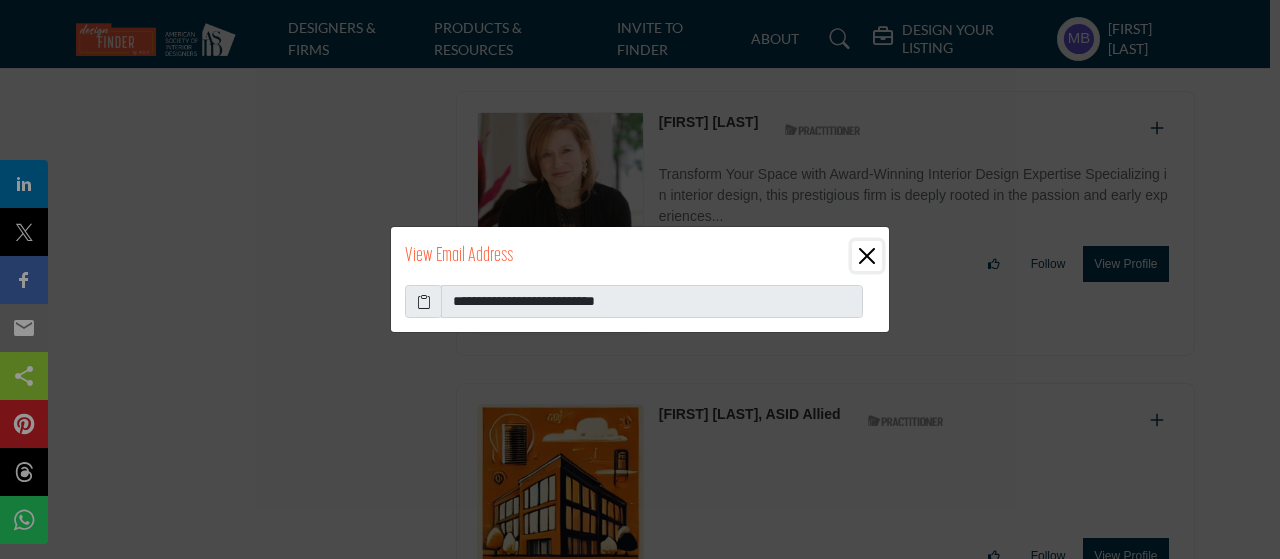 click at bounding box center [867, 256] 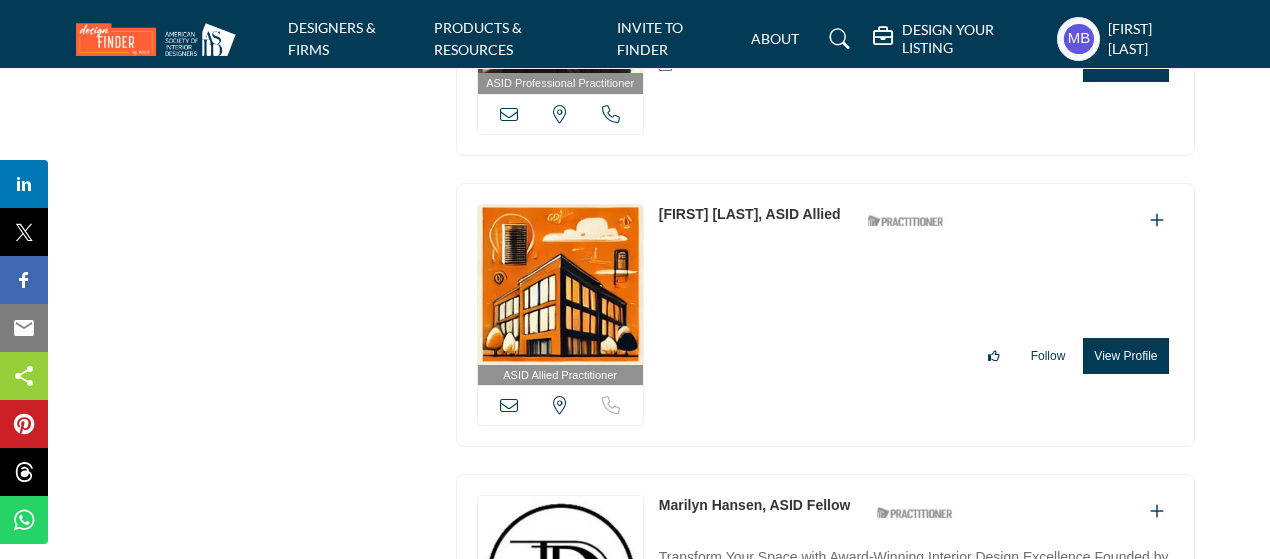 scroll, scrollTop: 14600, scrollLeft: 0, axis: vertical 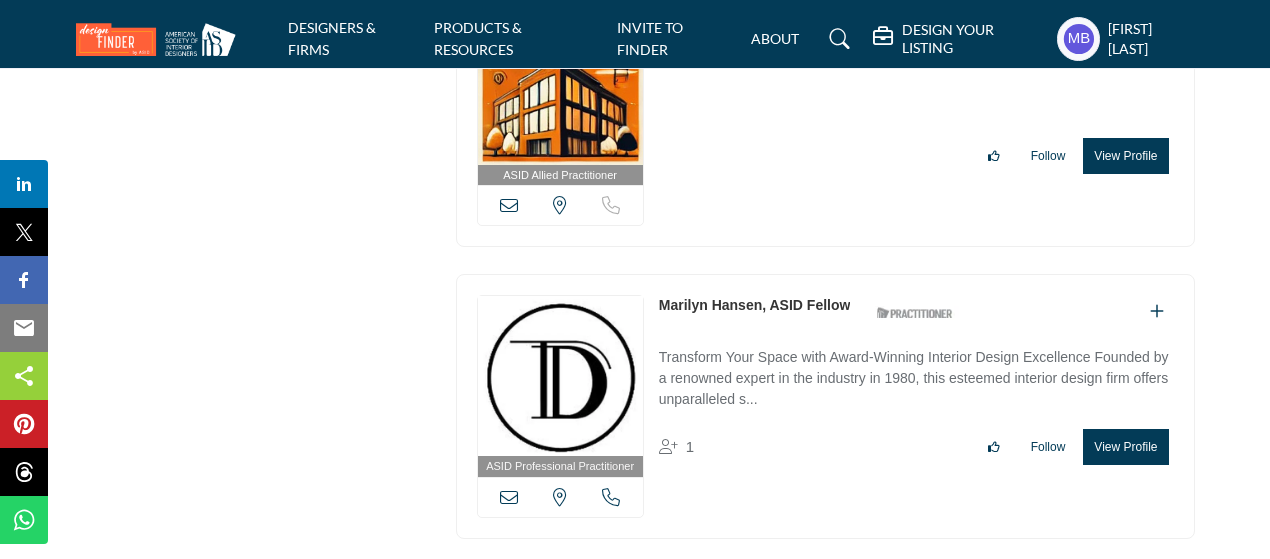 click at bounding box center [509, 497] 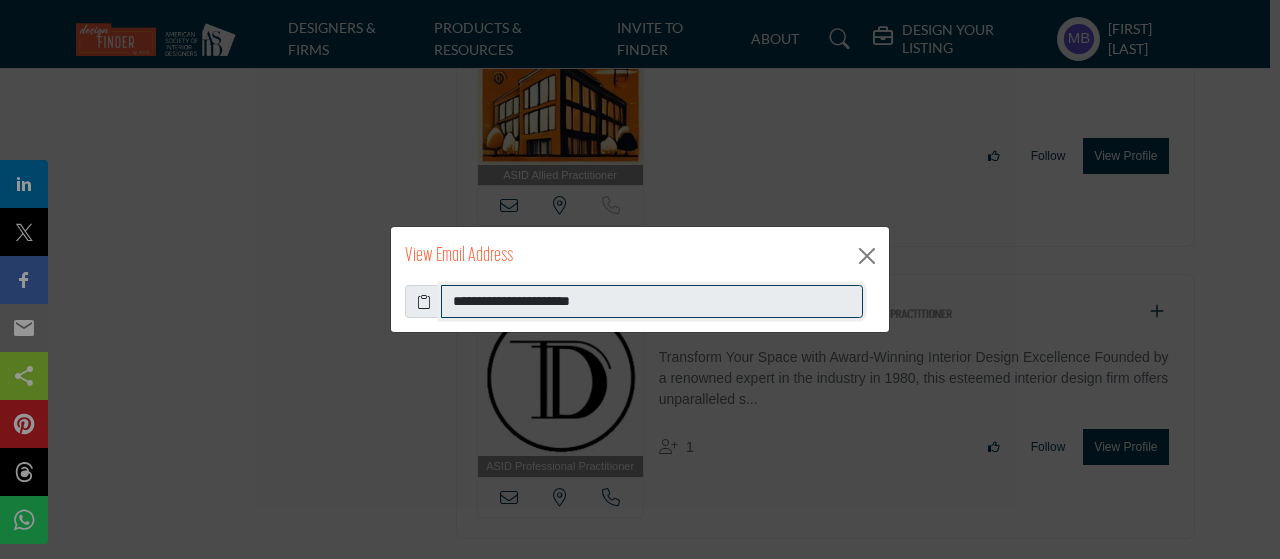 click on "**********" at bounding box center [652, 302] 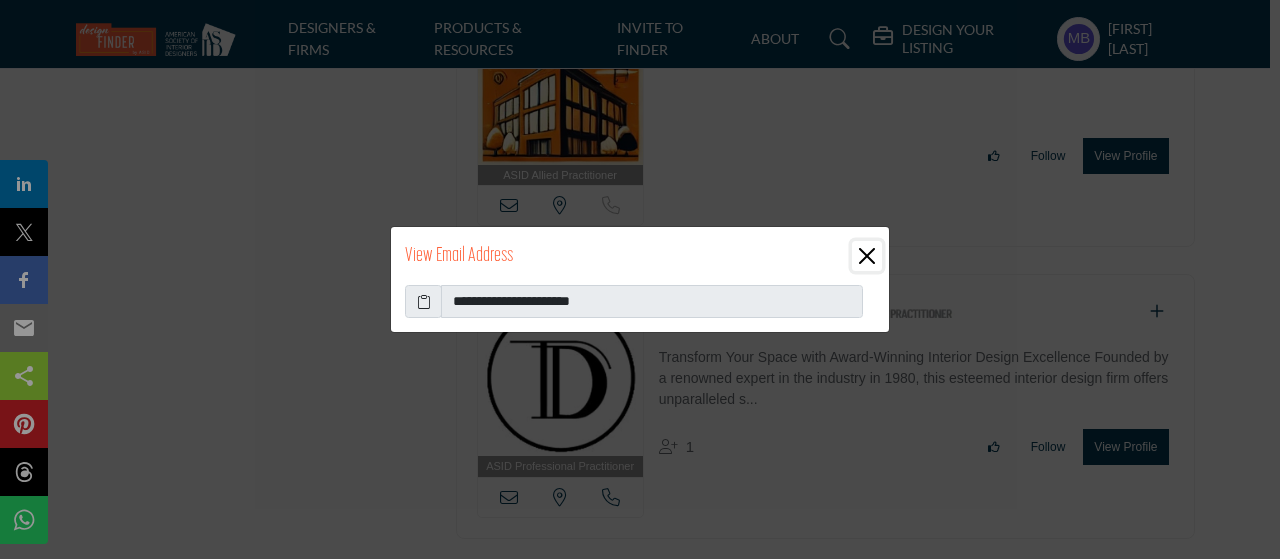 click at bounding box center [867, 256] 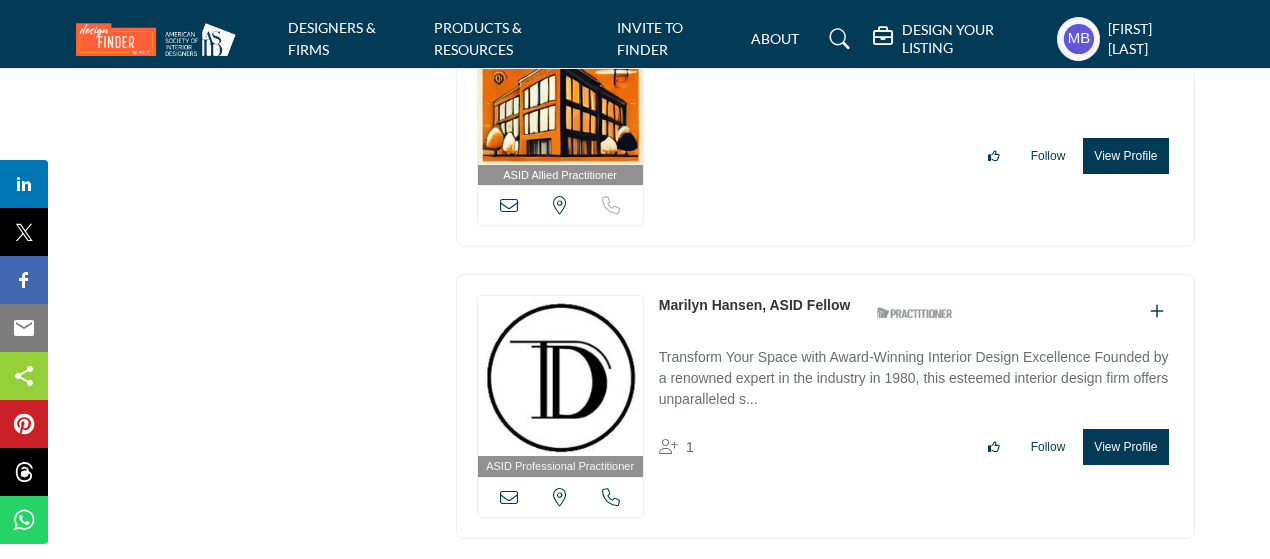 click at bounding box center [611, 497] 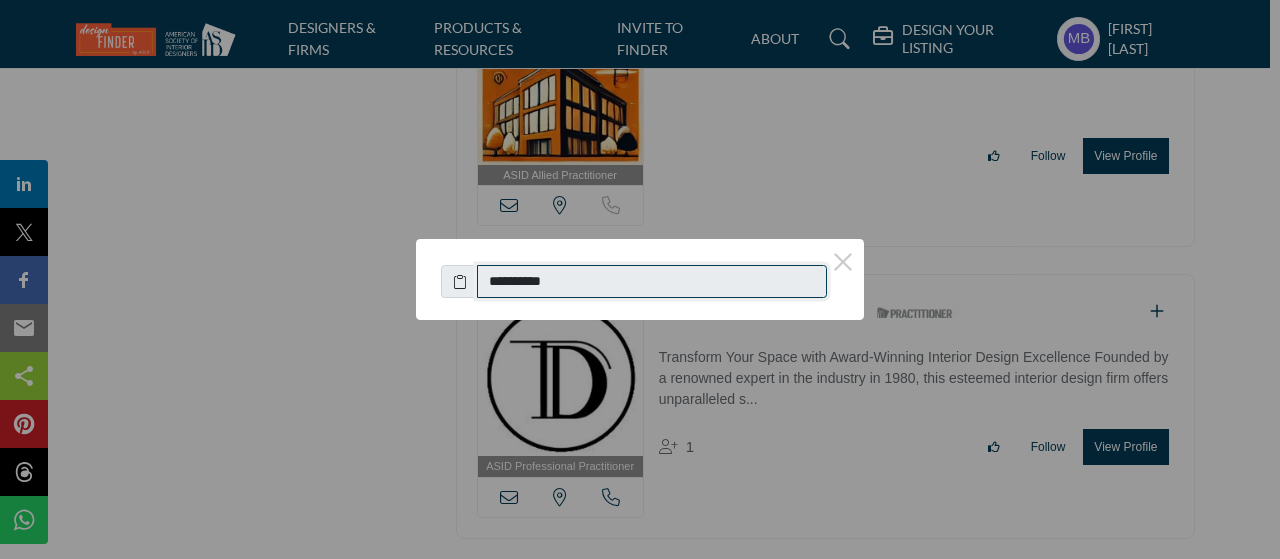 click on "**********" at bounding box center [640, 277] 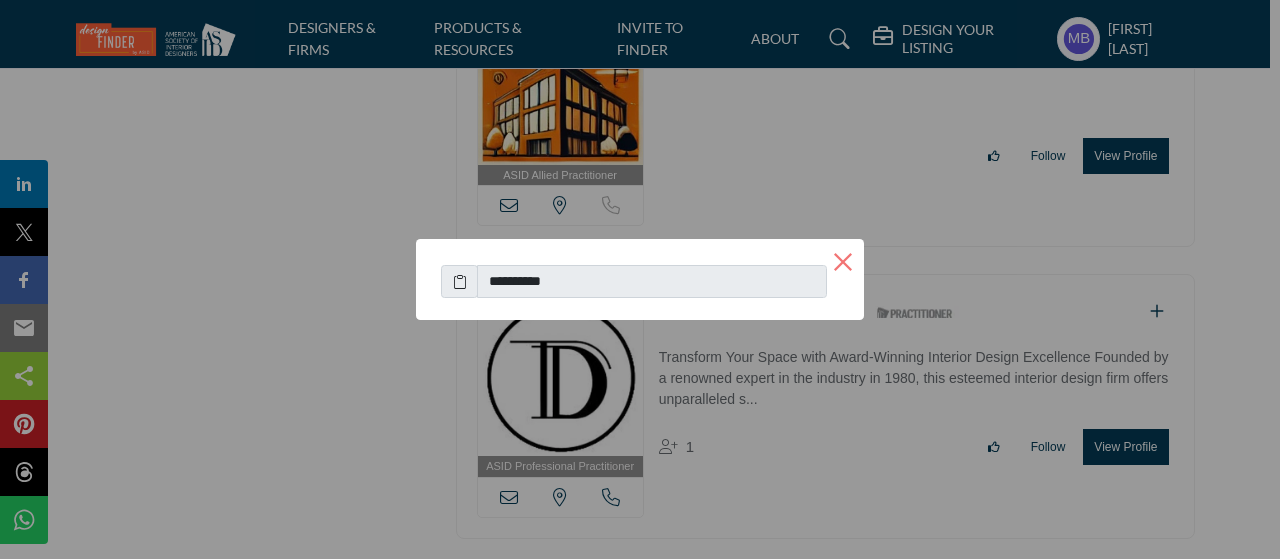 click on "×" at bounding box center [843, 260] 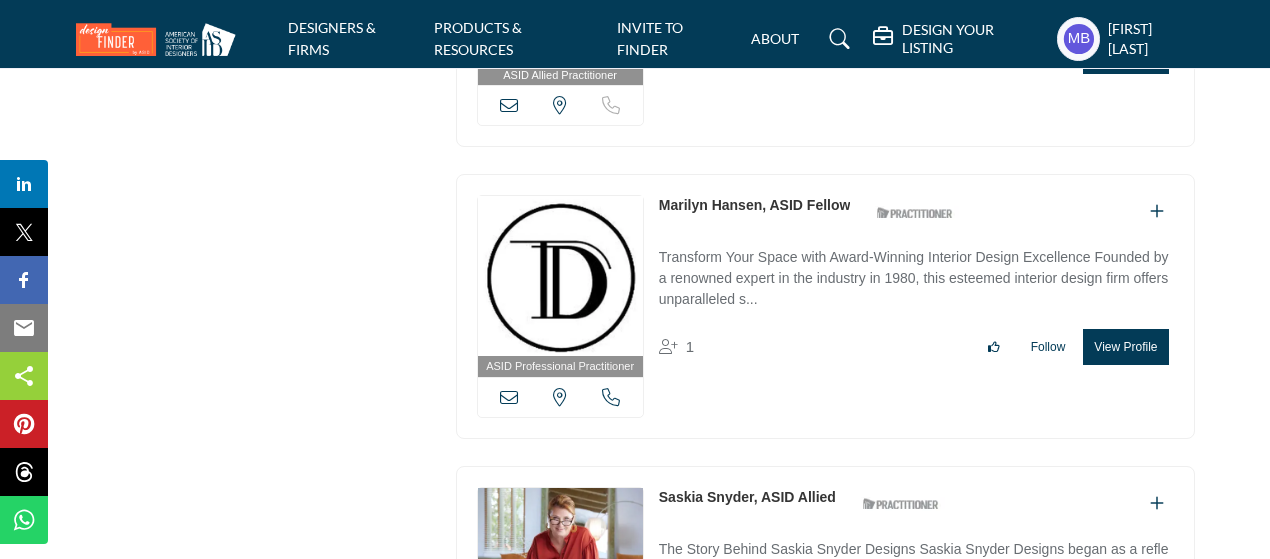 scroll, scrollTop: 14800, scrollLeft: 0, axis: vertical 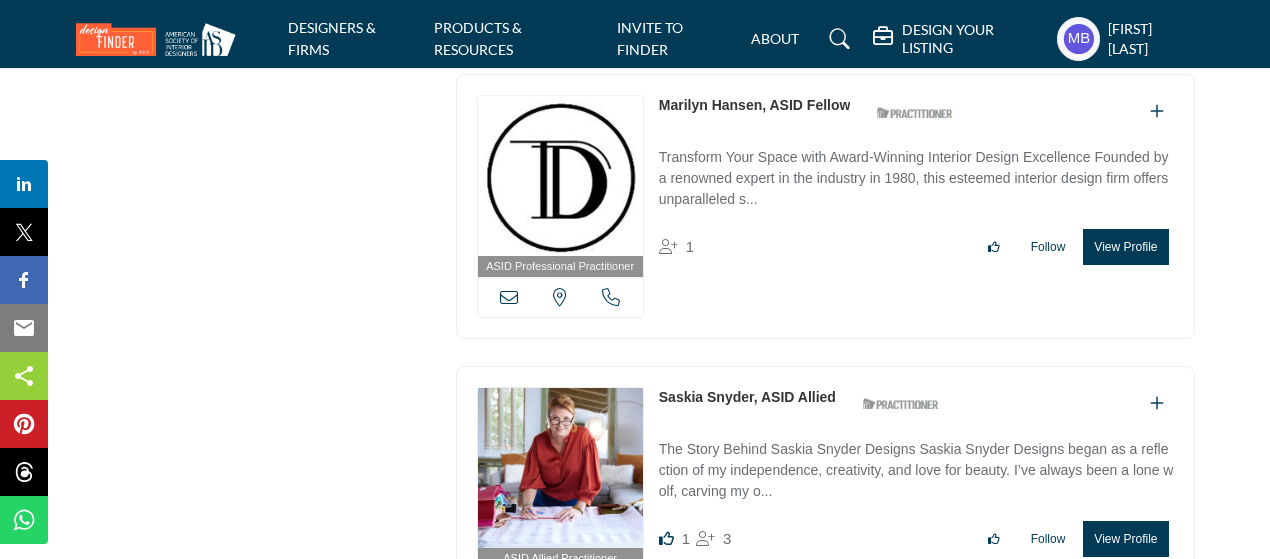 copy on "[STATE], USA
[FIRST] [LAST]" 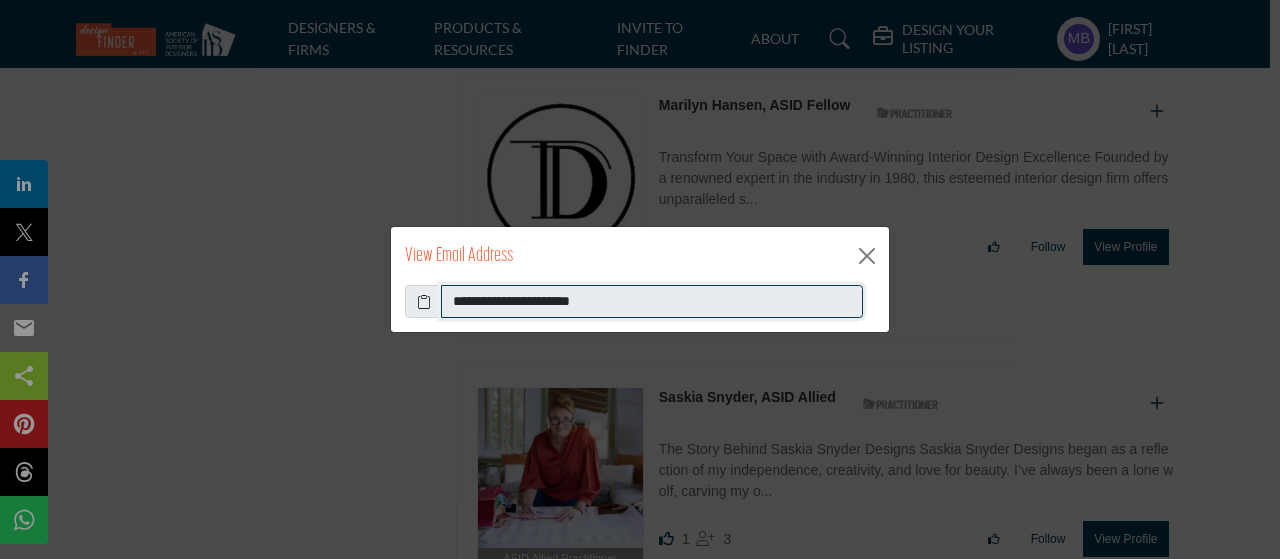 click on "**********" at bounding box center [652, 302] 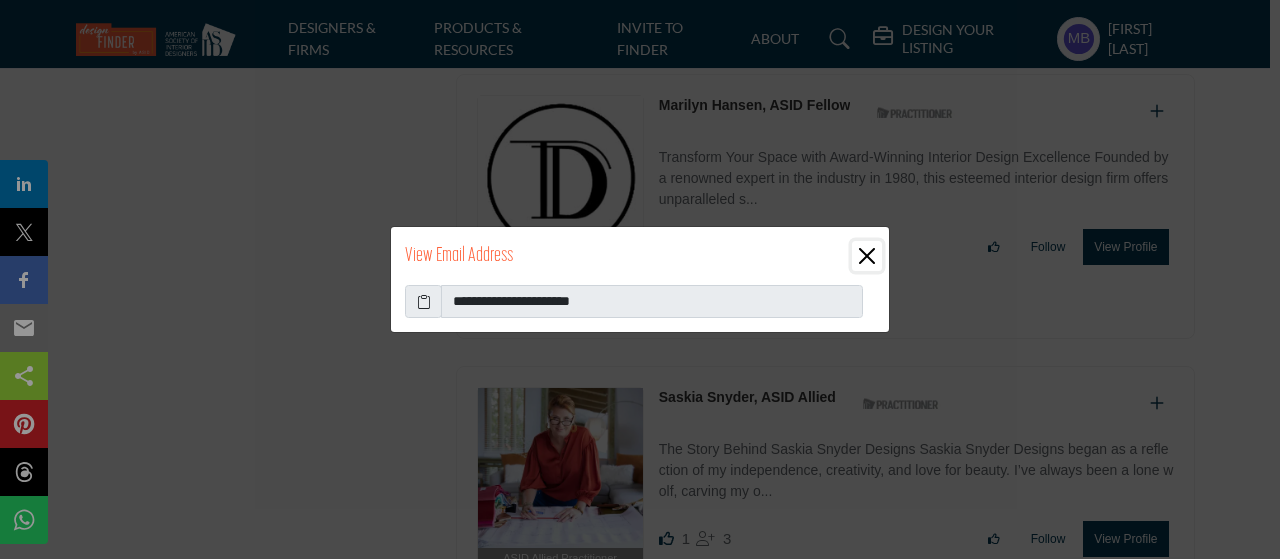 click at bounding box center [867, 256] 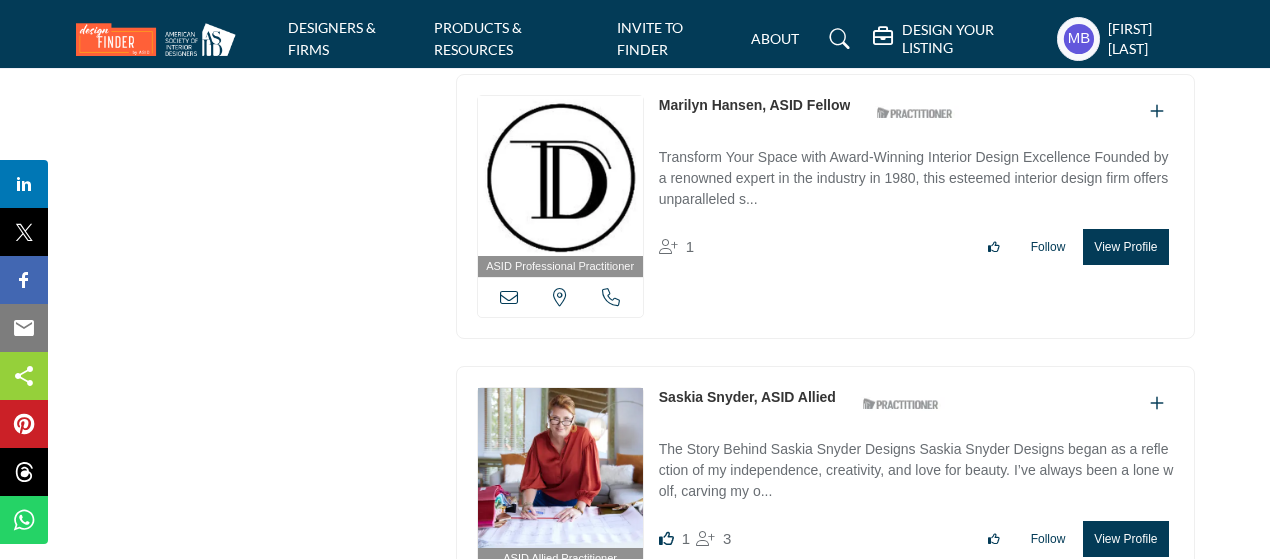 click at bounding box center (611, 588) 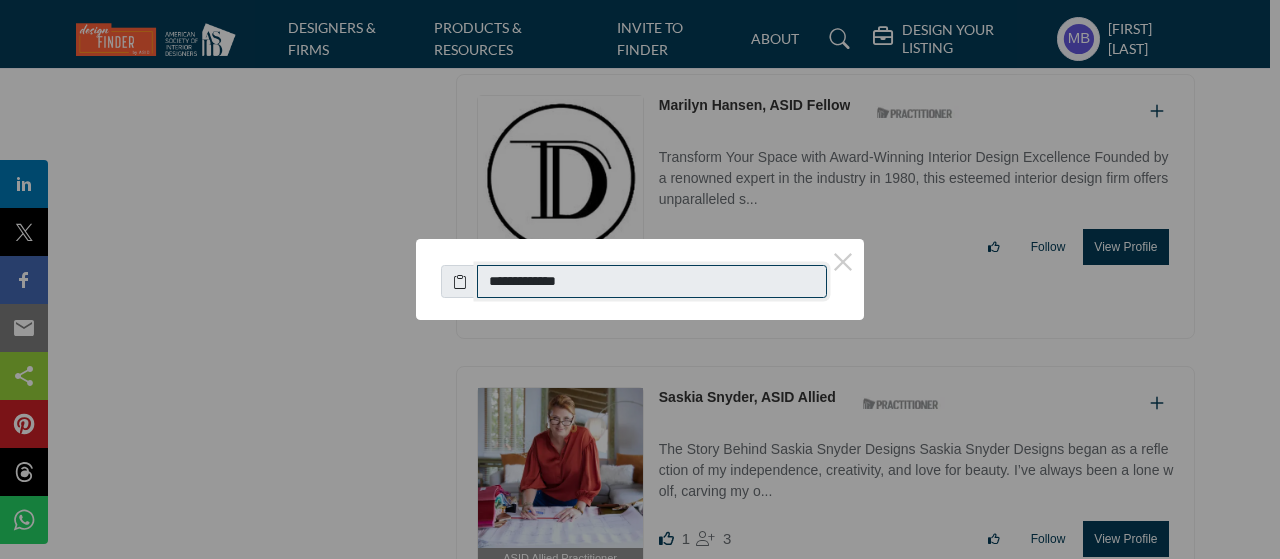 drag, startPoint x: 514, startPoint y: 286, endPoint x: 495, endPoint y: 286, distance: 19 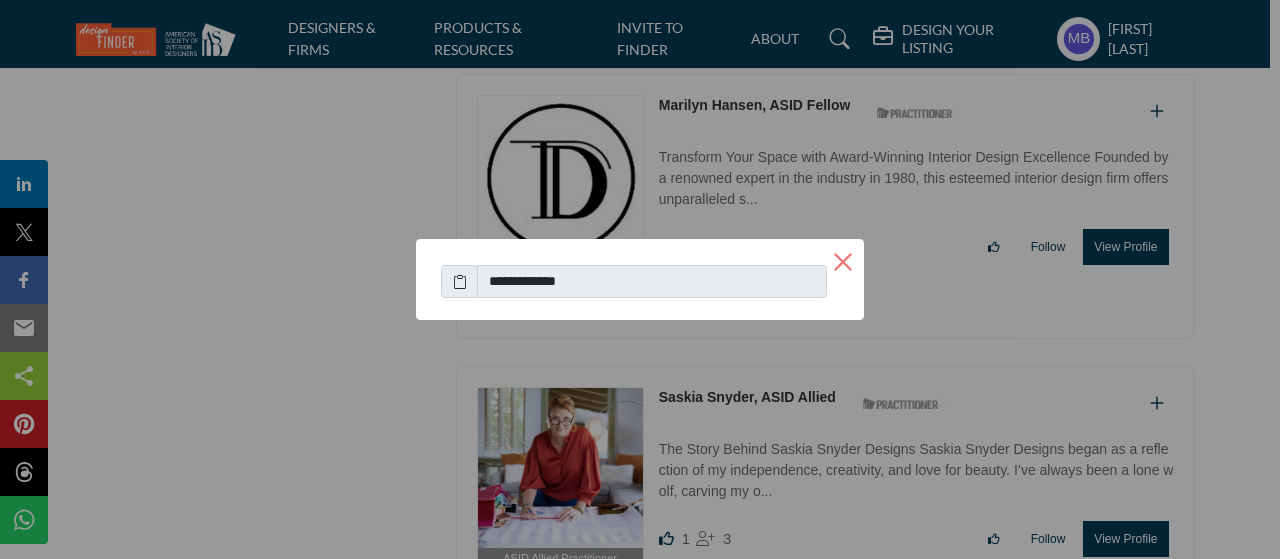 click on "×" at bounding box center (843, 260) 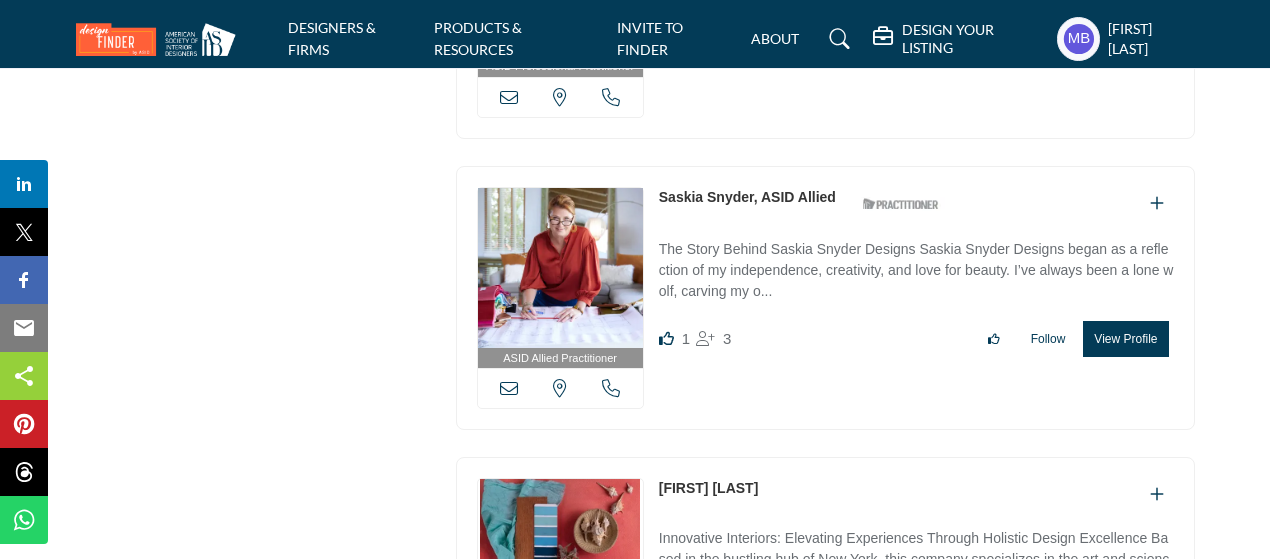 scroll, scrollTop: 15100, scrollLeft: 0, axis: vertical 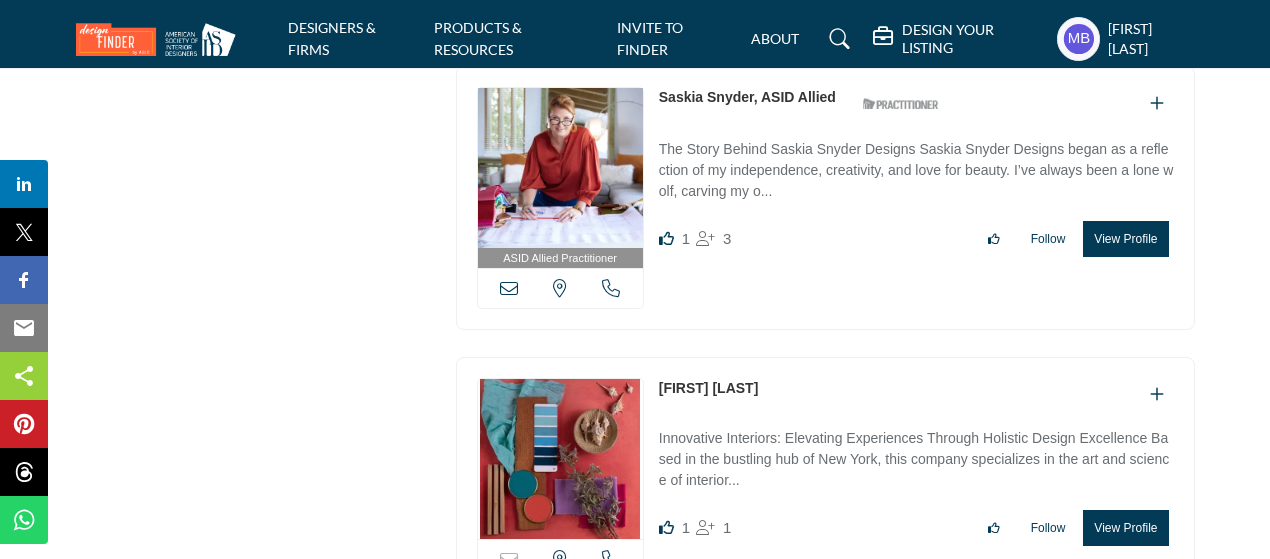 copy on "Email is currently unavailable for this contact.
[STATE], USA
[FIRST] [LAST]" 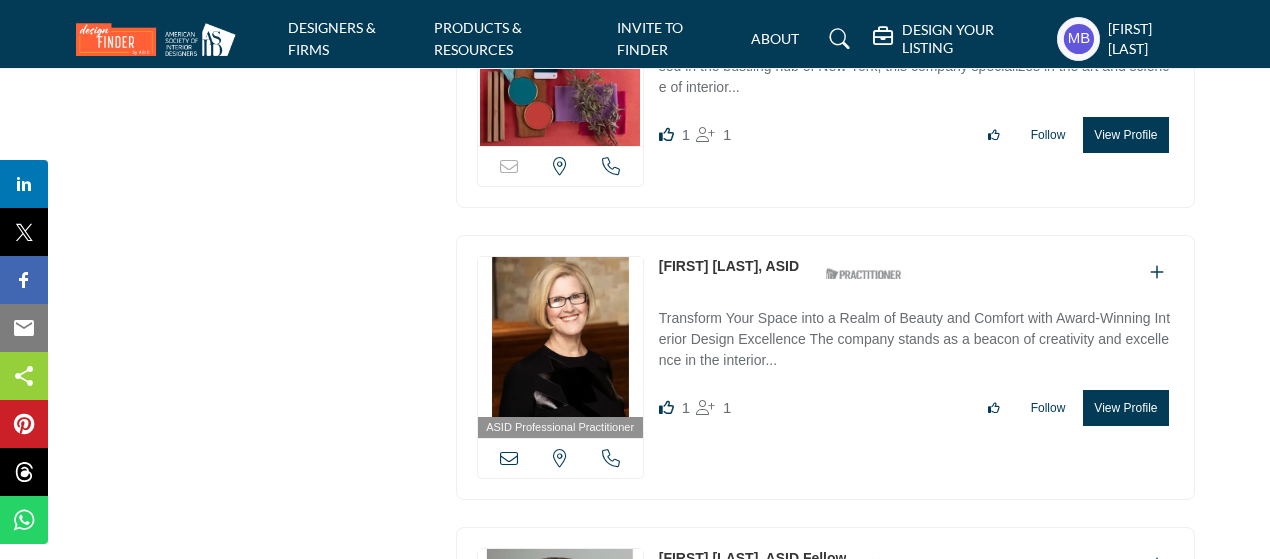 scroll, scrollTop: 15500, scrollLeft: 0, axis: vertical 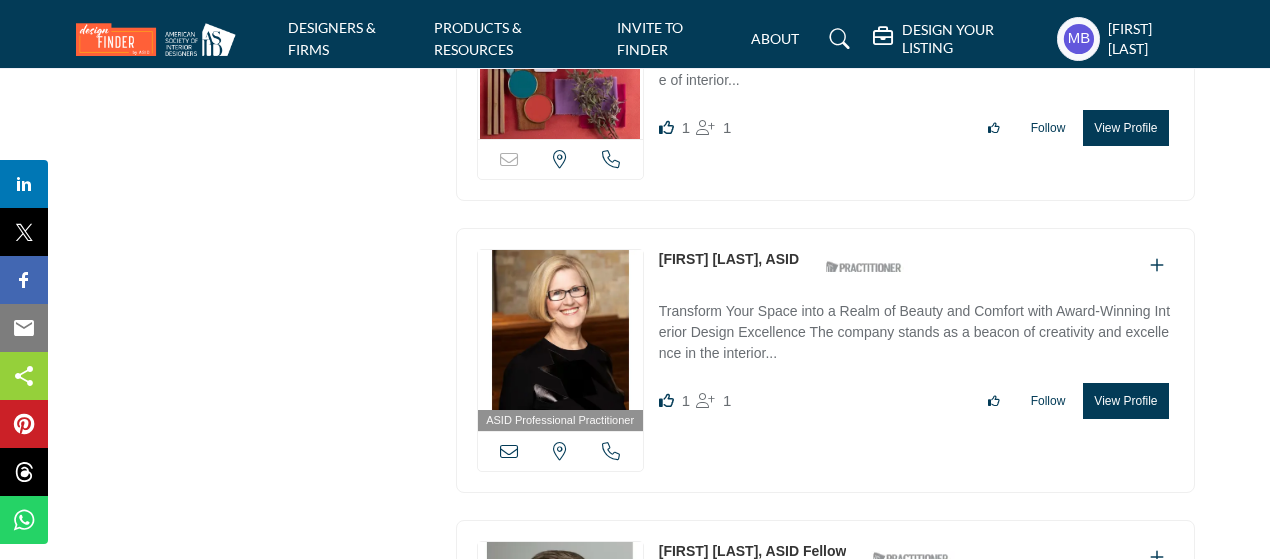 copy on "[STATE], USA
[FIRST] [LAST]" 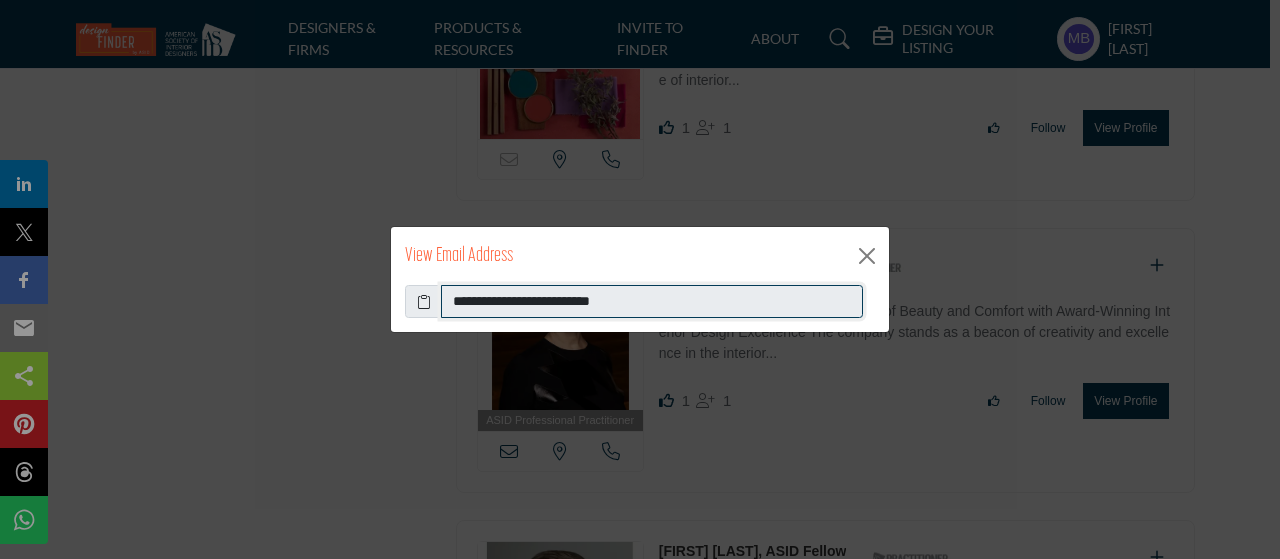 click on "**********" at bounding box center [652, 302] 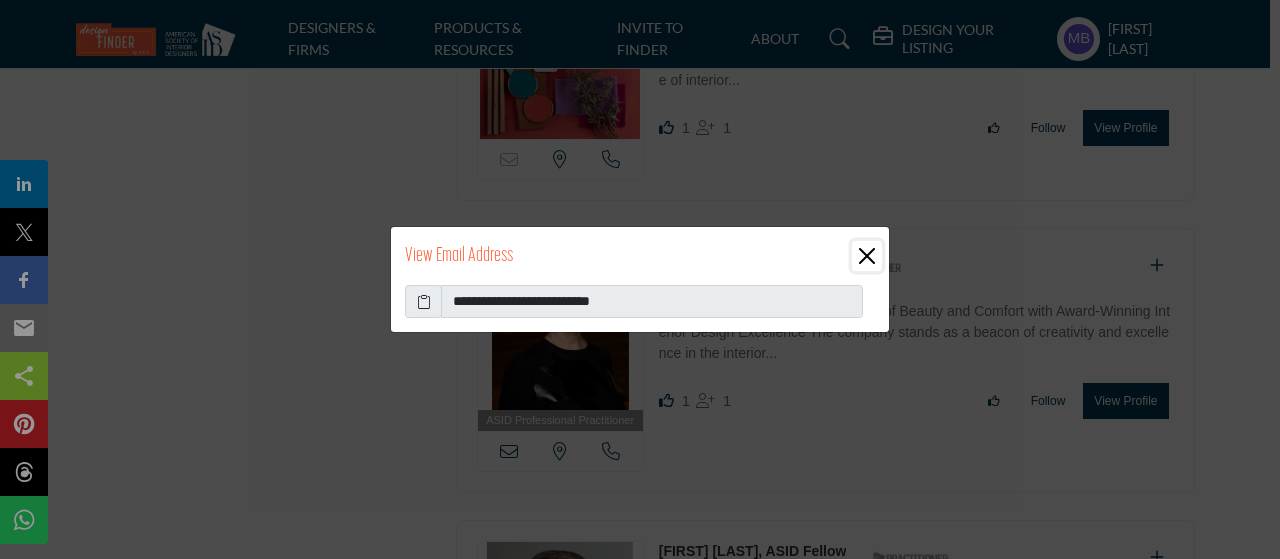 click at bounding box center (867, 256) 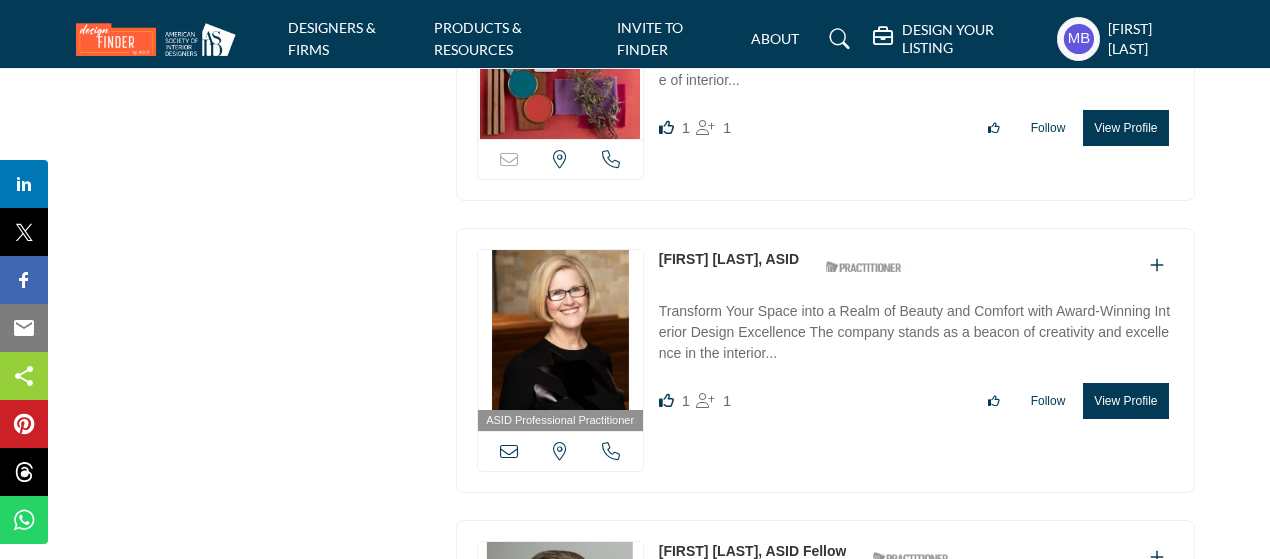 click at bounding box center [611, 451] 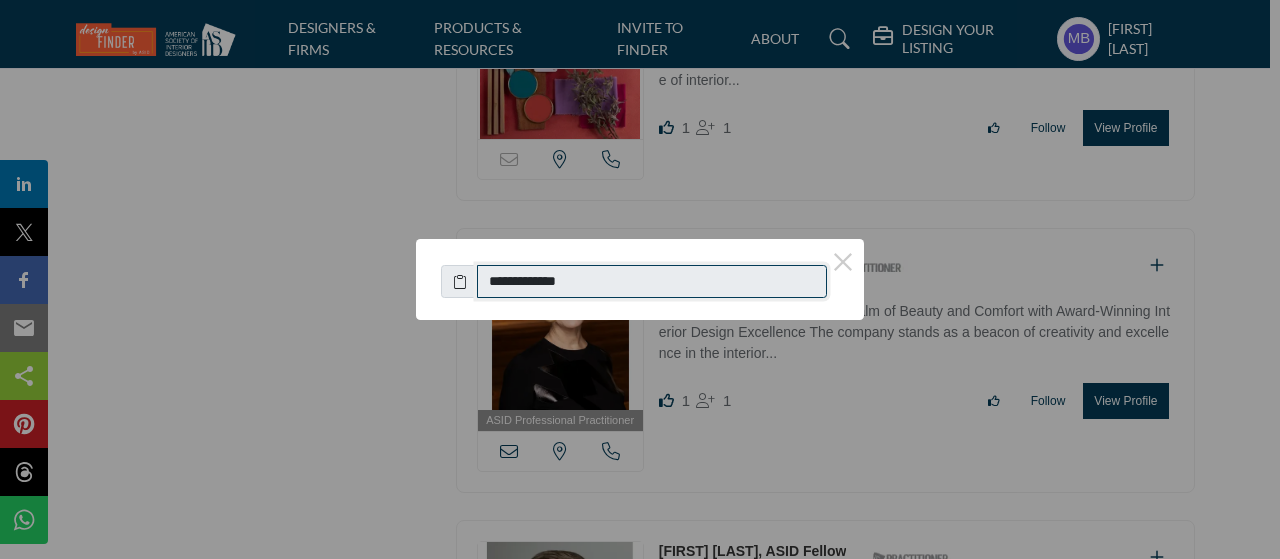 drag, startPoint x: 594, startPoint y: 292, endPoint x: 494, endPoint y: 282, distance: 100.49876 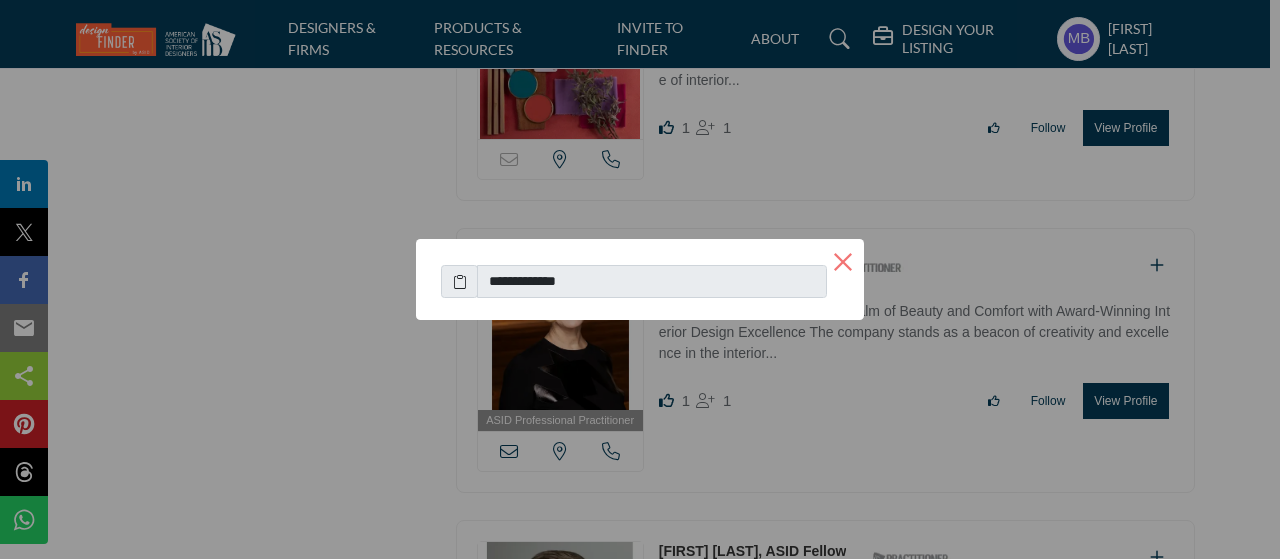 click on "×" at bounding box center (843, 260) 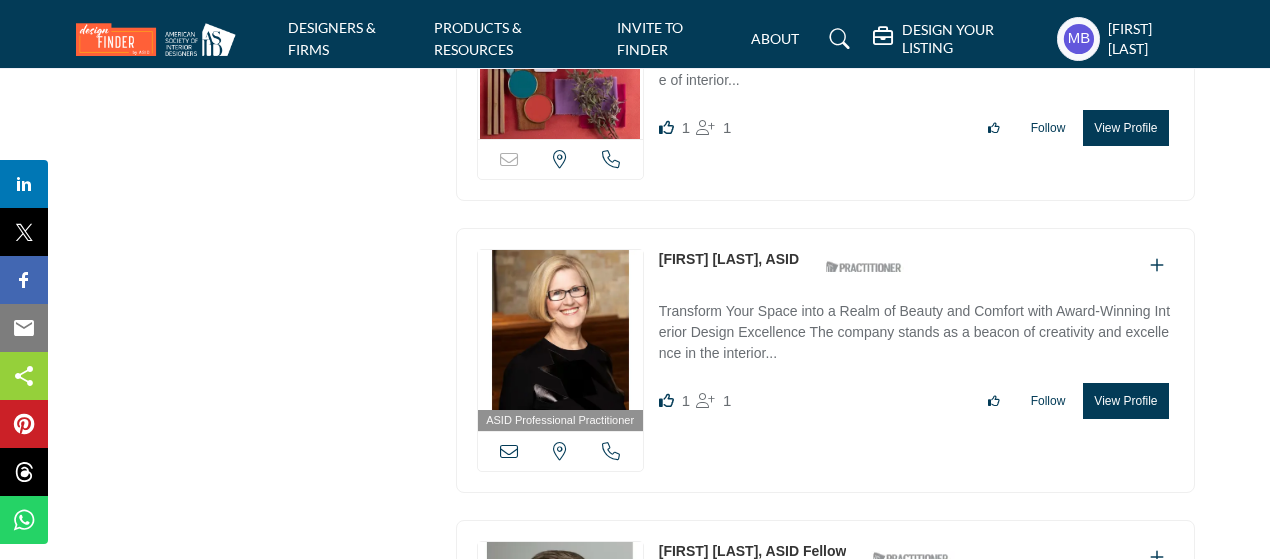 copy on "[FIRST] [LAST]" 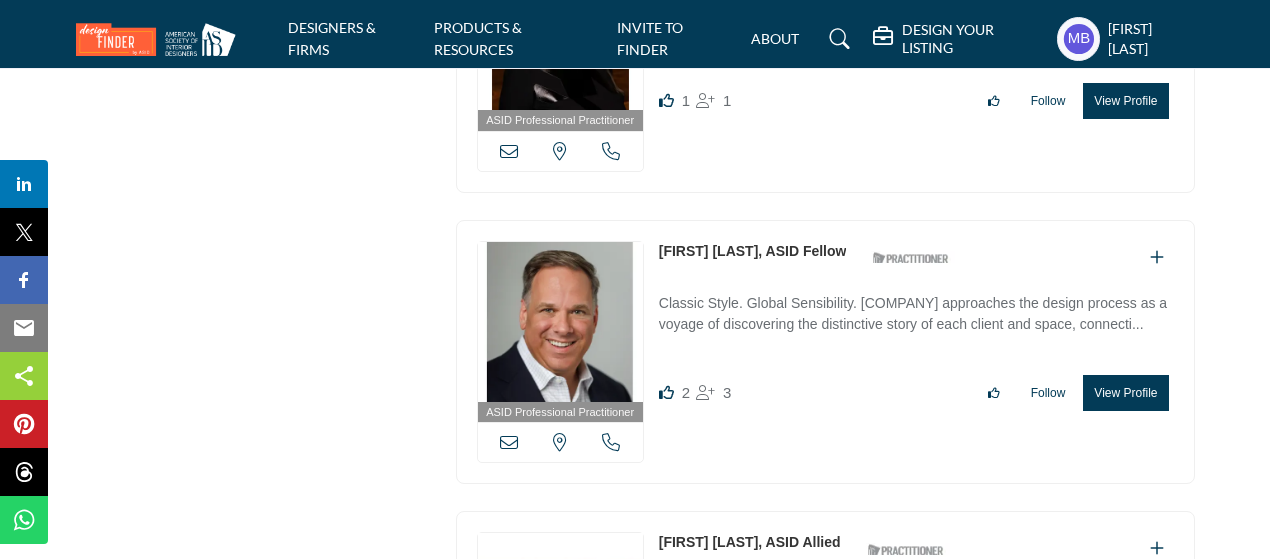 click at bounding box center (509, 442) 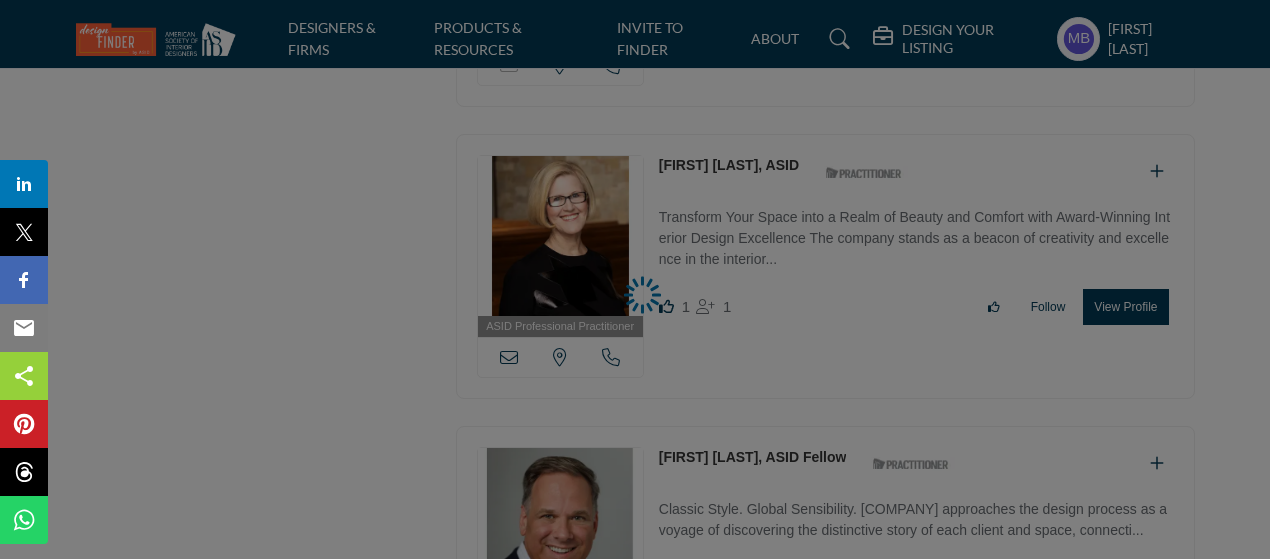 scroll, scrollTop: 15600, scrollLeft: 0, axis: vertical 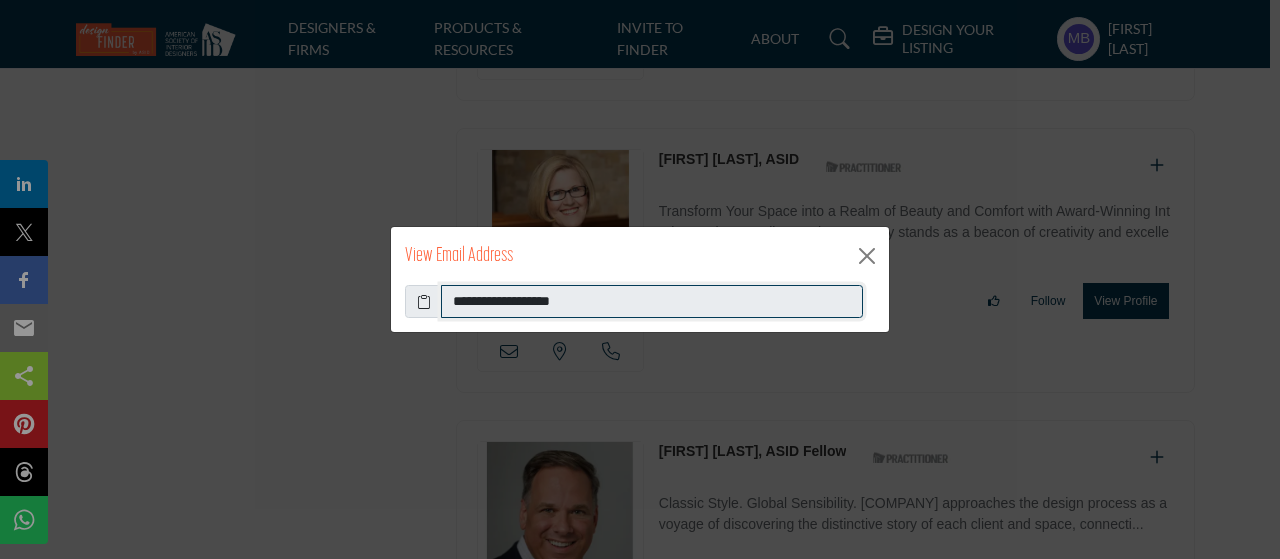 click on "**********" at bounding box center (652, 302) 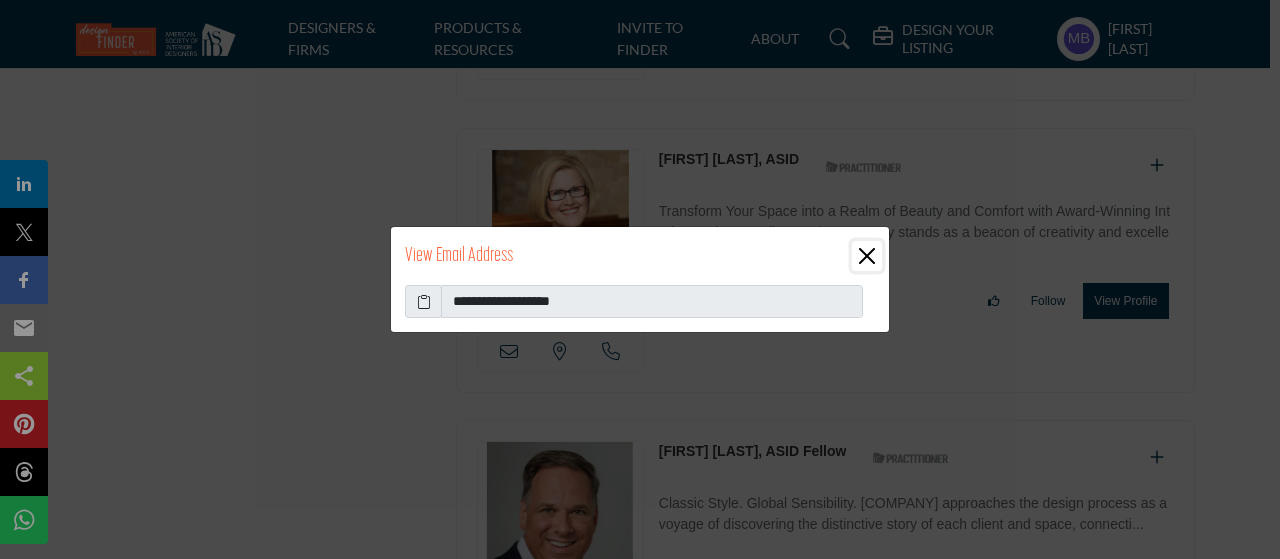 drag, startPoint x: 869, startPoint y: 250, endPoint x: 647, endPoint y: 391, distance: 262.9924 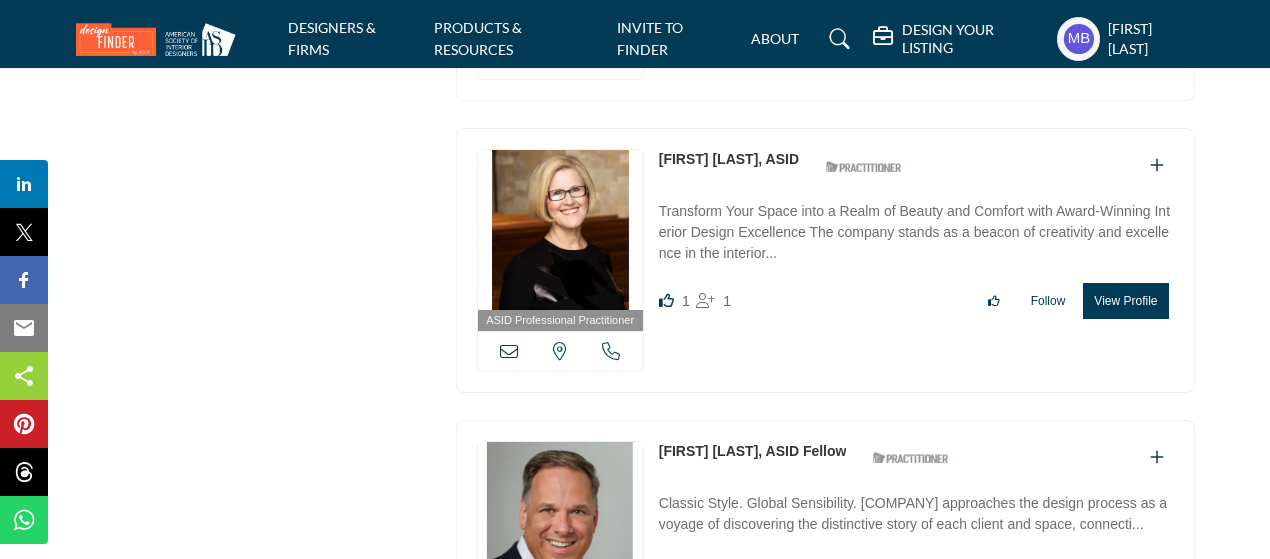 click at bounding box center [611, 642] 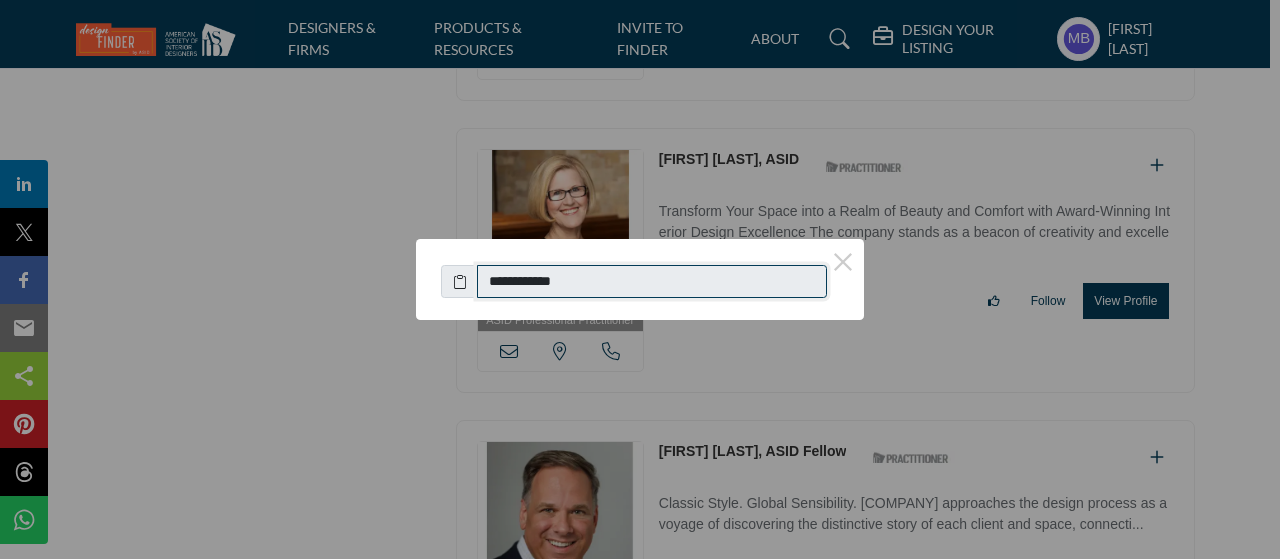 click on "**********" at bounding box center [640, 277] 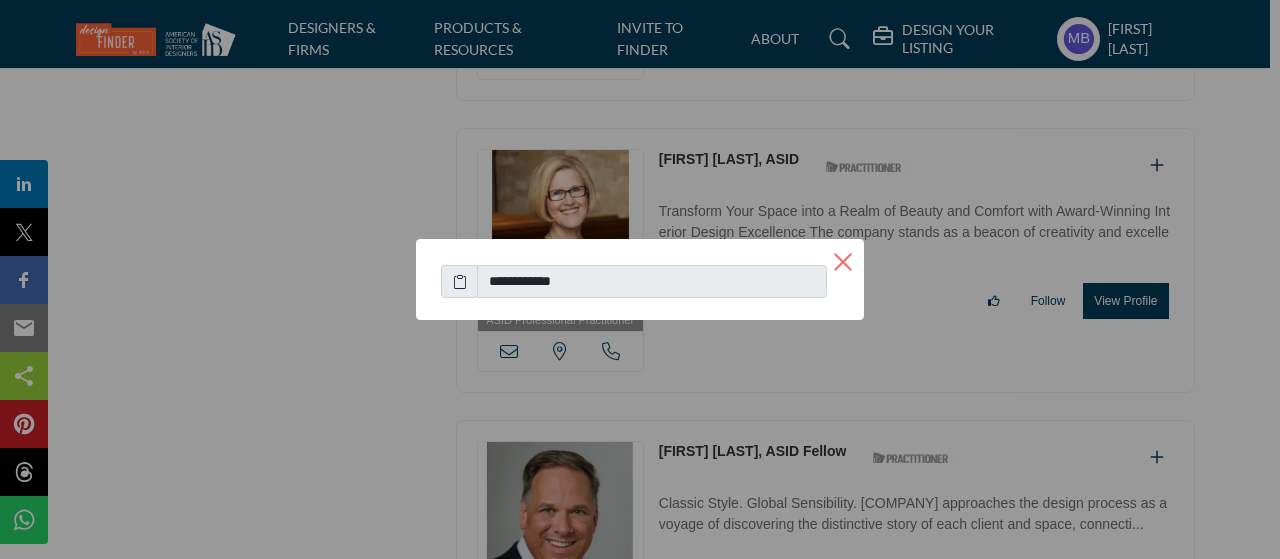 click on "×" at bounding box center (843, 260) 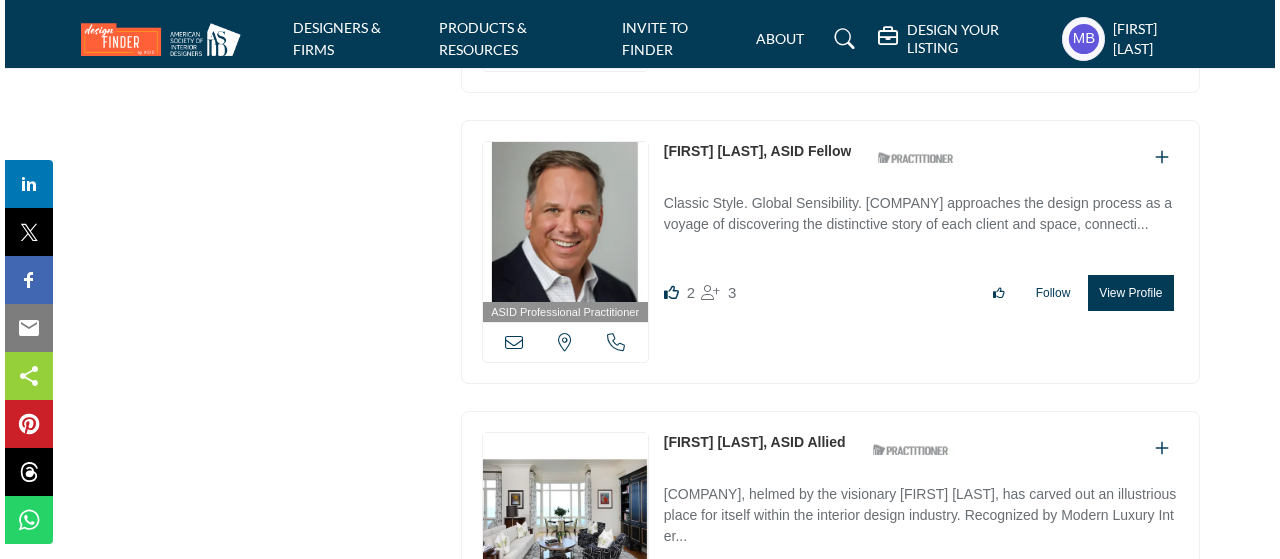 scroll, scrollTop: 16000, scrollLeft: 0, axis: vertical 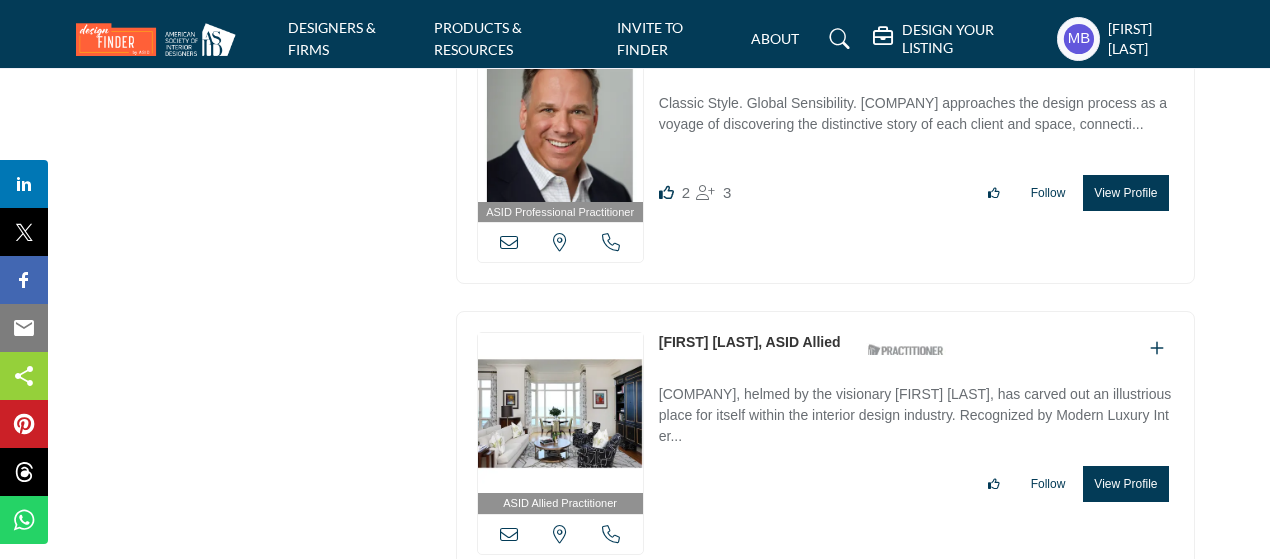 copy on "[STATE], USA
[FIRST] [LAST]" 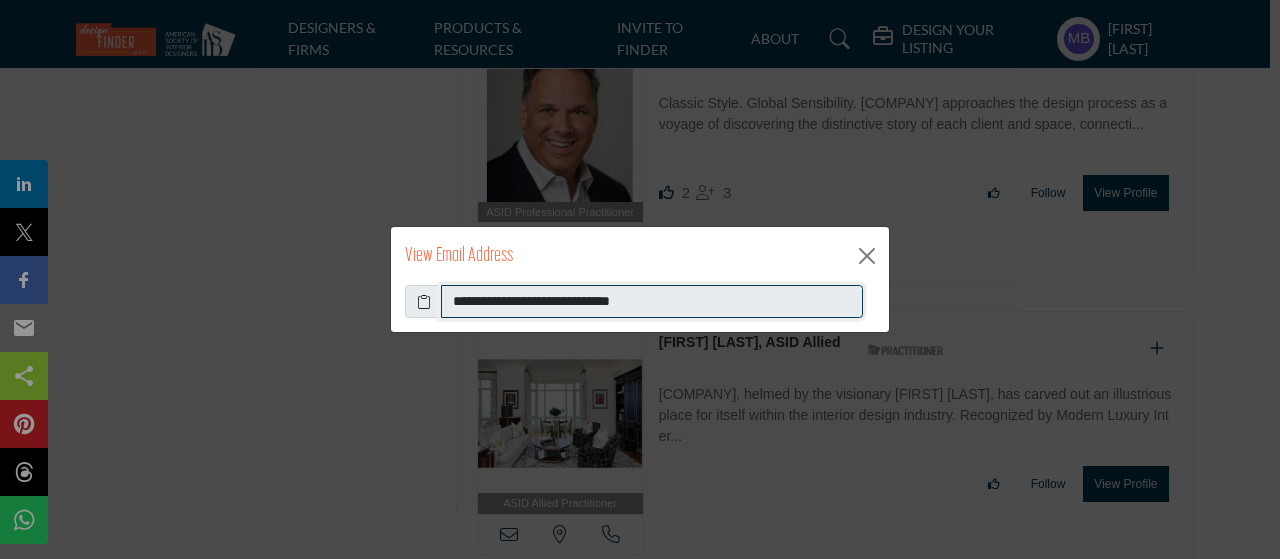 click on "**********" at bounding box center [652, 302] 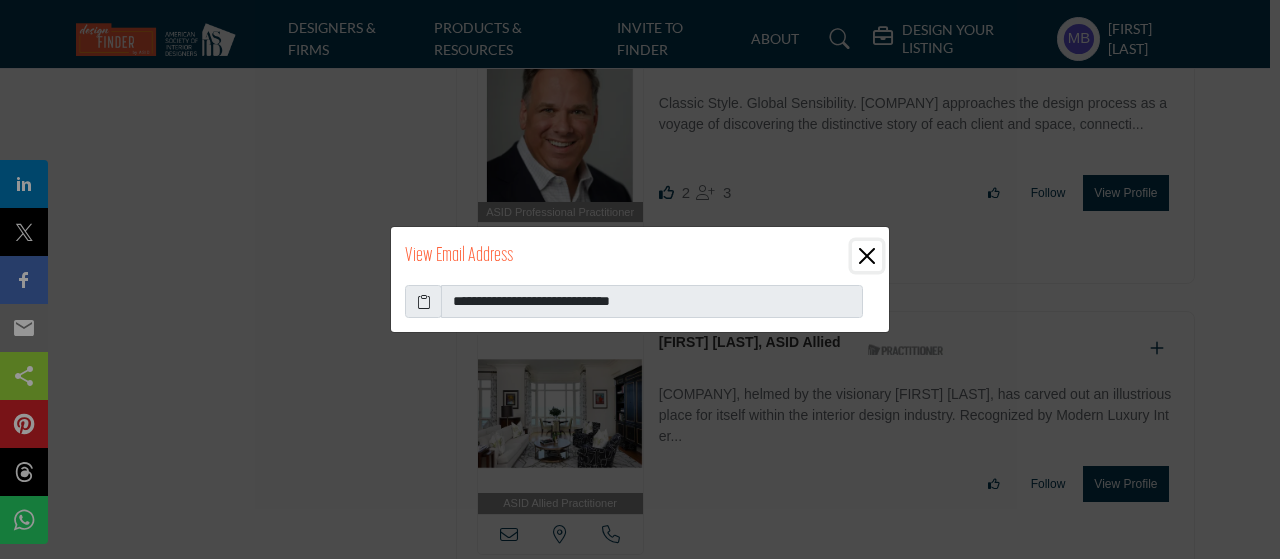 click at bounding box center (867, 256) 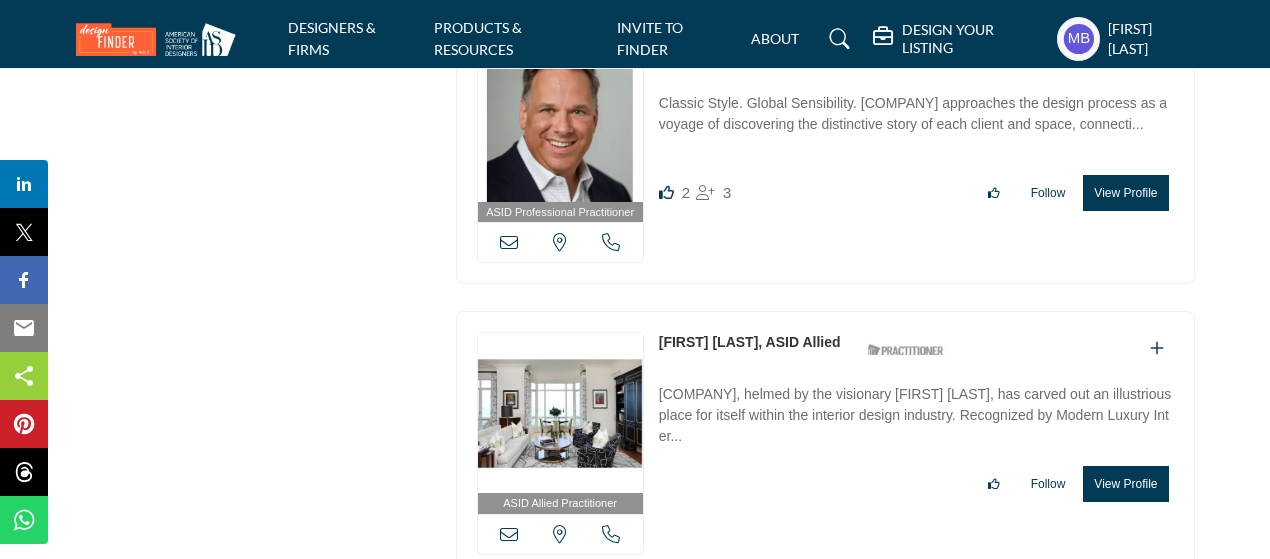 click at bounding box center (611, 534) 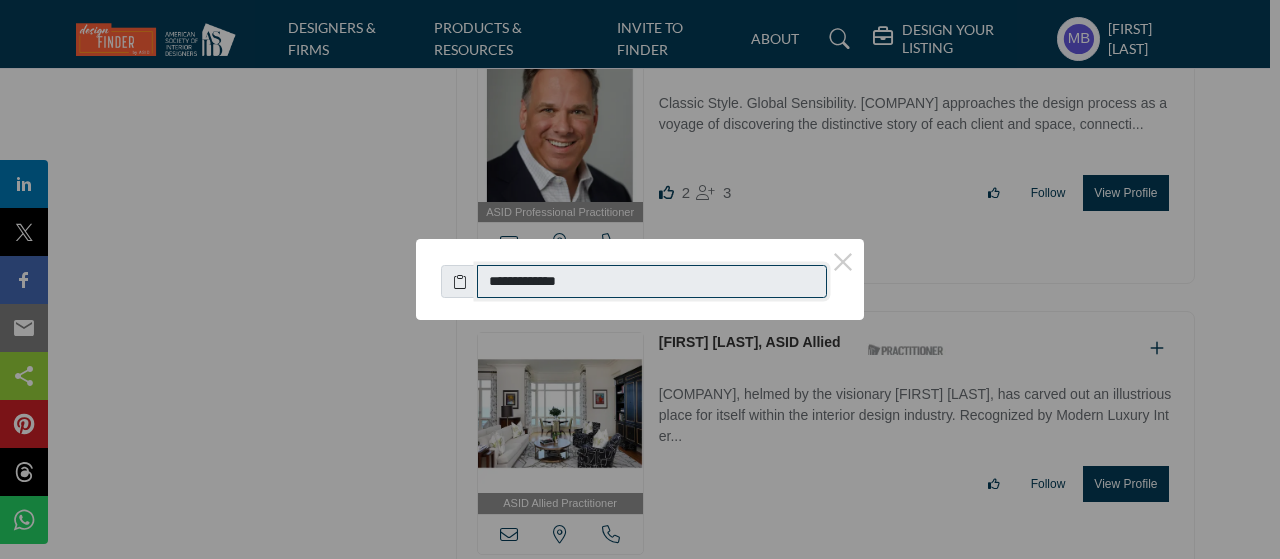 drag, startPoint x: 614, startPoint y: 289, endPoint x: 498, endPoint y: 273, distance: 117.09825 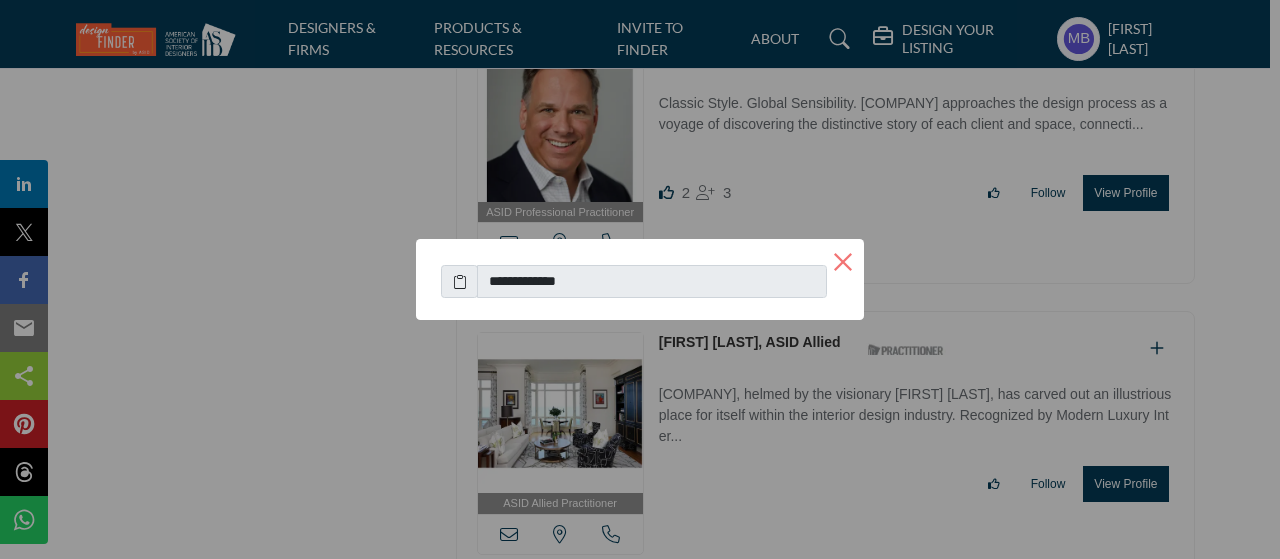 click on "×" at bounding box center [843, 260] 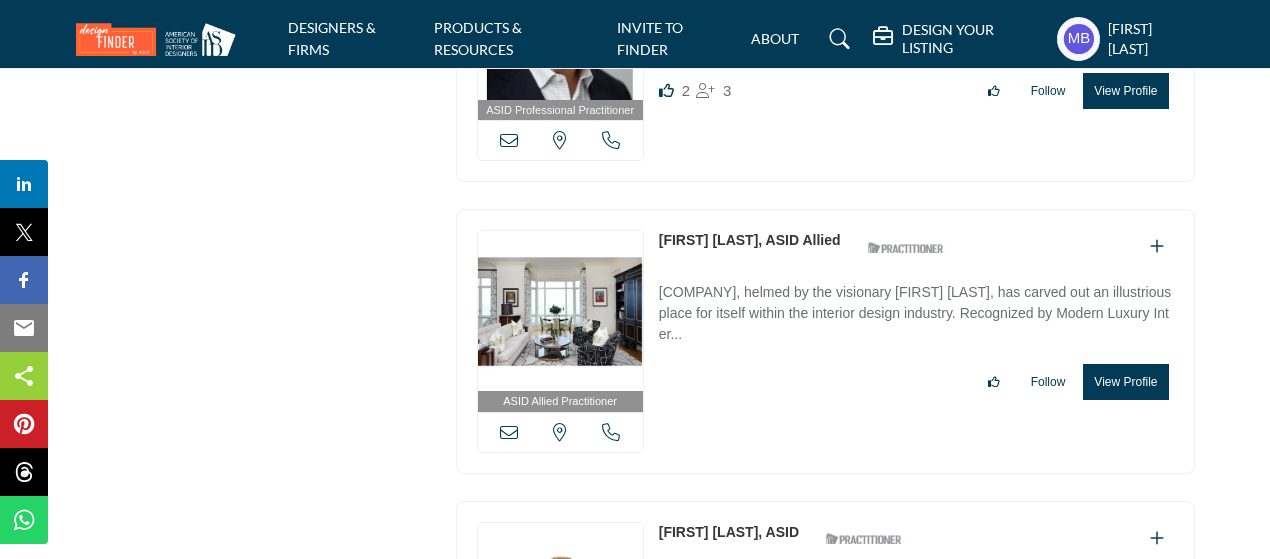 scroll, scrollTop: 16200, scrollLeft: 0, axis: vertical 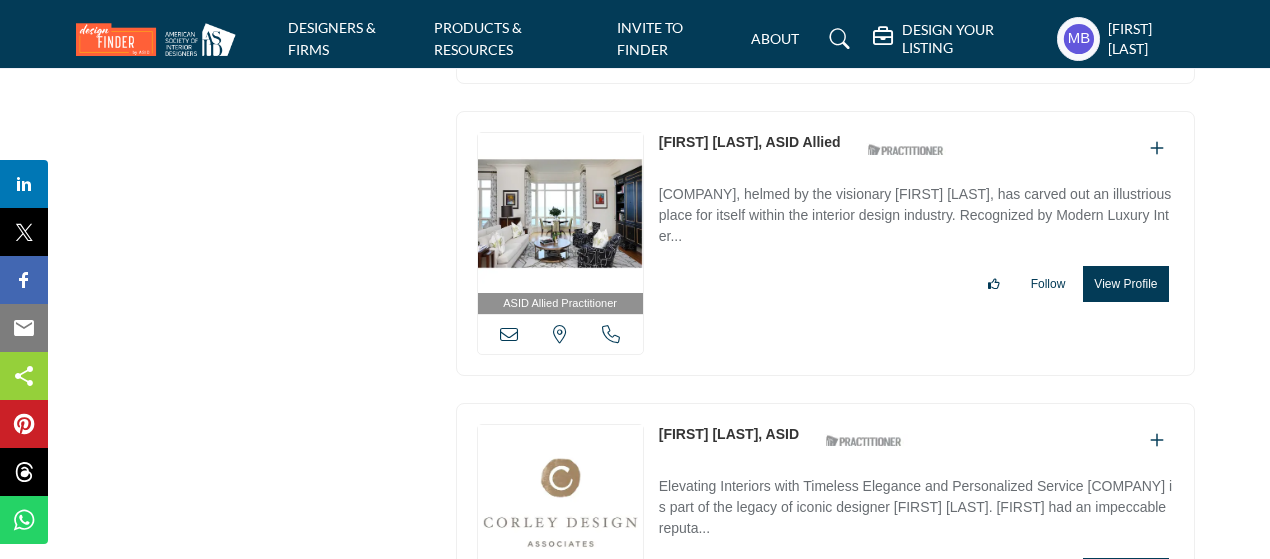 drag, startPoint x: 652, startPoint y: 279, endPoint x: 746, endPoint y: 291, distance: 94.76286 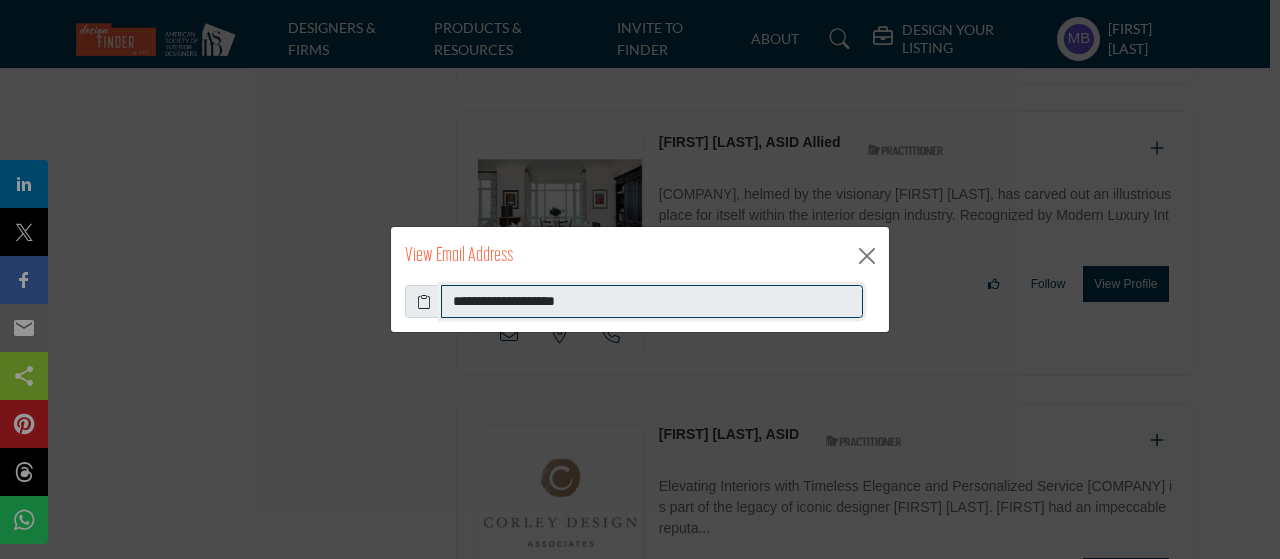 drag, startPoint x: 604, startPoint y: 309, endPoint x: 451, endPoint y: 300, distance: 153.26448 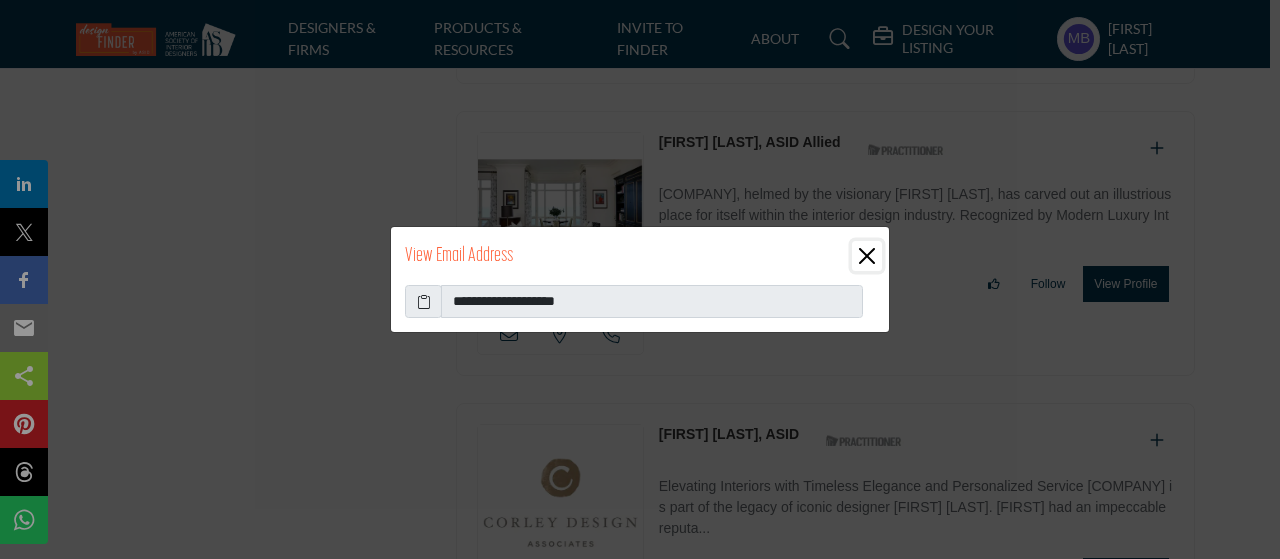 click at bounding box center [867, 256] 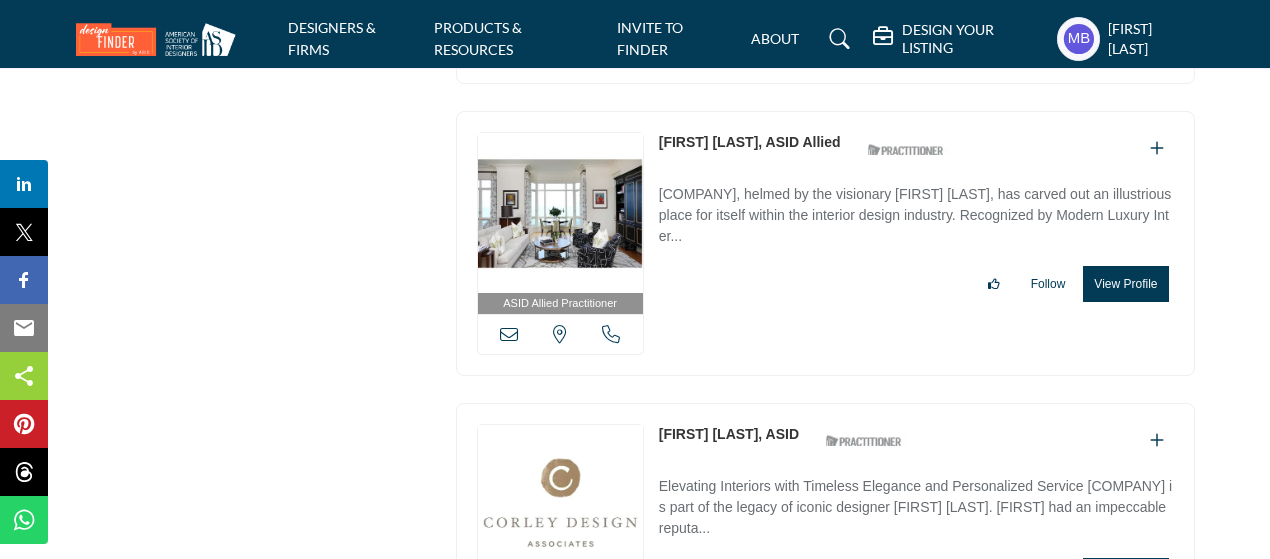 click at bounding box center [611, 625] 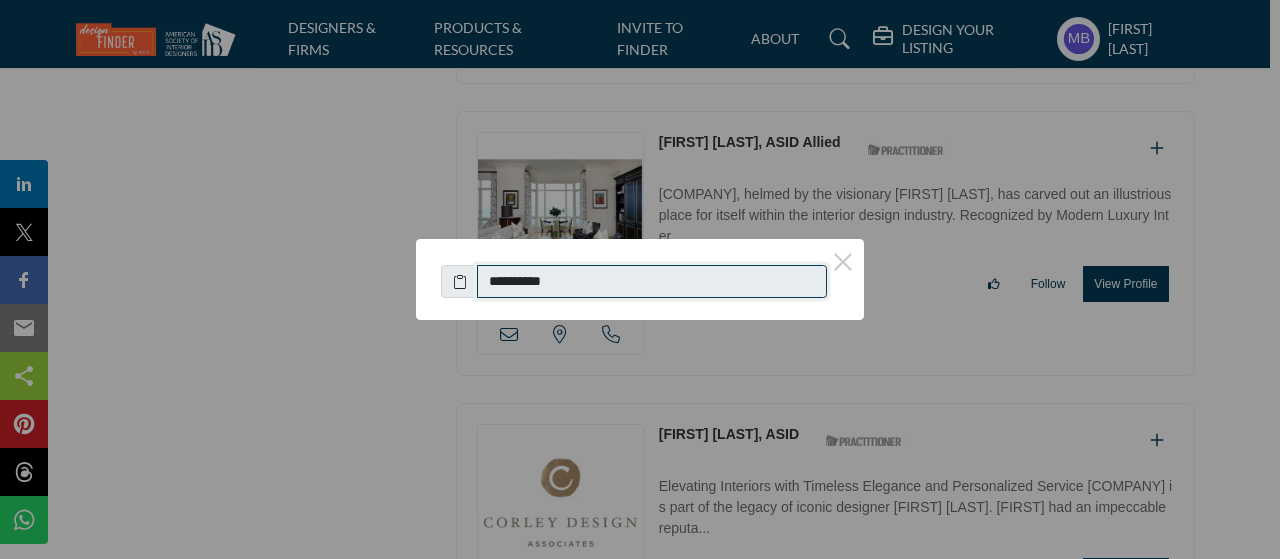 click on "**********" at bounding box center (640, 279) 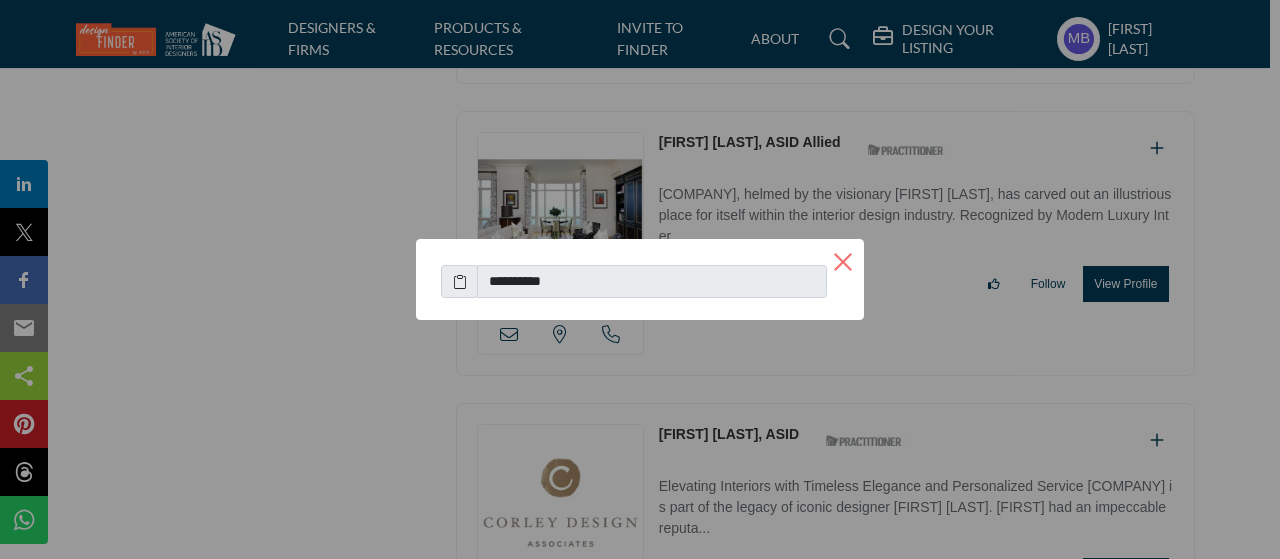 click on "×" at bounding box center (843, 260) 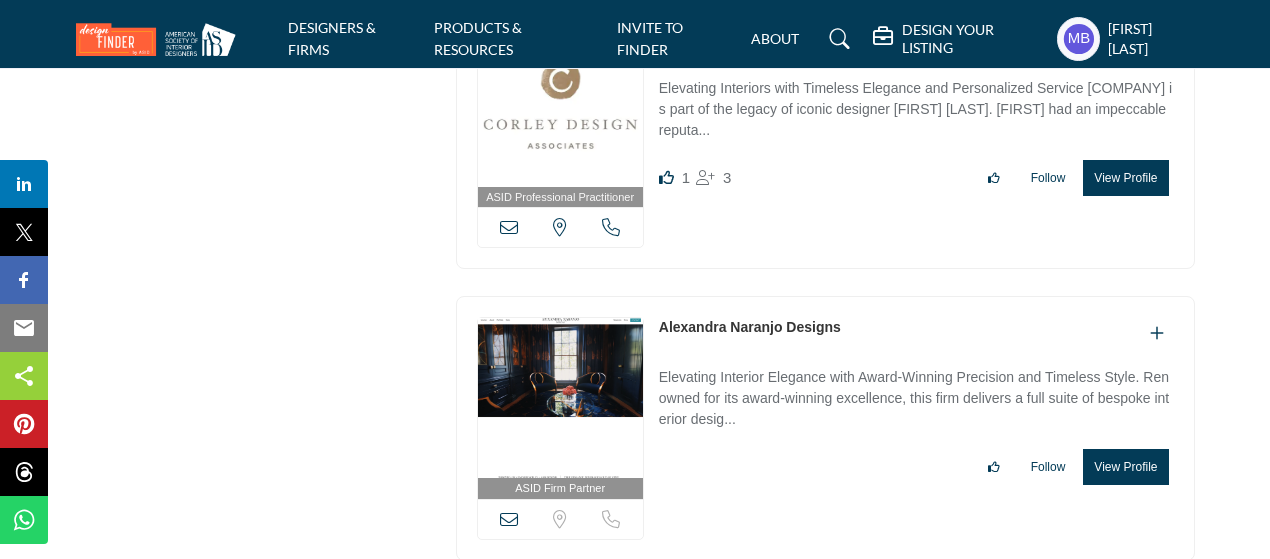 scroll, scrollTop: 16600, scrollLeft: 0, axis: vertical 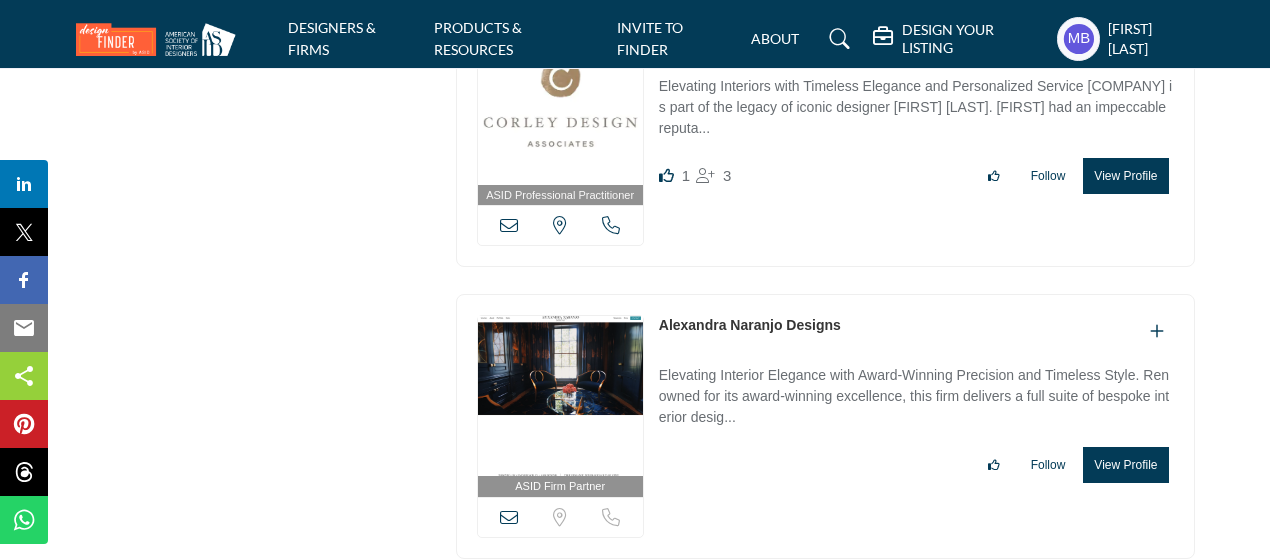 copy on "Alexandra Naranjo Designs" 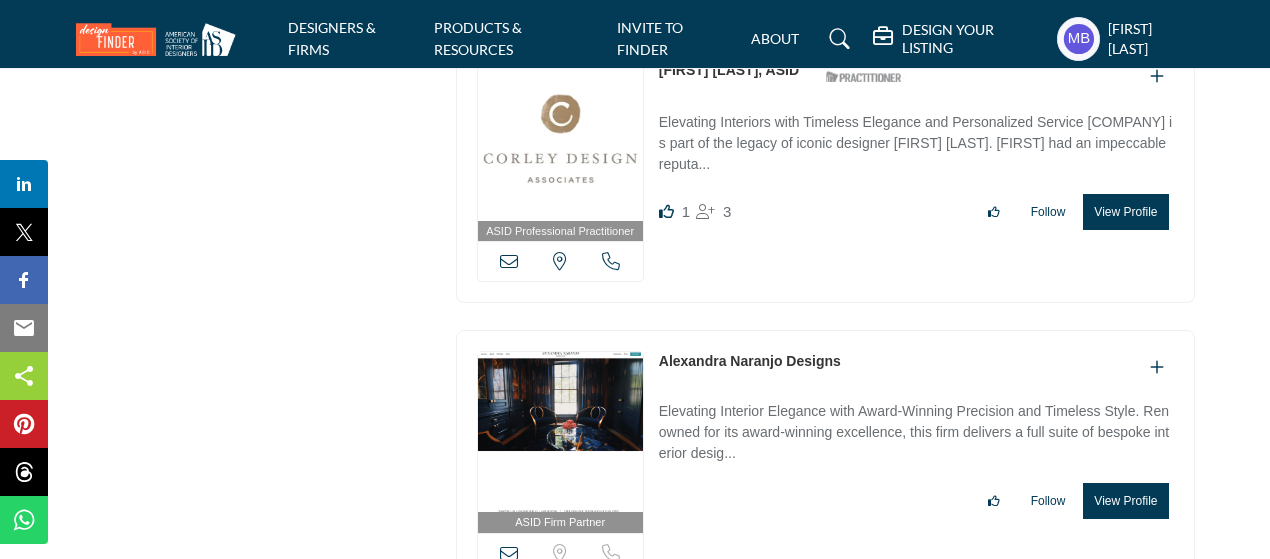 scroll, scrollTop: 16700, scrollLeft: 0, axis: vertical 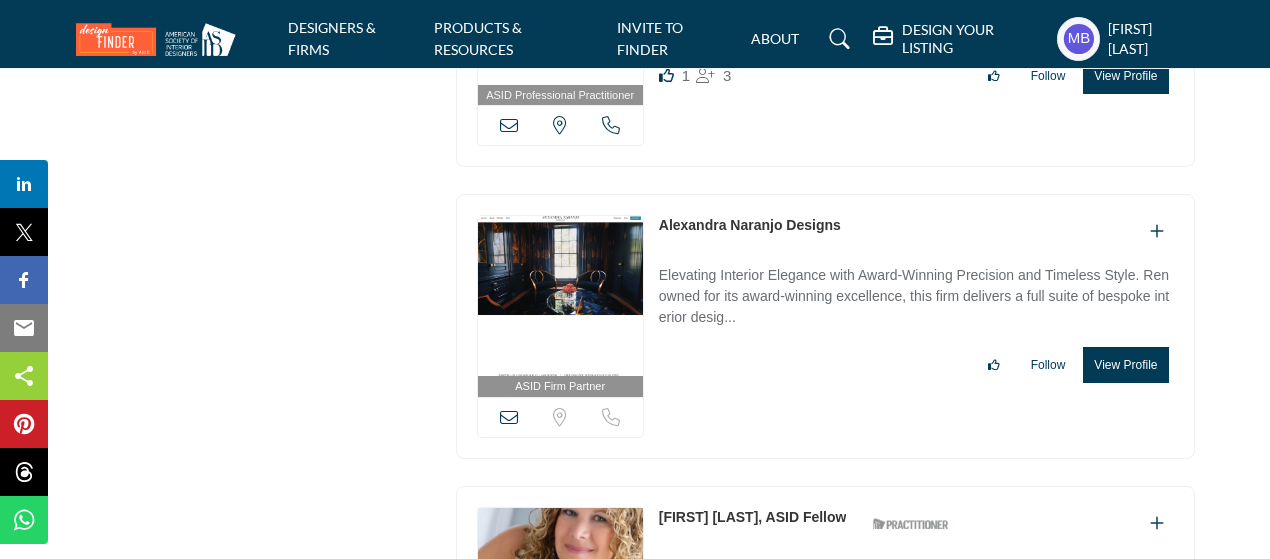 click at bounding box center (509, 417) 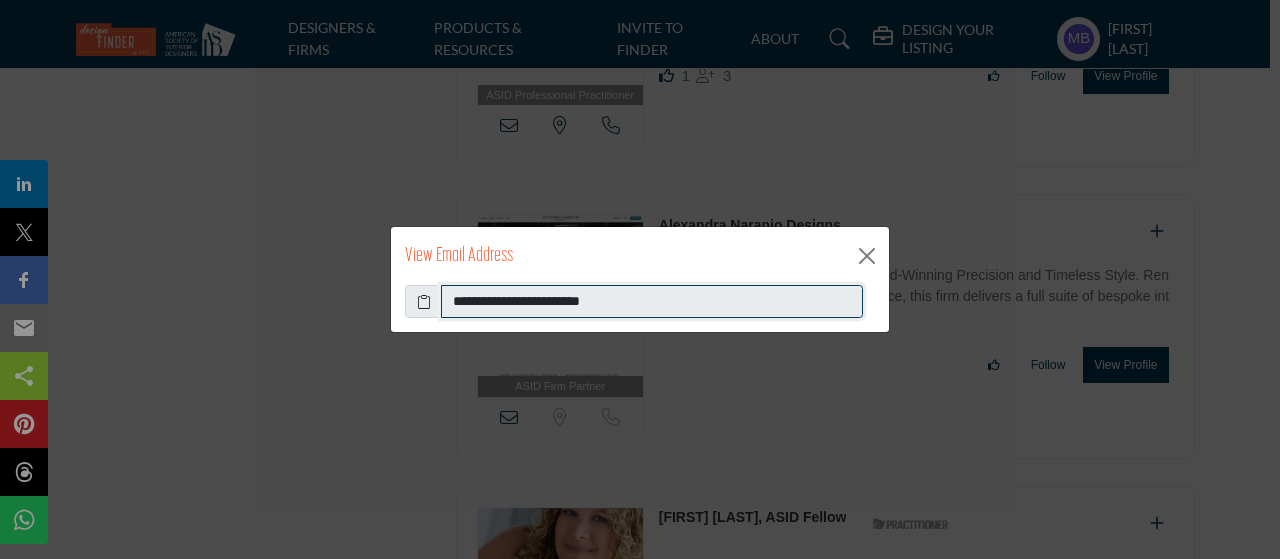 click on "**********" at bounding box center [652, 302] 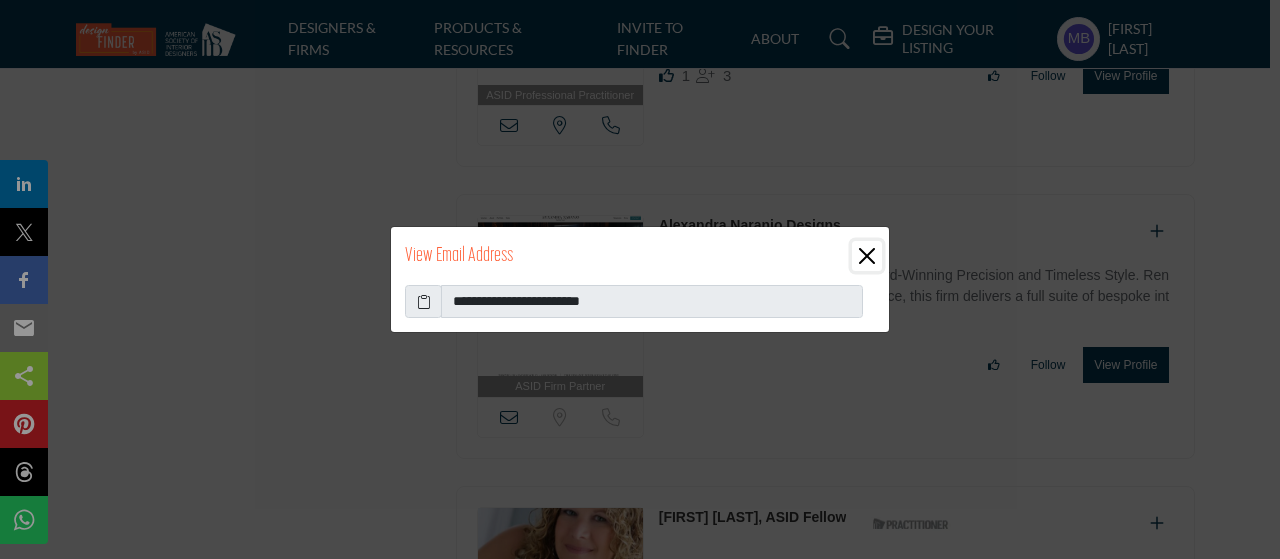 click at bounding box center [867, 256] 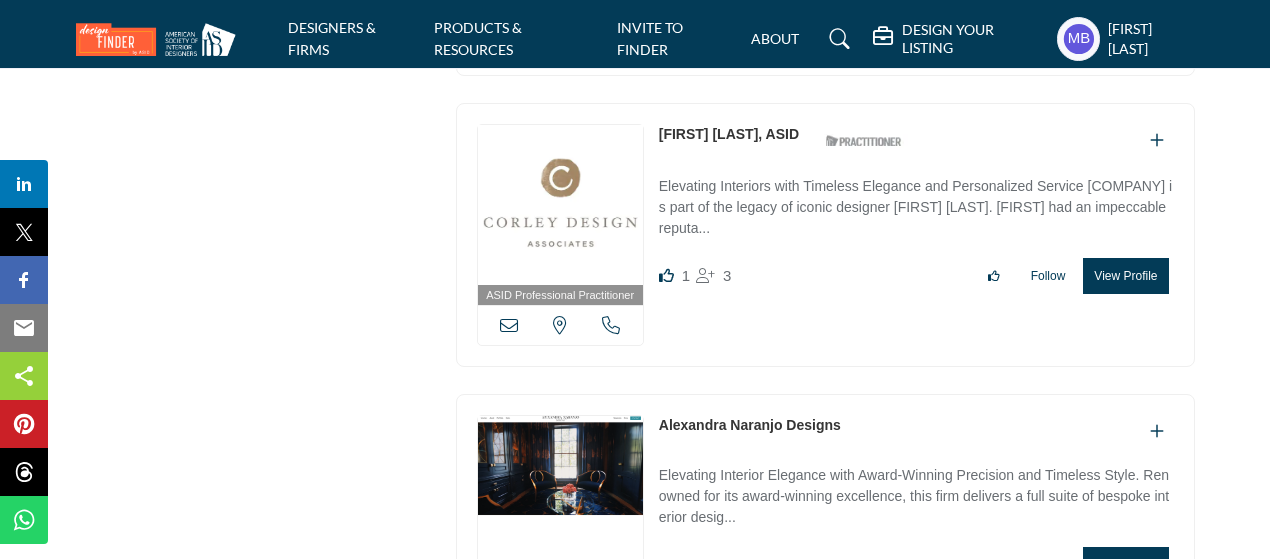 scroll, scrollTop: 16800, scrollLeft: 0, axis: vertical 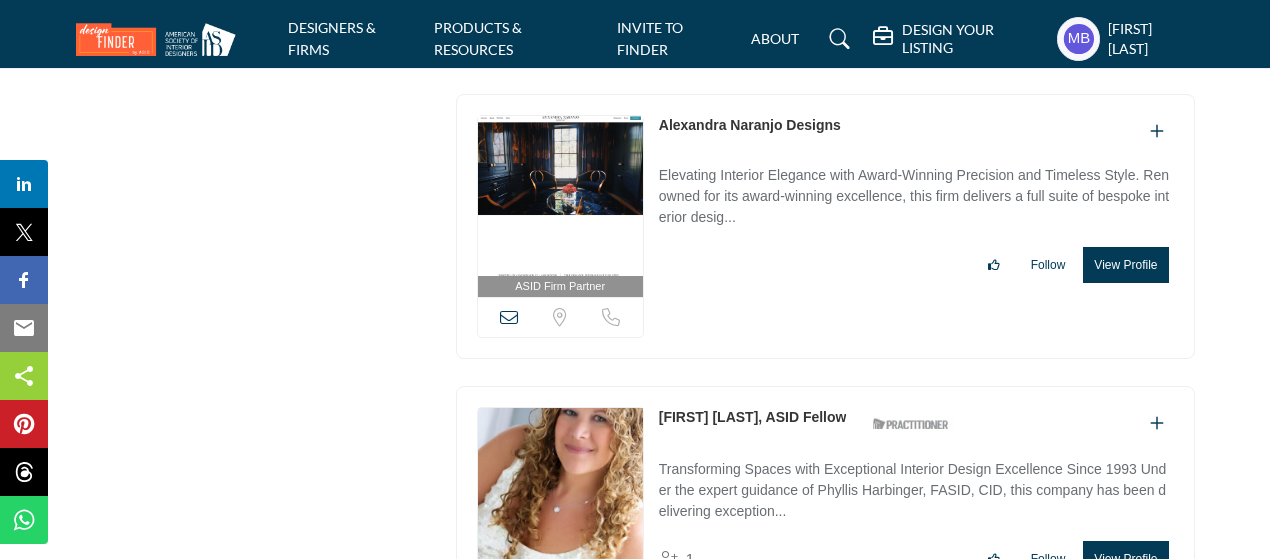 copy on "Connecticut, USA
Phyllis Harbinger" 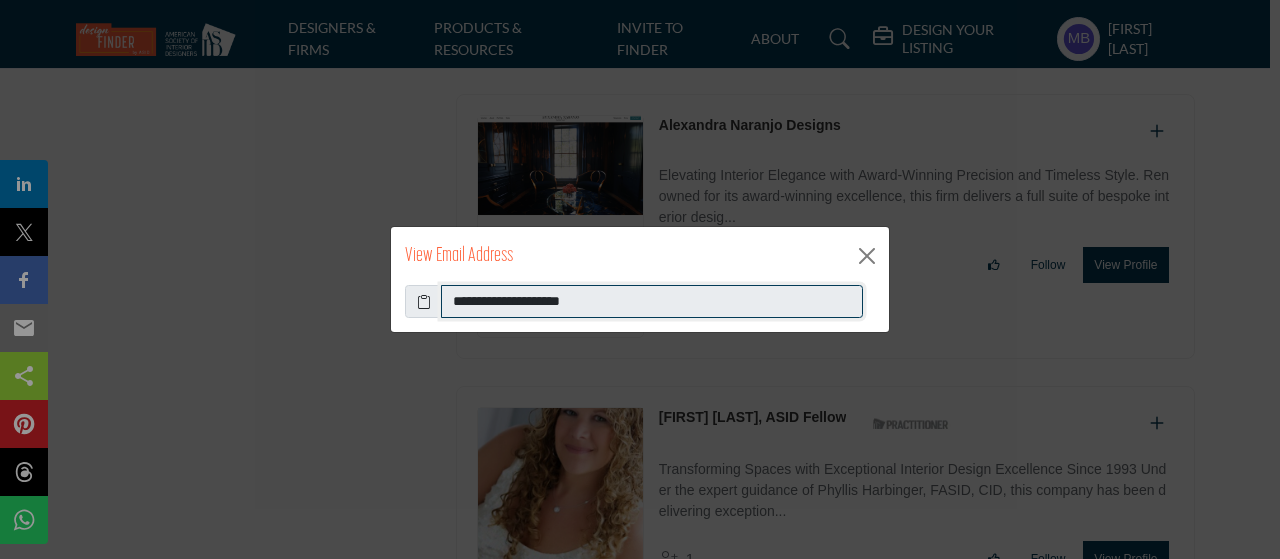 click on "**********" at bounding box center (652, 302) 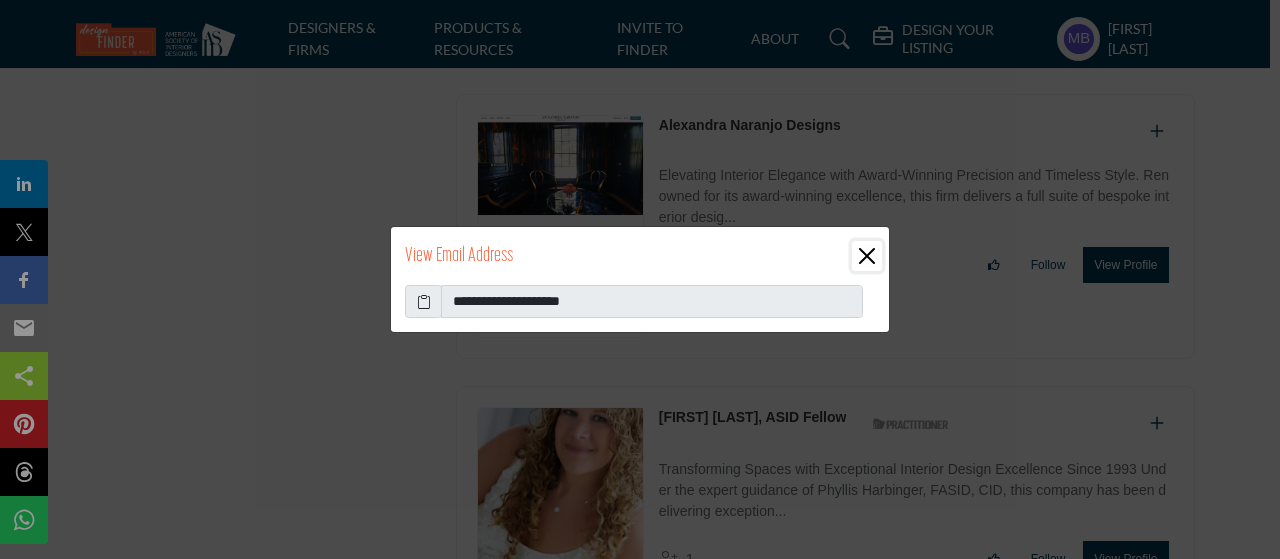 click at bounding box center (867, 256) 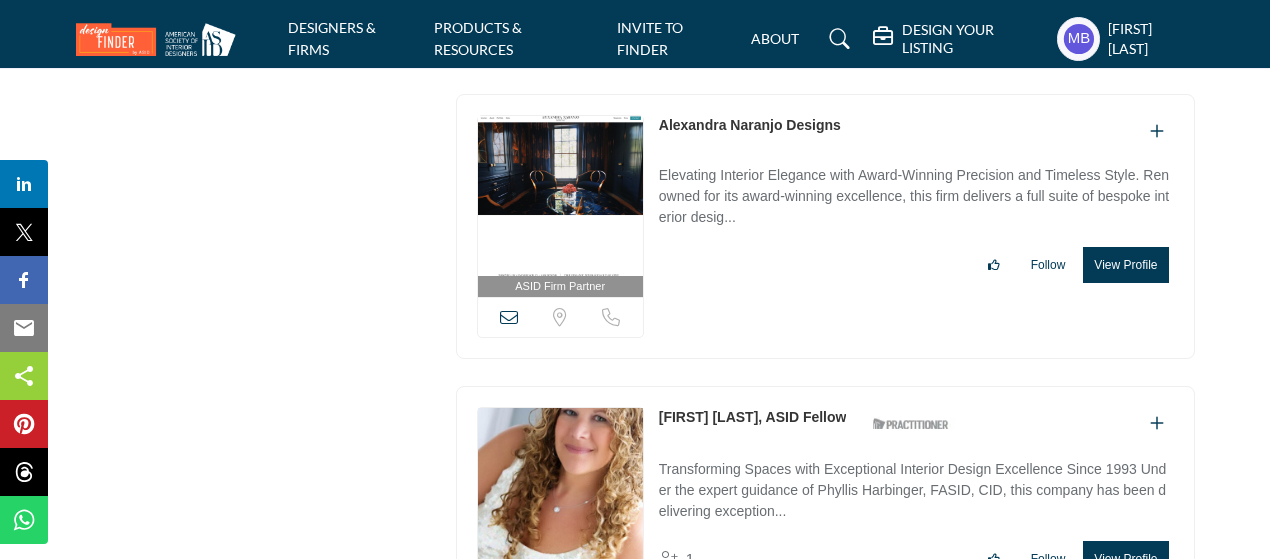 click at bounding box center (611, 608) 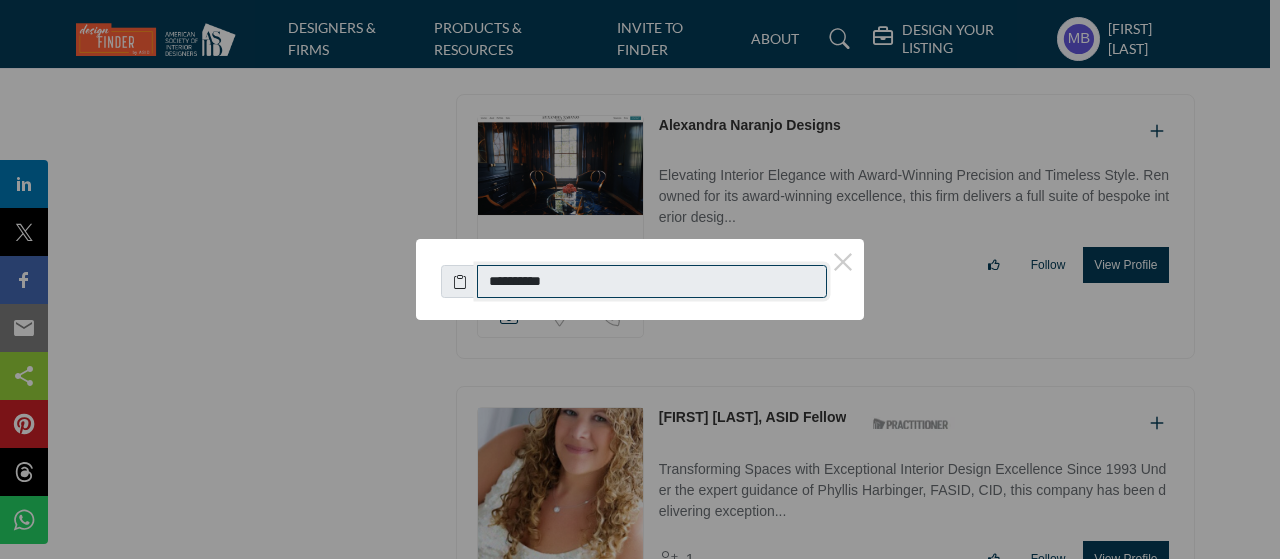 drag, startPoint x: 582, startPoint y: 279, endPoint x: 481, endPoint y: 291, distance: 101.71037 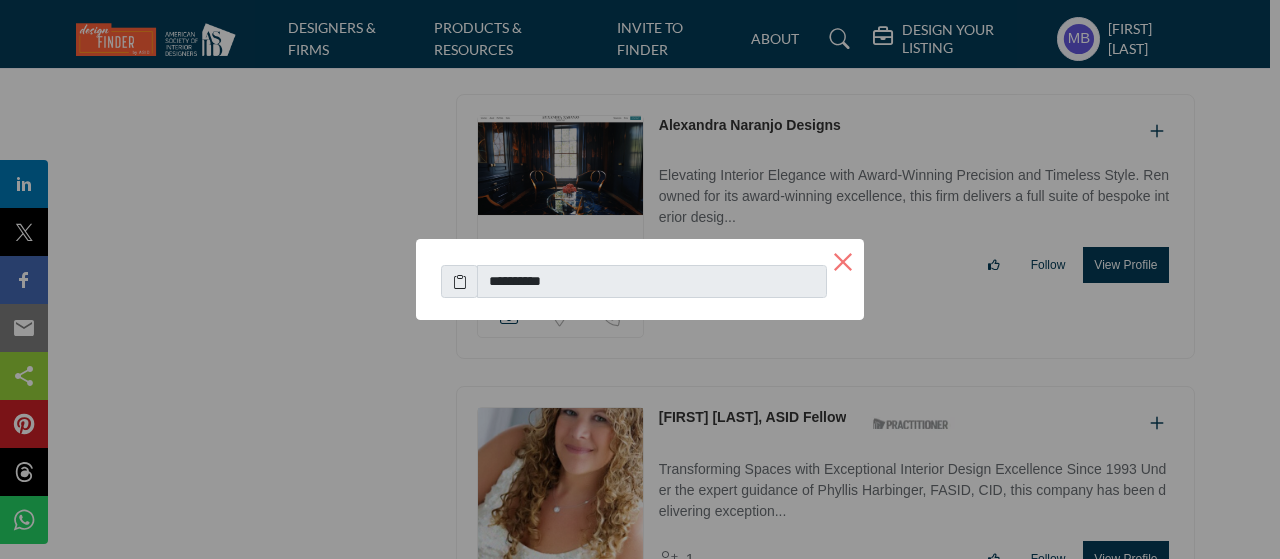 click on "×" at bounding box center [843, 260] 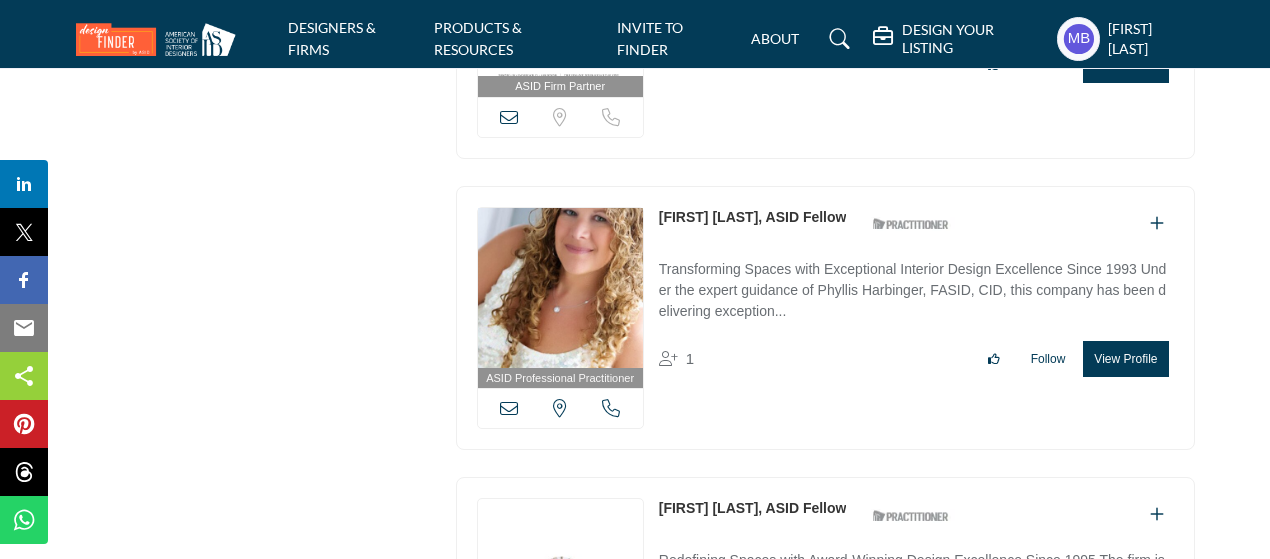 scroll, scrollTop: 17100, scrollLeft: 0, axis: vertical 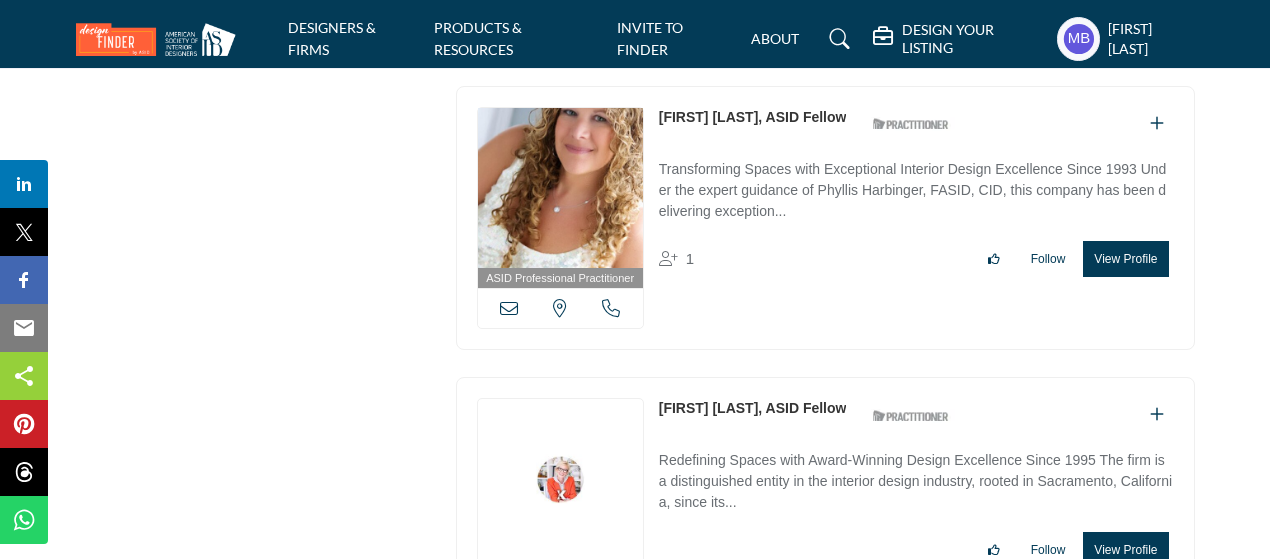copy on "Kerrie Kelly" 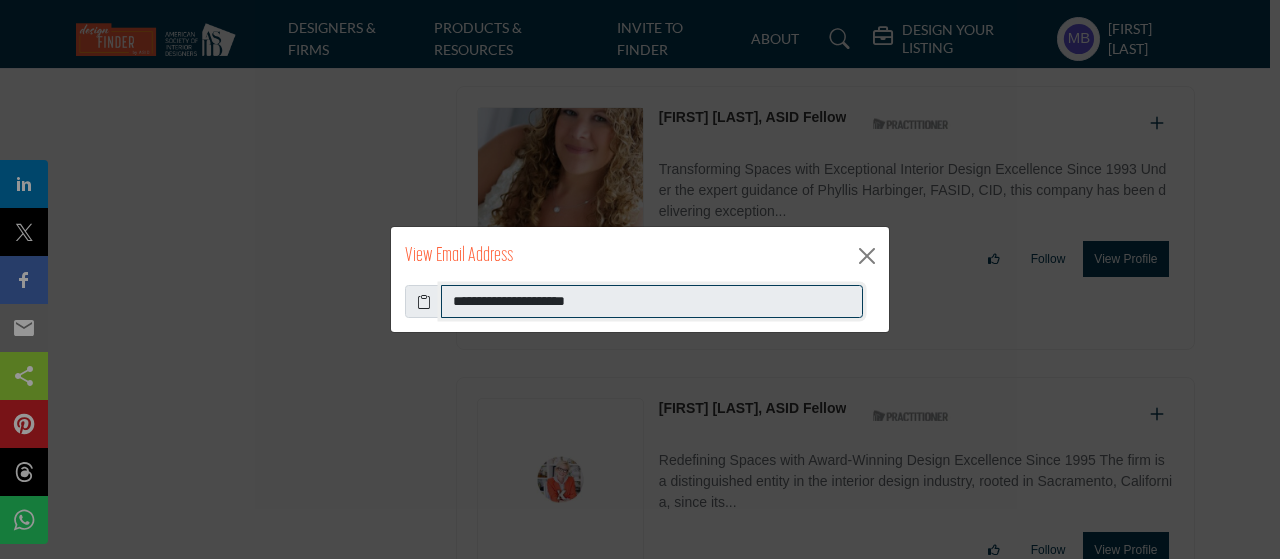 click on "**********" at bounding box center (652, 302) 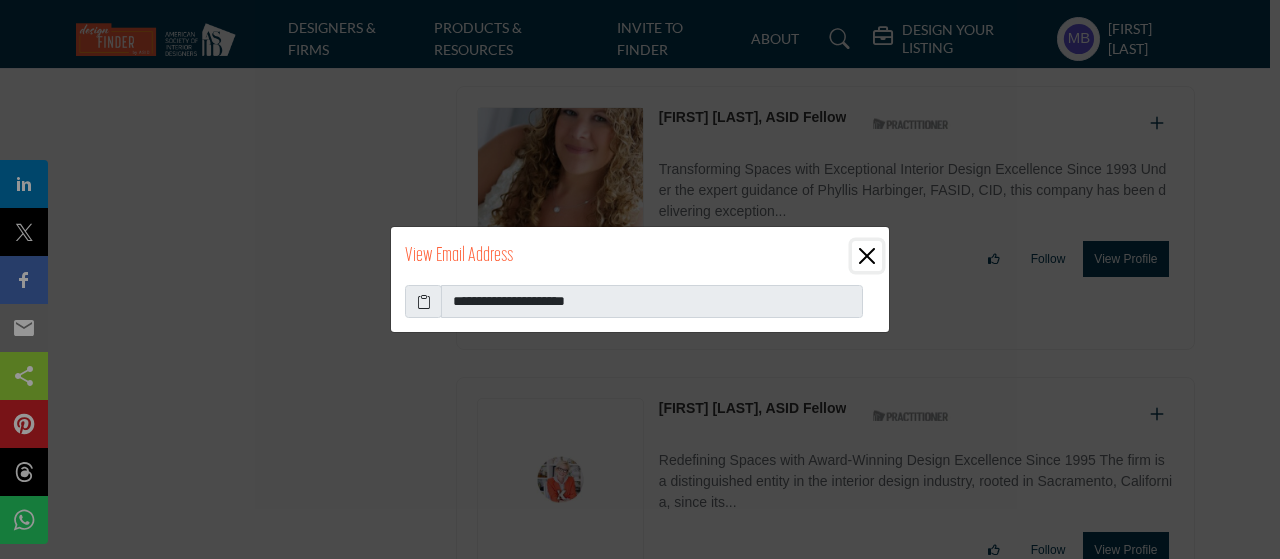 click at bounding box center (867, 256) 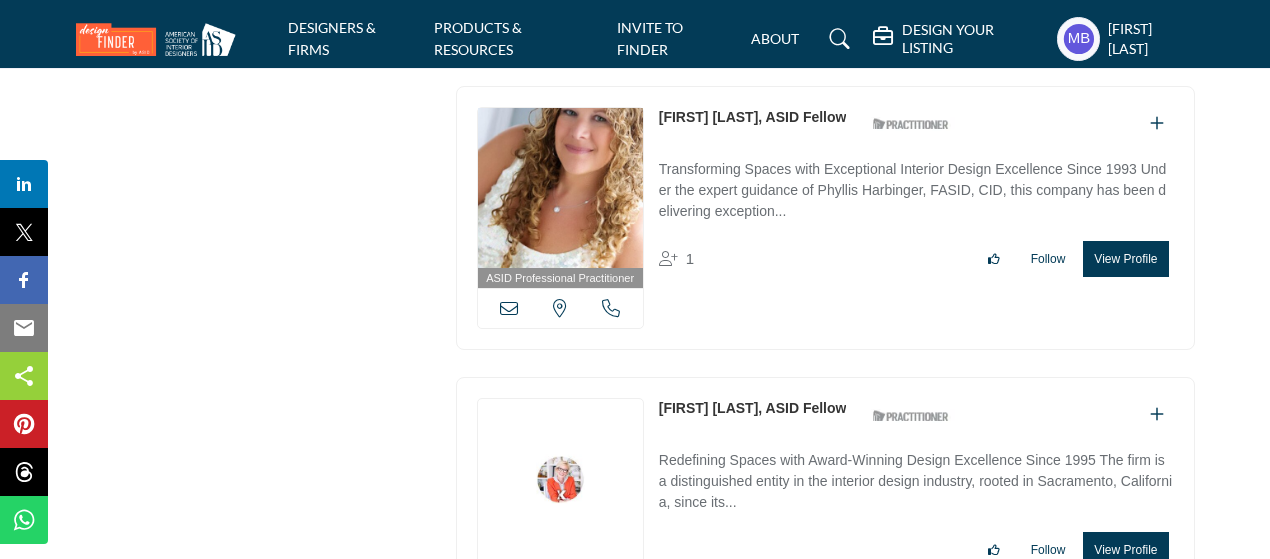 click at bounding box center [611, 600] 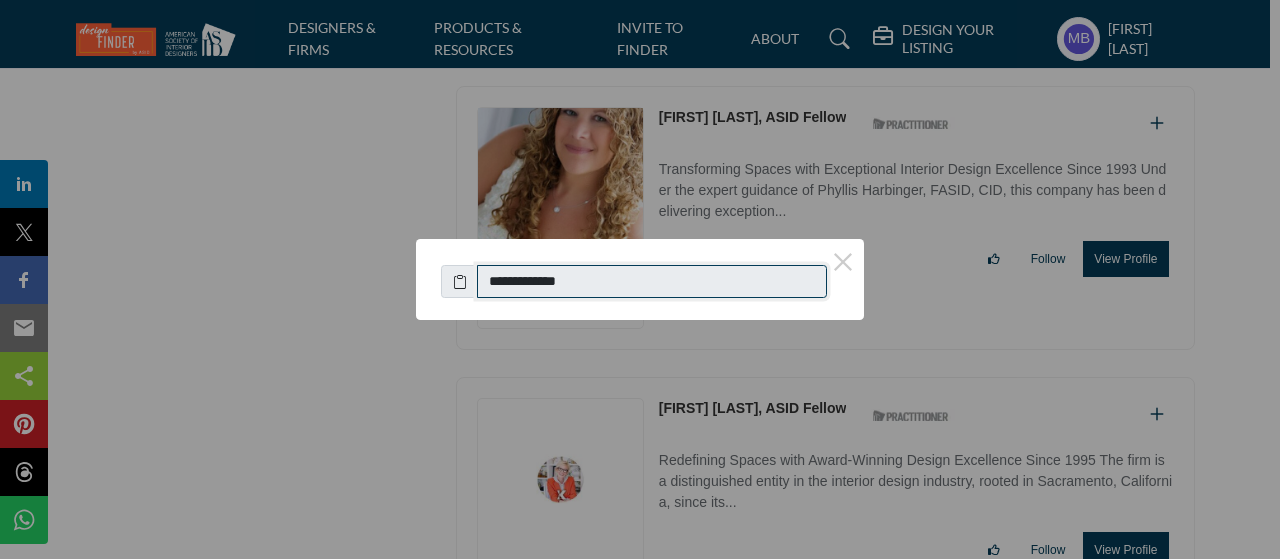 drag, startPoint x: 632, startPoint y: 283, endPoint x: 491, endPoint y: 297, distance: 141.69333 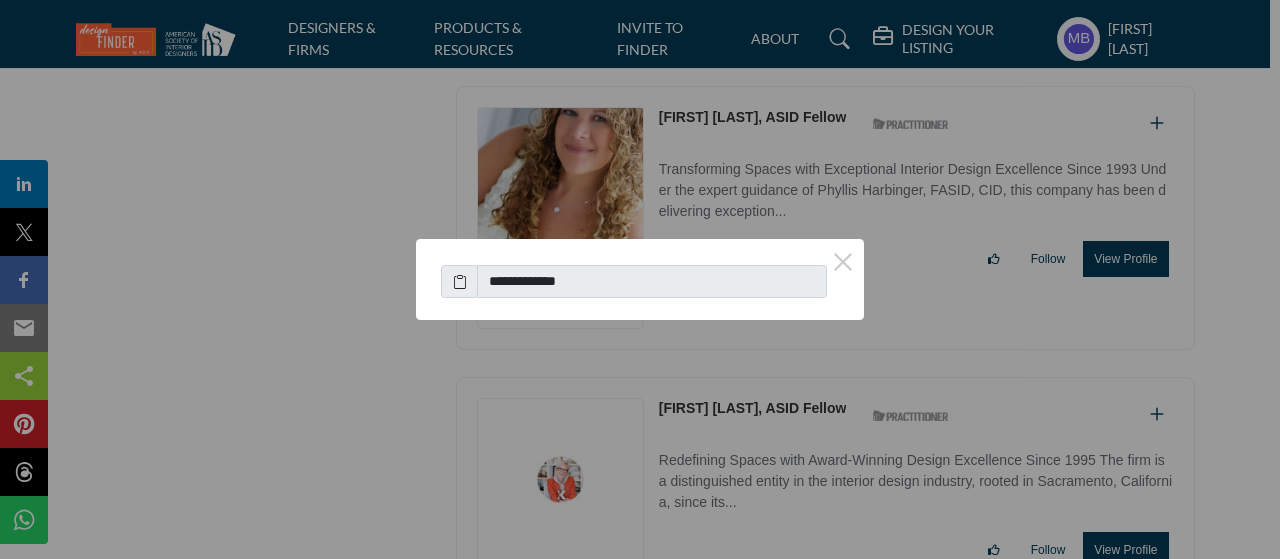 drag, startPoint x: 843, startPoint y: 261, endPoint x: 722, endPoint y: 355, distance: 153.22206 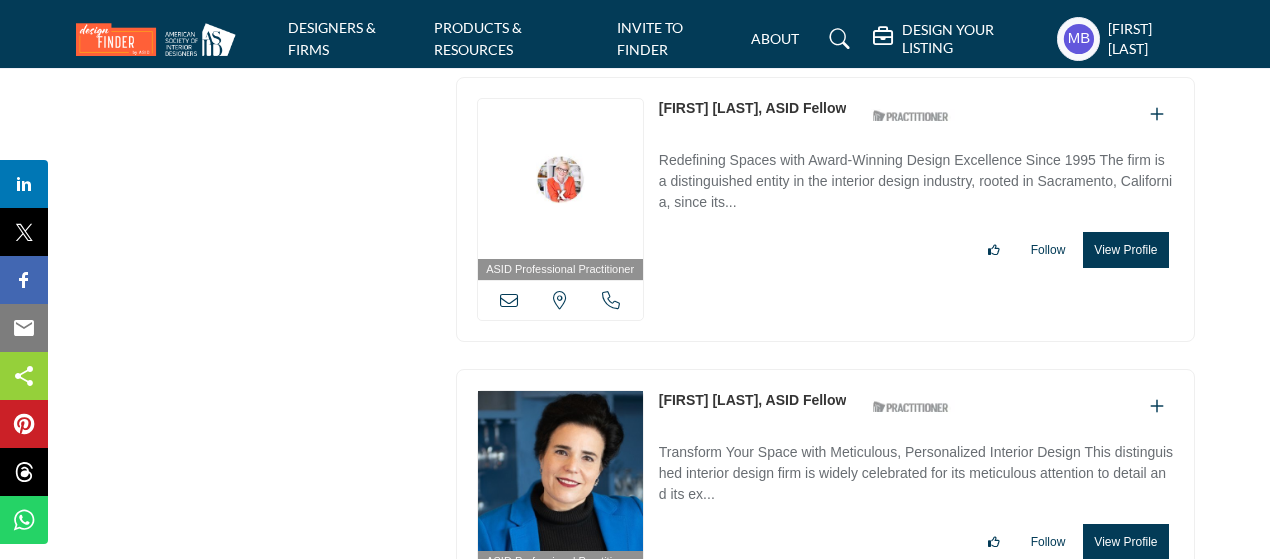 scroll, scrollTop: 17500, scrollLeft: 0, axis: vertical 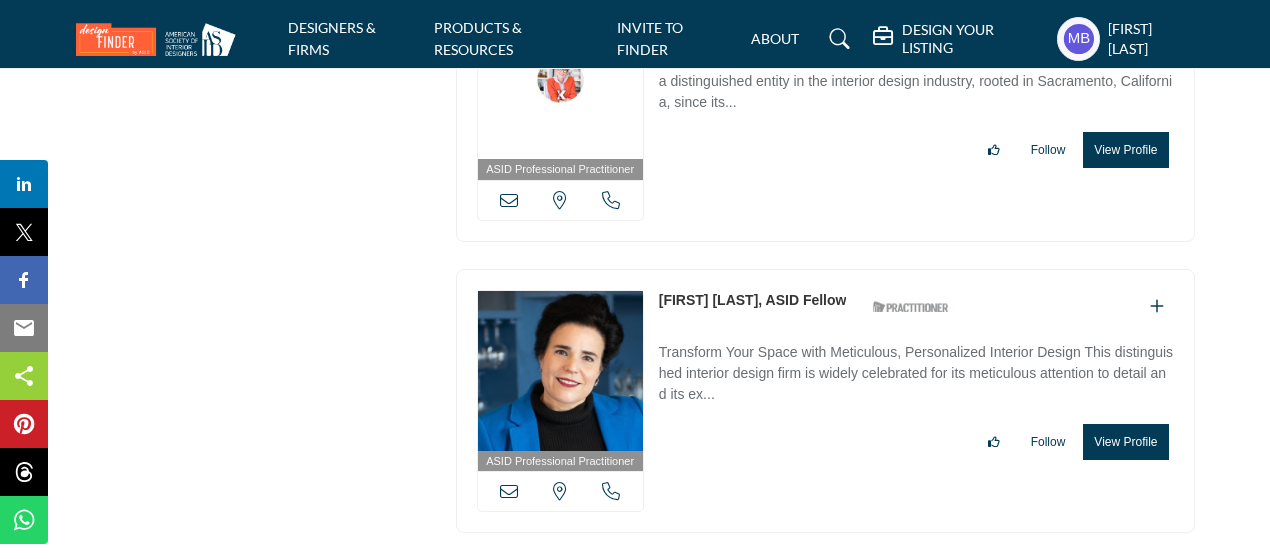 copy on "Tennessee, USA
Leslie Shankman-Cohn" 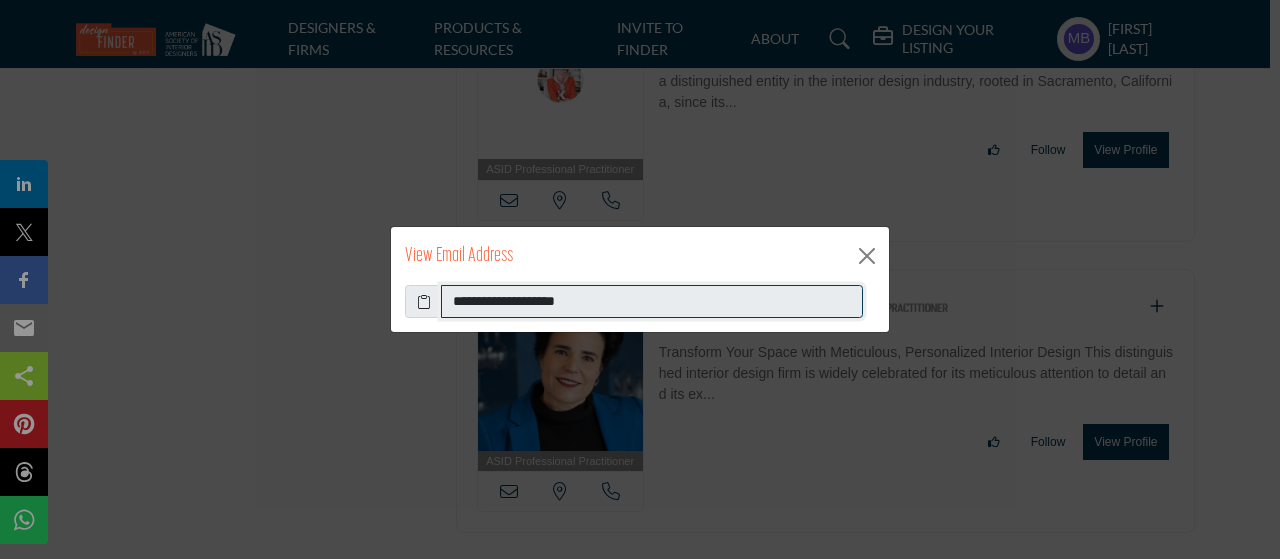 click on "**********" at bounding box center (652, 302) 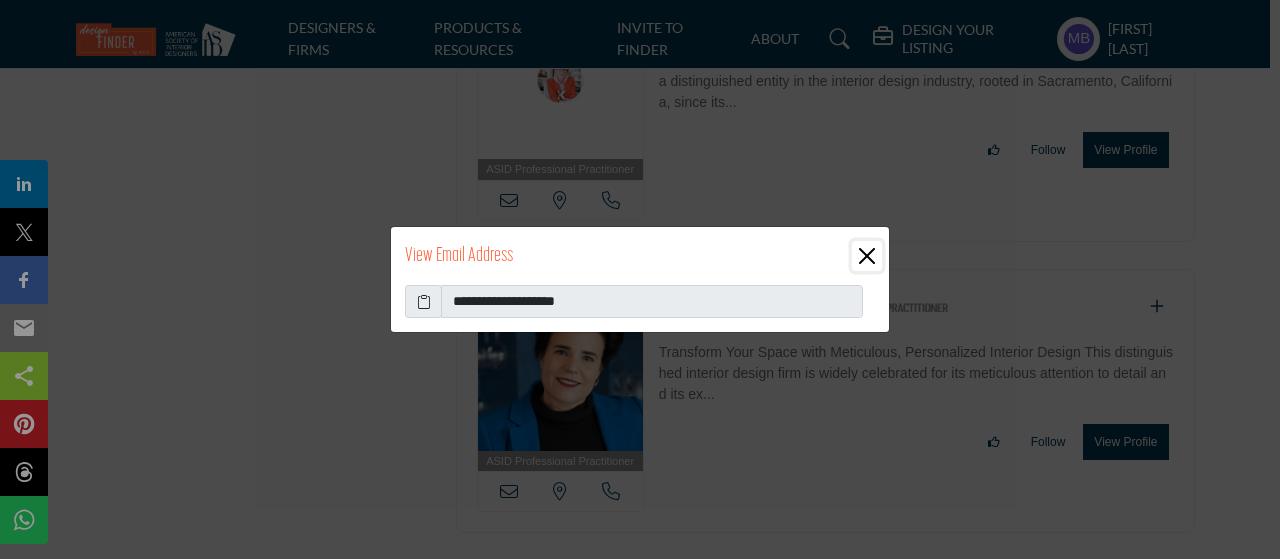 click at bounding box center (867, 256) 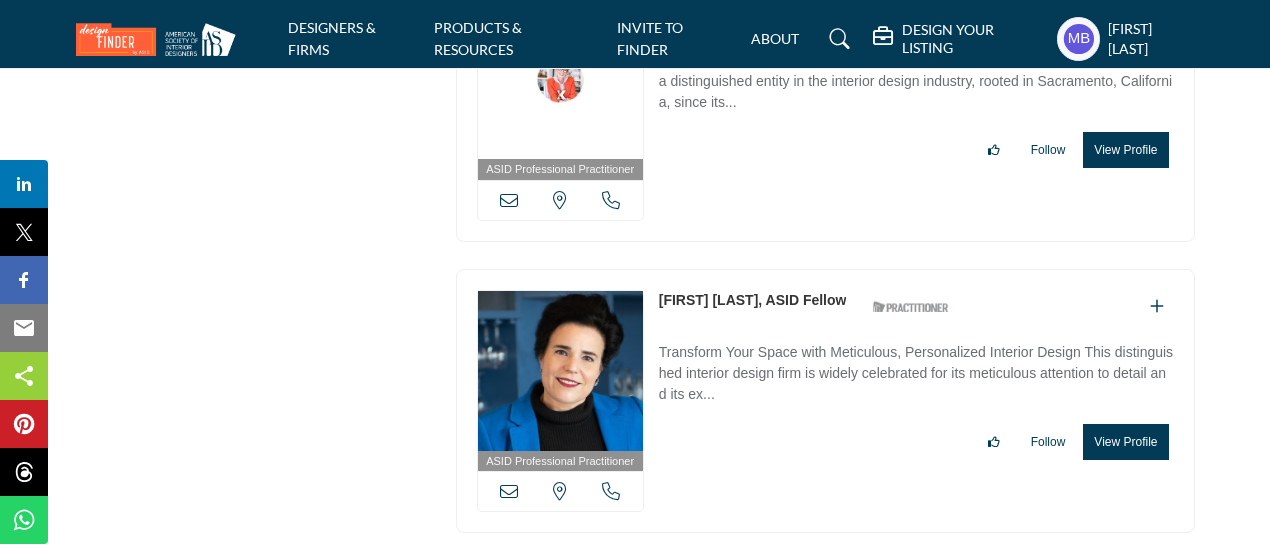 click at bounding box center (611, 491) 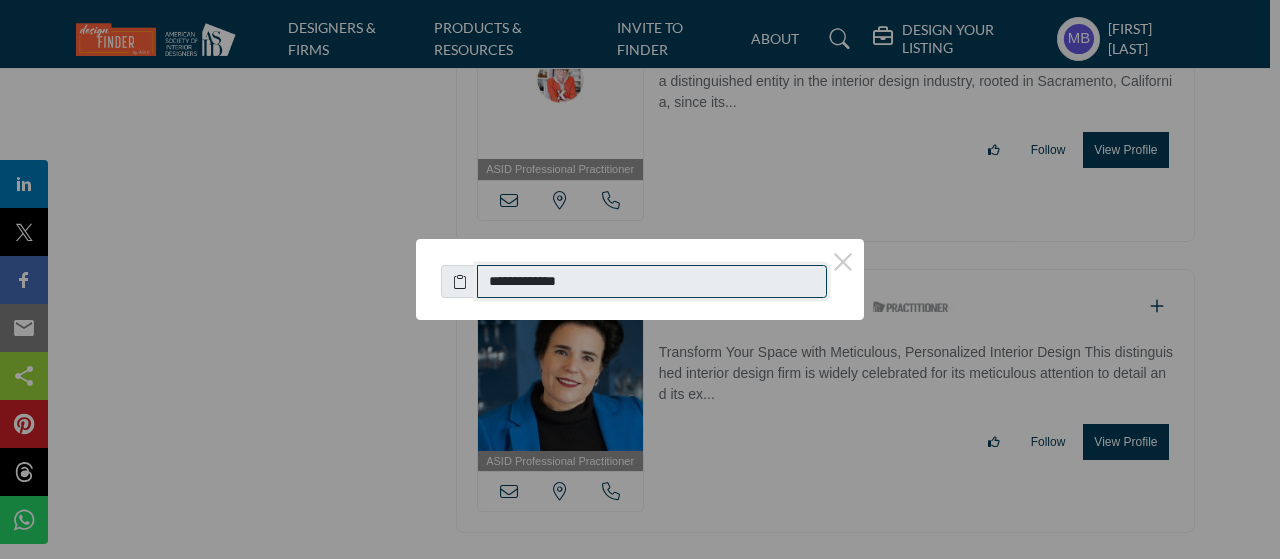 drag, startPoint x: 584, startPoint y: 286, endPoint x: 498, endPoint y: 282, distance: 86.09297 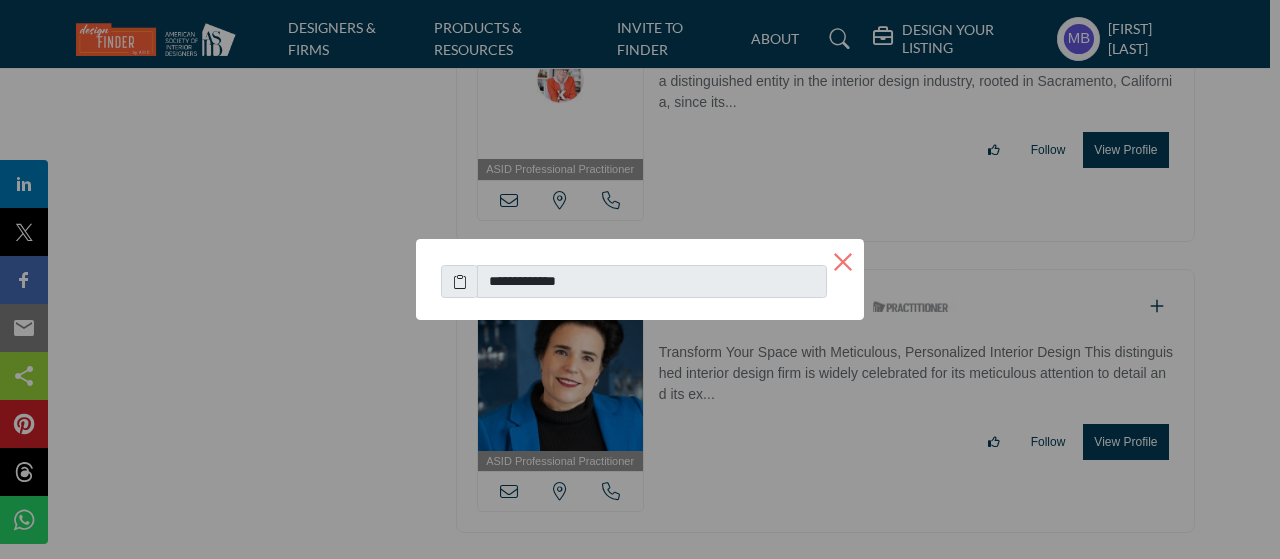 click on "×" at bounding box center [843, 260] 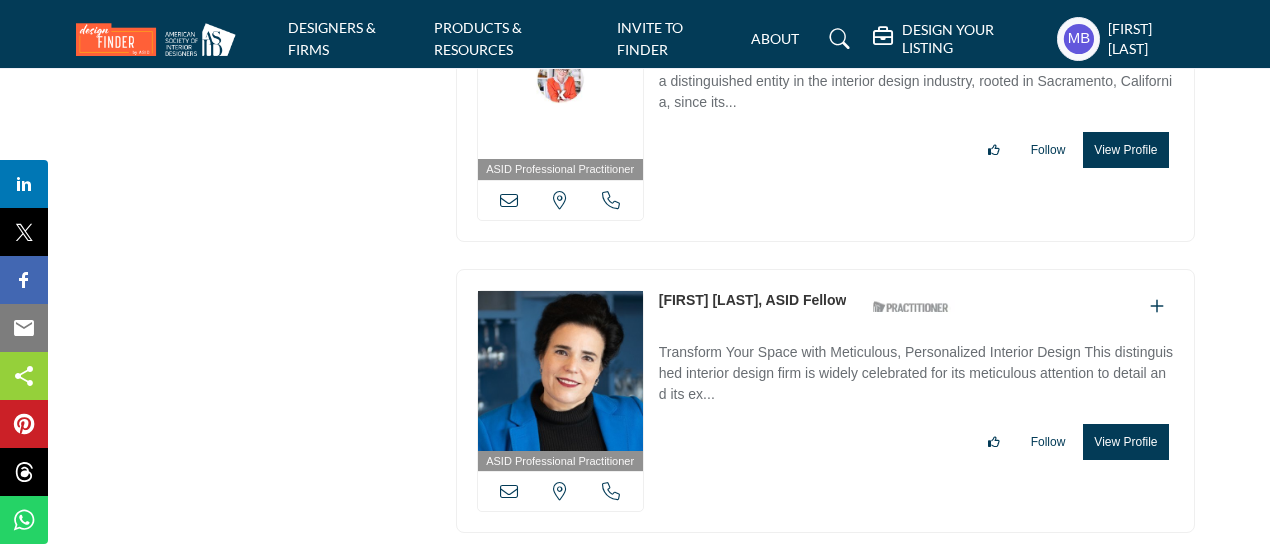 scroll, scrollTop: 17600, scrollLeft: 0, axis: vertical 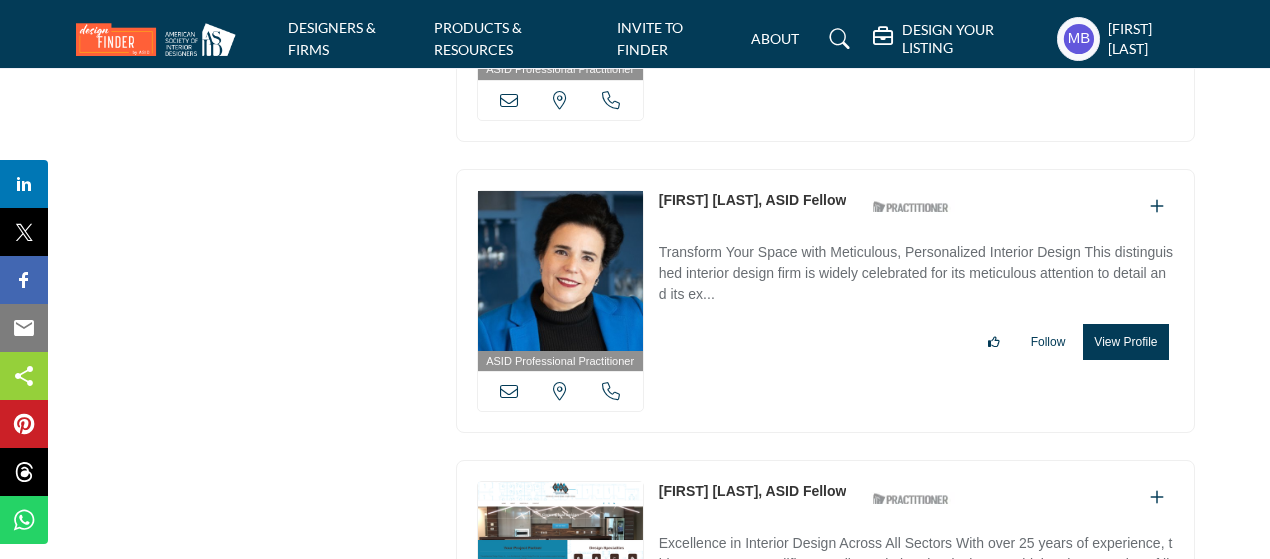 drag, startPoint x: 652, startPoint y: 331, endPoint x: 738, endPoint y: 335, distance: 86.09297 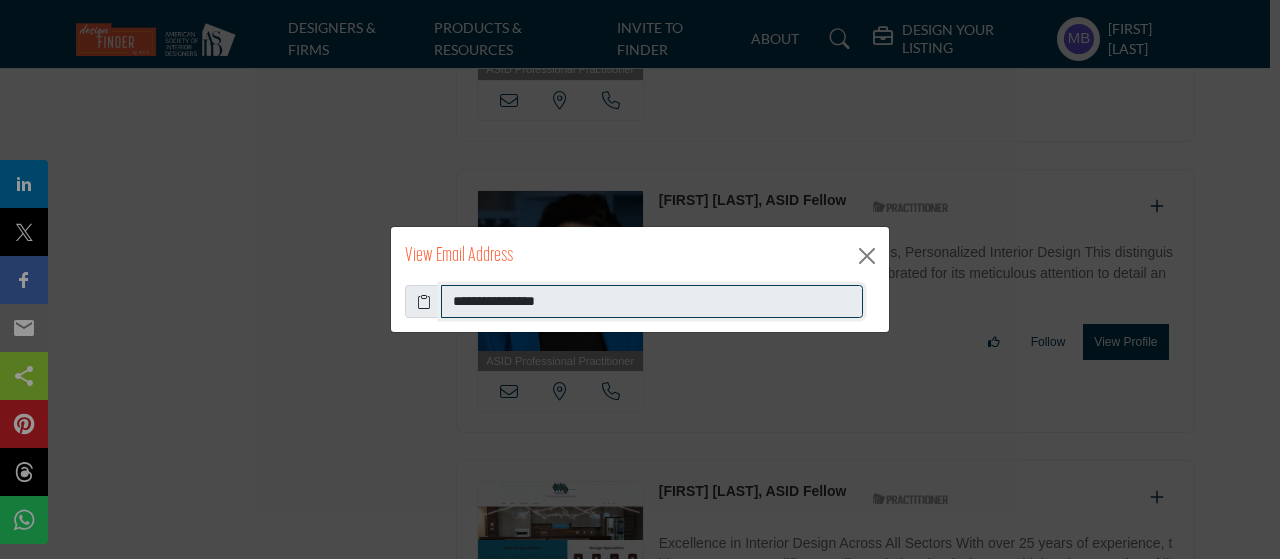 click on "**********" at bounding box center [652, 302] 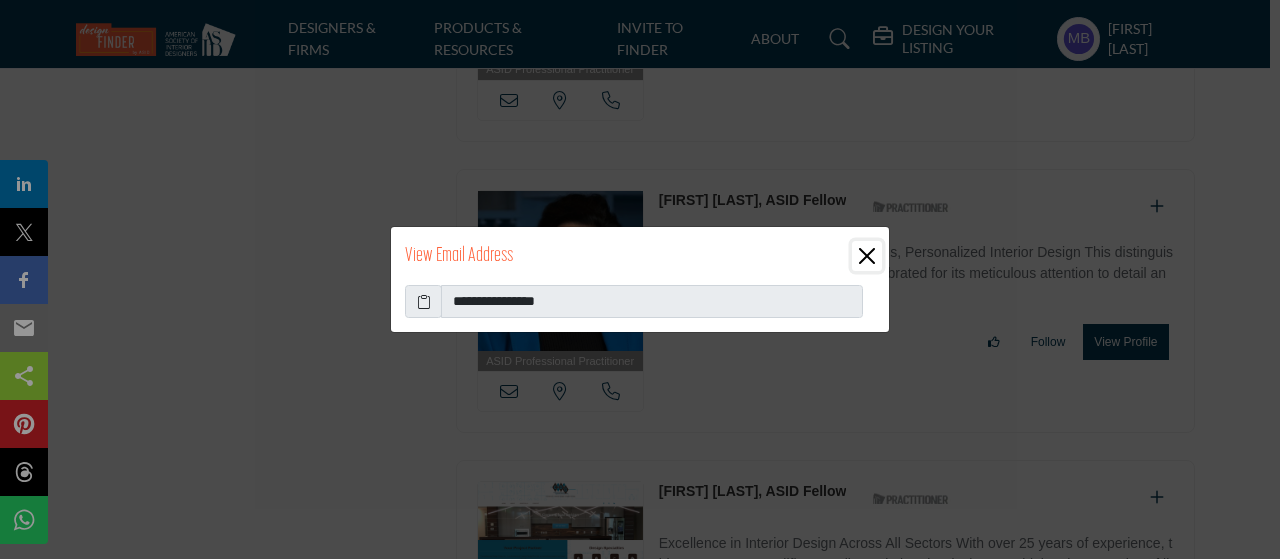 click at bounding box center (867, 256) 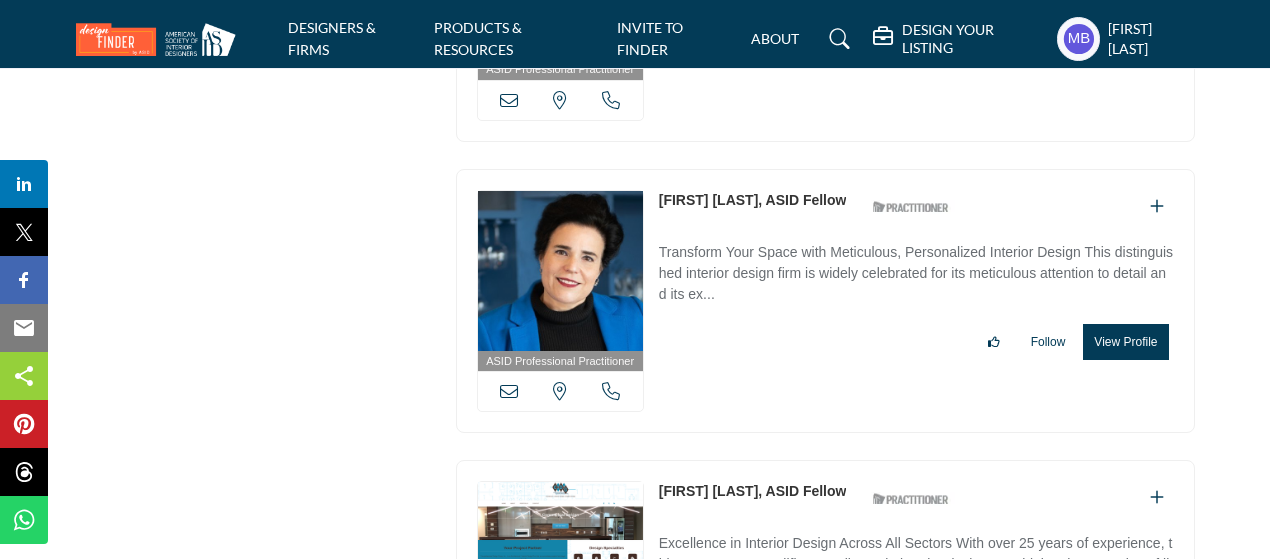 click at bounding box center (611, 683) 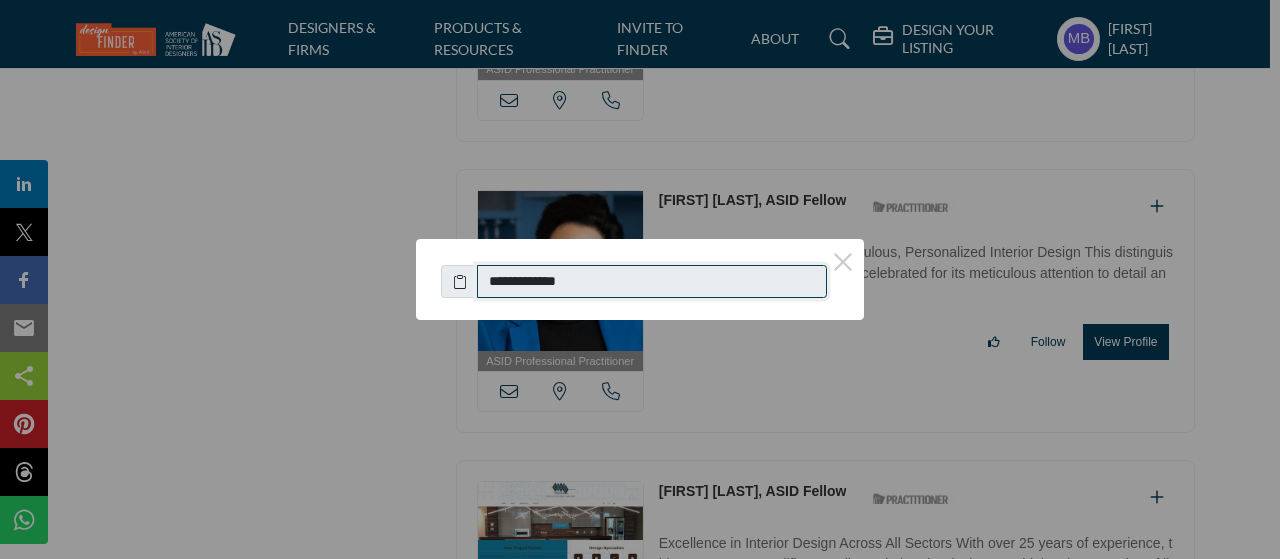 drag, startPoint x: 482, startPoint y: 287, endPoint x: 494, endPoint y: 282, distance: 13 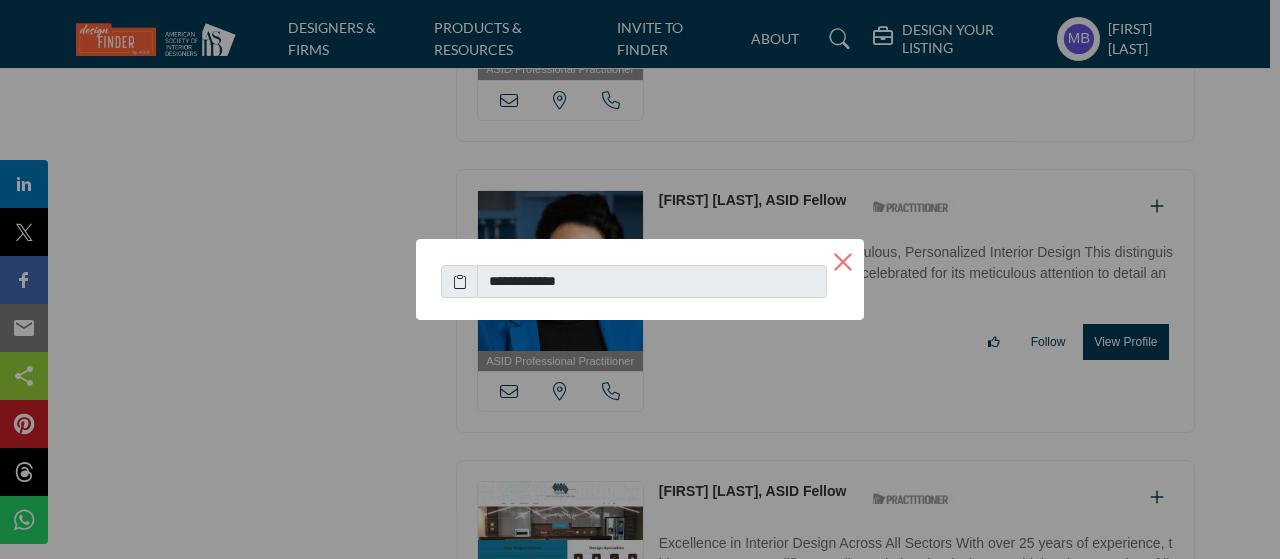 click on "×" at bounding box center (843, 260) 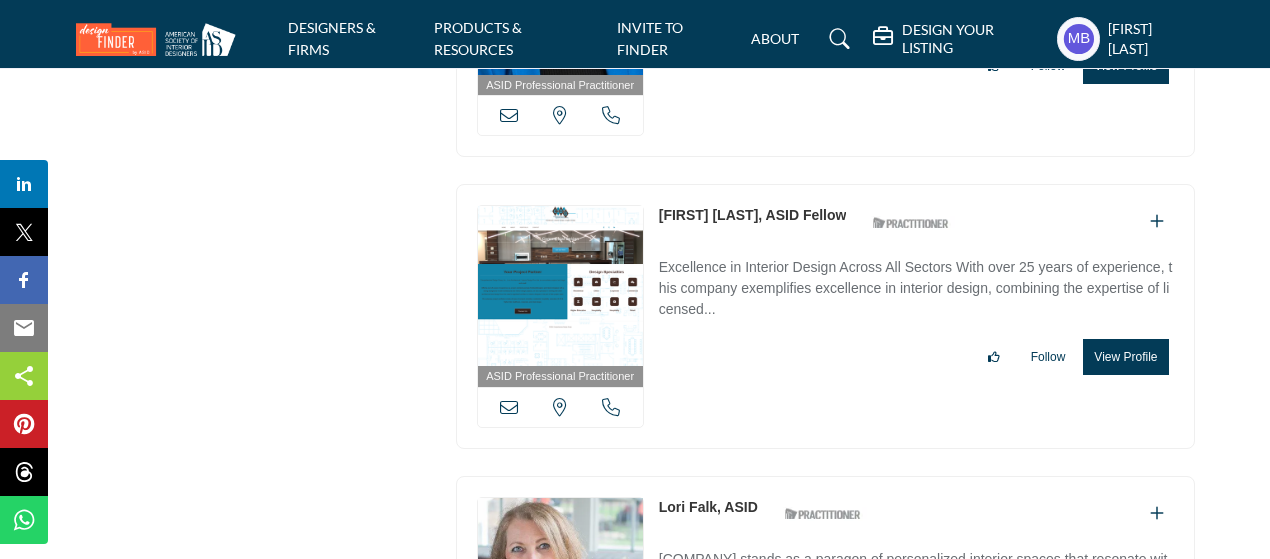 scroll, scrollTop: 17900, scrollLeft: 0, axis: vertical 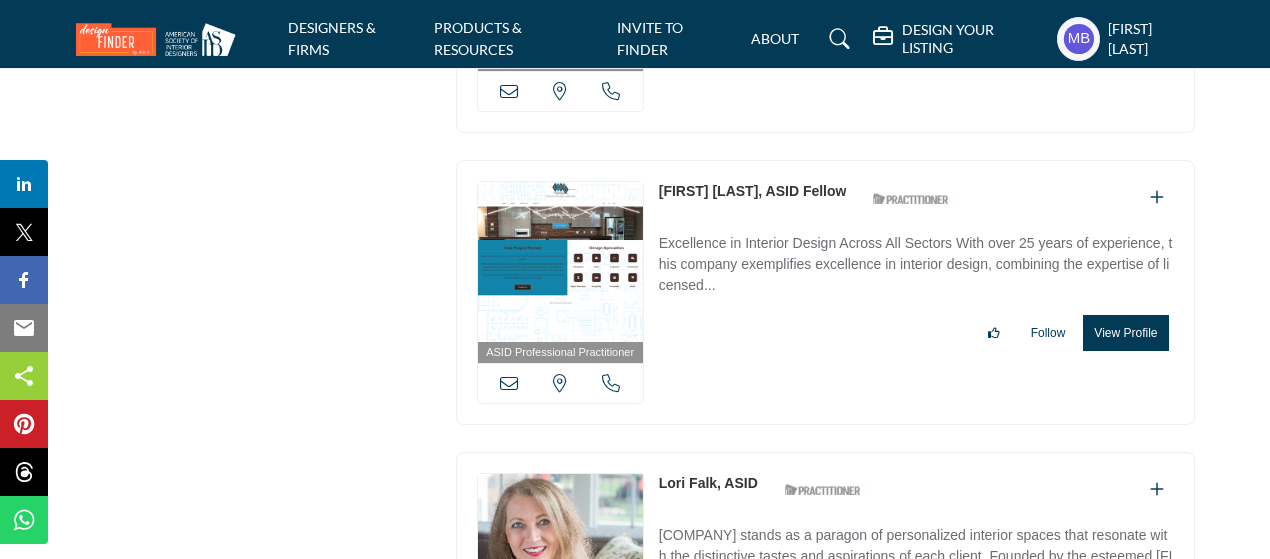 drag, startPoint x: 653, startPoint y: 319, endPoint x: 716, endPoint y: 318, distance: 63.007935 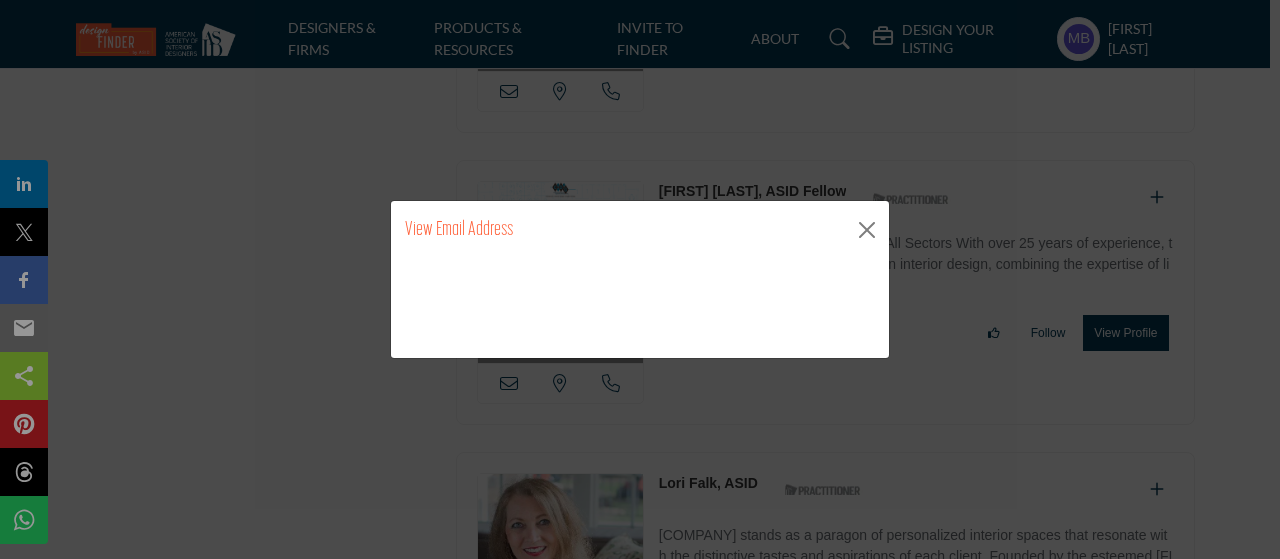 click at bounding box center (557, 305) 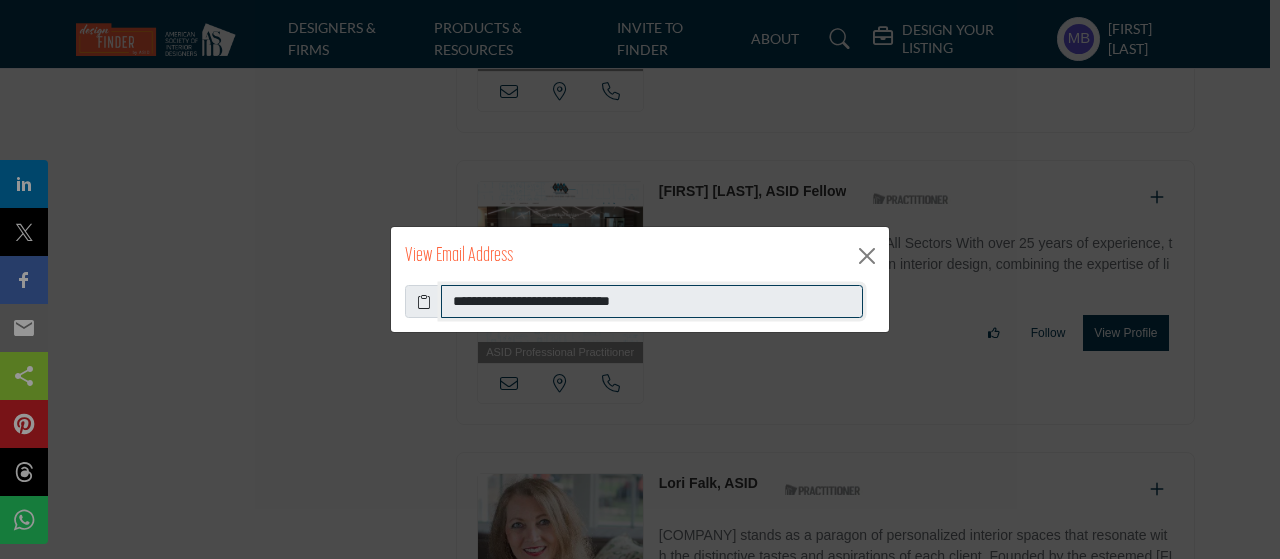 click on "**********" at bounding box center (652, 302) 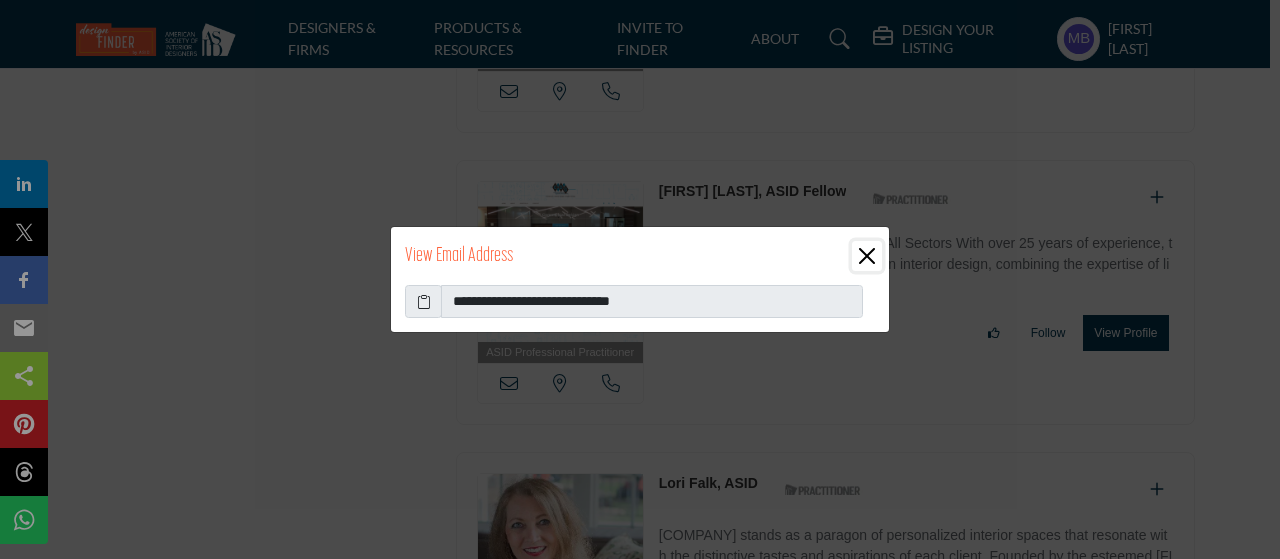 click at bounding box center (867, 256) 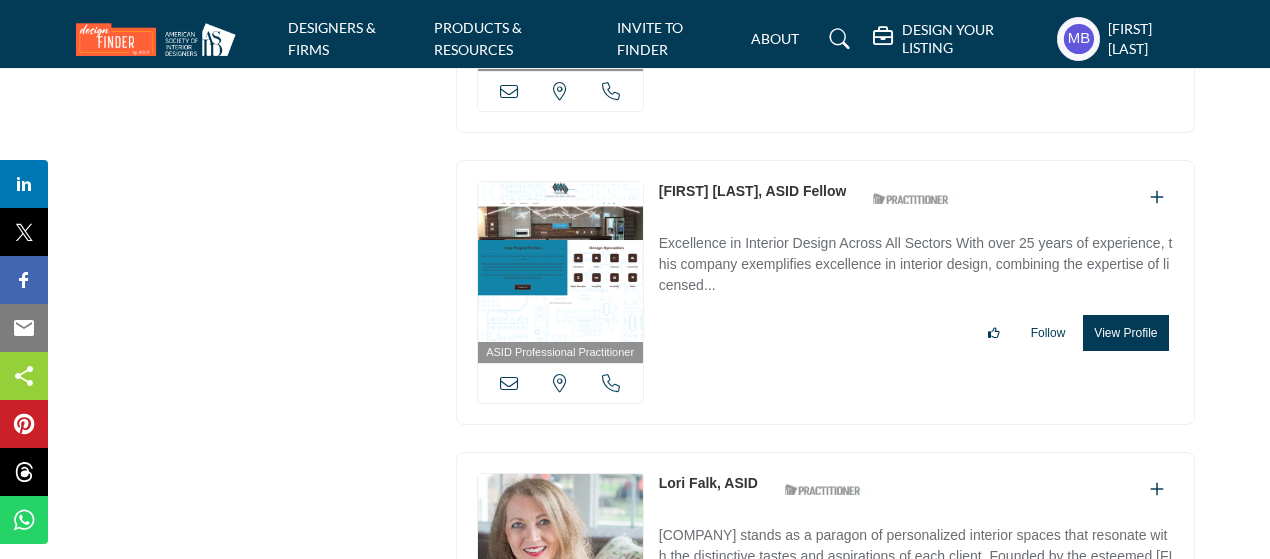 click at bounding box center [611, 674] 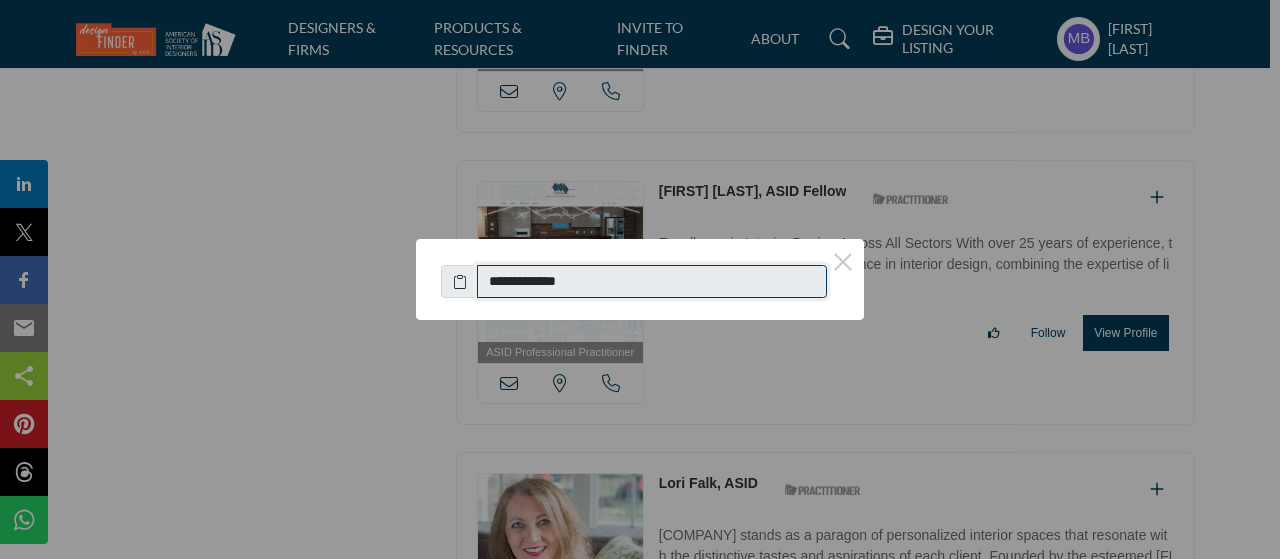 click on "**********" at bounding box center (652, 282) 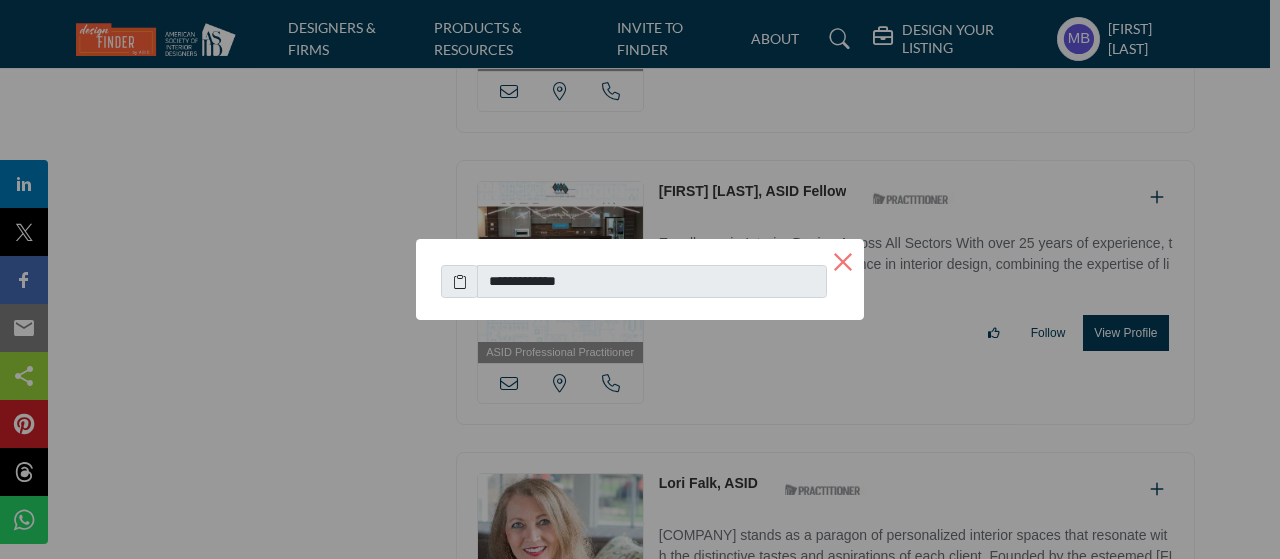 click on "×" at bounding box center (843, 260) 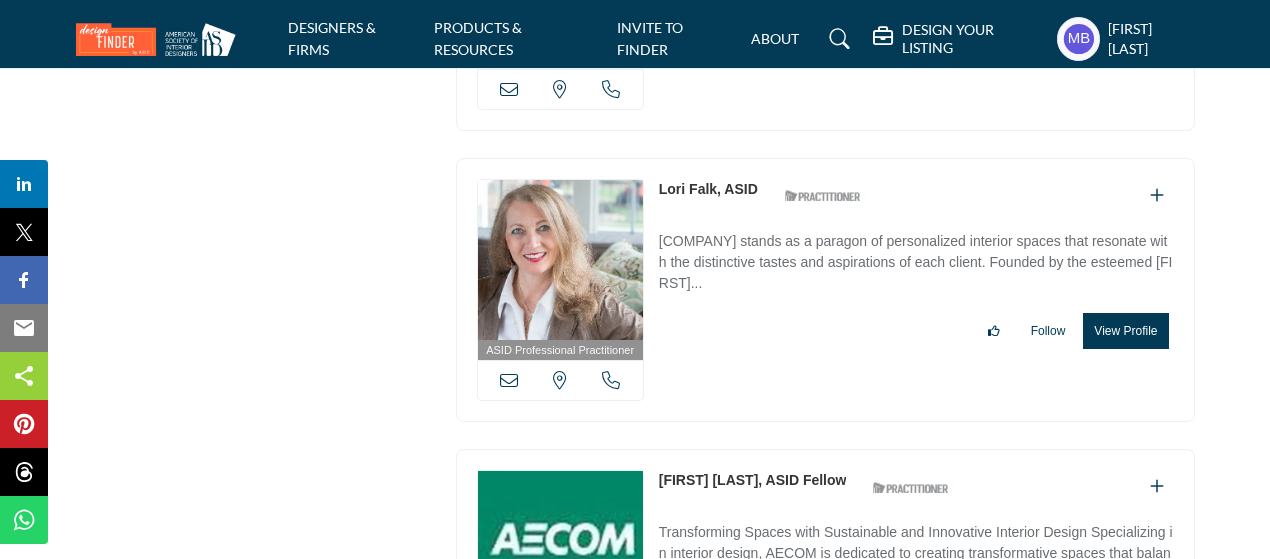 scroll, scrollTop: 18200, scrollLeft: 0, axis: vertical 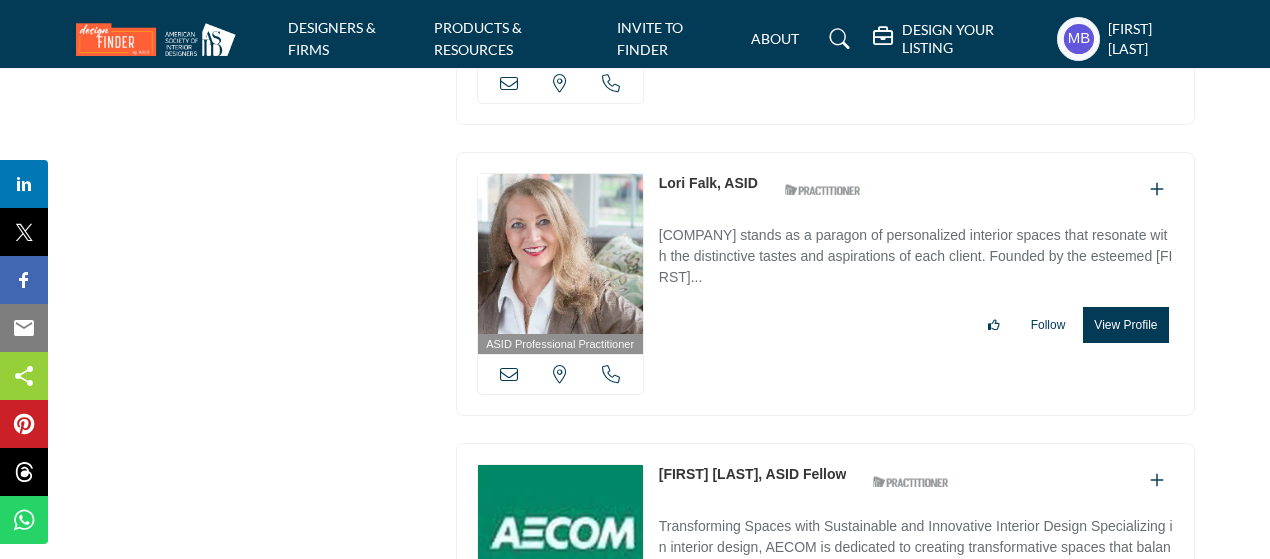 drag, startPoint x: 654, startPoint y: 305, endPoint x: 762, endPoint y: 319, distance: 108.903625 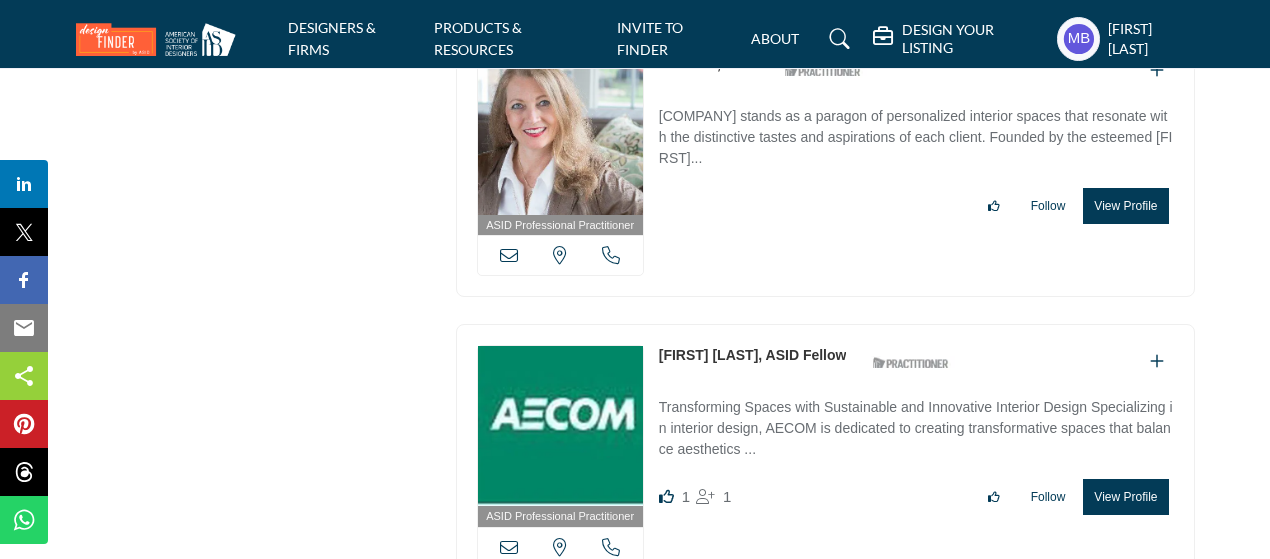 scroll, scrollTop: 18300, scrollLeft: 0, axis: vertical 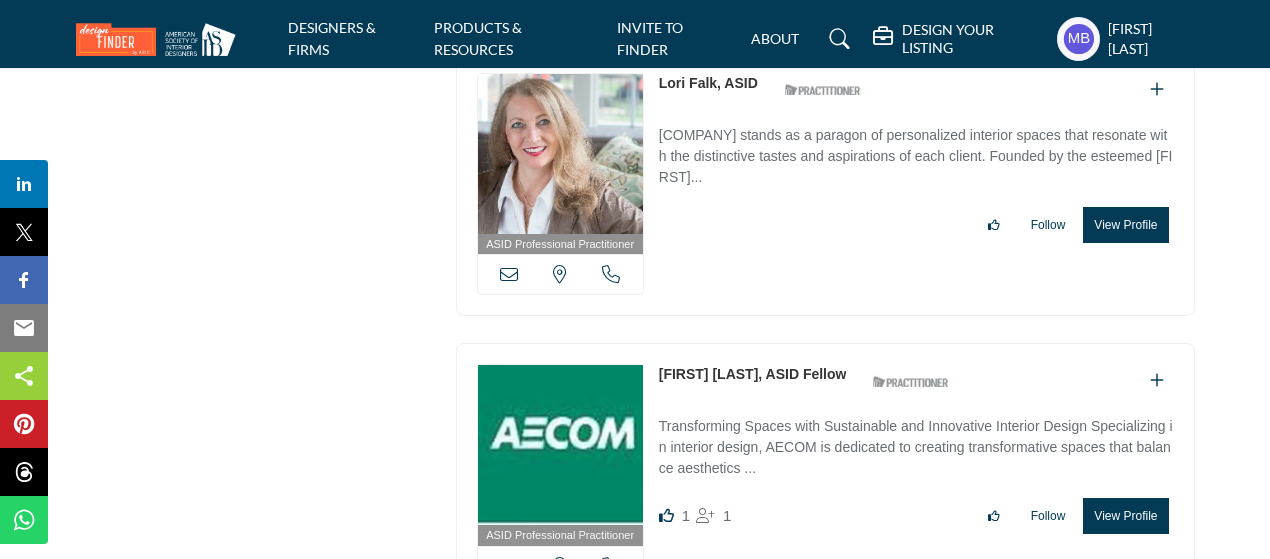 click at bounding box center (509, 566) 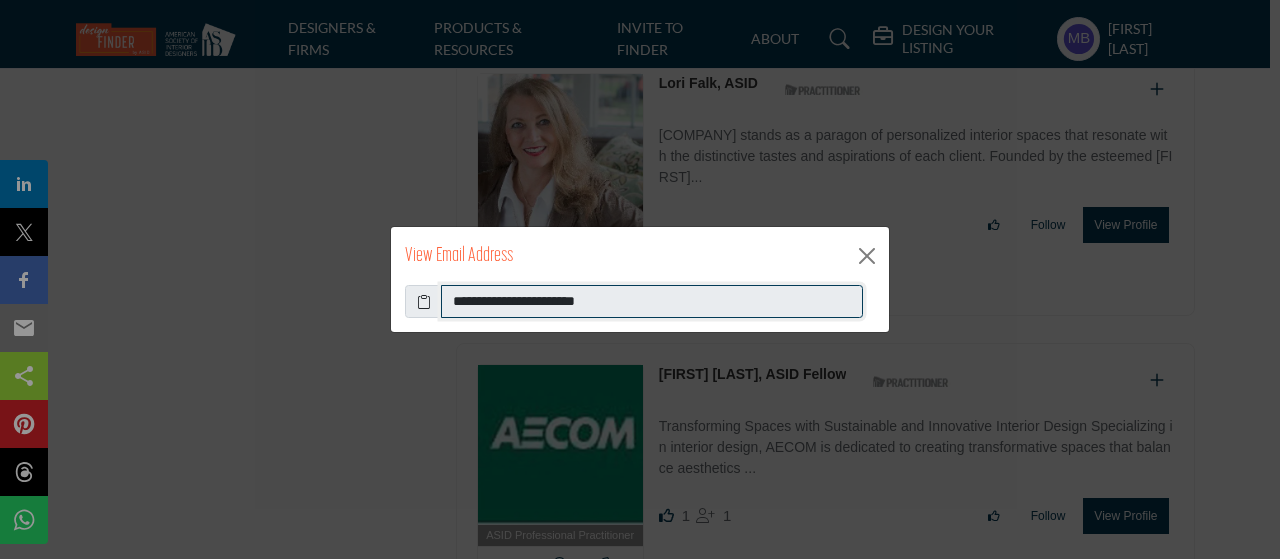 click on "**********" at bounding box center (652, 302) 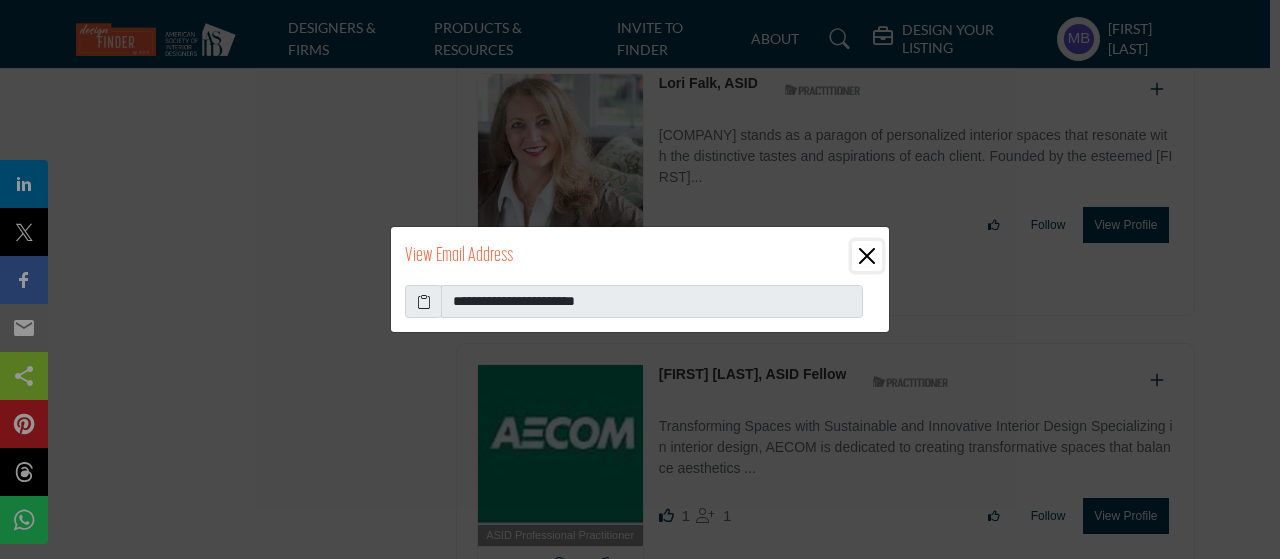 click at bounding box center [867, 256] 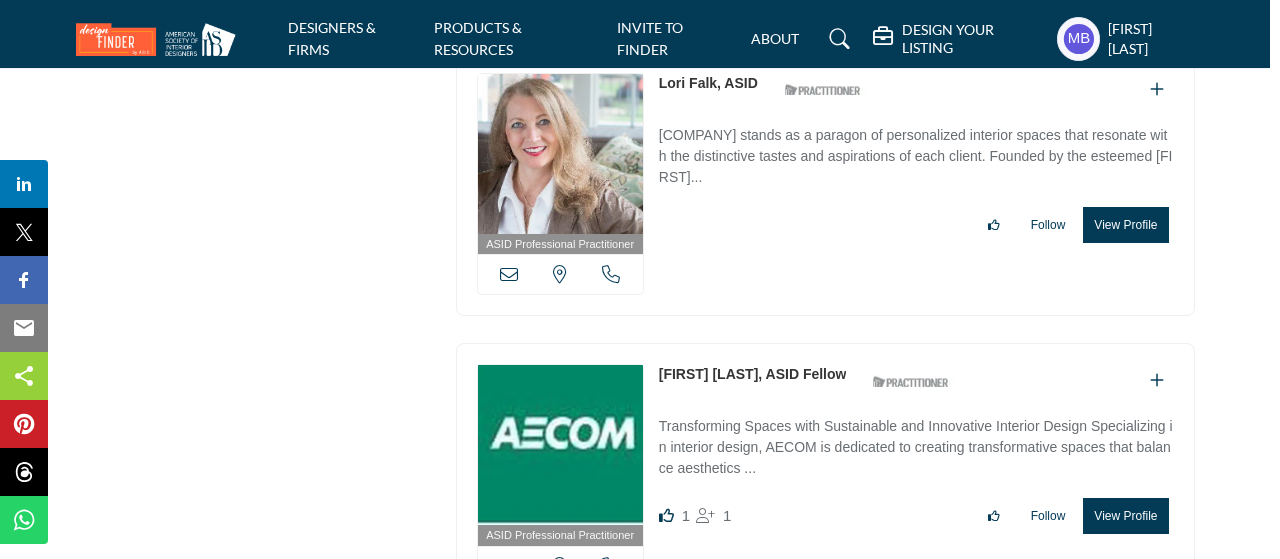 click at bounding box center (611, 566) 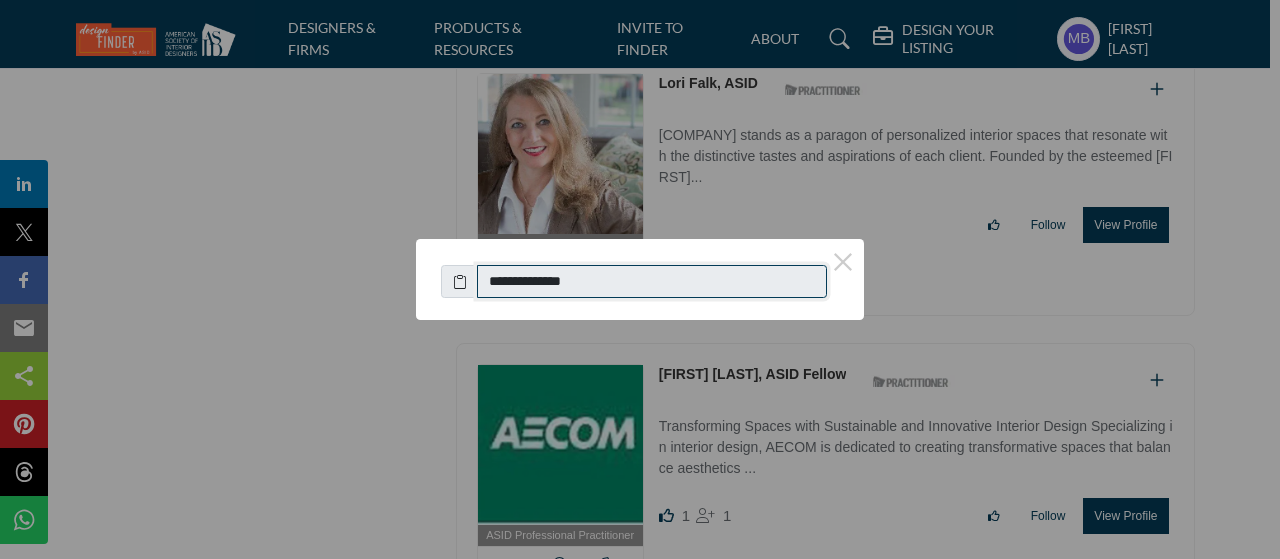 drag, startPoint x: 607, startPoint y: 279, endPoint x: 474, endPoint y: 277, distance: 133.01503 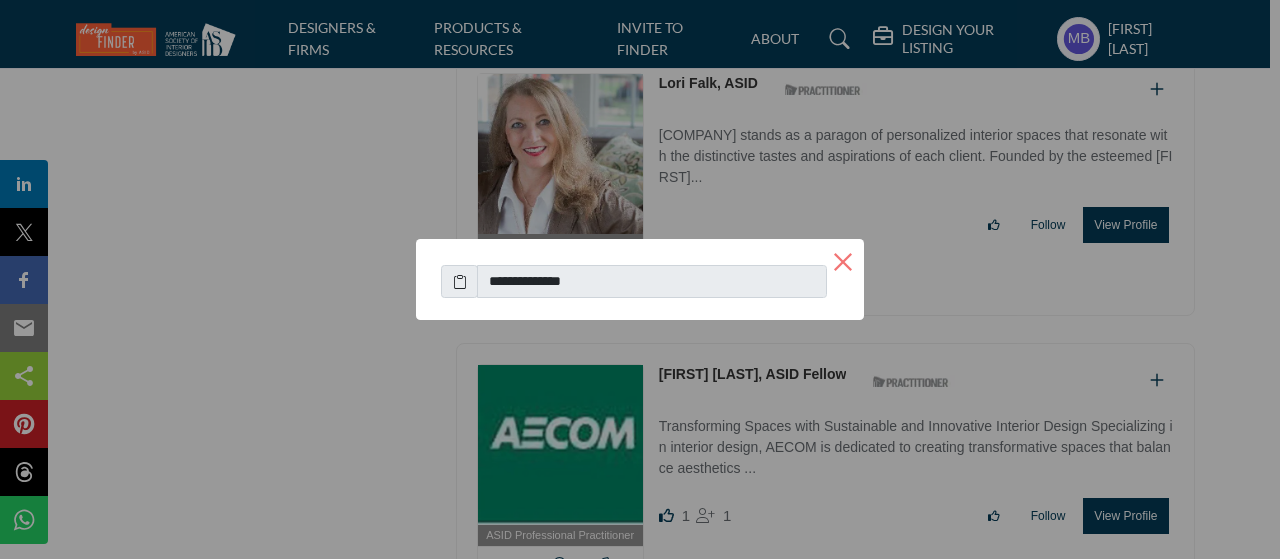 click on "×" at bounding box center (843, 260) 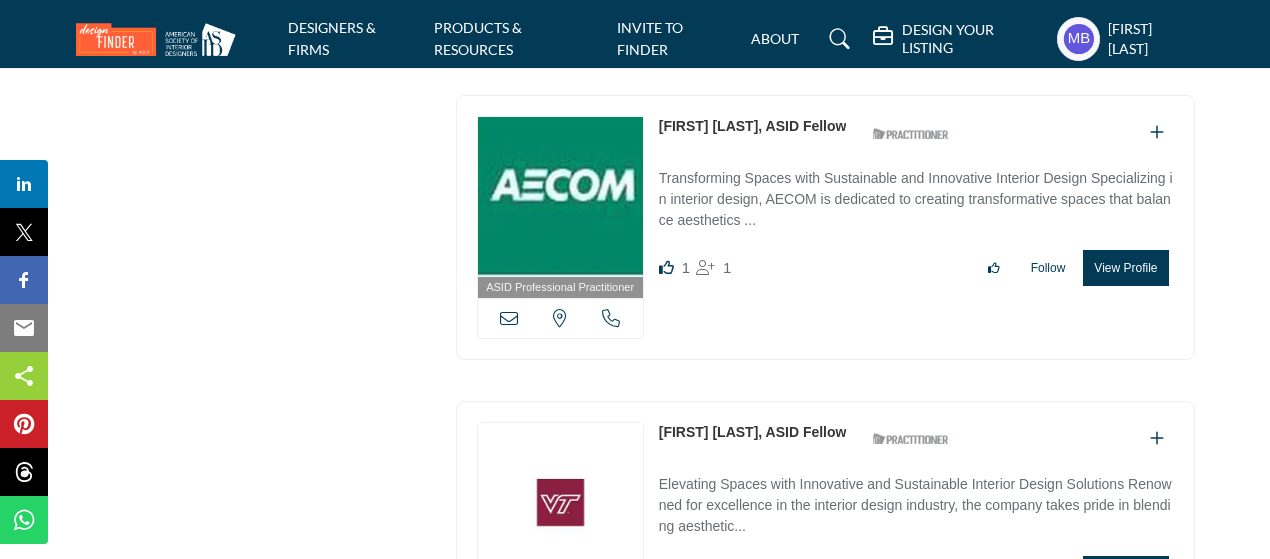 scroll, scrollTop: 18600, scrollLeft: 0, axis: vertical 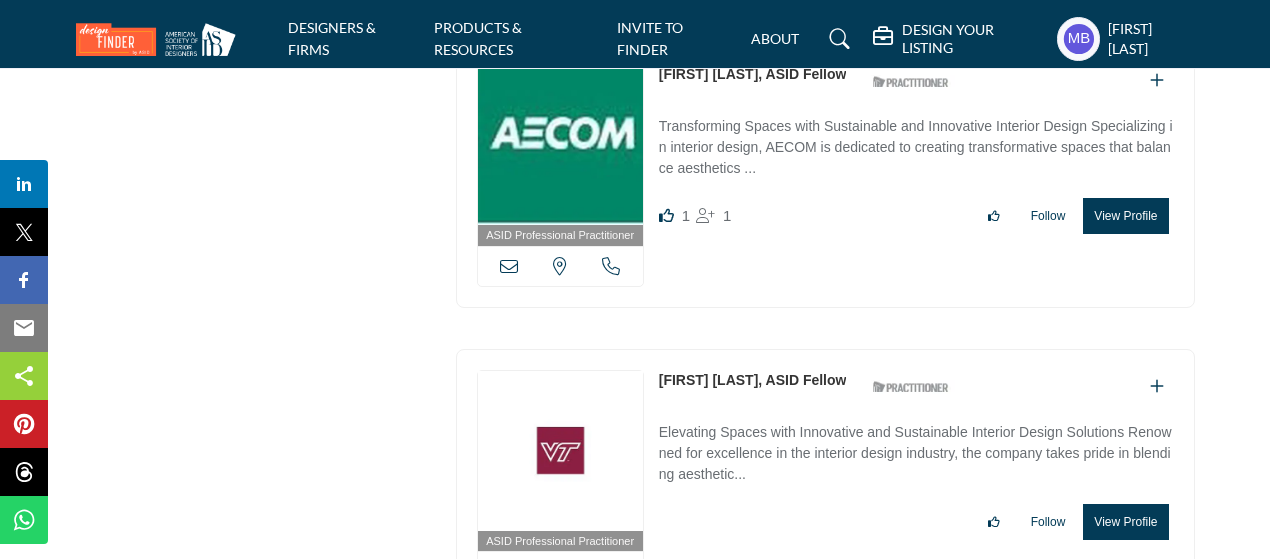 drag, startPoint x: 652, startPoint y: 209, endPoint x: 732, endPoint y: 220, distance: 80.75271 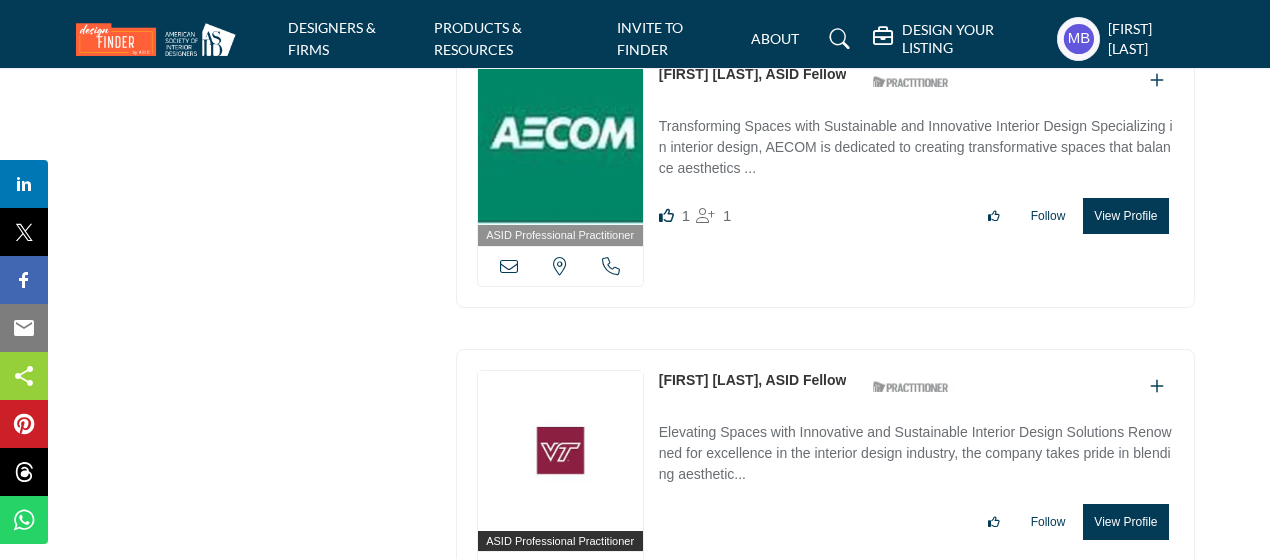 click on "ASID Professional Practitioners have successfully passed an ASID-approved qualification examination." at bounding box center [586, 611] 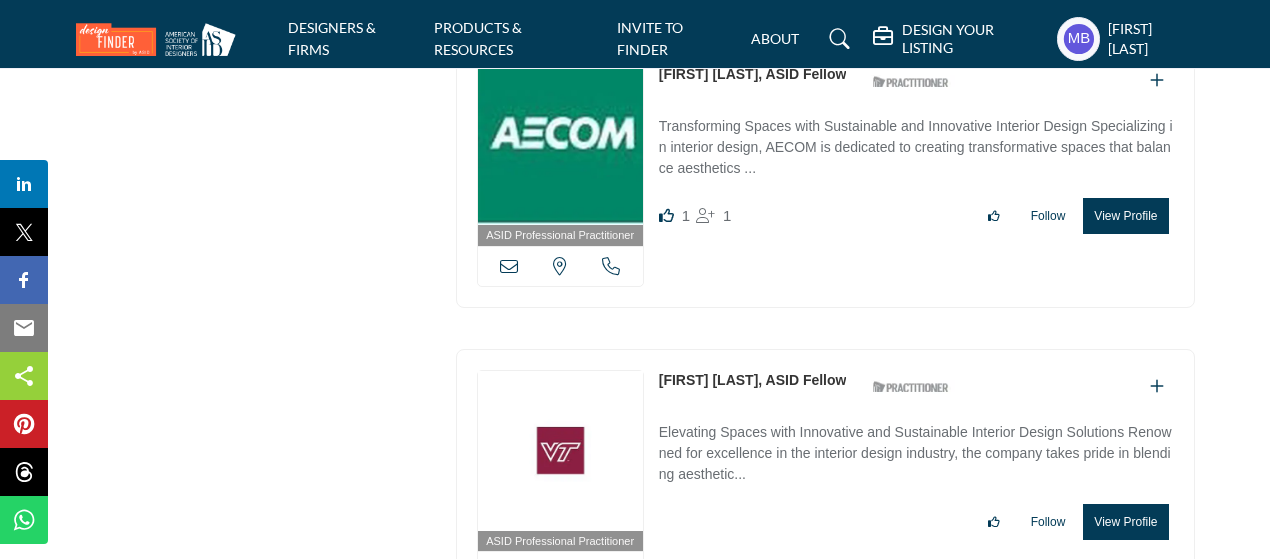 click at bounding box center (509, 571) 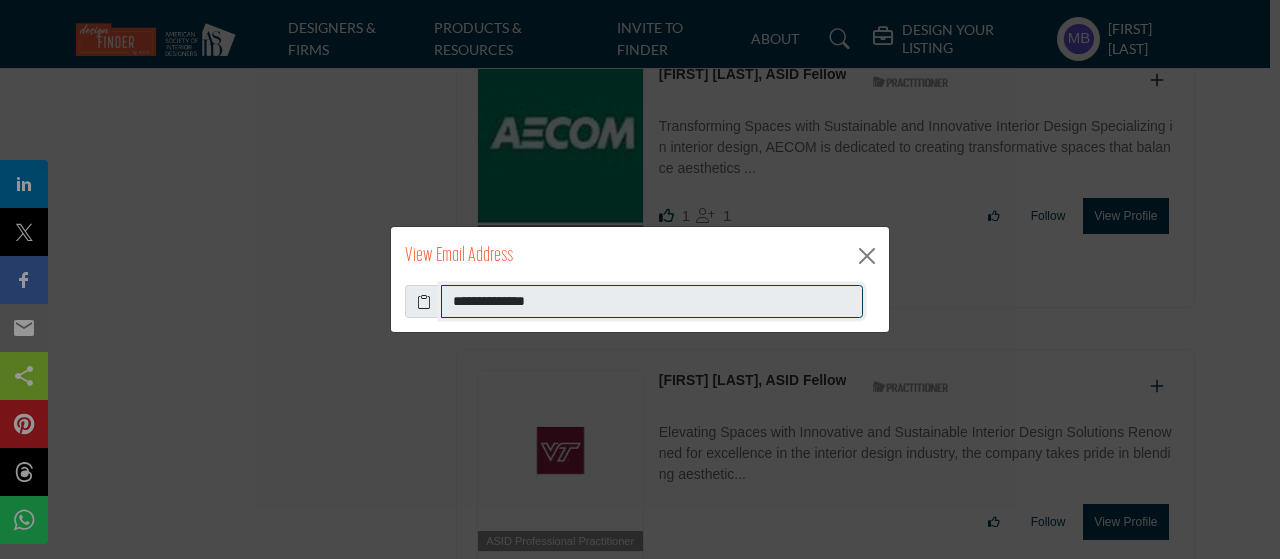click on "**********" at bounding box center [652, 302] 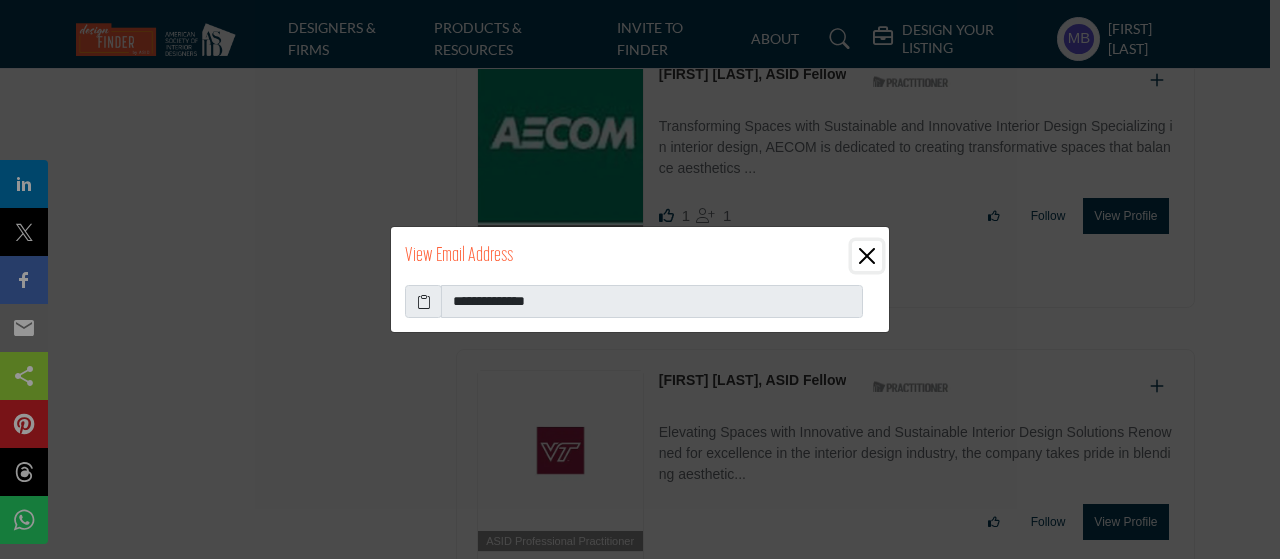 click at bounding box center (867, 256) 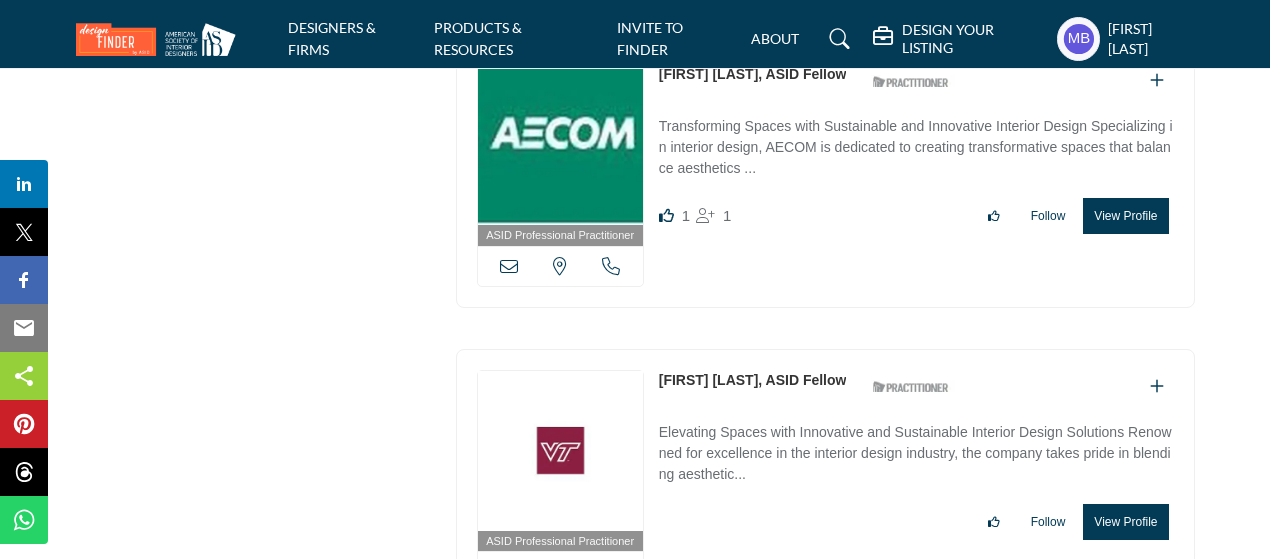 click at bounding box center [611, 571] 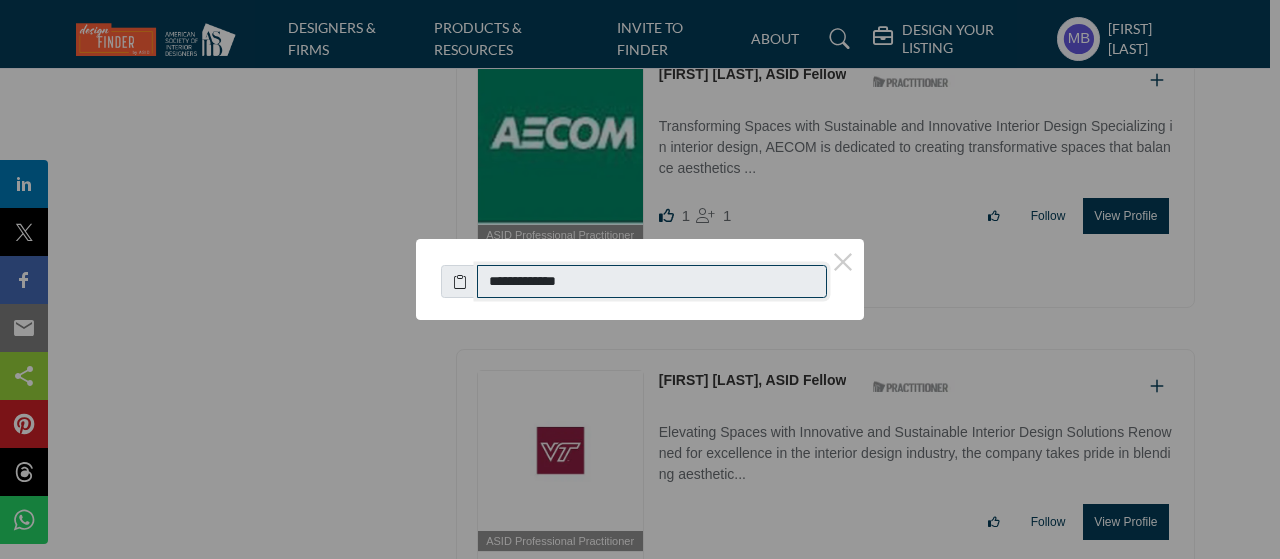 drag, startPoint x: 596, startPoint y: 285, endPoint x: 498, endPoint y: 284, distance: 98.005104 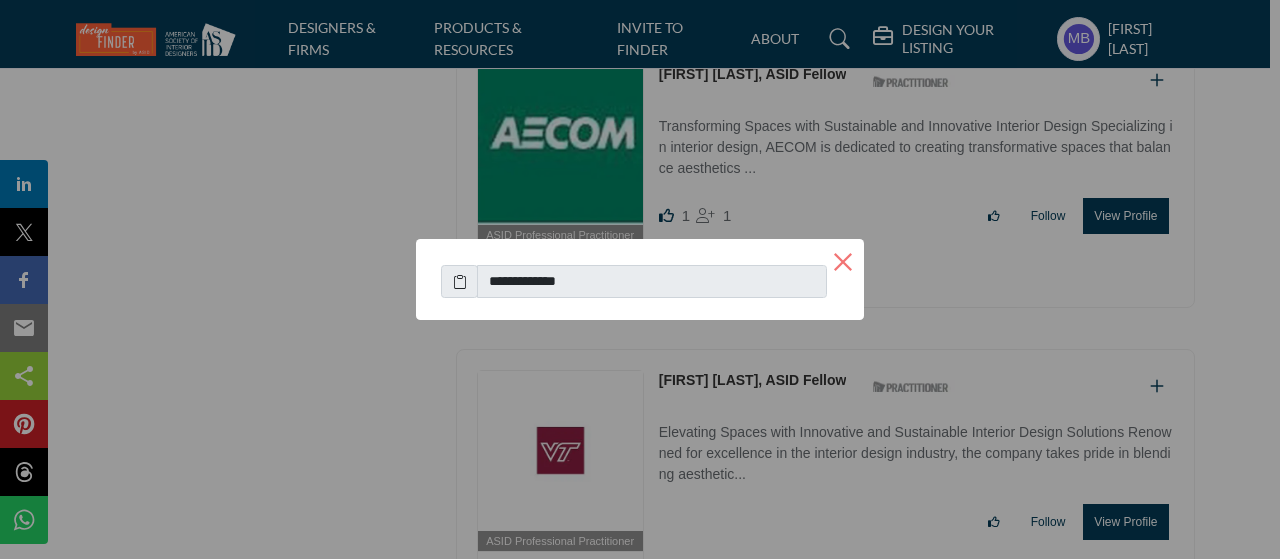 click on "×" at bounding box center (843, 260) 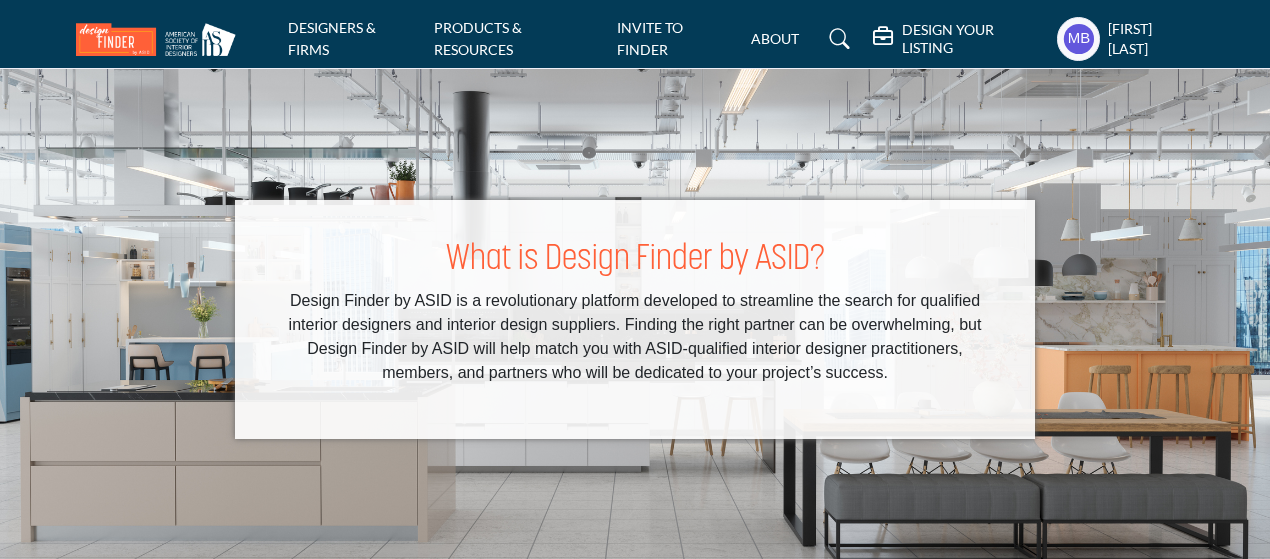 scroll, scrollTop: 0, scrollLeft: 0, axis: both 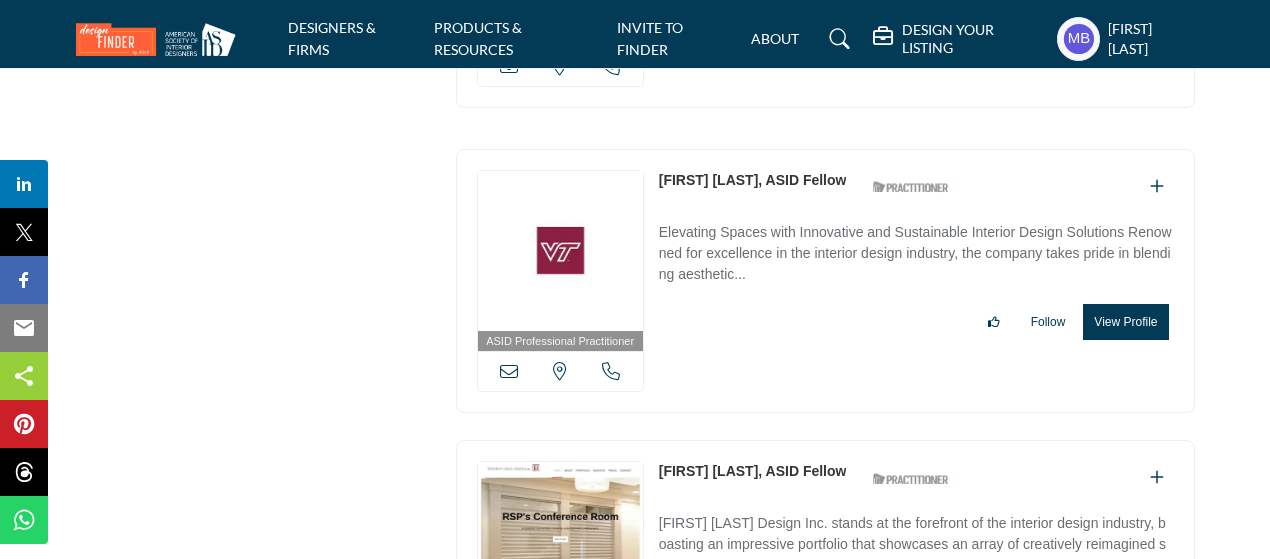 copy on "Deborah Davis" 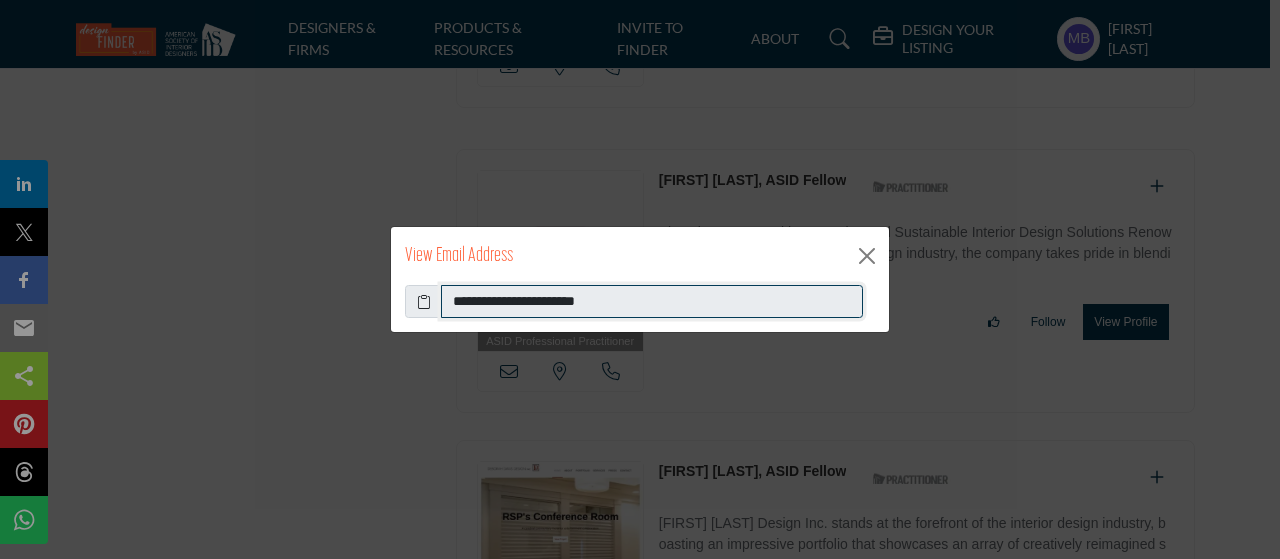 click on "**********" at bounding box center (652, 302) 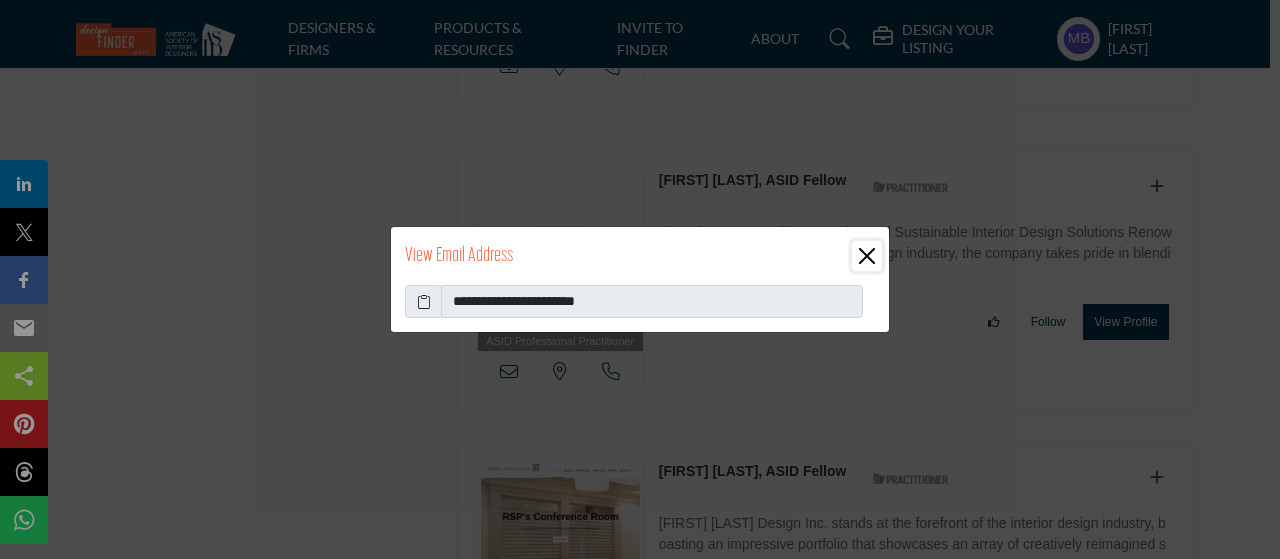 click at bounding box center (867, 256) 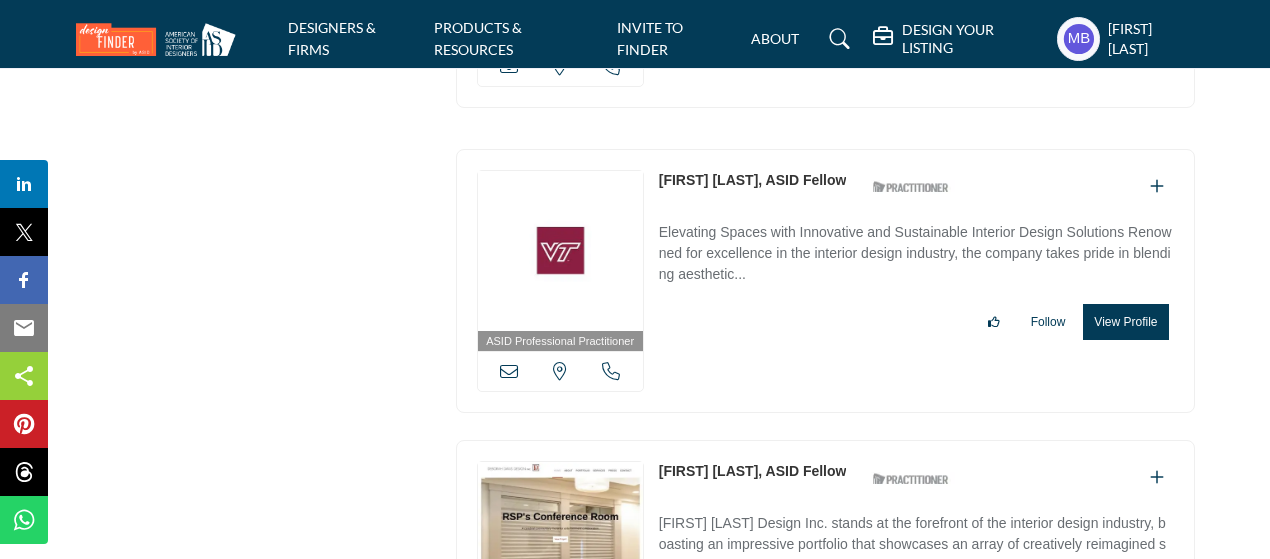 drag, startPoint x: 612, startPoint y: 483, endPoint x: 592, endPoint y: 459, distance: 31.241 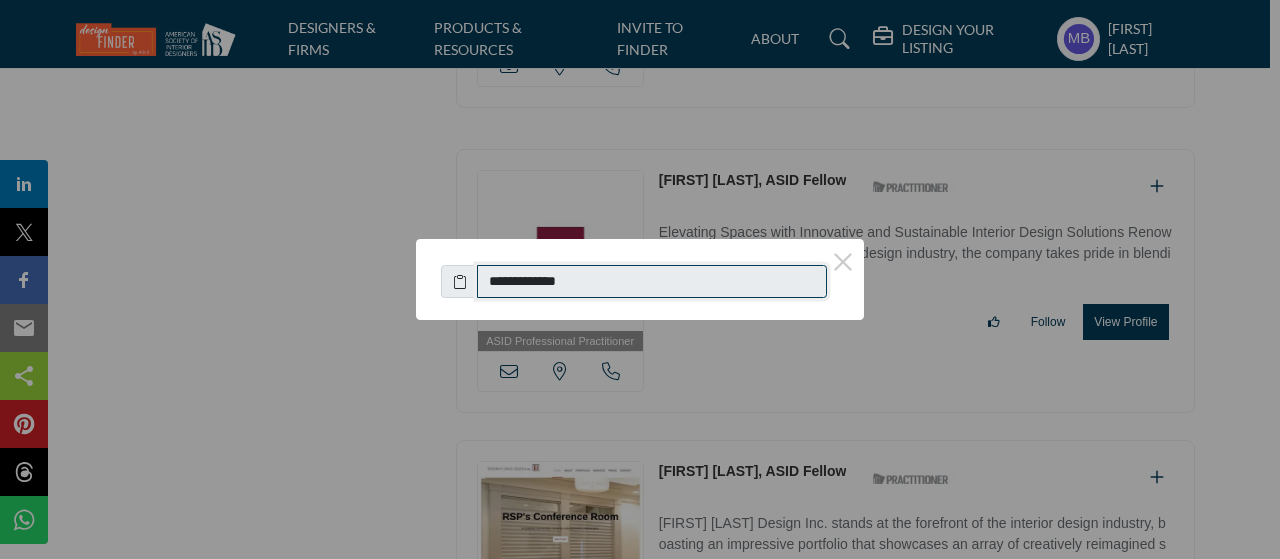 drag, startPoint x: 599, startPoint y: 283, endPoint x: 496, endPoint y: 289, distance: 103.17461 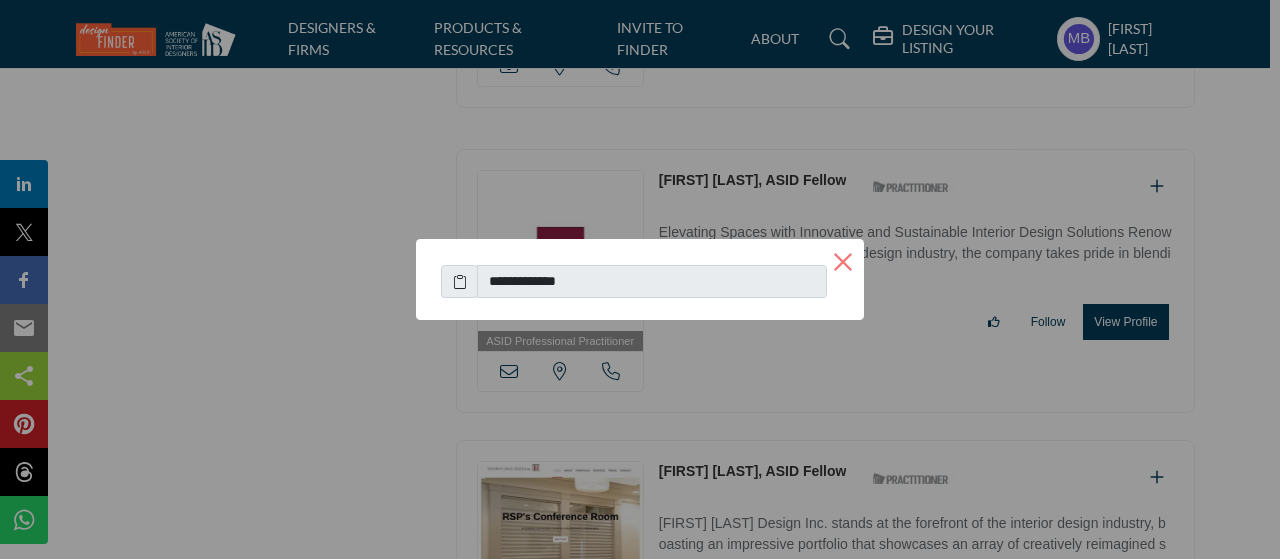click on "×" at bounding box center (843, 260) 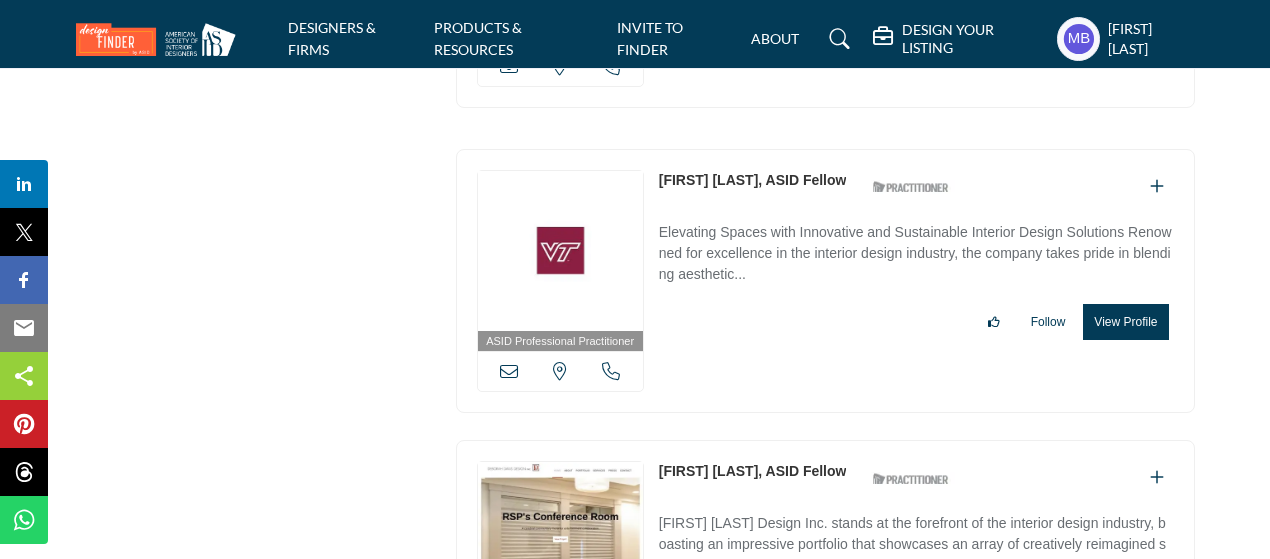 scroll, scrollTop: 19100, scrollLeft: 0, axis: vertical 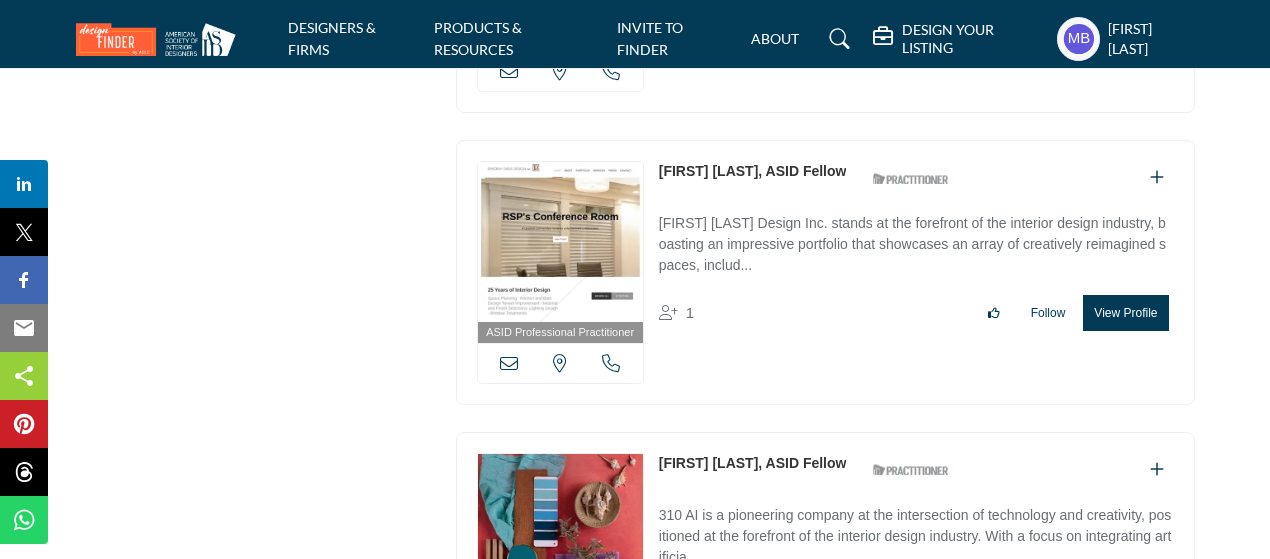 copy on "[FIRST] [LAST]" 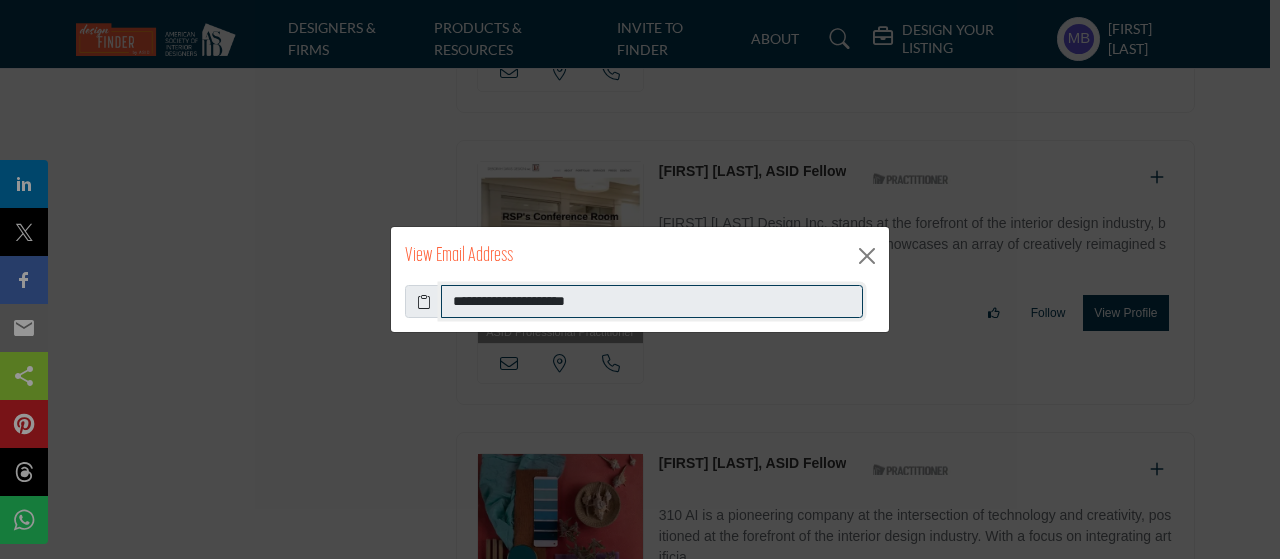drag, startPoint x: 673, startPoint y: 302, endPoint x: 392, endPoint y: 302, distance: 281 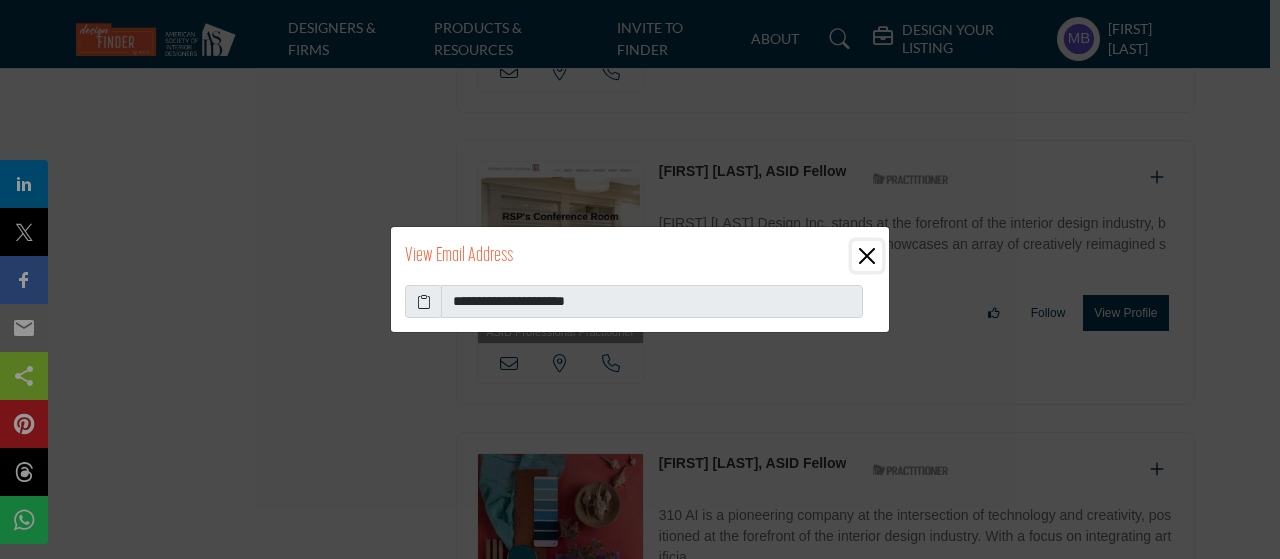 click at bounding box center [867, 256] 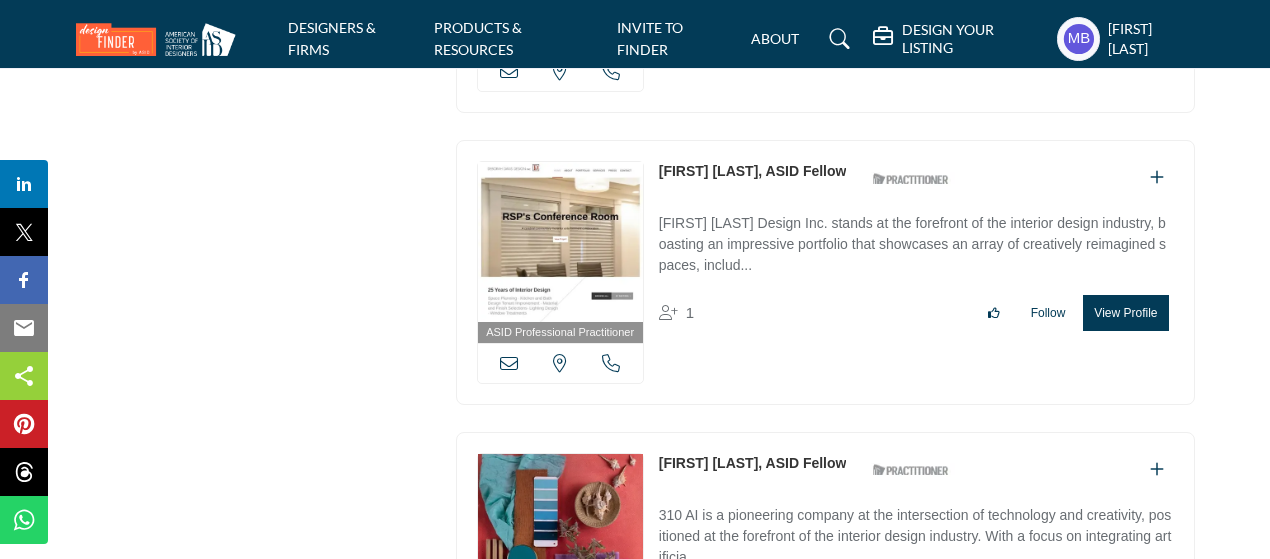 click at bounding box center (611, 654) 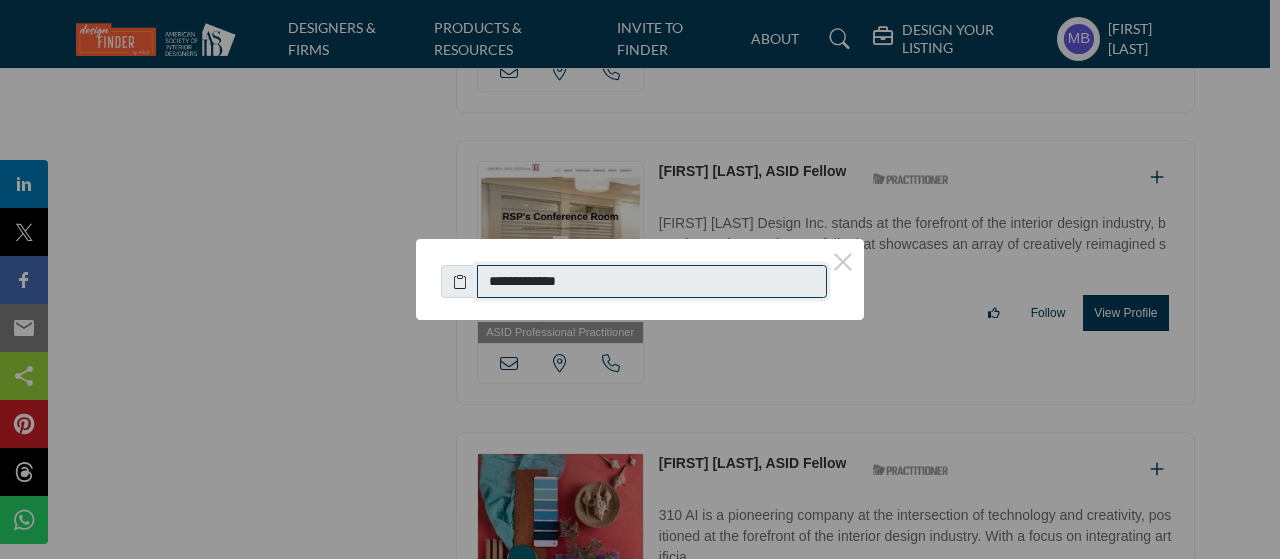 drag, startPoint x: 610, startPoint y: 279, endPoint x: 497, endPoint y: 278, distance: 113.004425 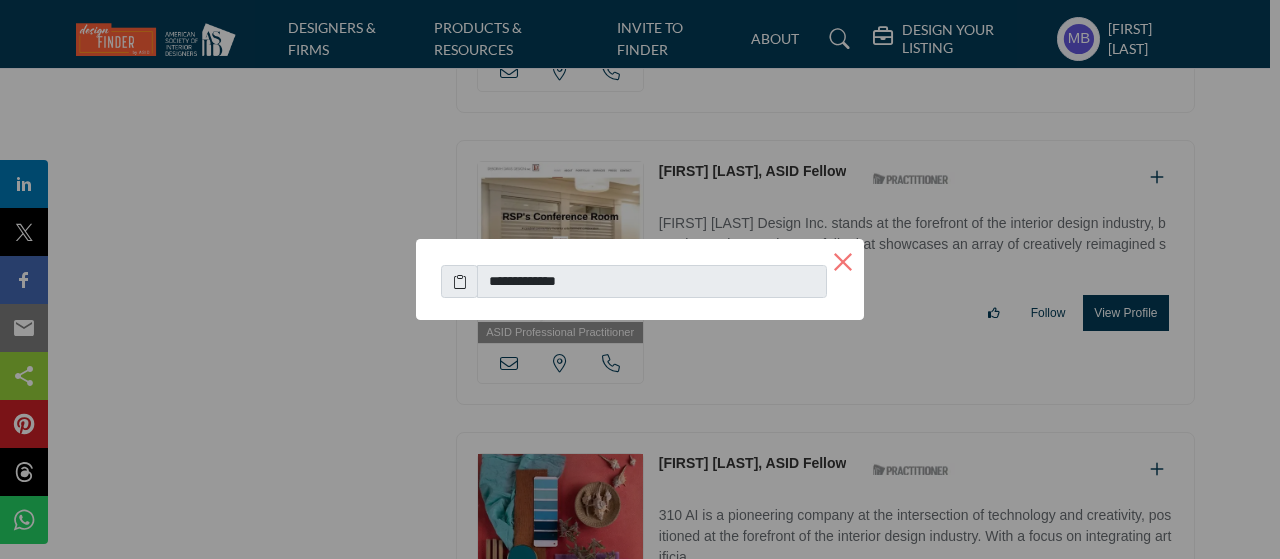 click on "×" at bounding box center (843, 260) 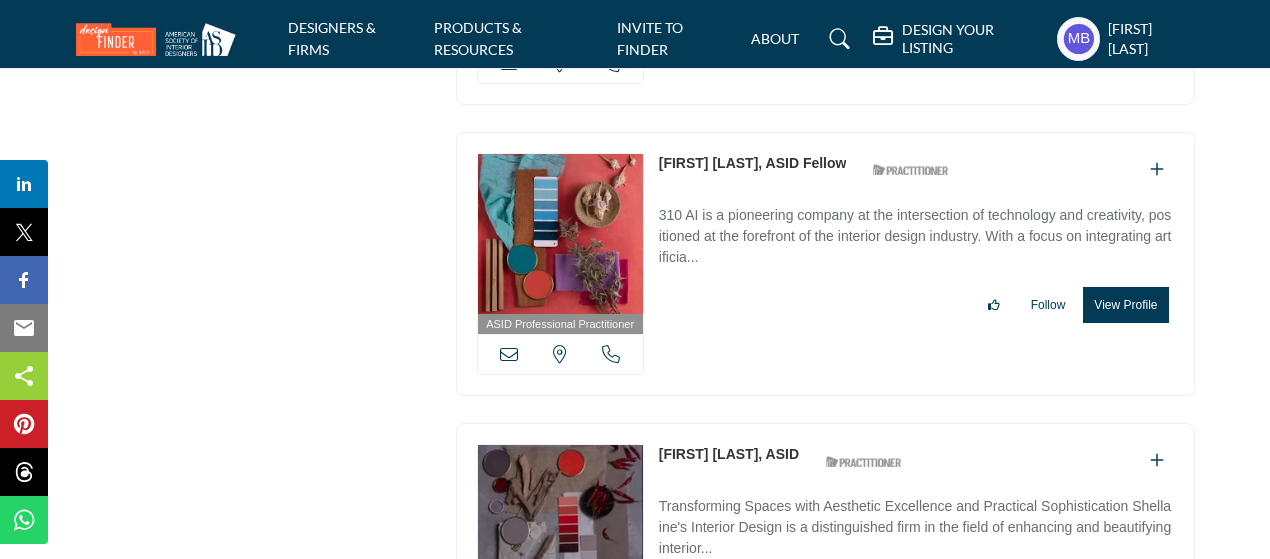 scroll, scrollTop: 19500, scrollLeft: 0, axis: vertical 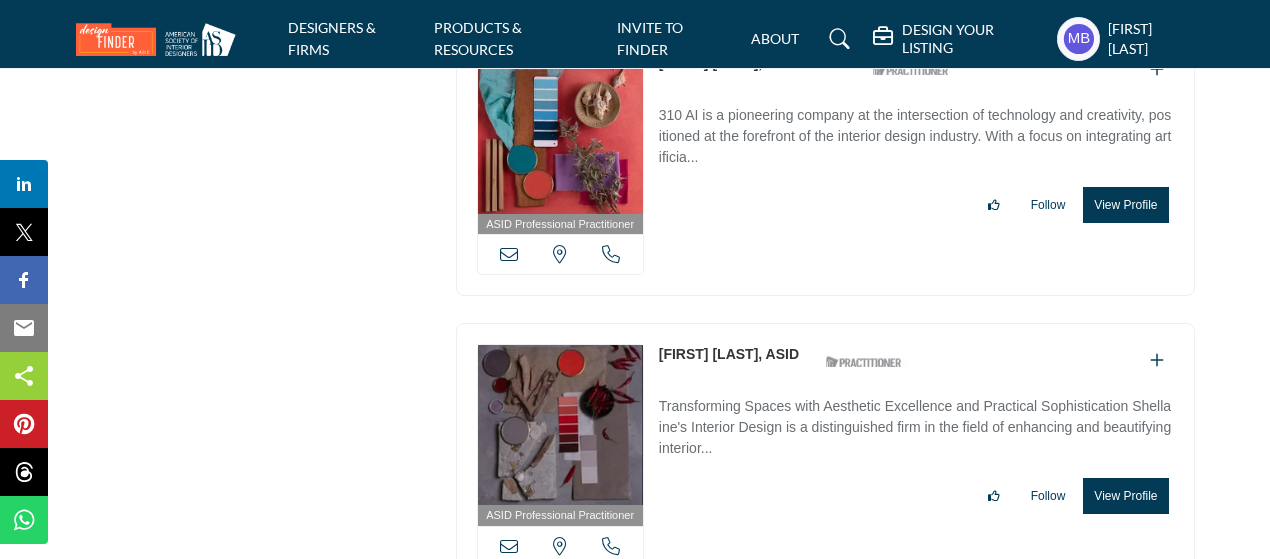copy on "[FIRST] [LAST]" 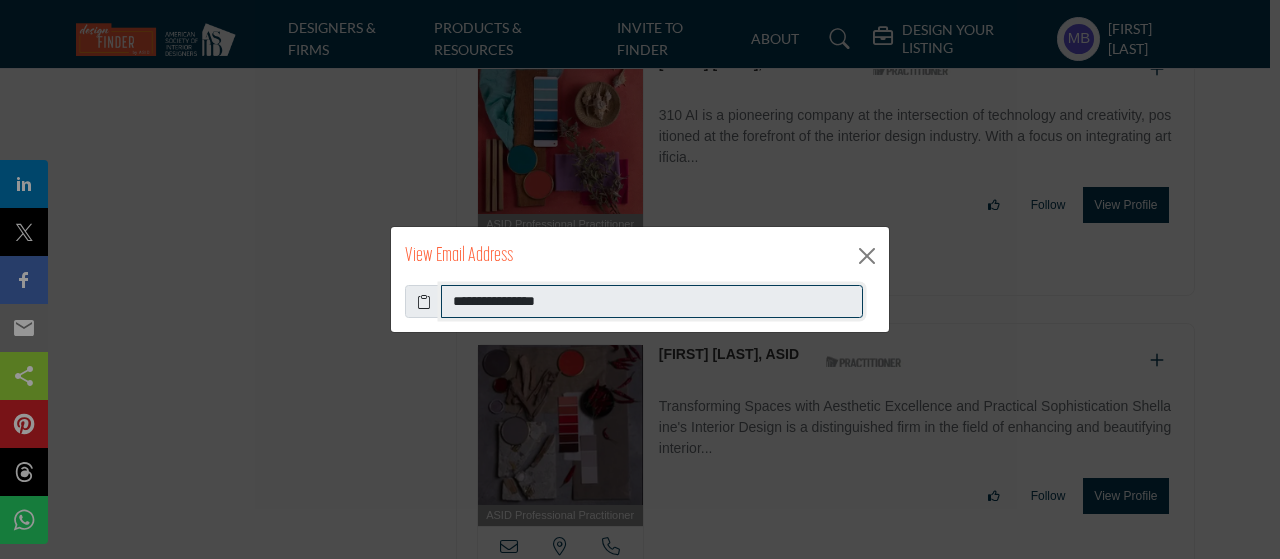 drag, startPoint x: 586, startPoint y: 302, endPoint x: 428, endPoint y: 288, distance: 158.61903 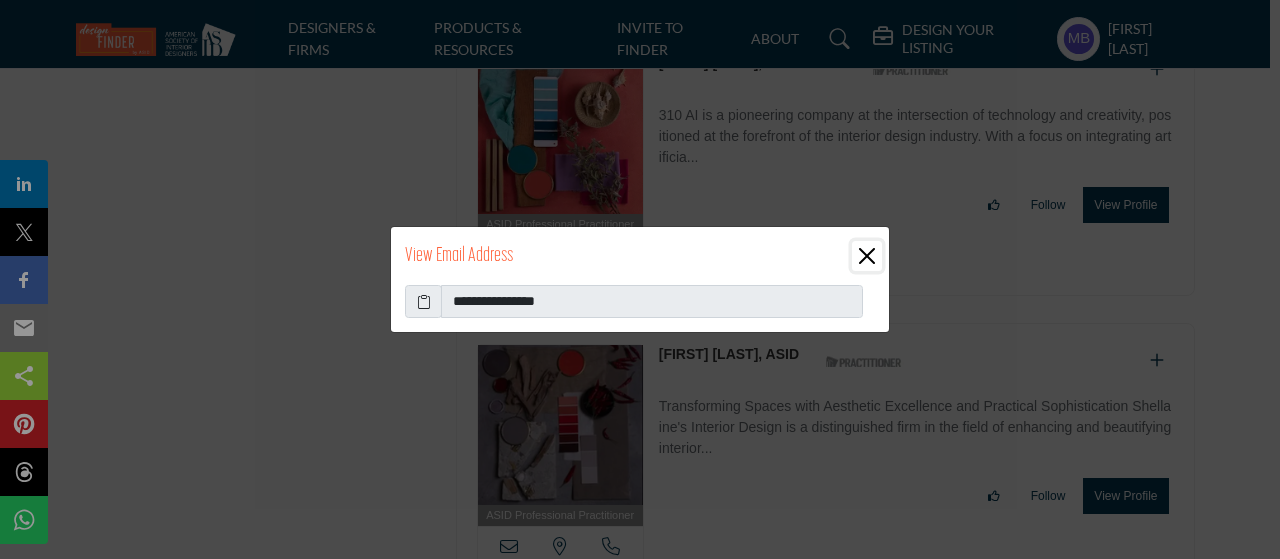 click at bounding box center (867, 256) 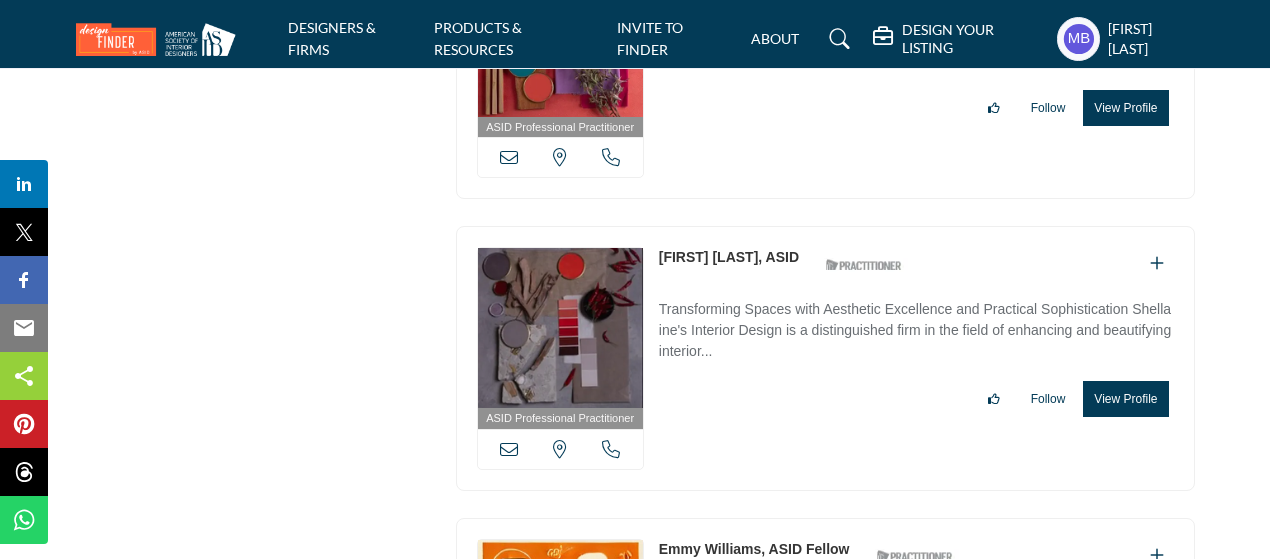 scroll, scrollTop: 19600, scrollLeft: 0, axis: vertical 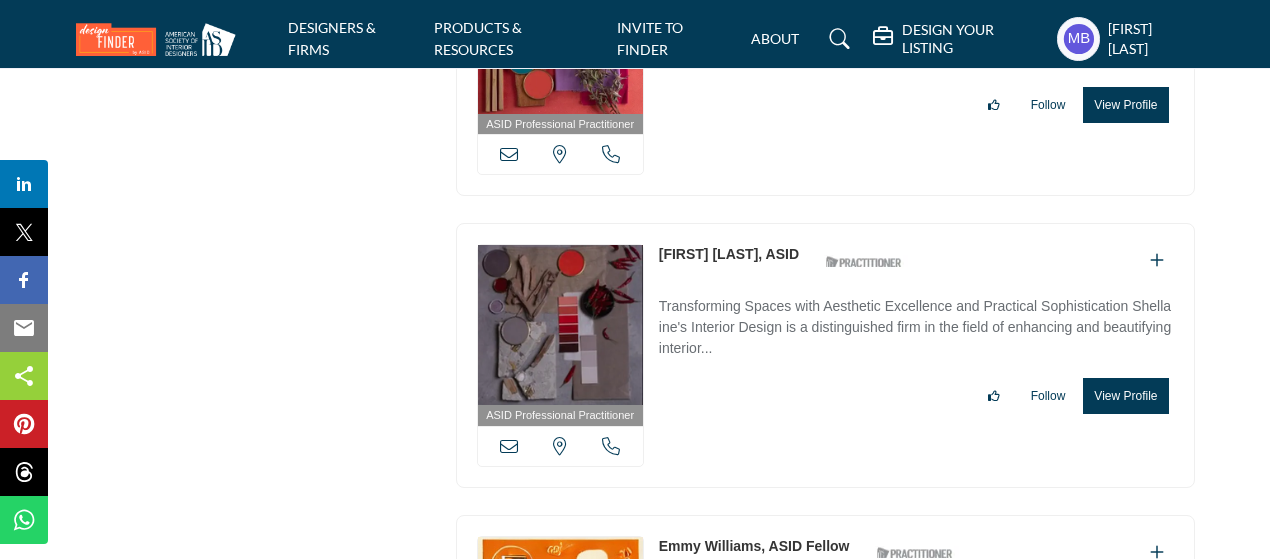 click at bounding box center [611, 446] 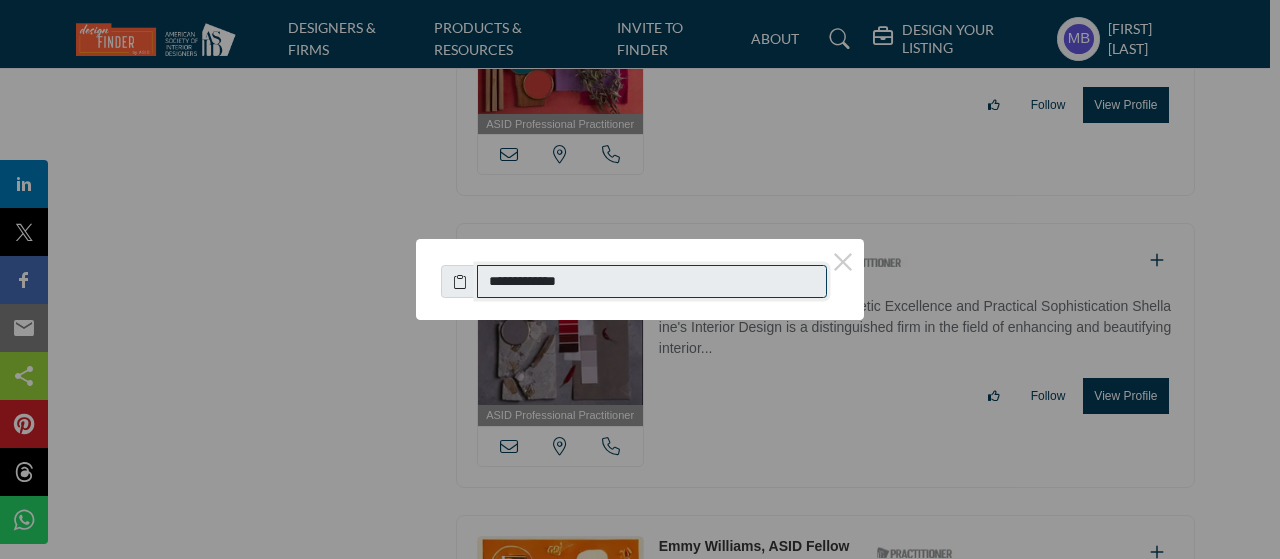 drag, startPoint x: 614, startPoint y: 287, endPoint x: 518, endPoint y: 249, distance: 103.24728 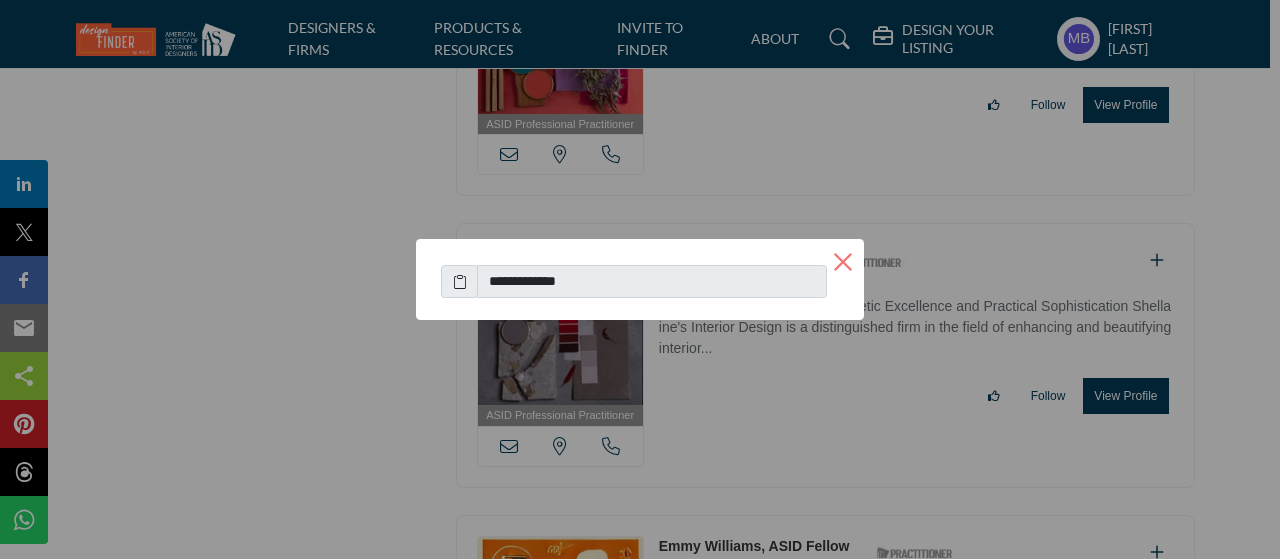 click on "×" at bounding box center (843, 260) 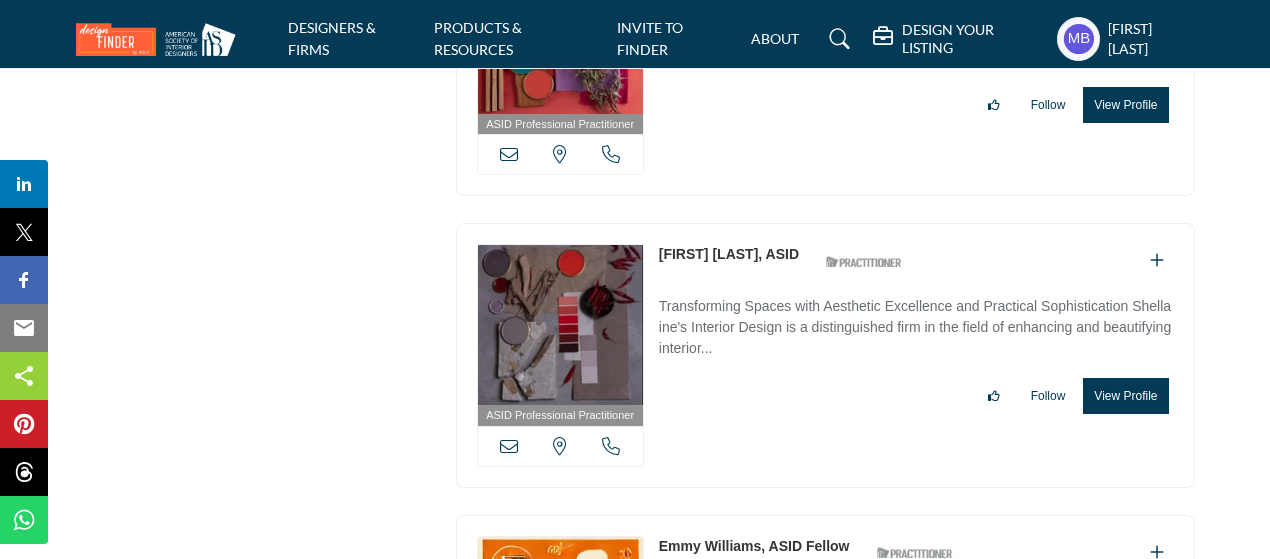 copy on "[STATE], USA
[FIRST] [LAST]" 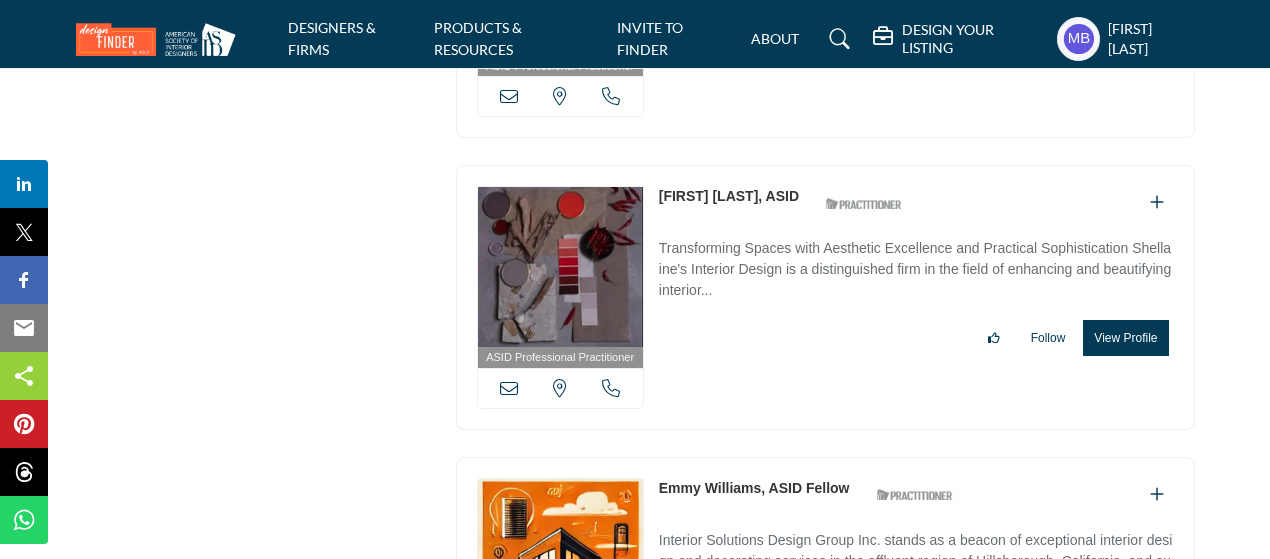 scroll, scrollTop: 19800, scrollLeft: 0, axis: vertical 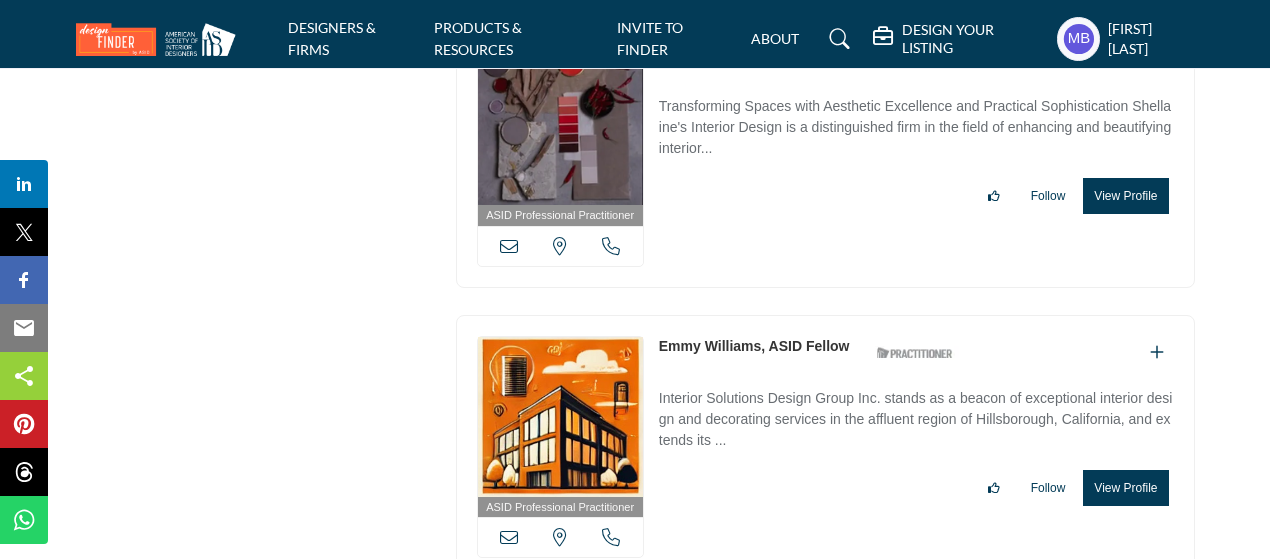 click at bounding box center [509, 537] 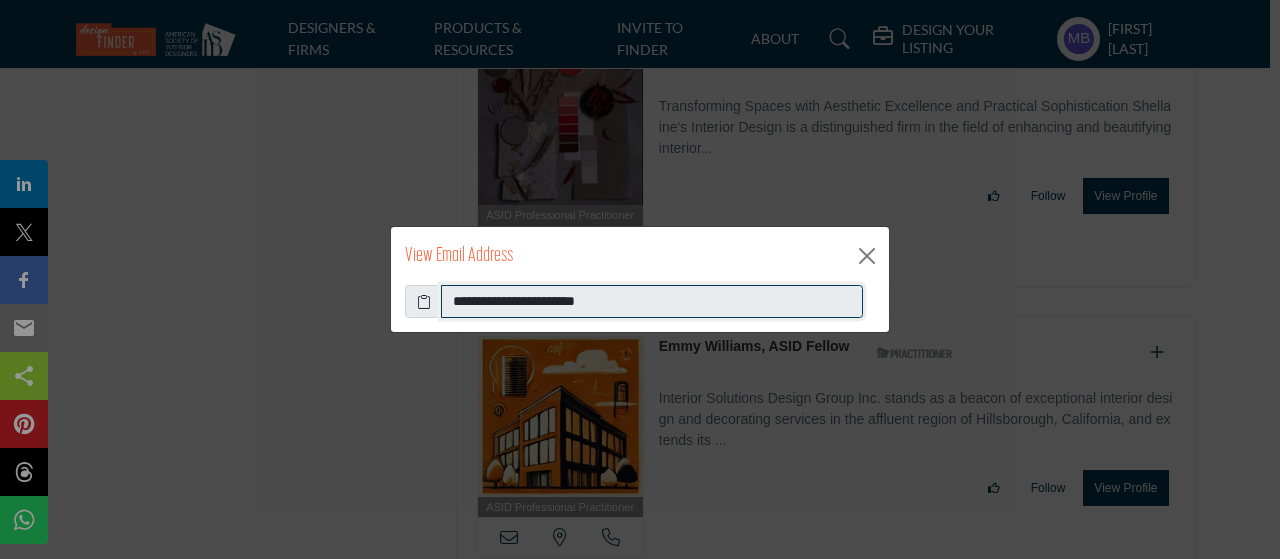 click on "**********" at bounding box center (652, 302) 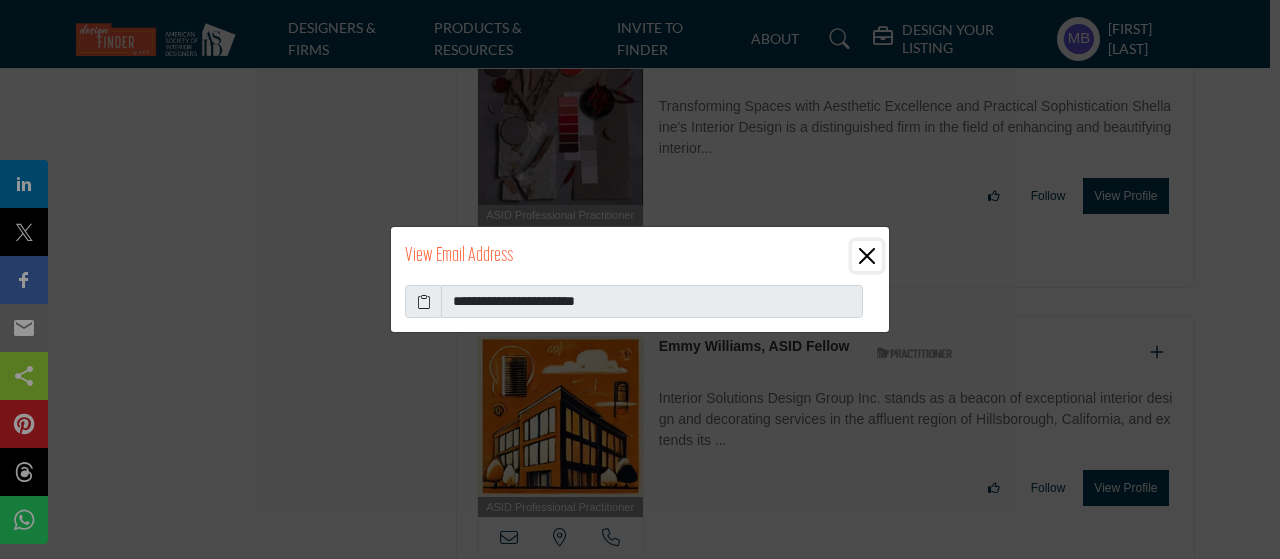 click at bounding box center [867, 256] 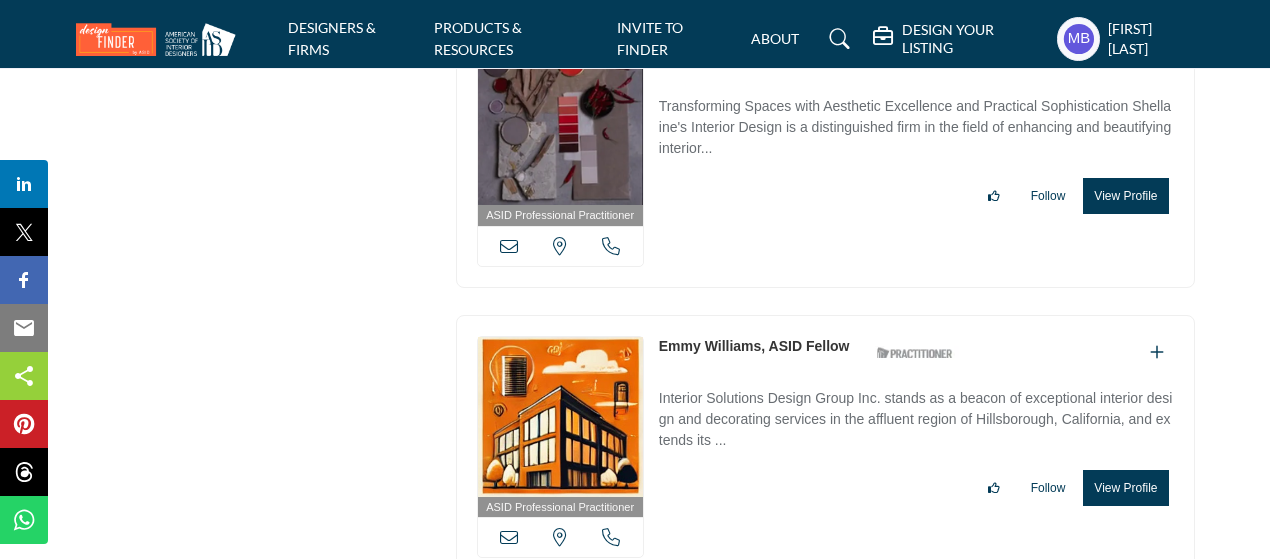 click at bounding box center [611, 537] 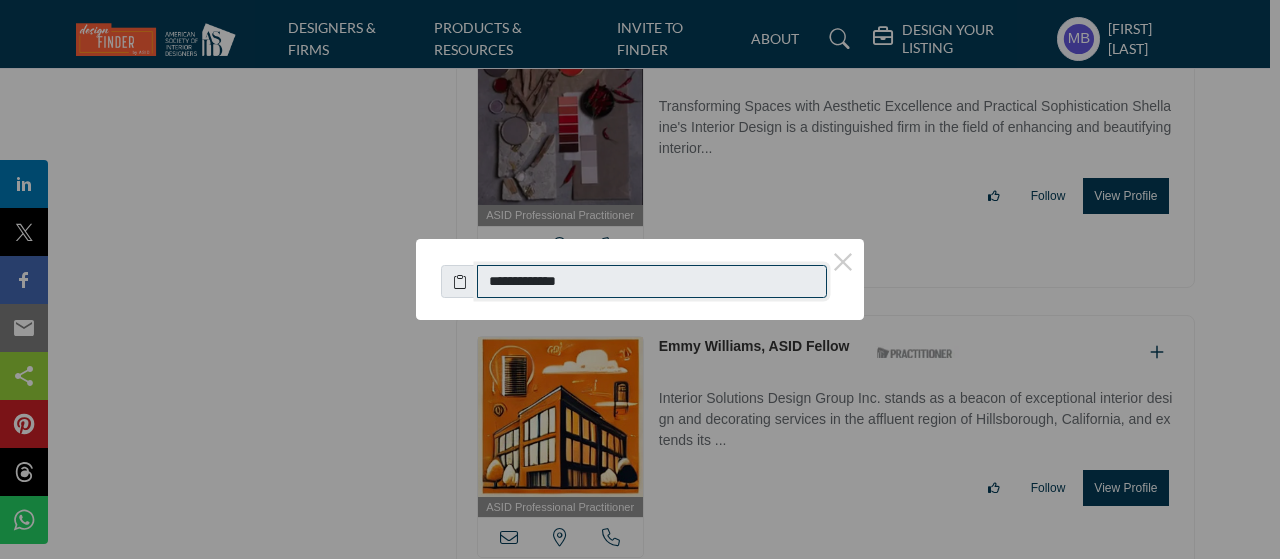 drag, startPoint x: 586, startPoint y: 276, endPoint x: 494, endPoint y: 277, distance: 92.00543 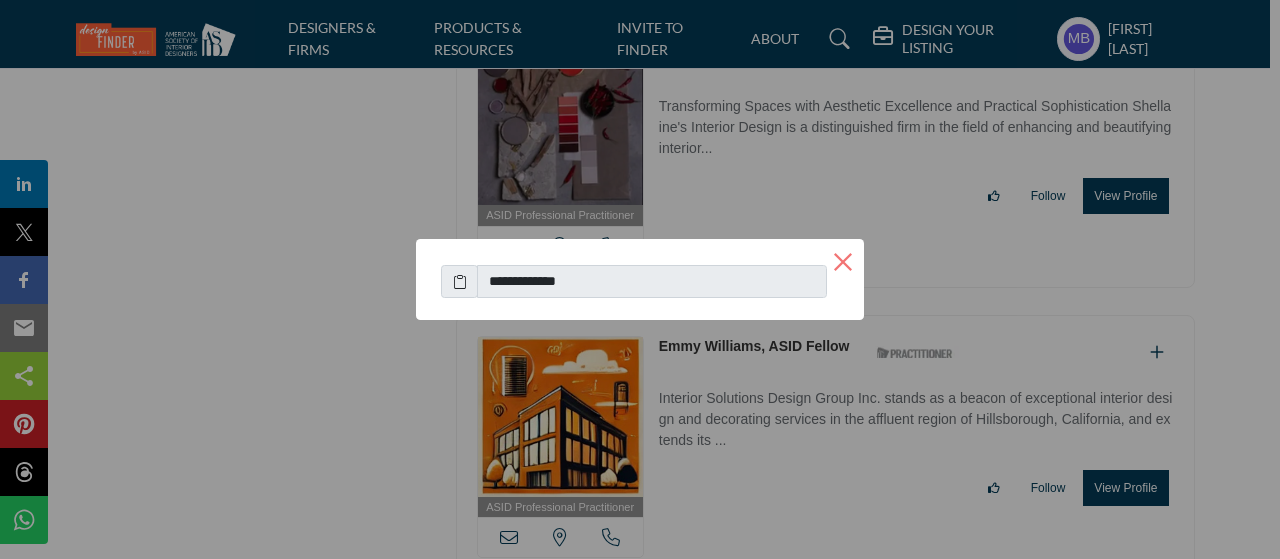 click on "×" at bounding box center [843, 260] 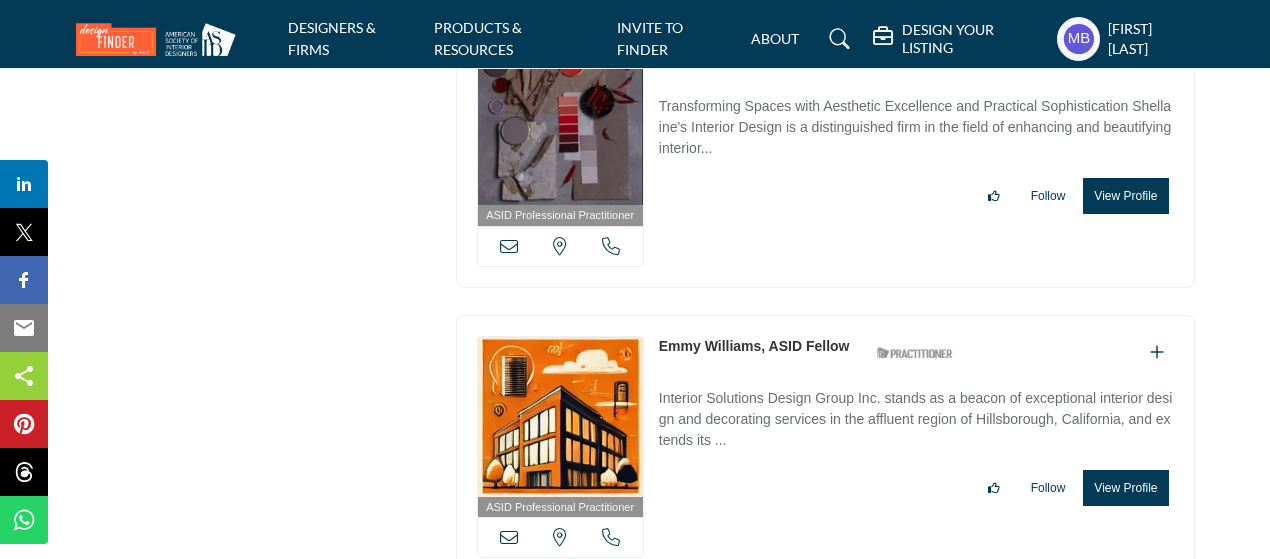 scroll, scrollTop: 20100, scrollLeft: 0, axis: vertical 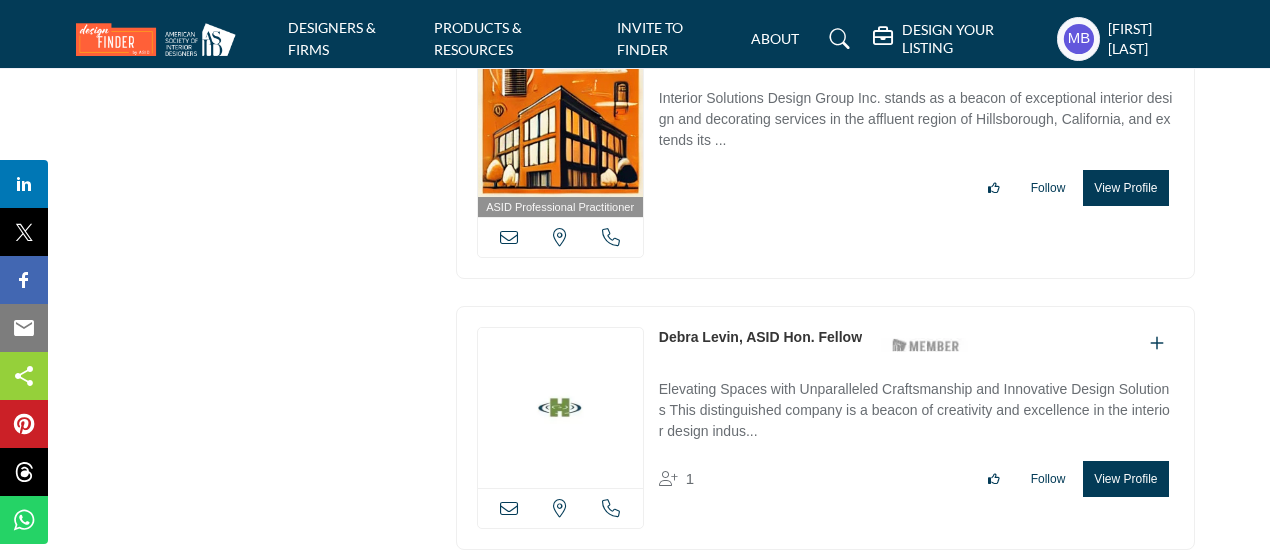 drag, startPoint x: 648, startPoint y: 137, endPoint x: 735, endPoint y: 179, distance: 96.60745 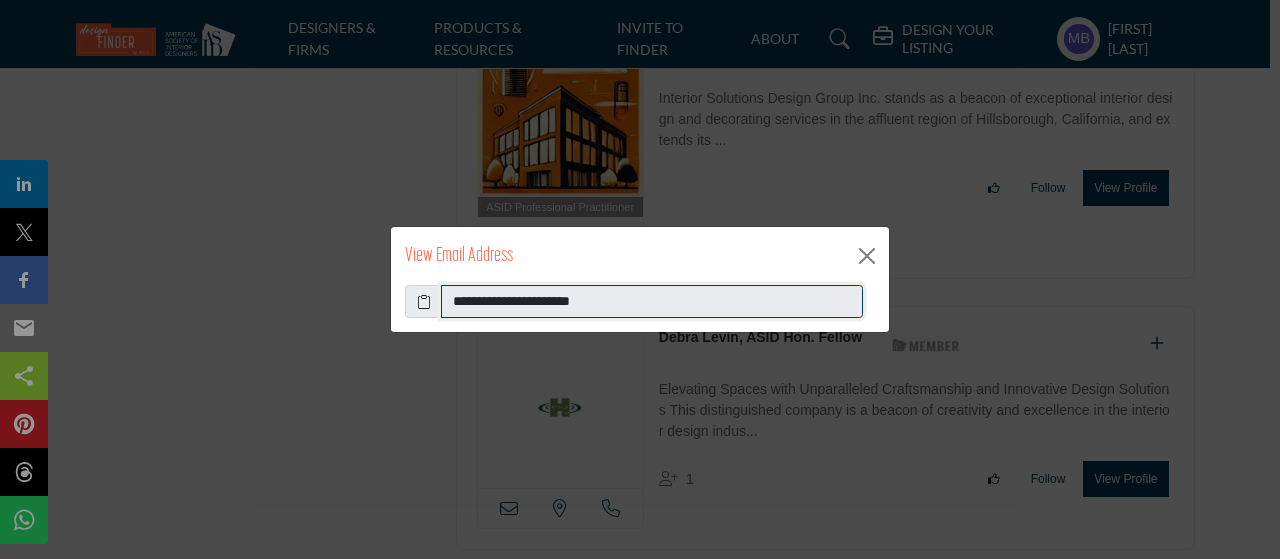 click on "**********" at bounding box center [652, 302] 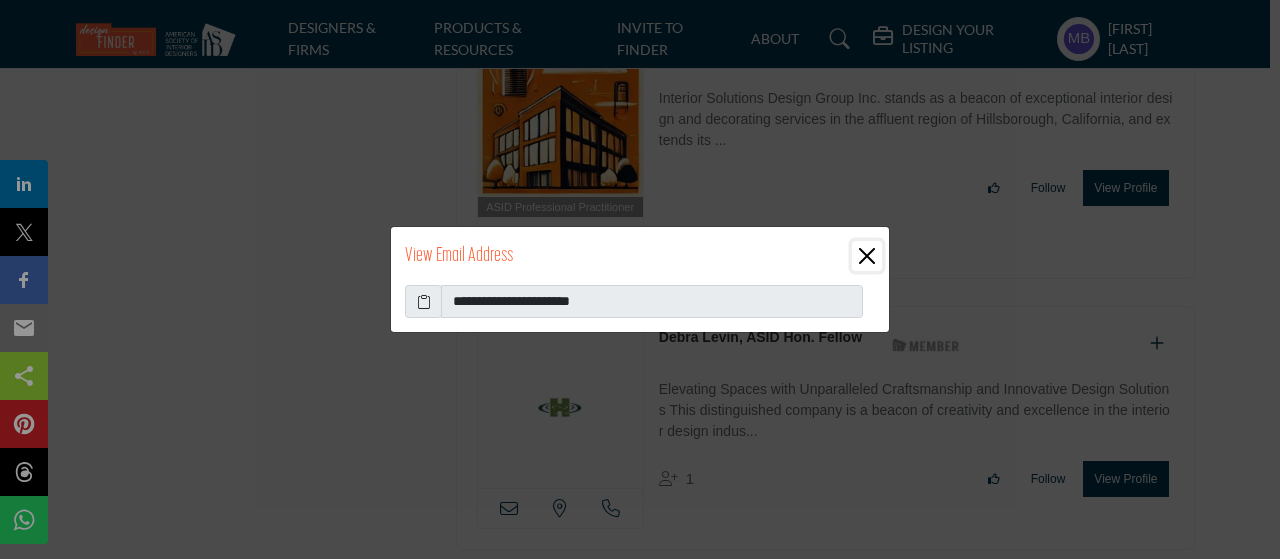 click at bounding box center [867, 256] 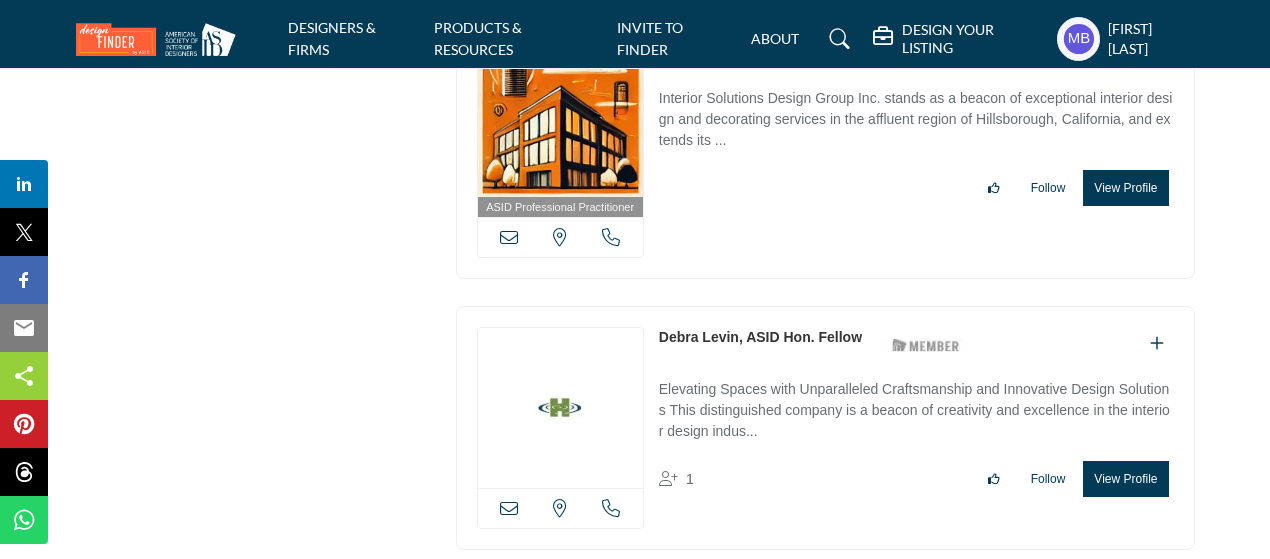click at bounding box center (611, 508) 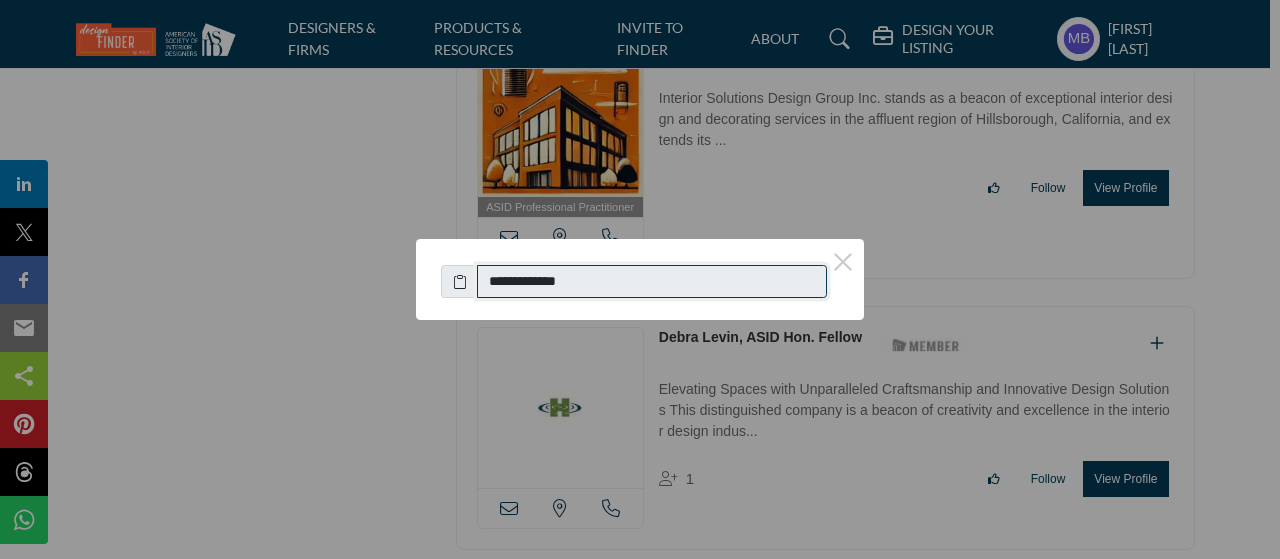 drag, startPoint x: 603, startPoint y: 286, endPoint x: 494, endPoint y: 283, distance: 109.041275 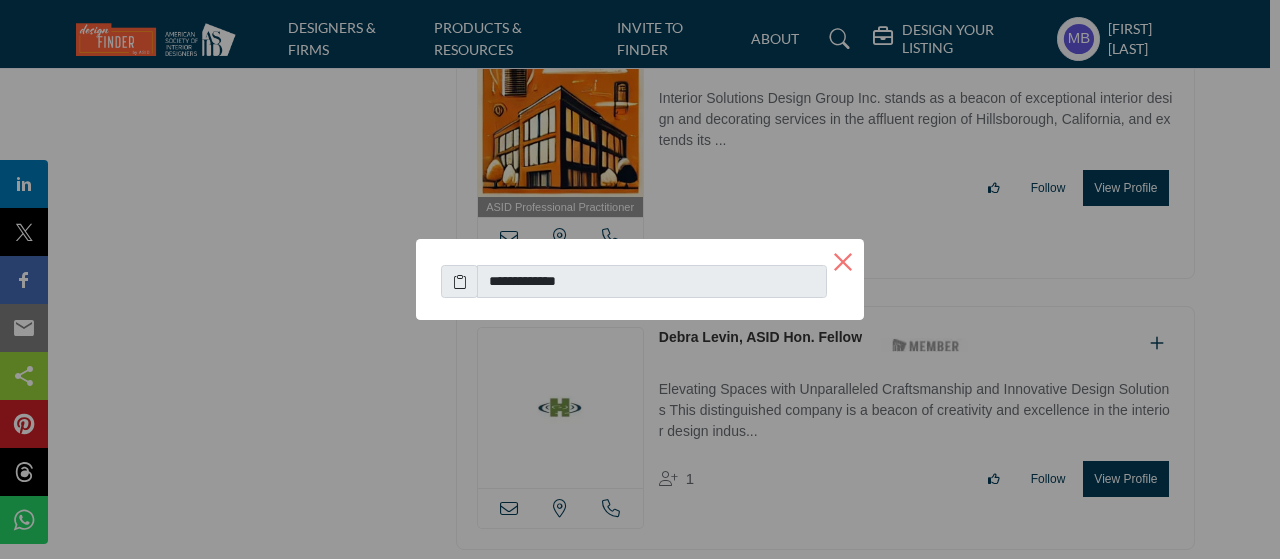 click on "×" at bounding box center [843, 260] 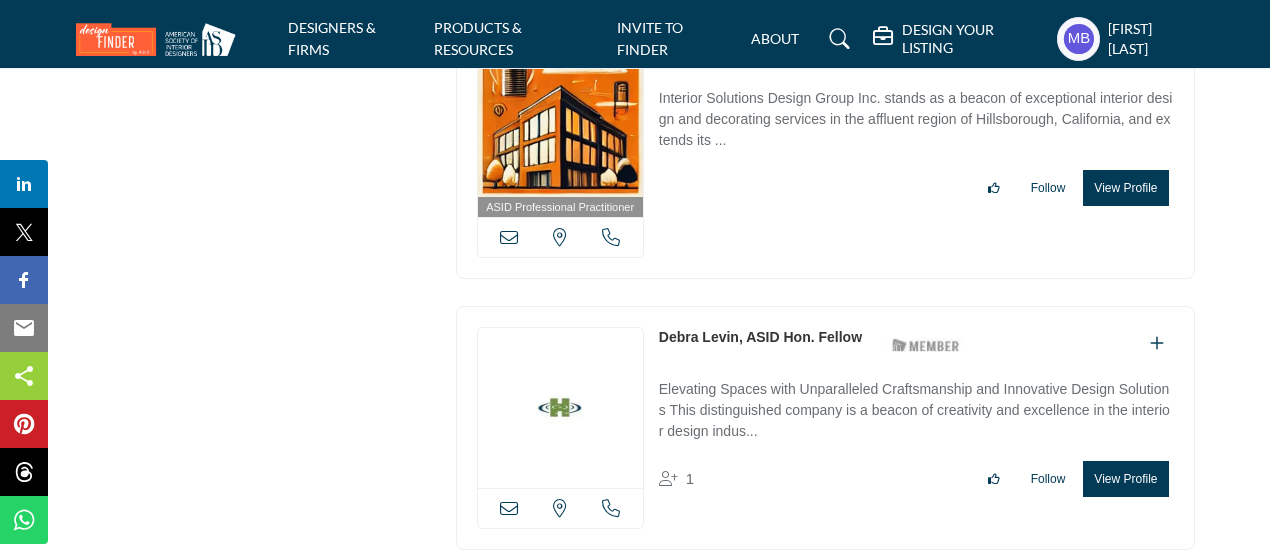 scroll, scrollTop: 20200, scrollLeft: 0, axis: vertical 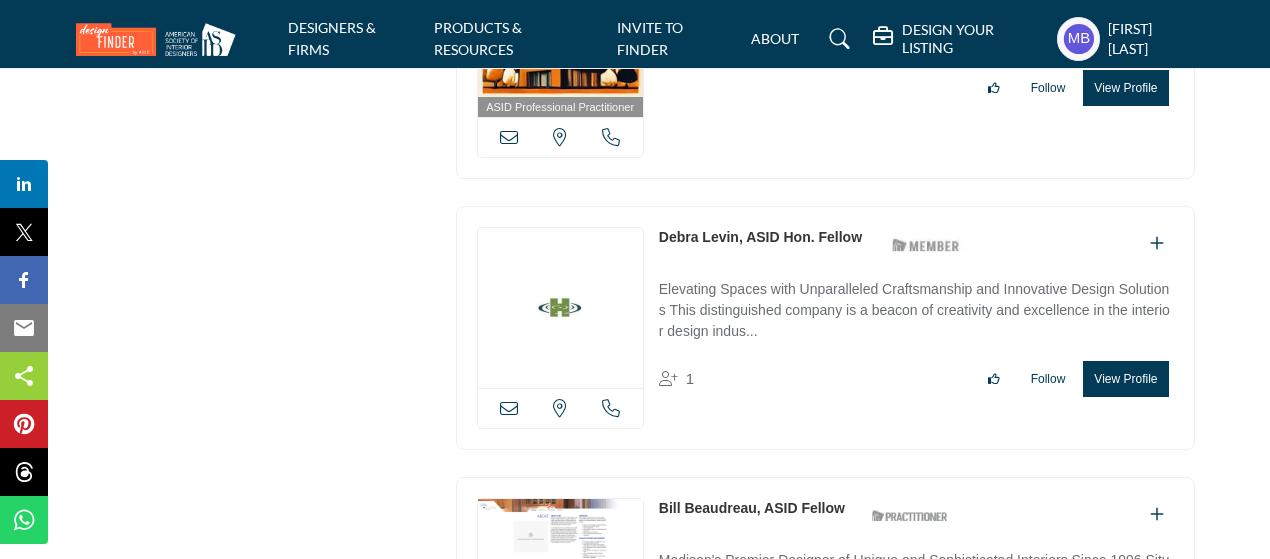 copy on "Wisconsin, USA
Bill Beaudreau" 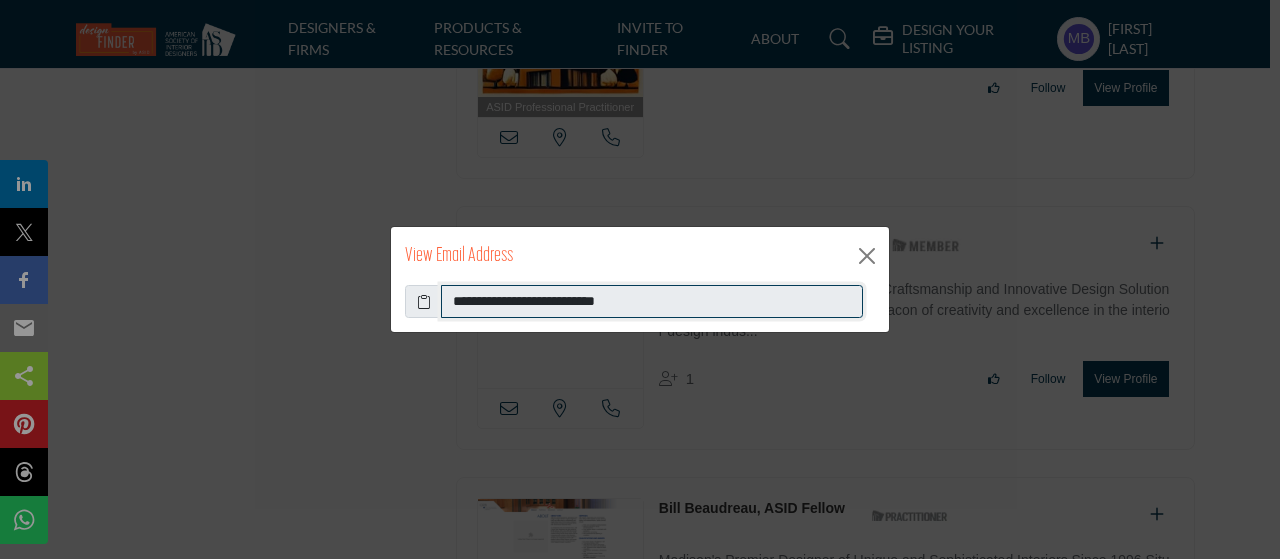 click on "**********" at bounding box center (652, 302) 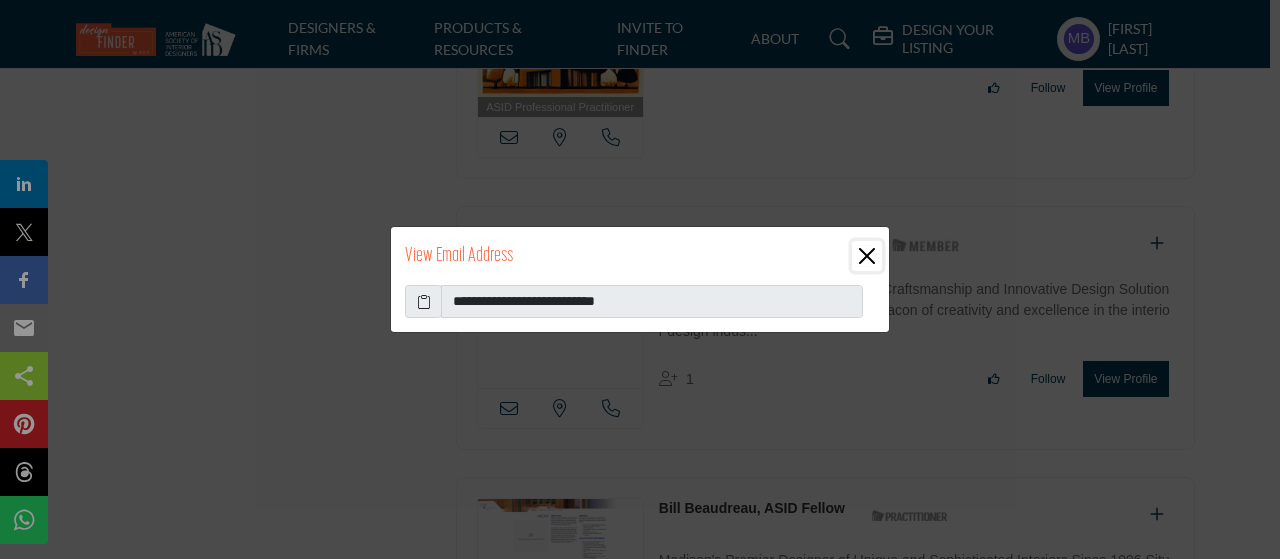 click at bounding box center [867, 256] 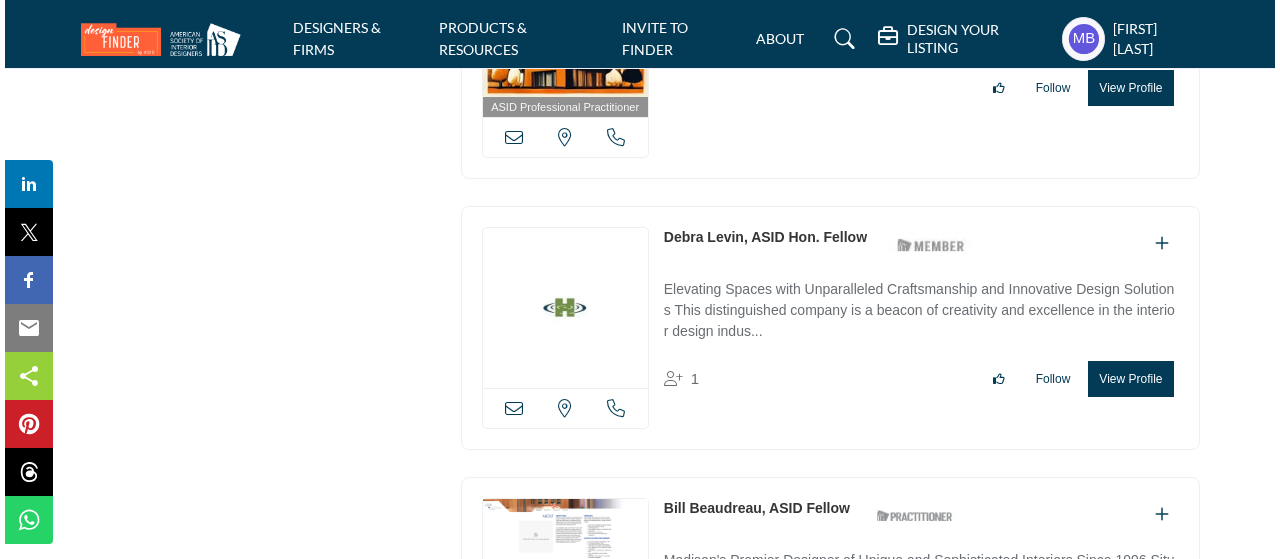 scroll, scrollTop: 20400, scrollLeft: 0, axis: vertical 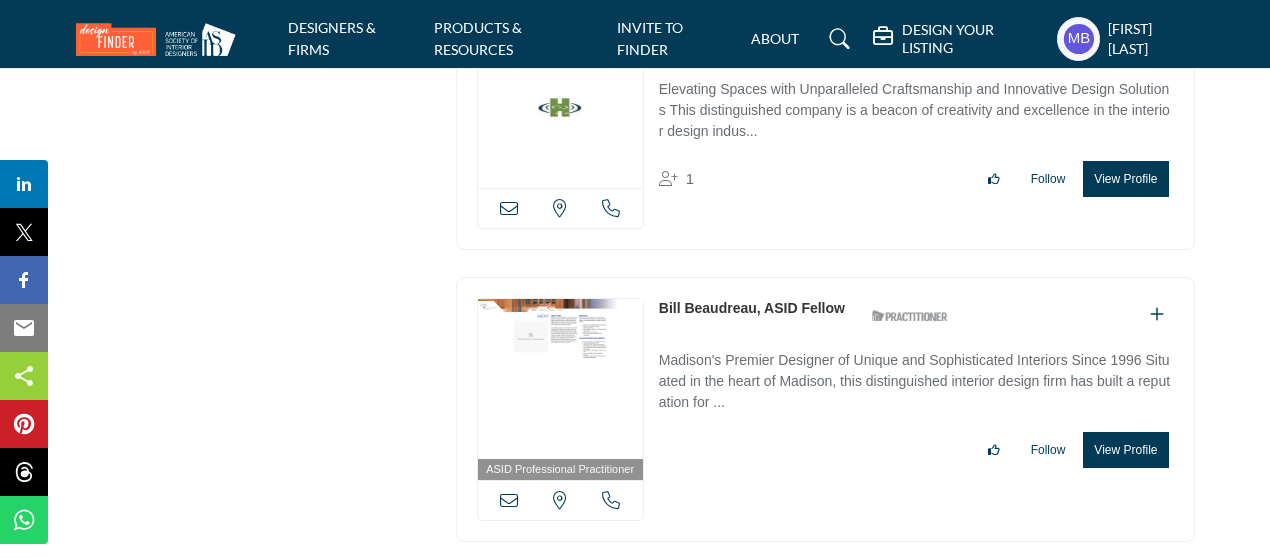 click at bounding box center [611, 500] 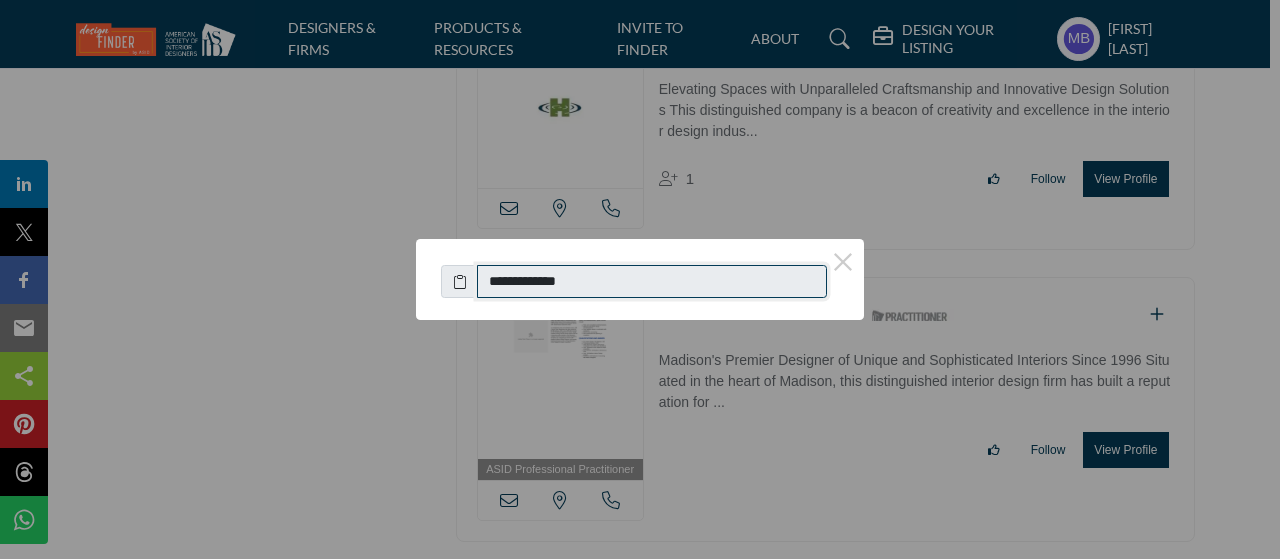 click on "**********" at bounding box center (652, 282) 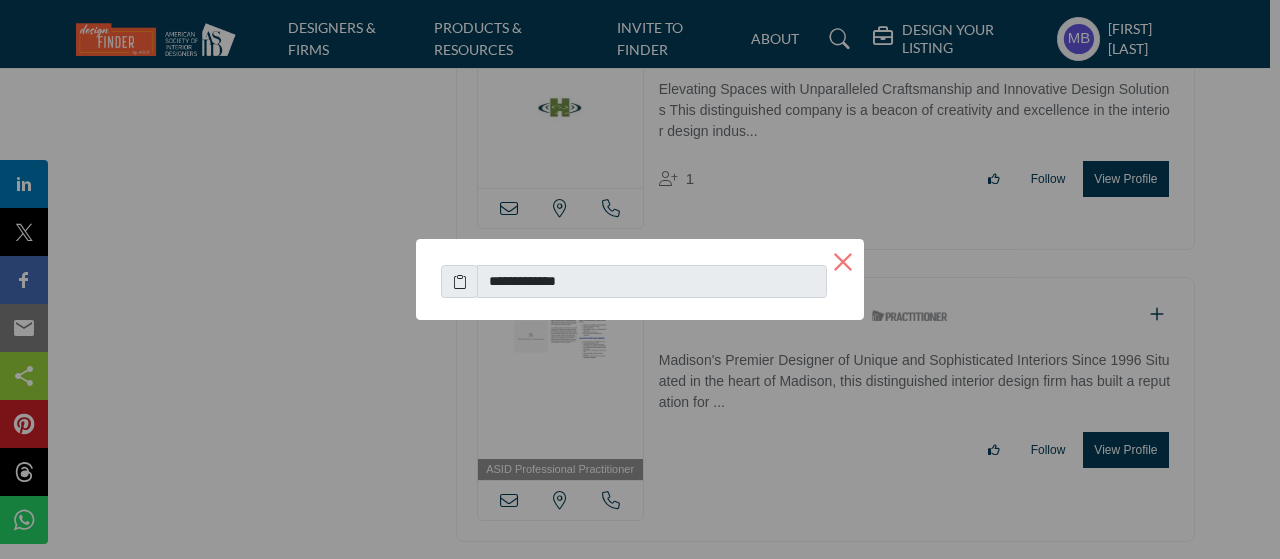click on "×" at bounding box center [843, 260] 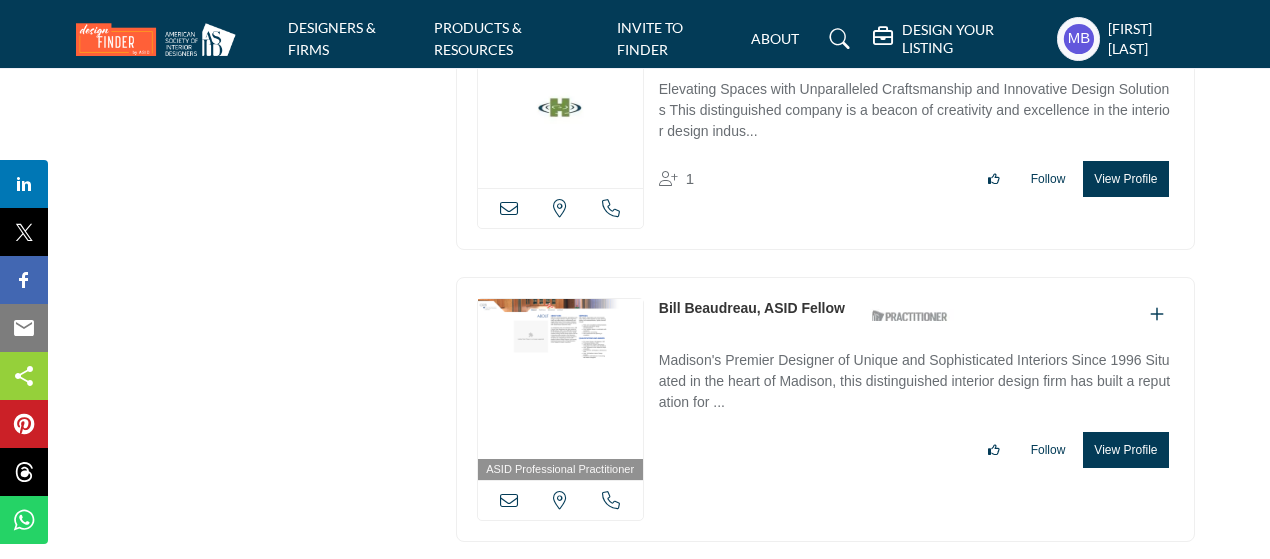 scroll, scrollTop: 20400, scrollLeft: 0, axis: vertical 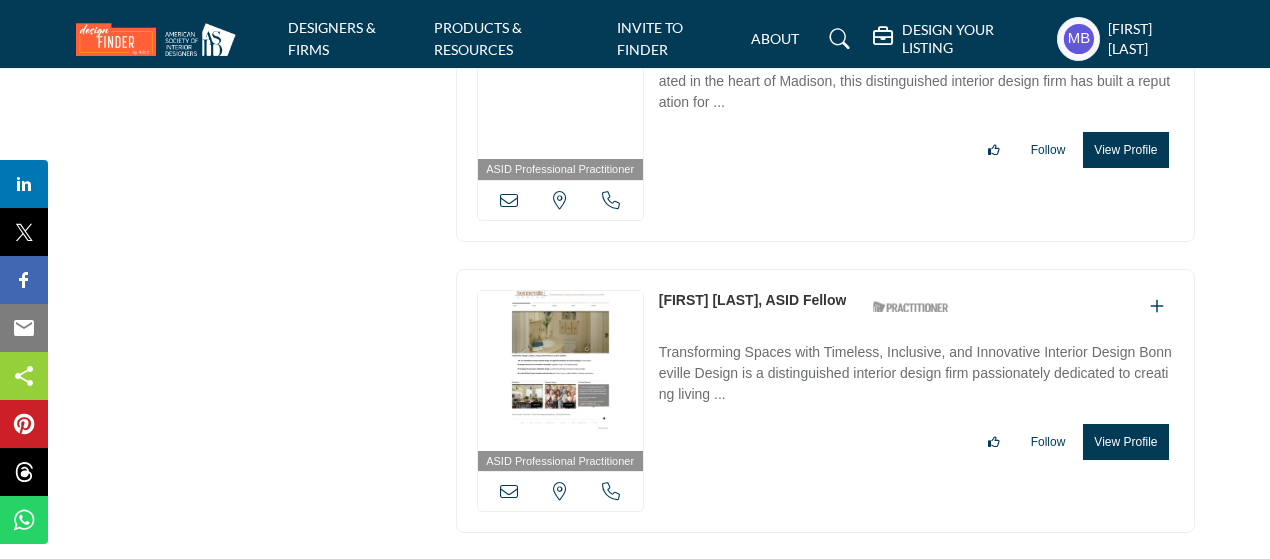 click at bounding box center (509, 491) 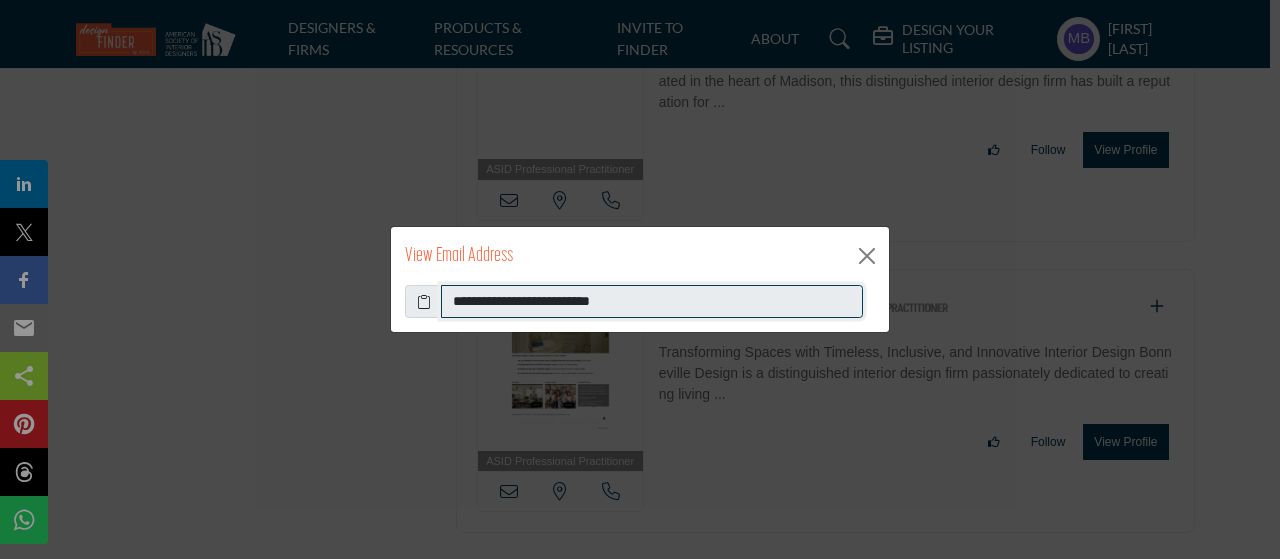 drag, startPoint x: 658, startPoint y: 298, endPoint x: 494, endPoint y: 301, distance: 164.02744 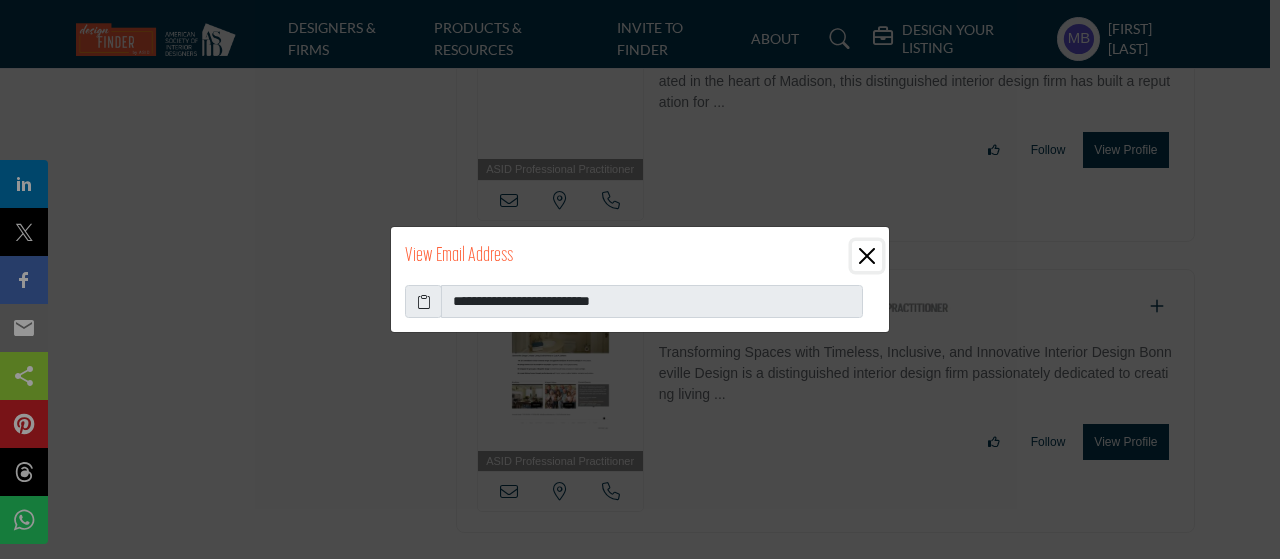 click at bounding box center [867, 256] 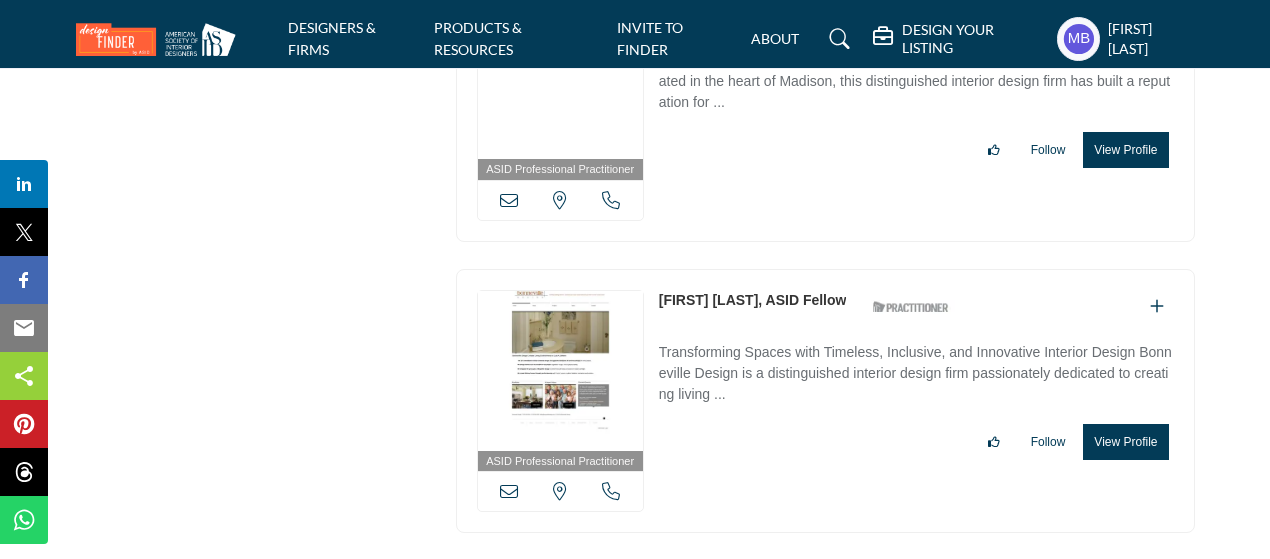click at bounding box center [611, 491] 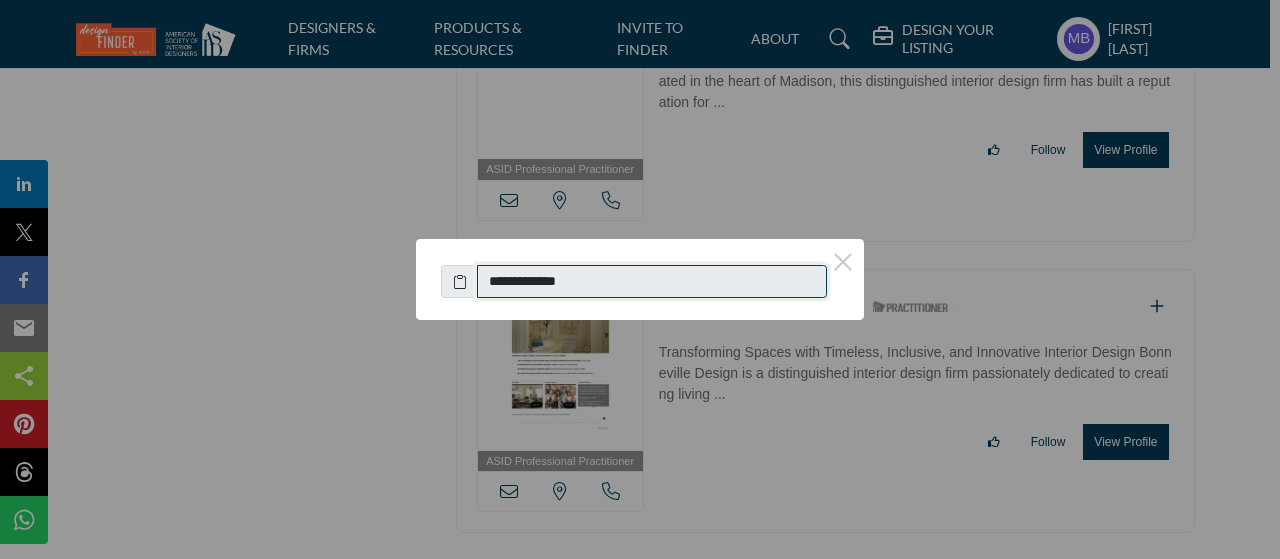 drag, startPoint x: 524, startPoint y: 296, endPoint x: 496, endPoint y: 296, distance: 28 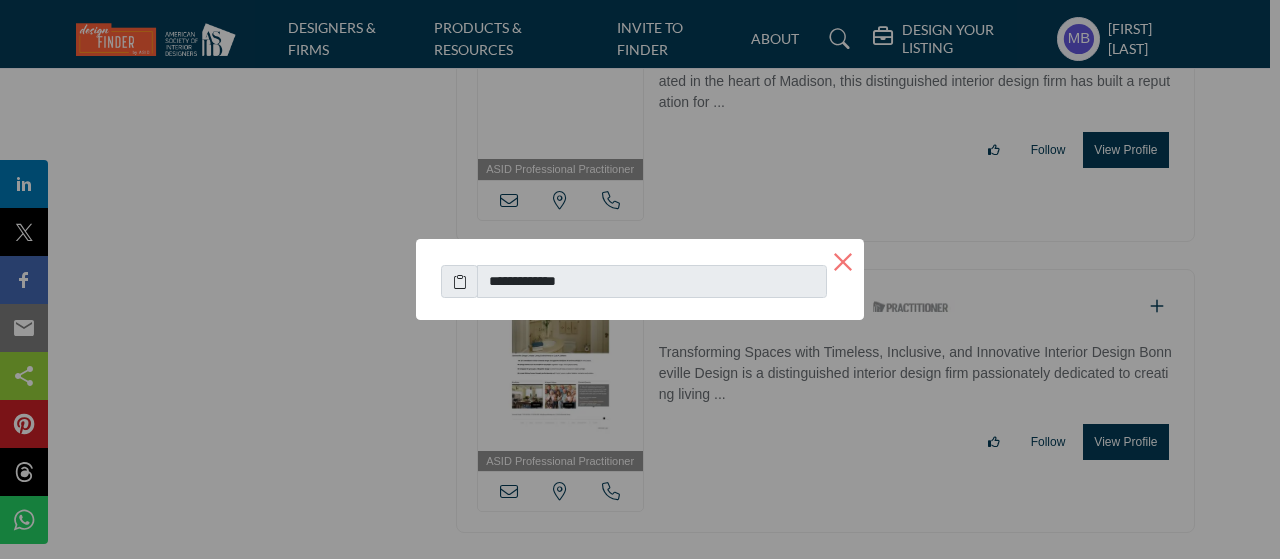 click on "×" at bounding box center [843, 260] 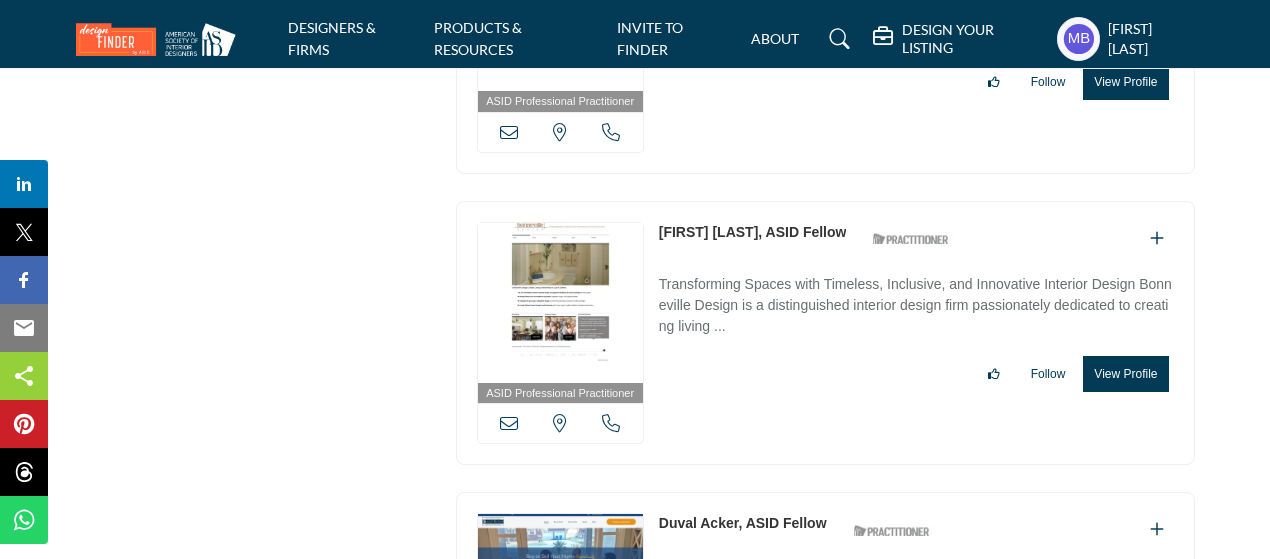 scroll, scrollTop: 20800, scrollLeft: 0, axis: vertical 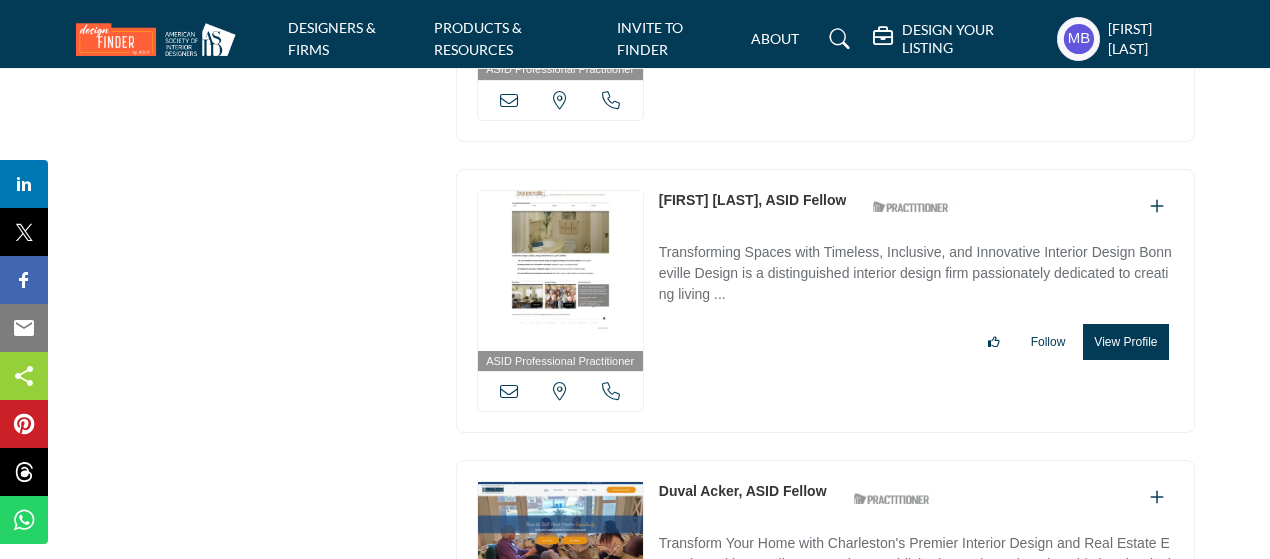 copy on "Duval Acker" 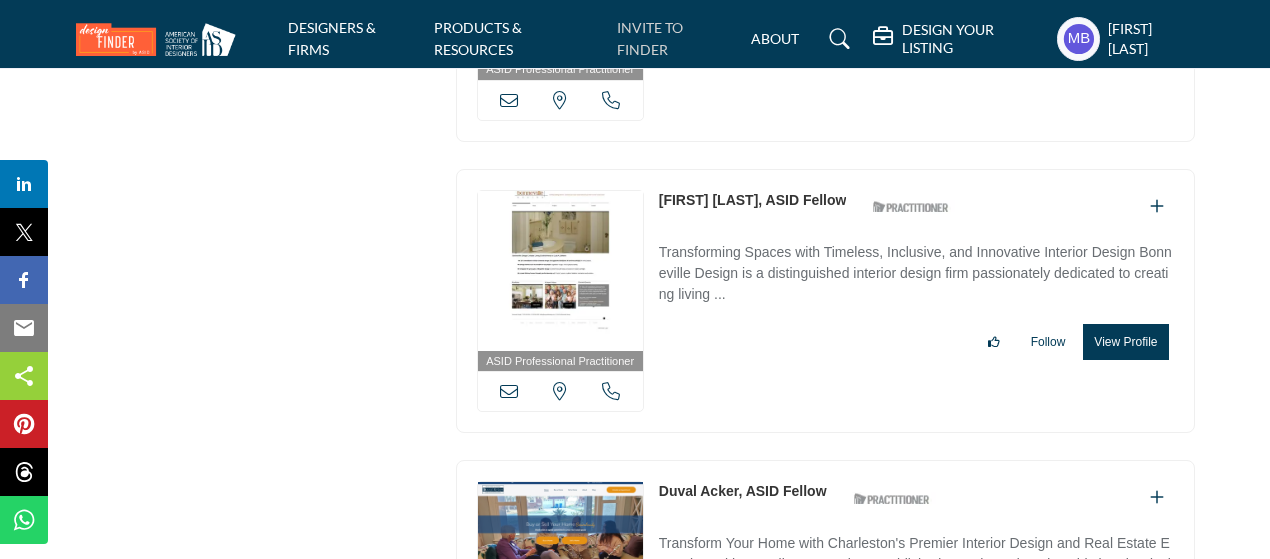 drag, startPoint x: 652, startPoint y: 294, endPoint x: 659, endPoint y: 25, distance: 269.09106 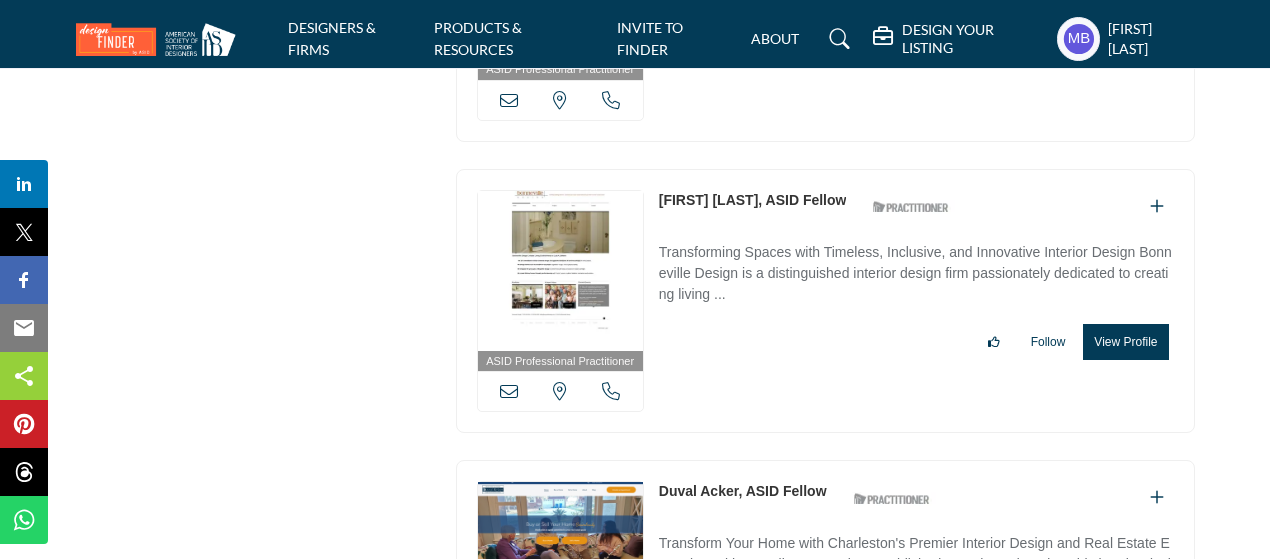 click on "[STATE], USA" at bounding box center (560, 683) 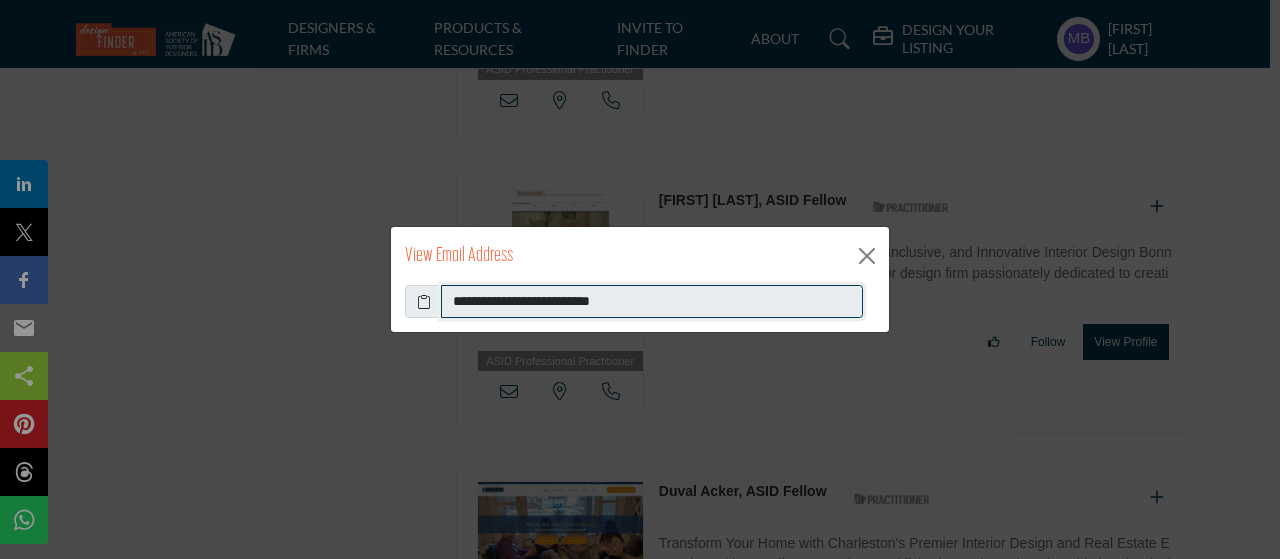 click on "**********" at bounding box center [652, 302] 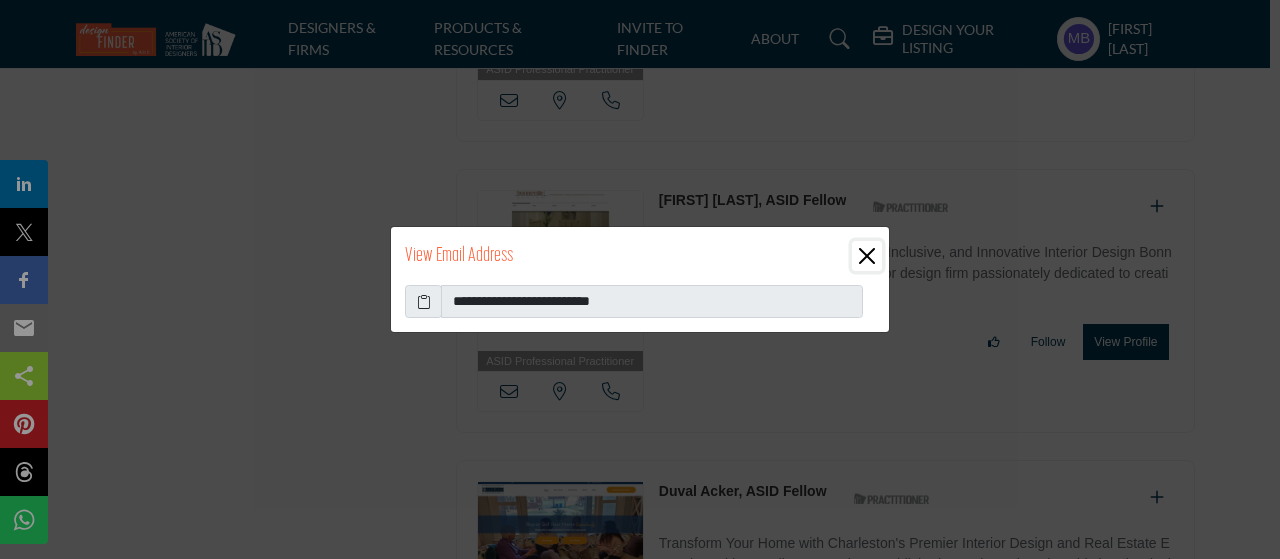 click at bounding box center [867, 256] 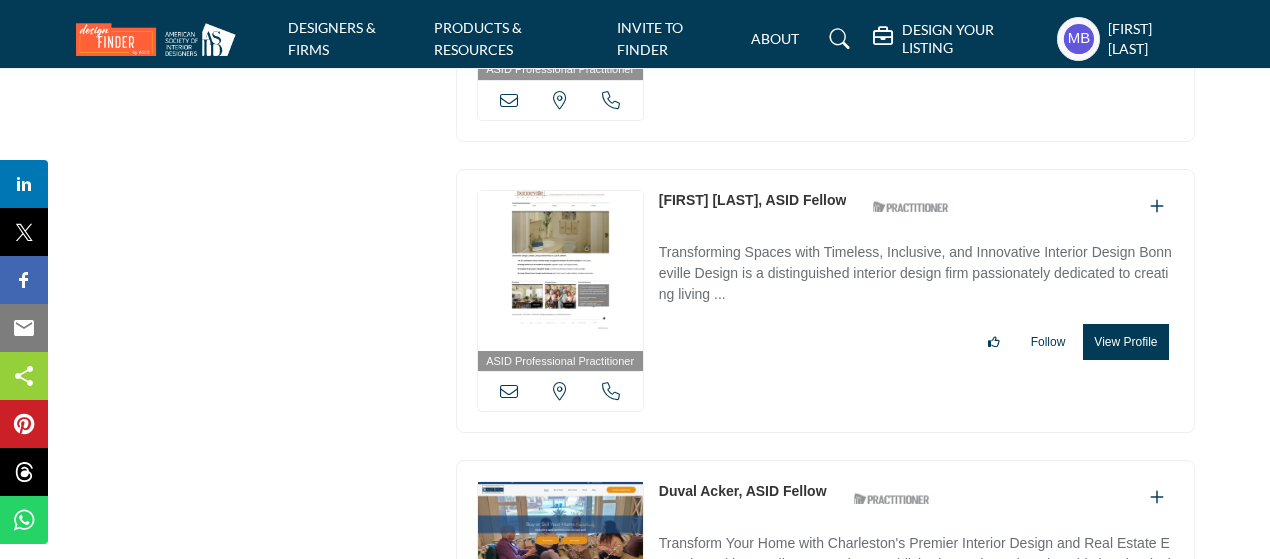 click on "[STATE], USA" at bounding box center [560, 683] 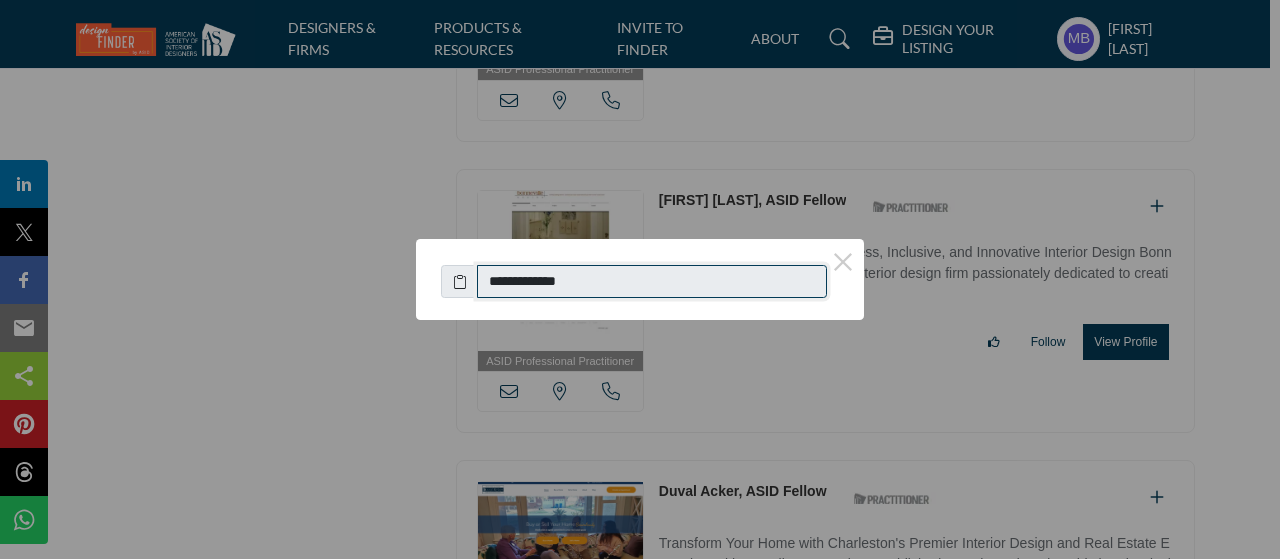 drag, startPoint x: 586, startPoint y: 288, endPoint x: 496, endPoint y: 299, distance: 90.66973 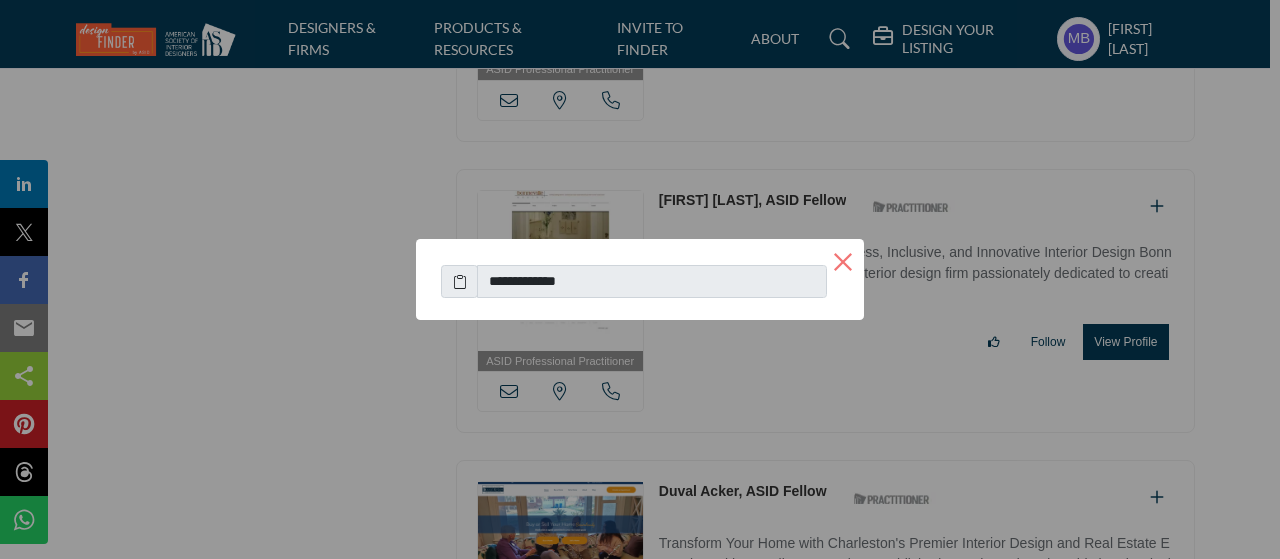click on "×" at bounding box center (843, 260) 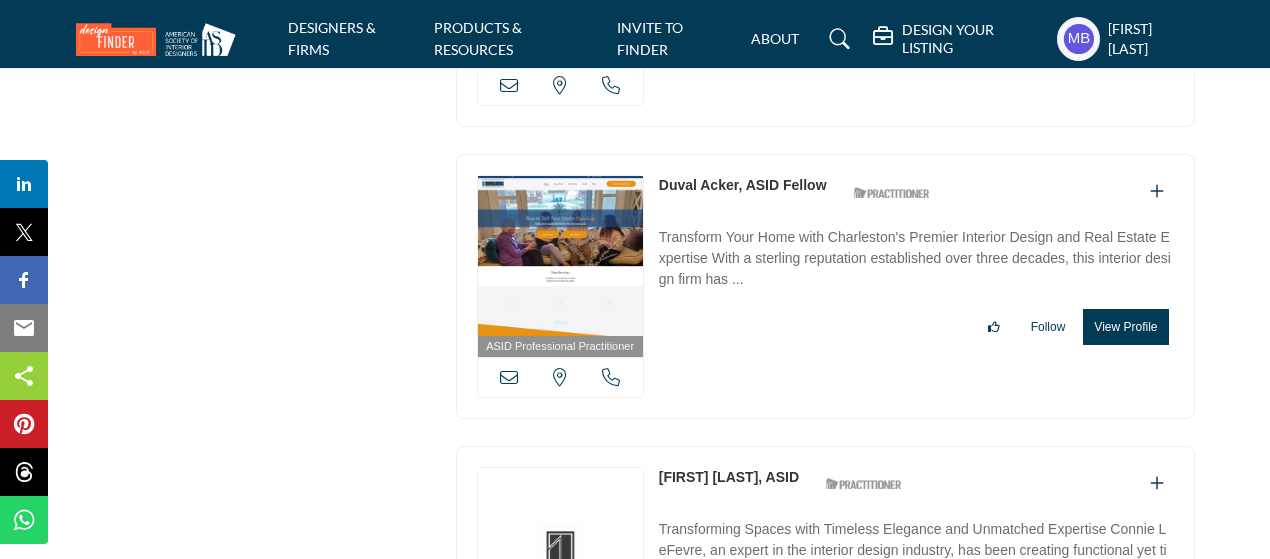scroll, scrollTop: 21200, scrollLeft: 0, axis: vertical 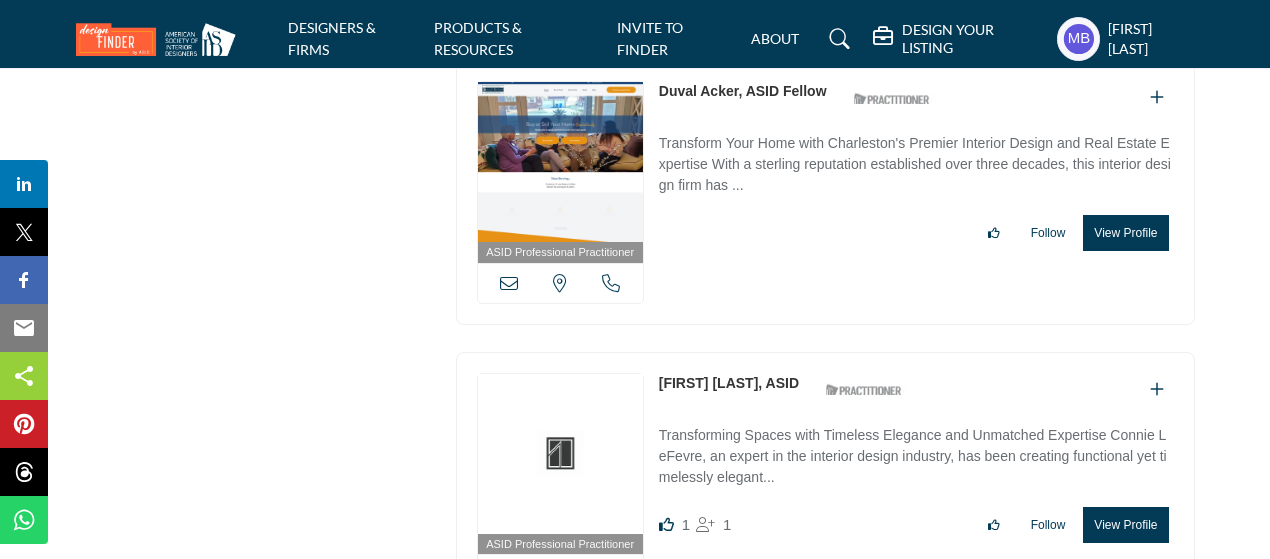 copy on "Texas, USA
Connie Lefevre" 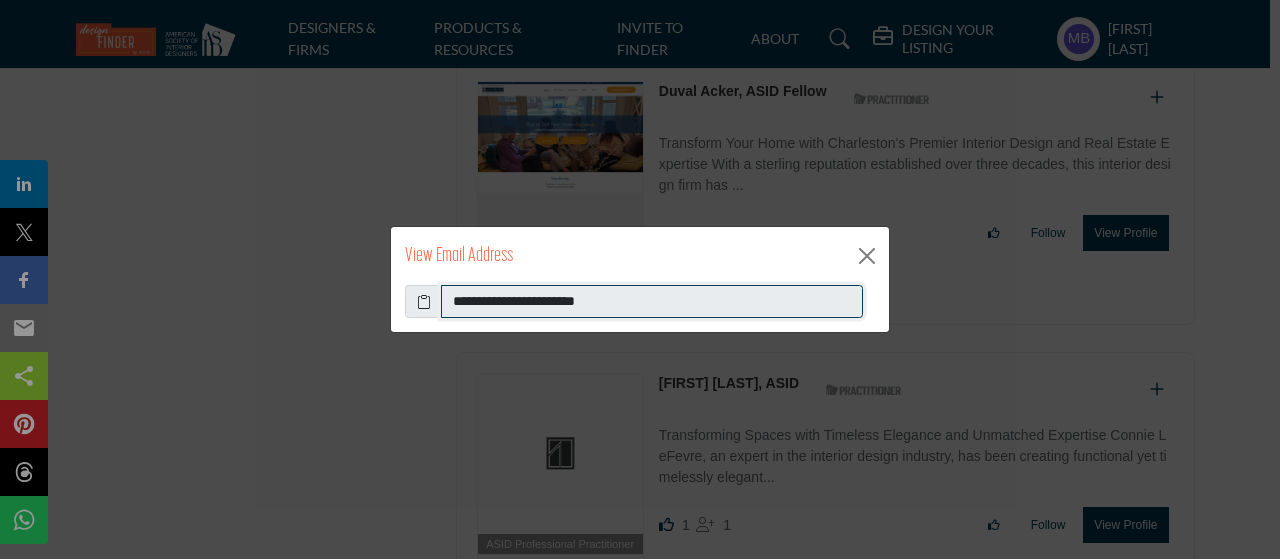 drag, startPoint x: 653, startPoint y: 303, endPoint x: 448, endPoint y: 303, distance: 205 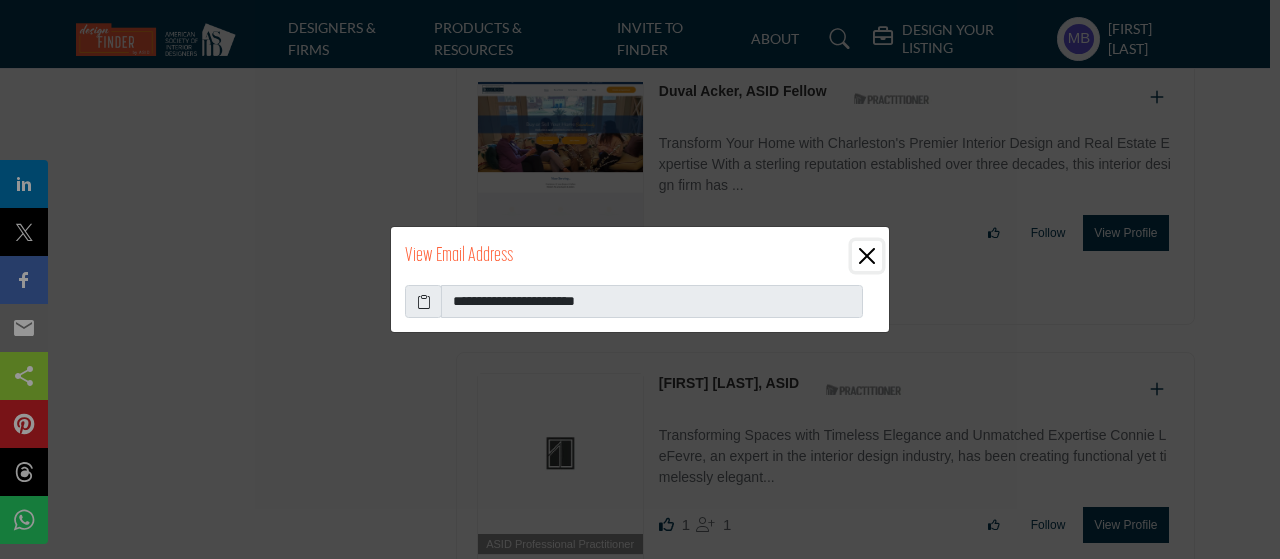 click at bounding box center (867, 256) 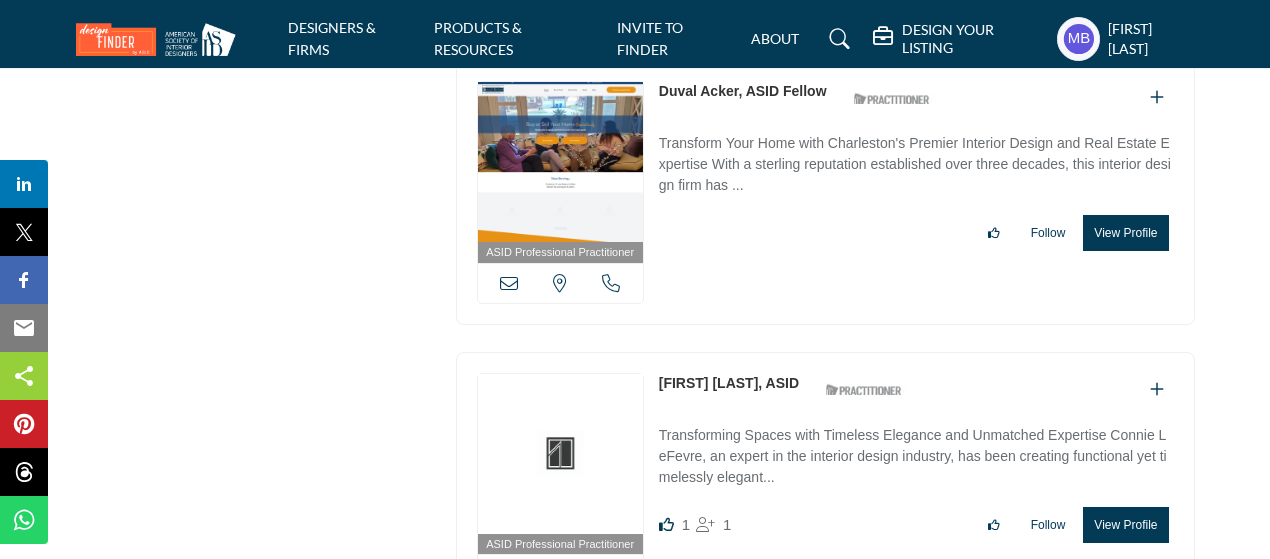 click at bounding box center [611, 574] 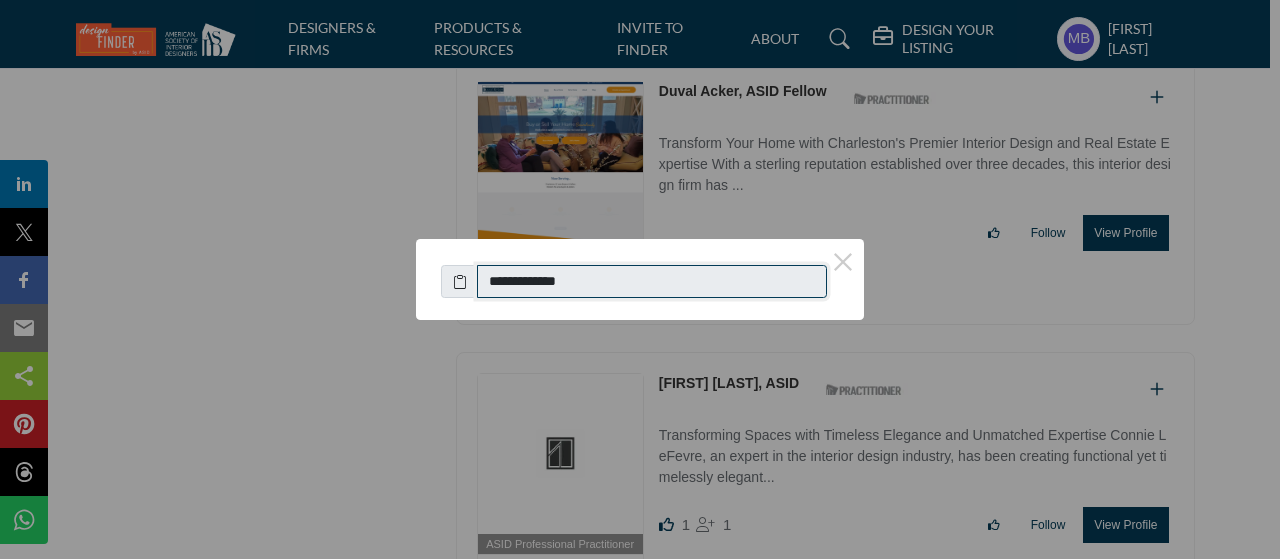 drag, startPoint x: 538, startPoint y: 283, endPoint x: 496, endPoint y: 283, distance: 42 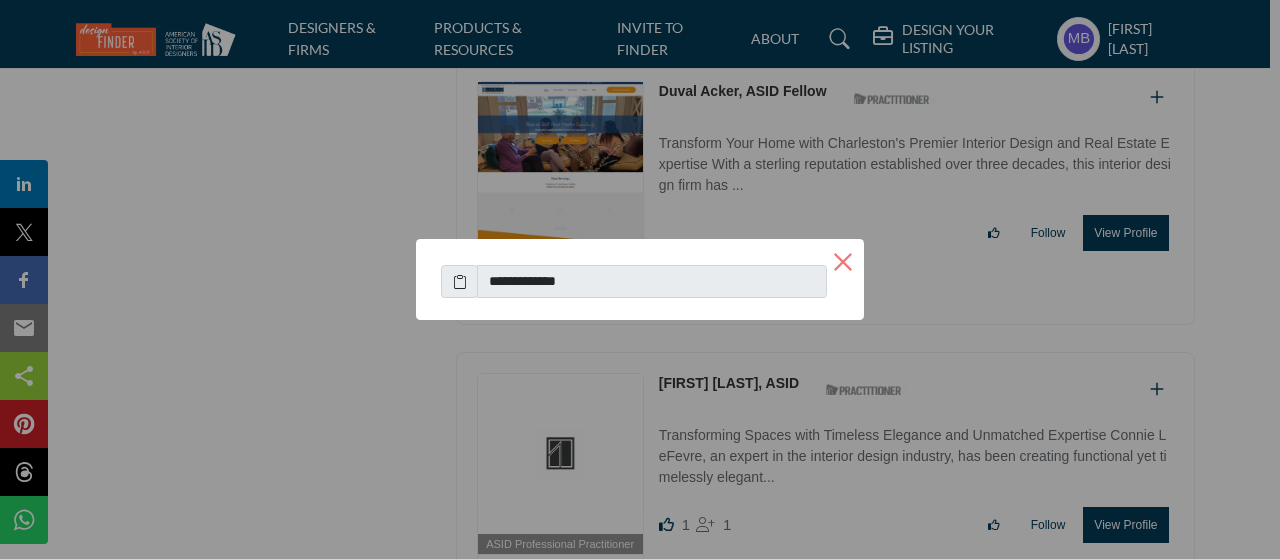 click on "×" at bounding box center [843, 260] 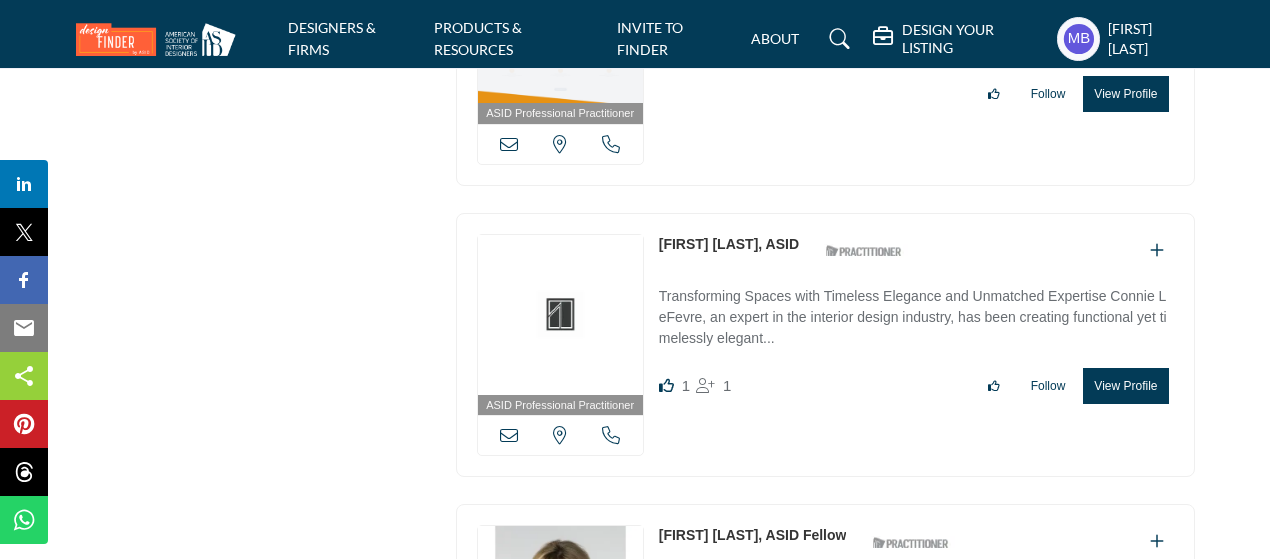 scroll, scrollTop: 21400, scrollLeft: 0, axis: vertical 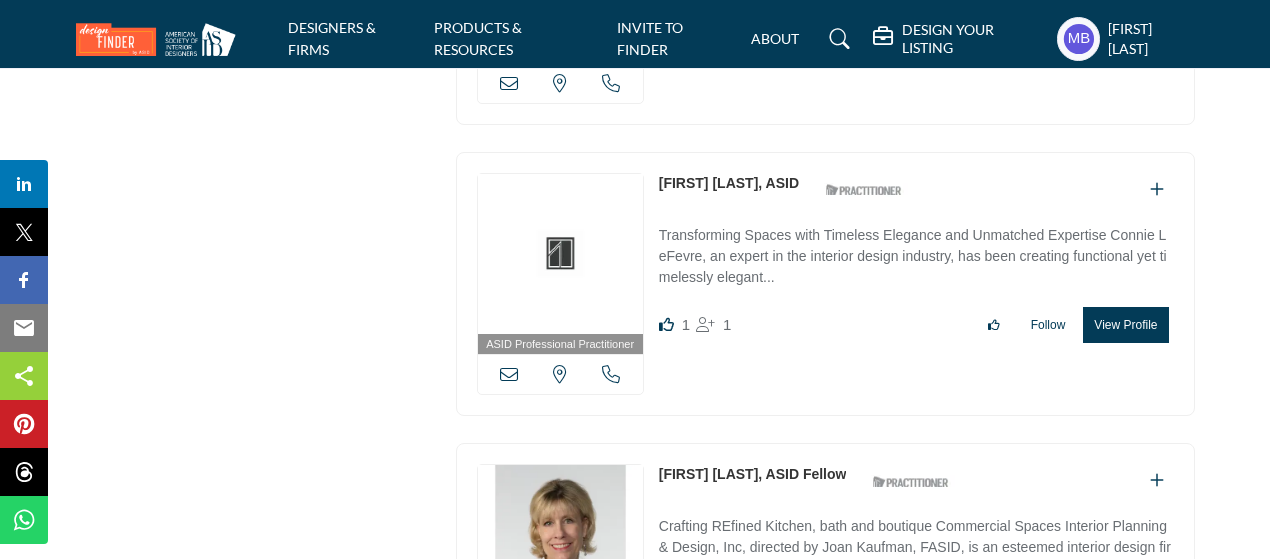 drag, startPoint x: 655, startPoint y: 280, endPoint x: 754, endPoint y: 296, distance: 100.28459 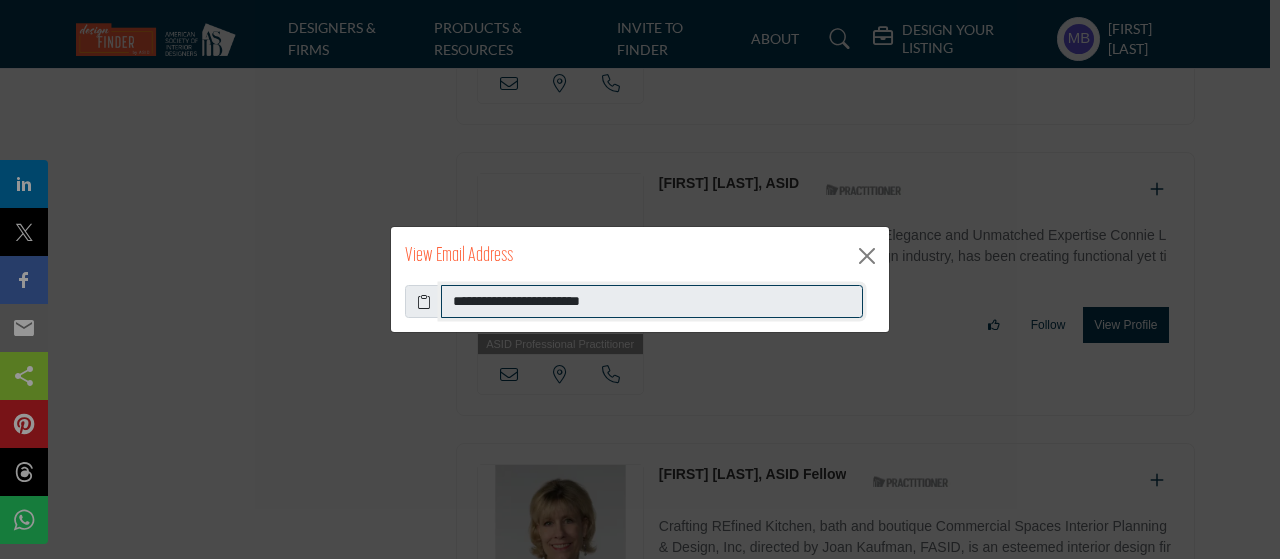 click on "**********" at bounding box center (652, 302) 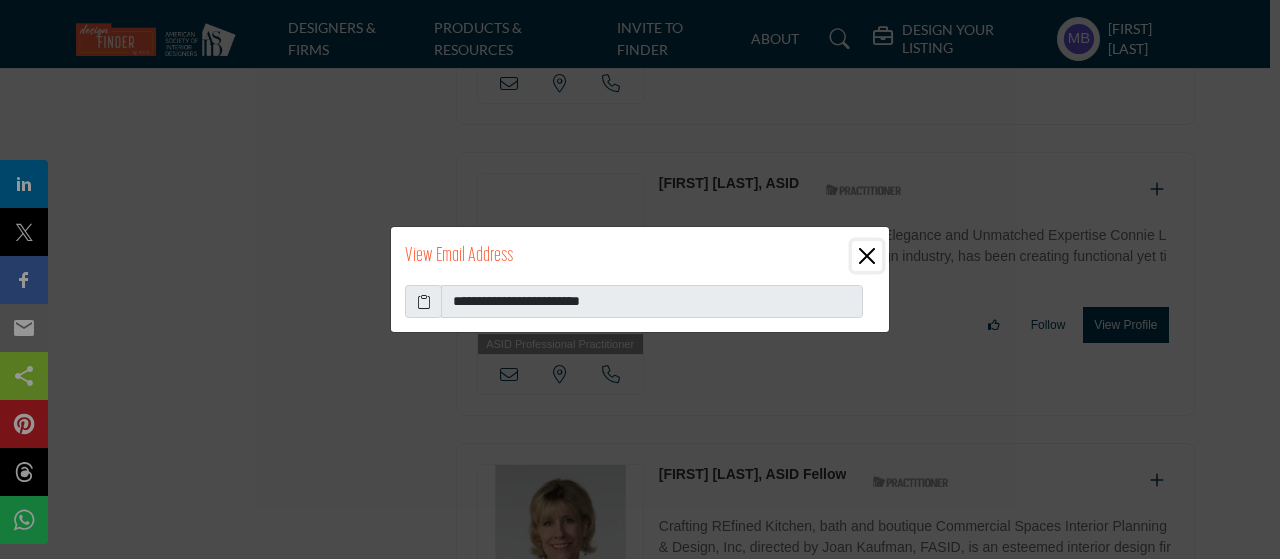 click at bounding box center (867, 256) 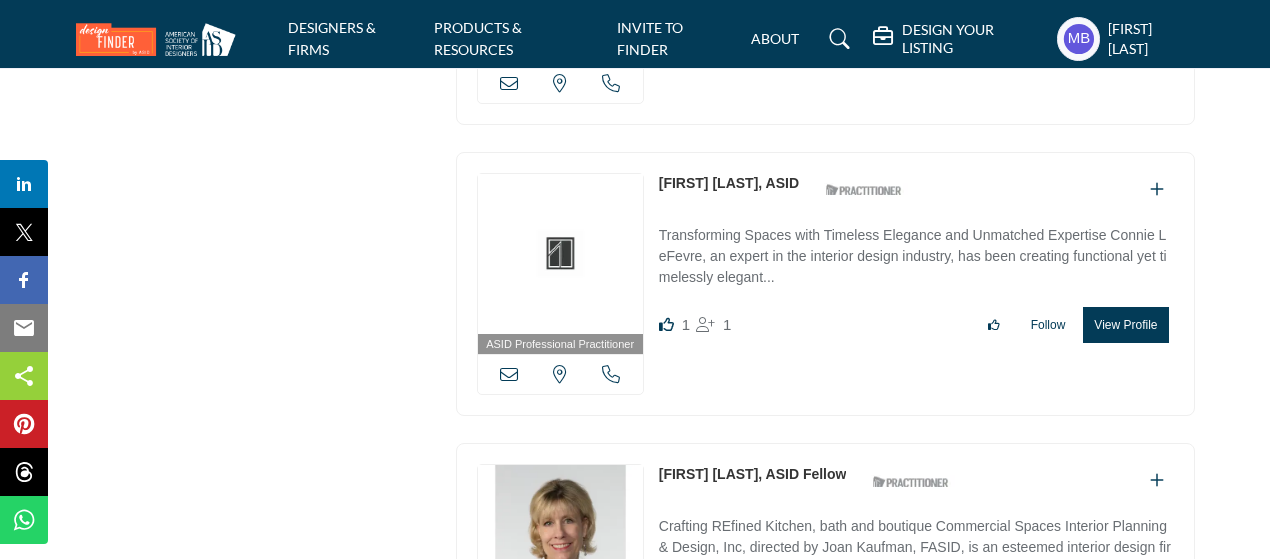scroll, scrollTop: 21700, scrollLeft: 0, axis: vertical 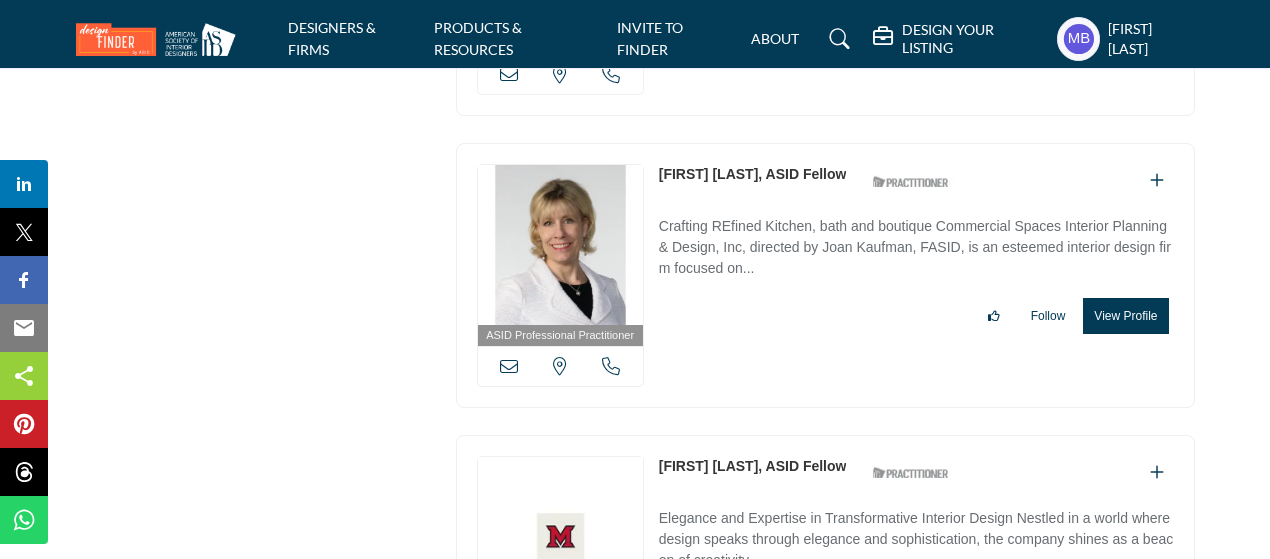 click at bounding box center [611, 366] 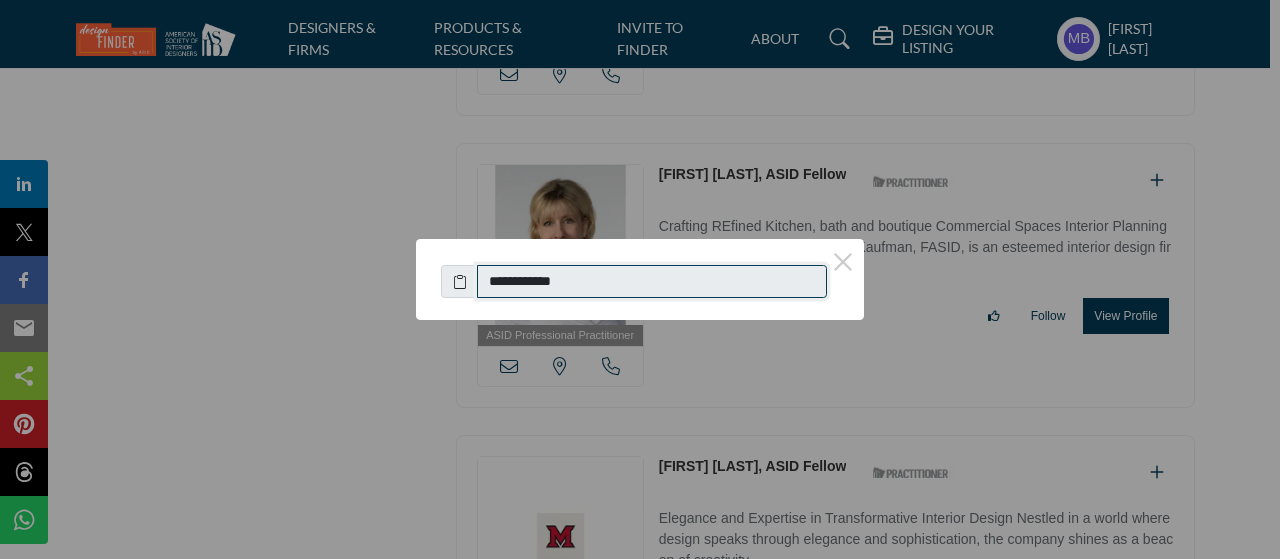 drag, startPoint x: 601, startPoint y: 293, endPoint x: 427, endPoint y: 293, distance: 174 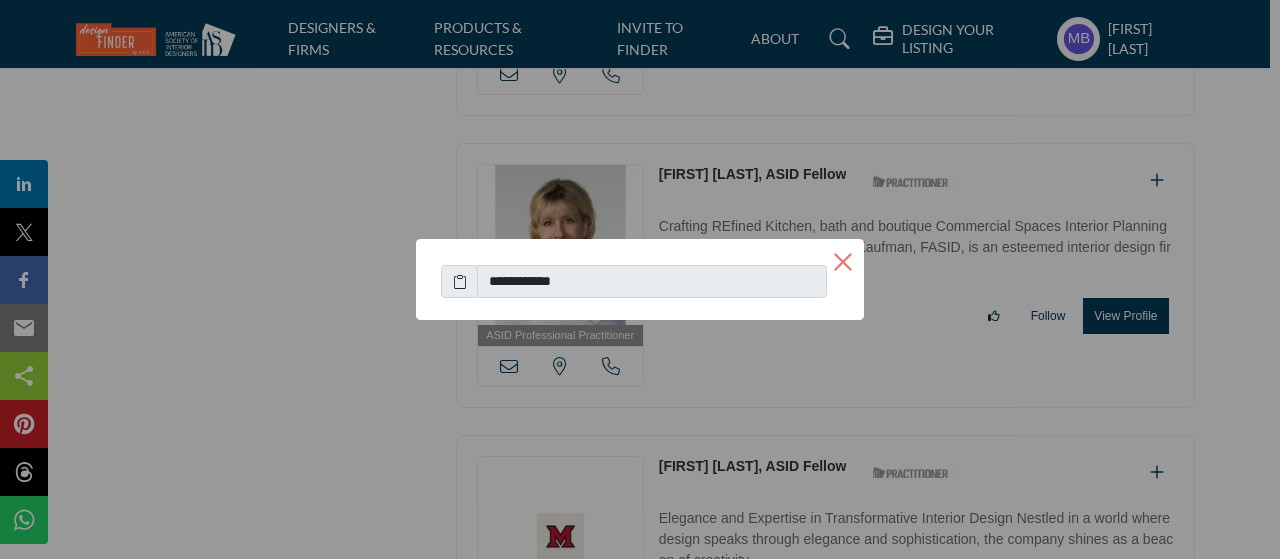click on "×" at bounding box center (843, 260) 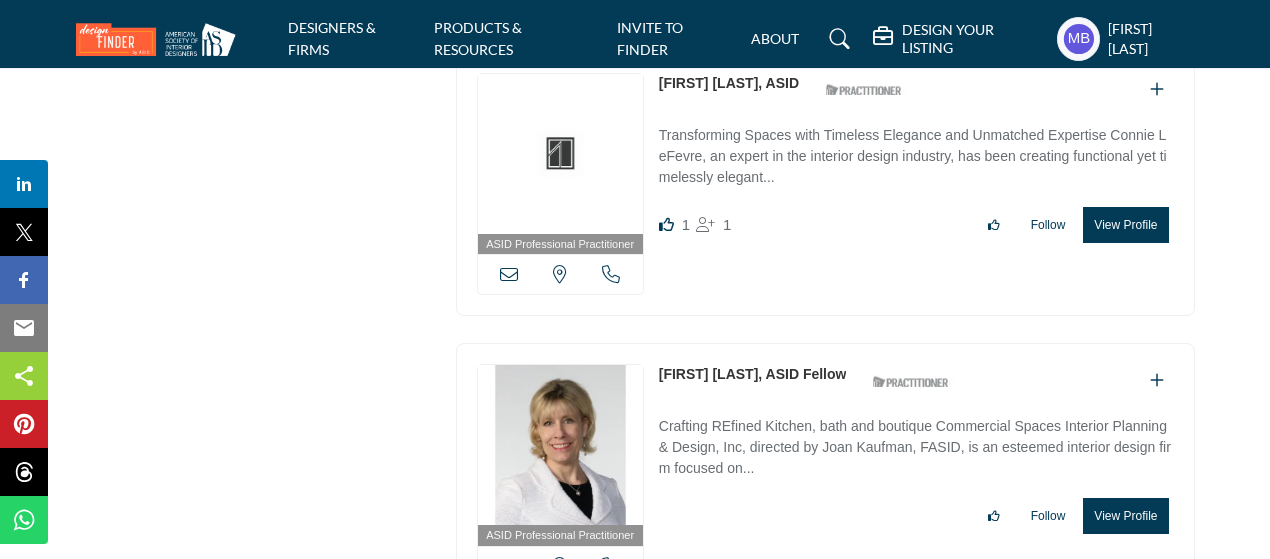 scroll, scrollTop: 21700, scrollLeft: 0, axis: vertical 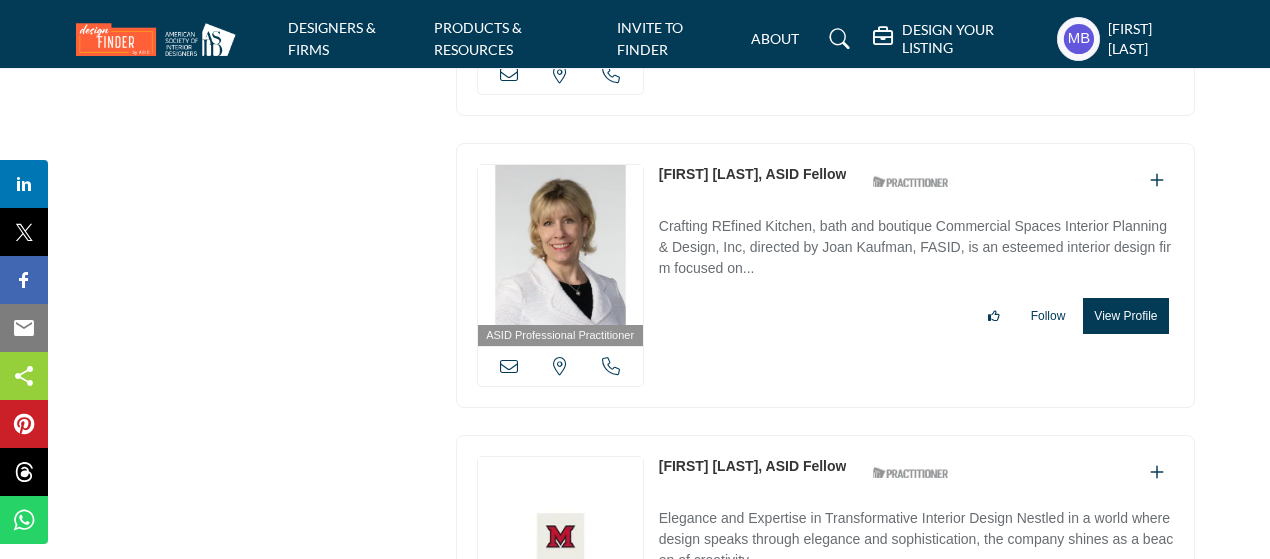 copy on "Katherine Setser" 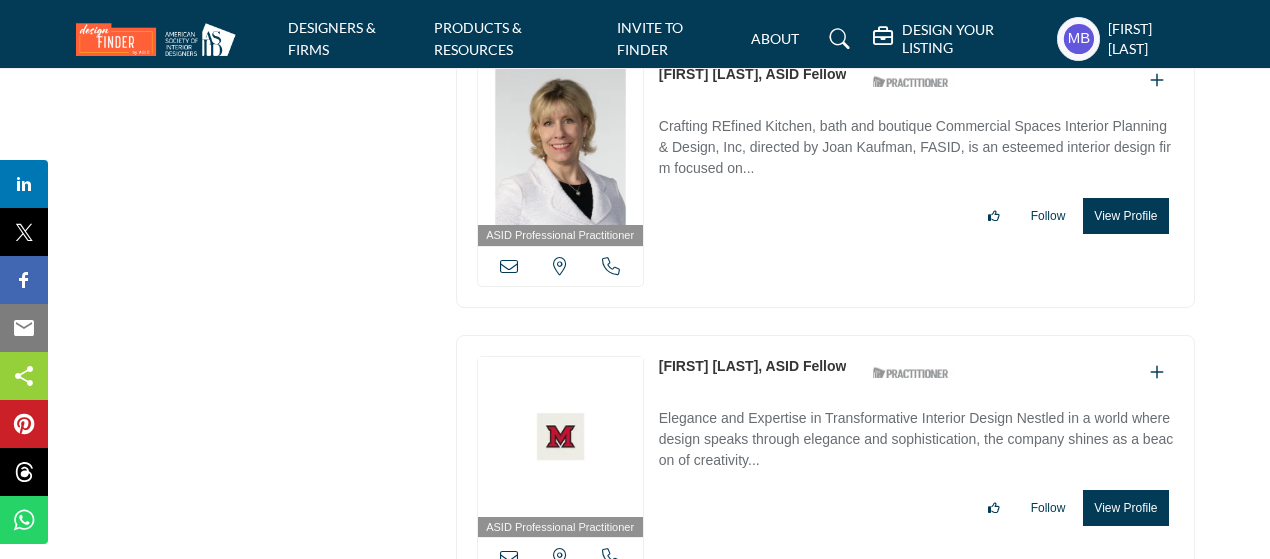 drag, startPoint x: 644, startPoint y: 461, endPoint x: 1088, endPoint y: 553, distance: 453.43137 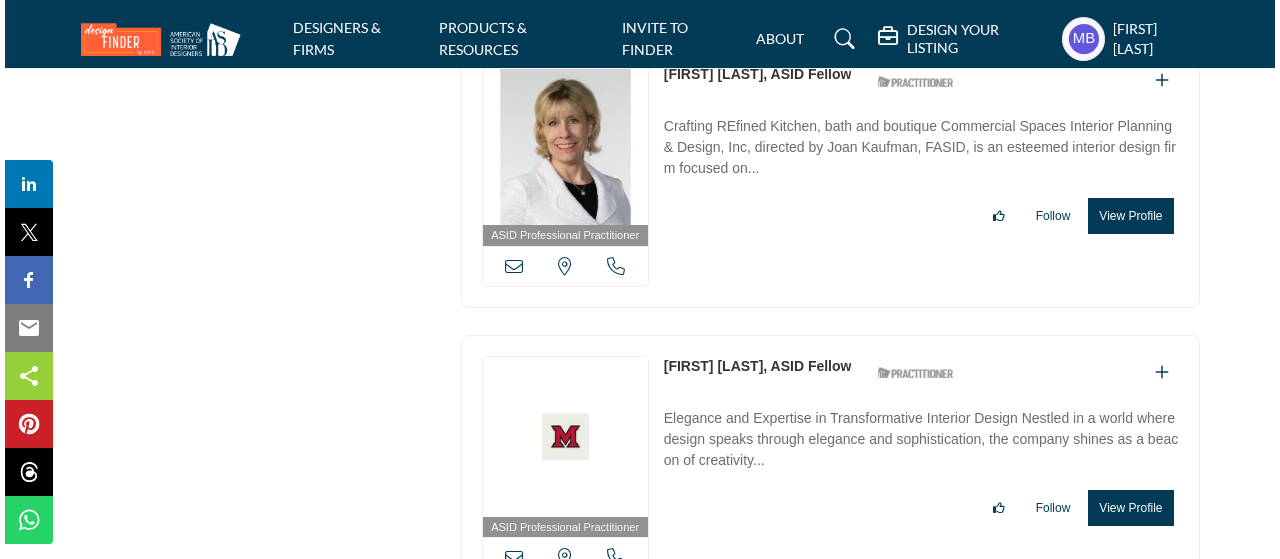 scroll, scrollTop: 22100, scrollLeft: 0, axis: vertical 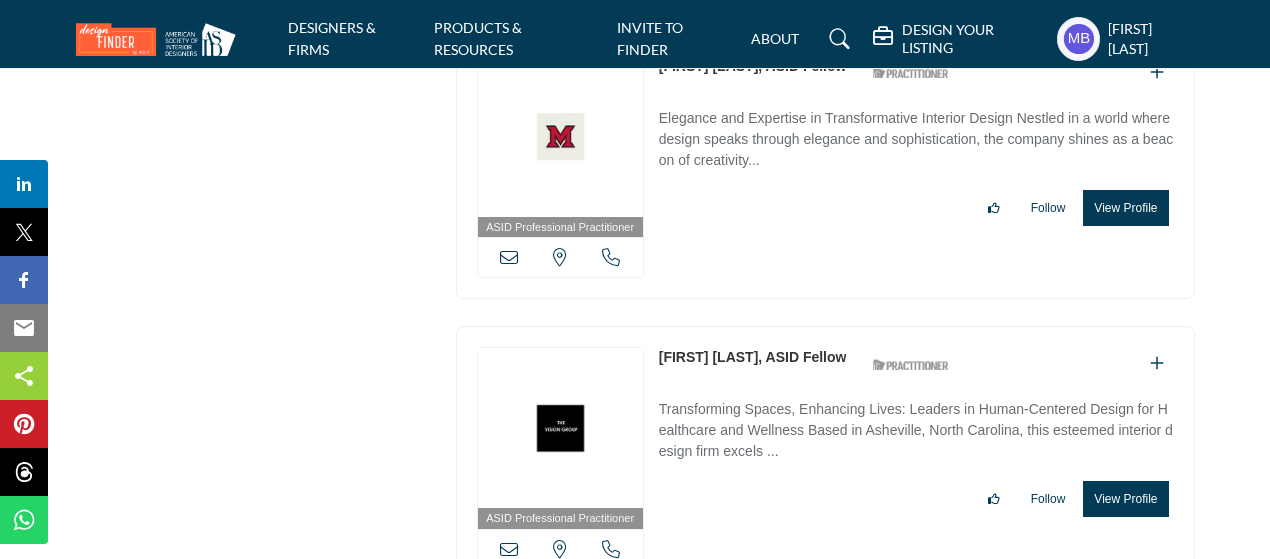 click at bounding box center [509, 549] 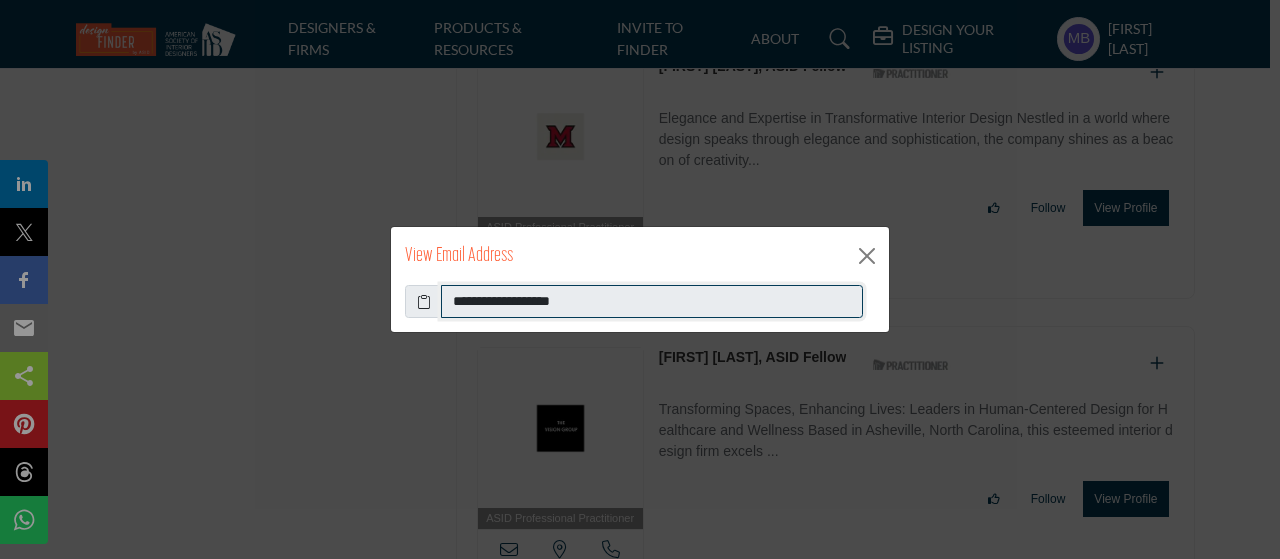 click on "**********" at bounding box center (652, 302) 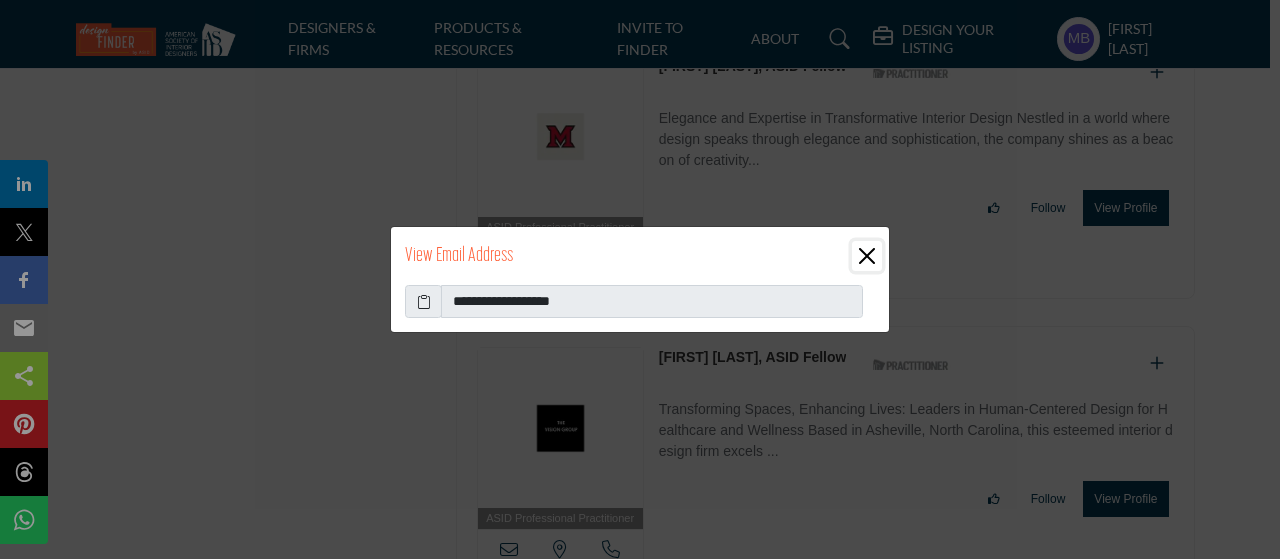 click at bounding box center (867, 256) 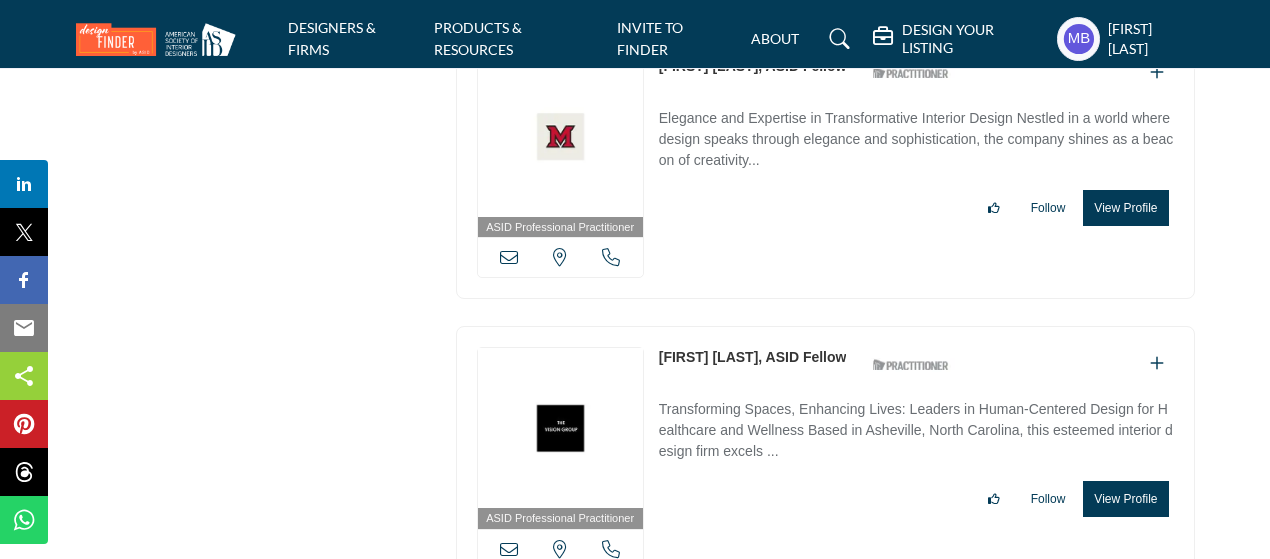 click at bounding box center [611, 549] 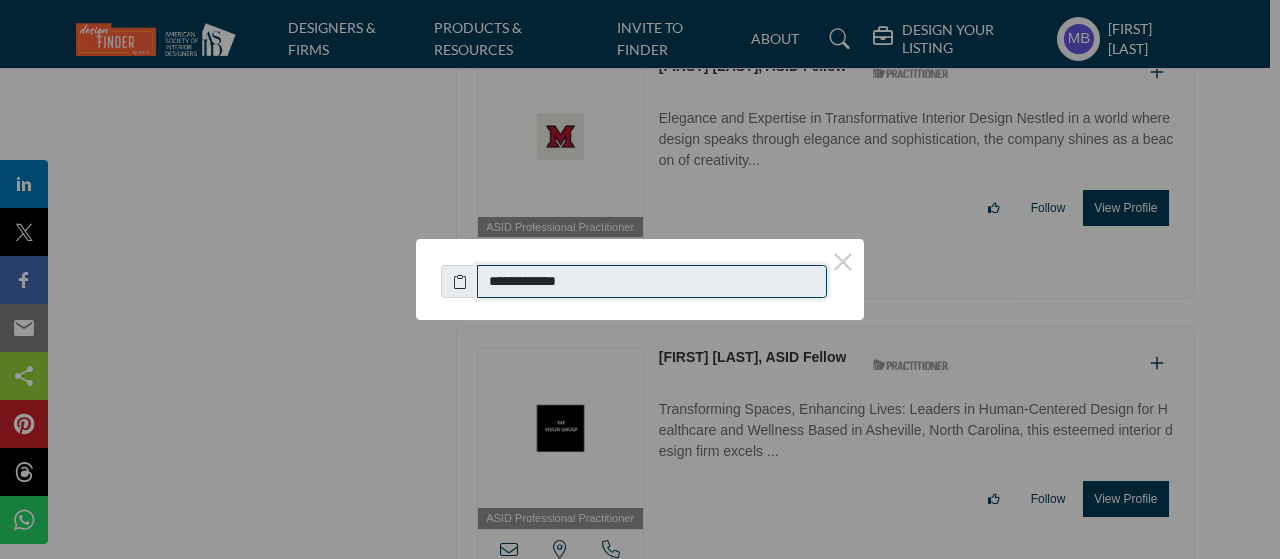 drag, startPoint x: 614, startPoint y: 274, endPoint x: 428, endPoint y: 8, distance: 324.57974 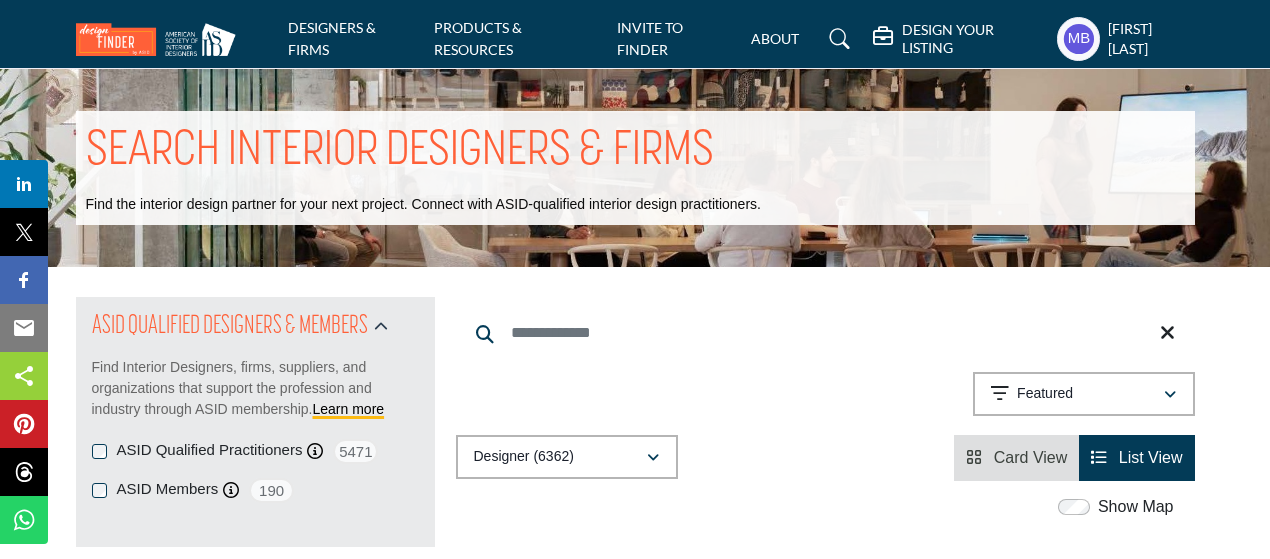 scroll, scrollTop: 1123, scrollLeft: 0, axis: vertical 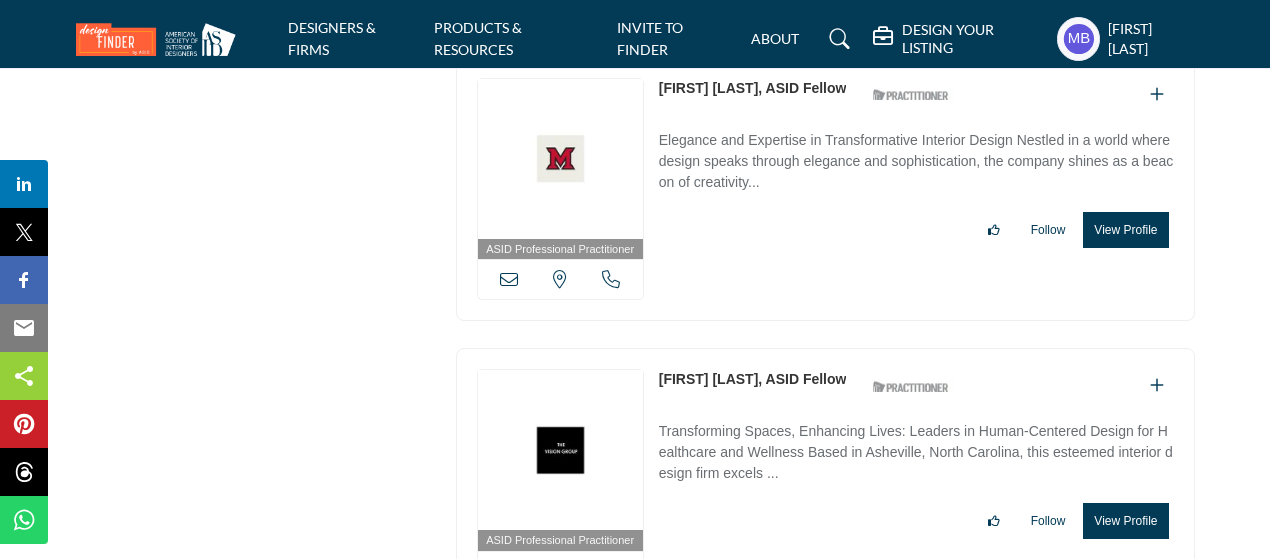 click on "ASID QUALIFIED DESIGNERS & MEMBERS
Find Interior Designers, firms, suppliers, and organizations that support the profession and industry through ASID membership.  Learn more
ASID Qualified Practitioners
ASID Qualified Practitioner who validates work and experience to hold an ASID designation." at bounding box center [255, -3260] 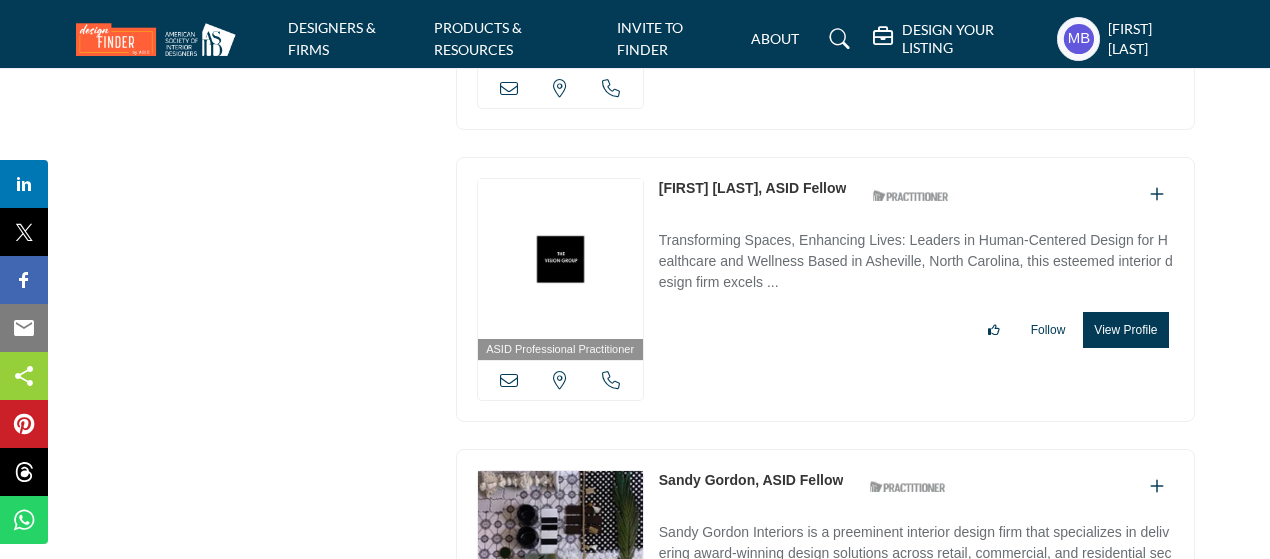 scroll, scrollTop: 22278, scrollLeft: 0, axis: vertical 